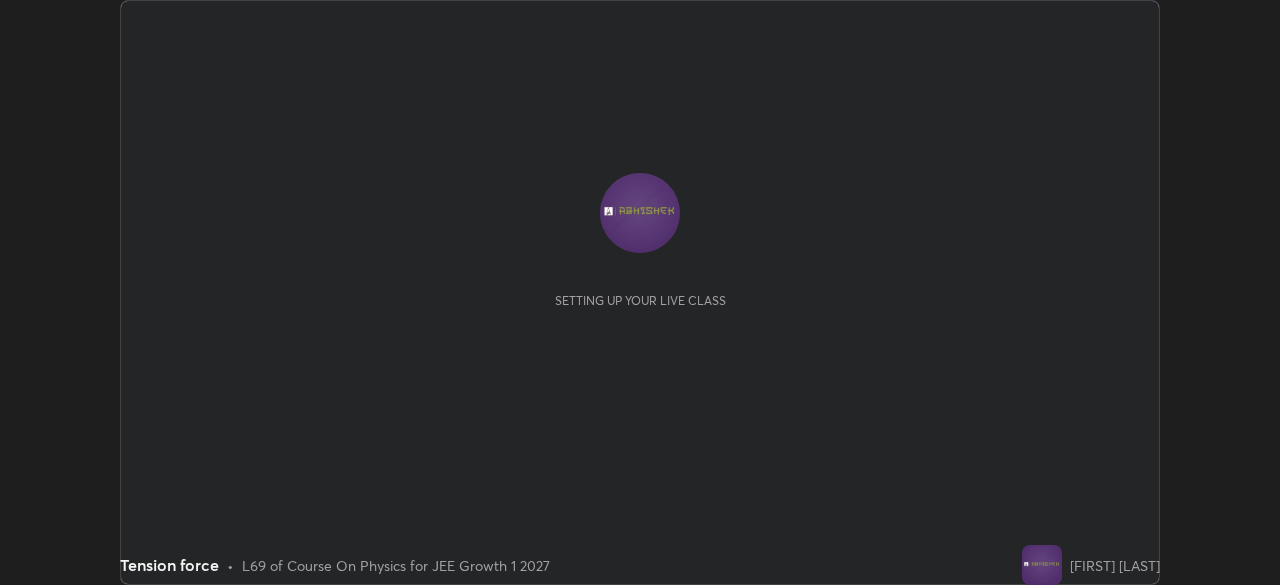 scroll, scrollTop: 0, scrollLeft: 0, axis: both 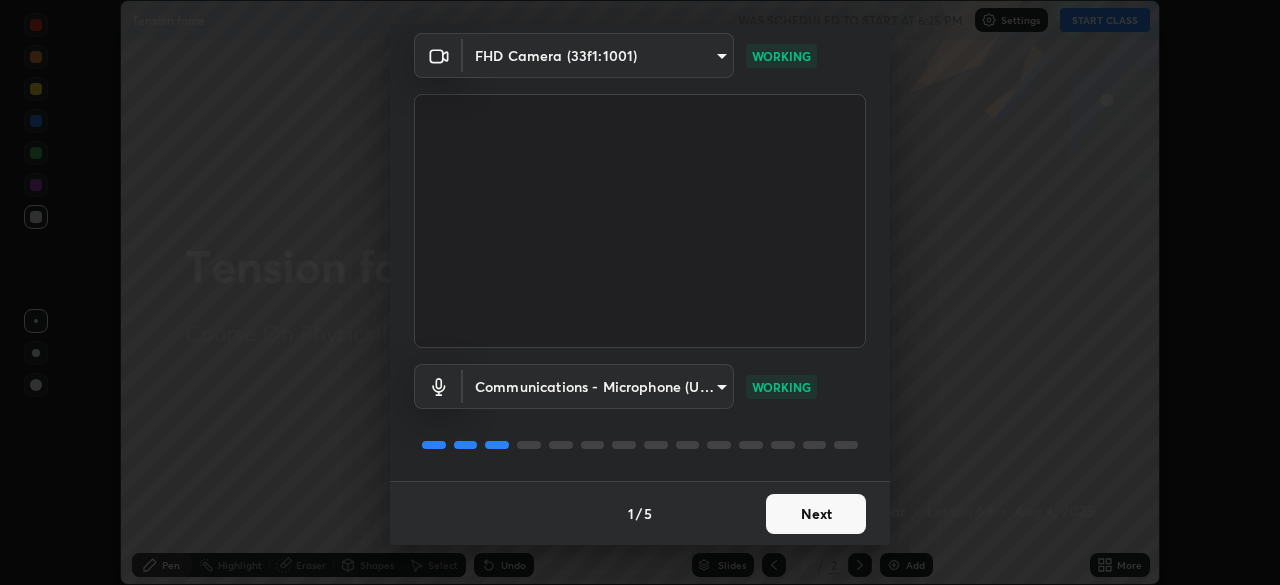 click on "Next" at bounding box center [816, 514] 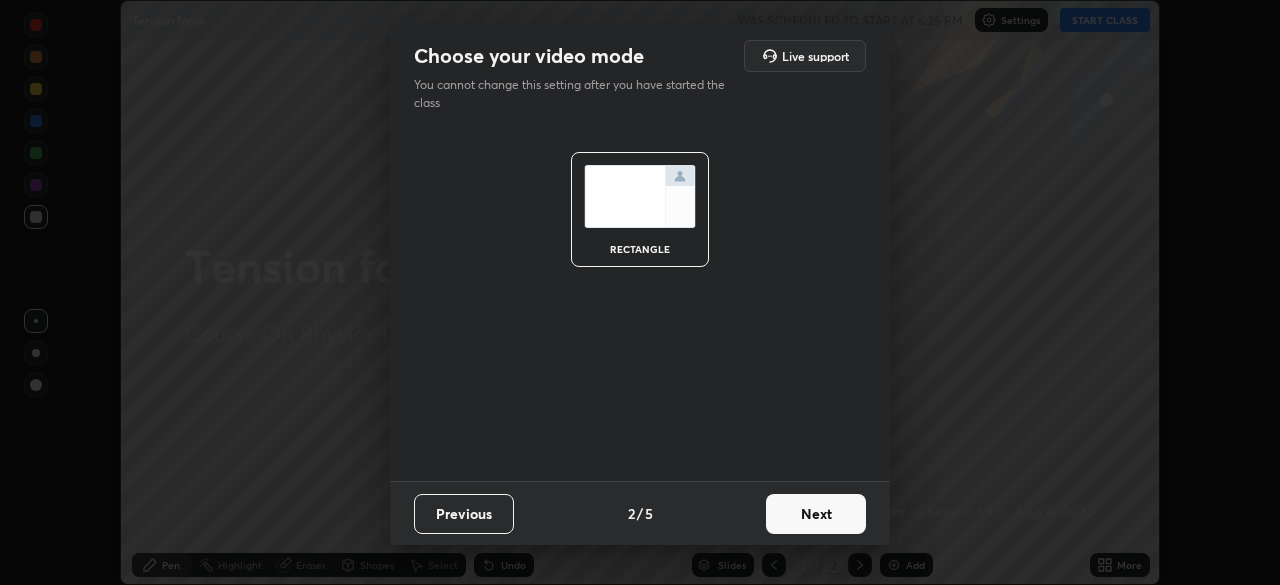 scroll, scrollTop: 0, scrollLeft: 0, axis: both 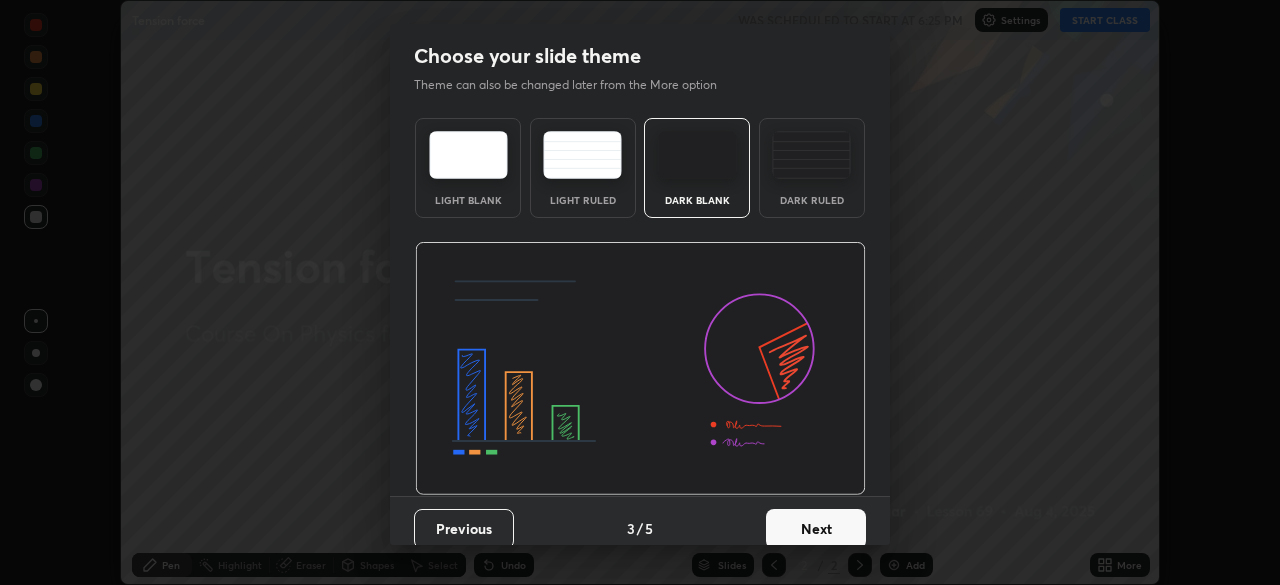 click on "Next" at bounding box center (816, 529) 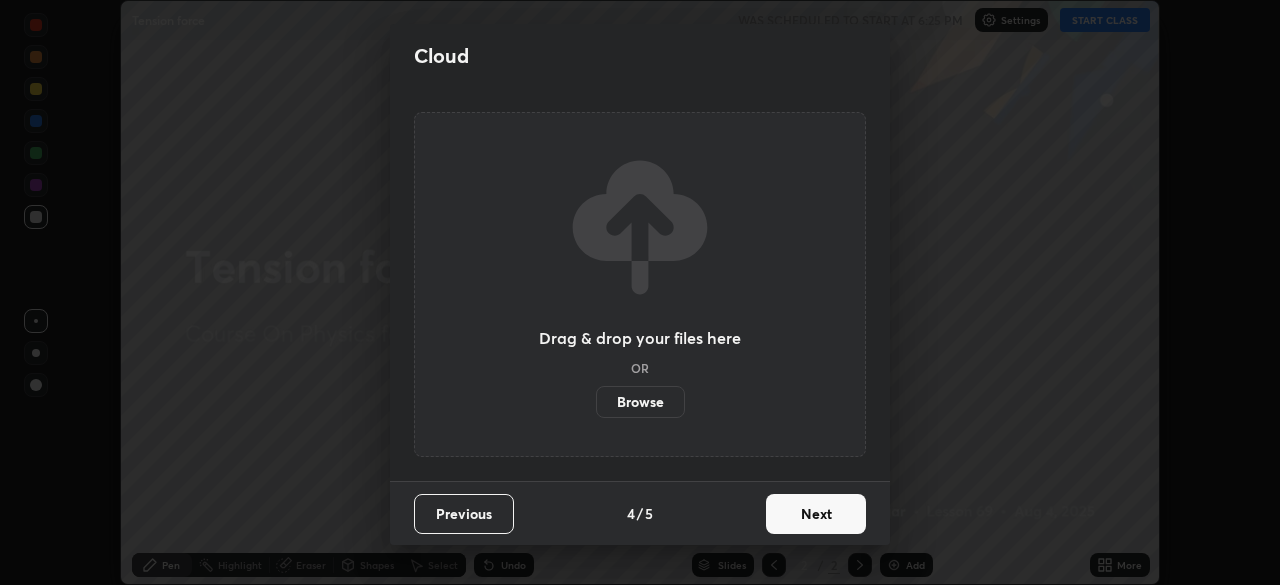 click on "Next" at bounding box center [816, 514] 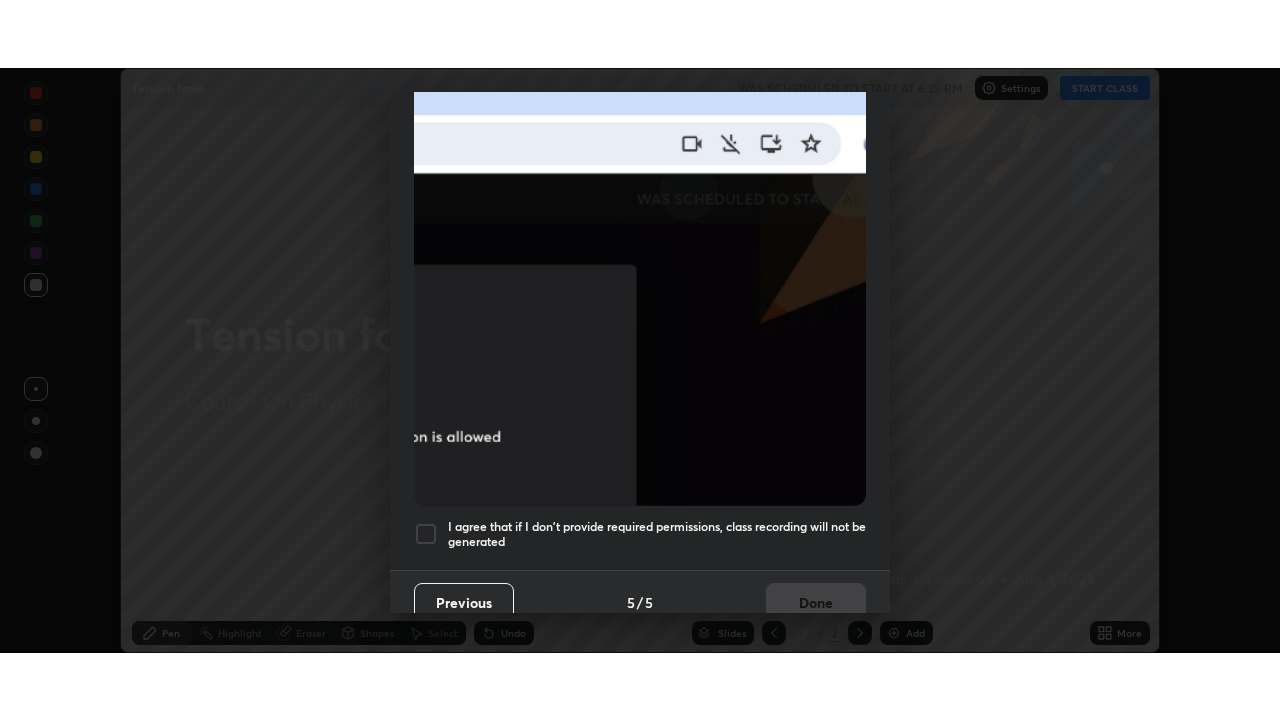 scroll, scrollTop: 479, scrollLeft: 0, axis: vertical 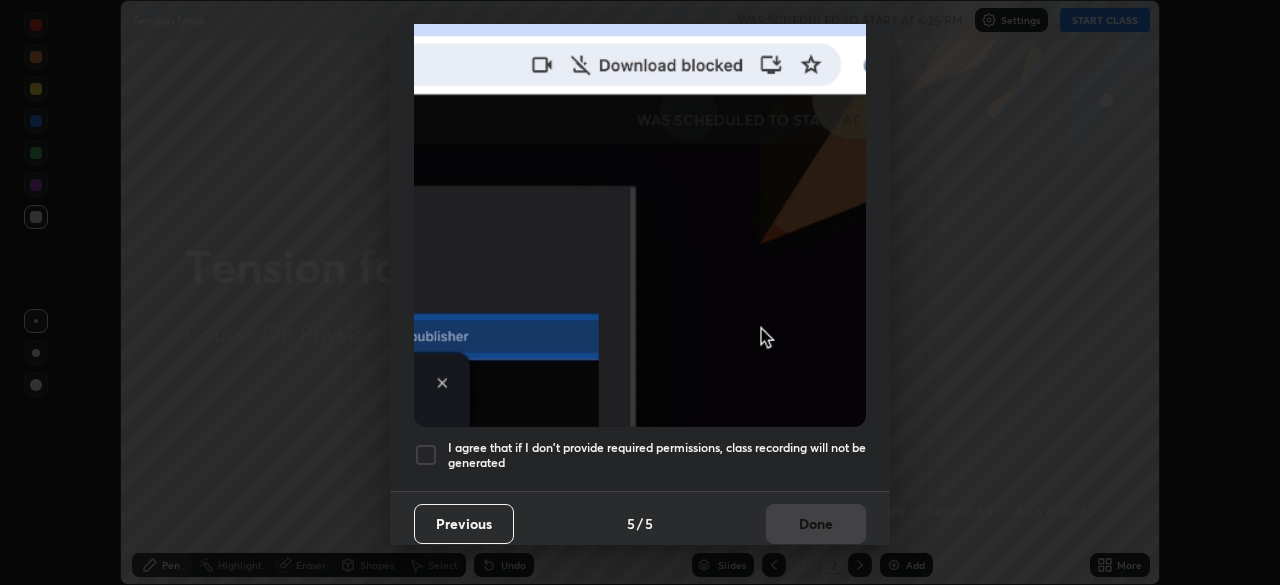 click at bounding box center (426, 455) 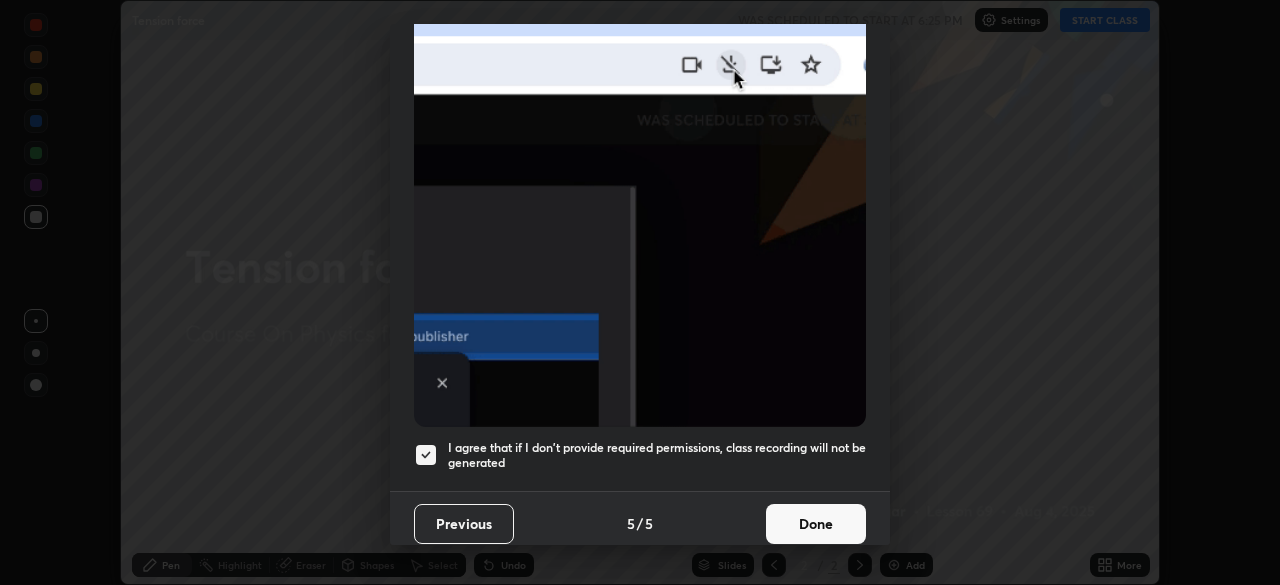 click on "Done" at bounding box center (816, 524) 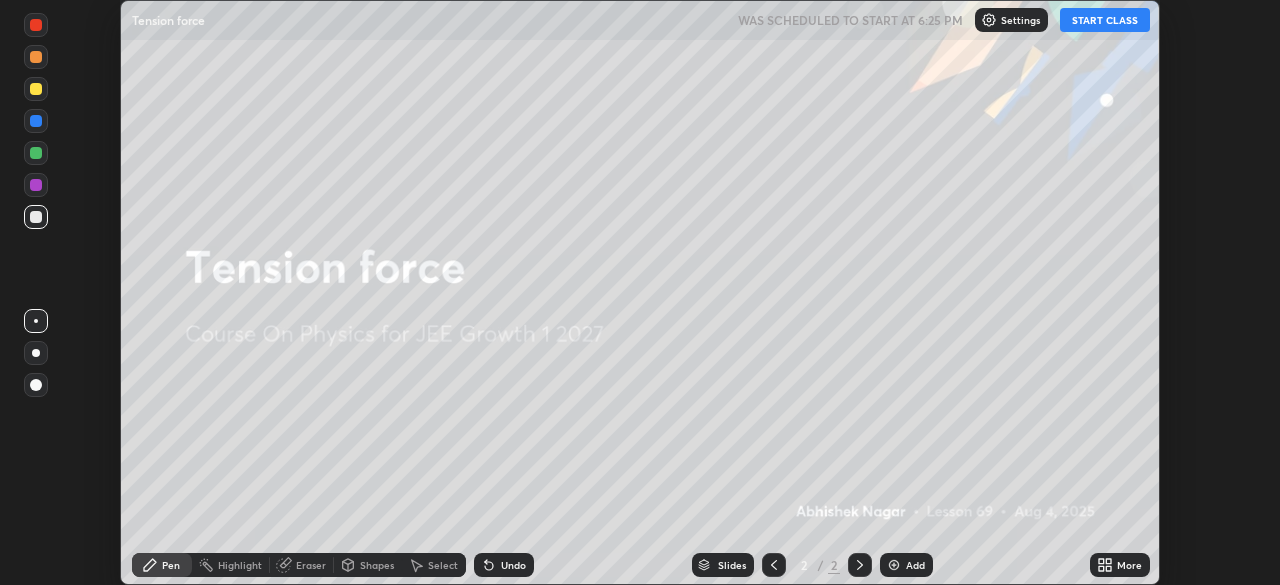 click on "START CLASS" at bounding box center (1105, 20) 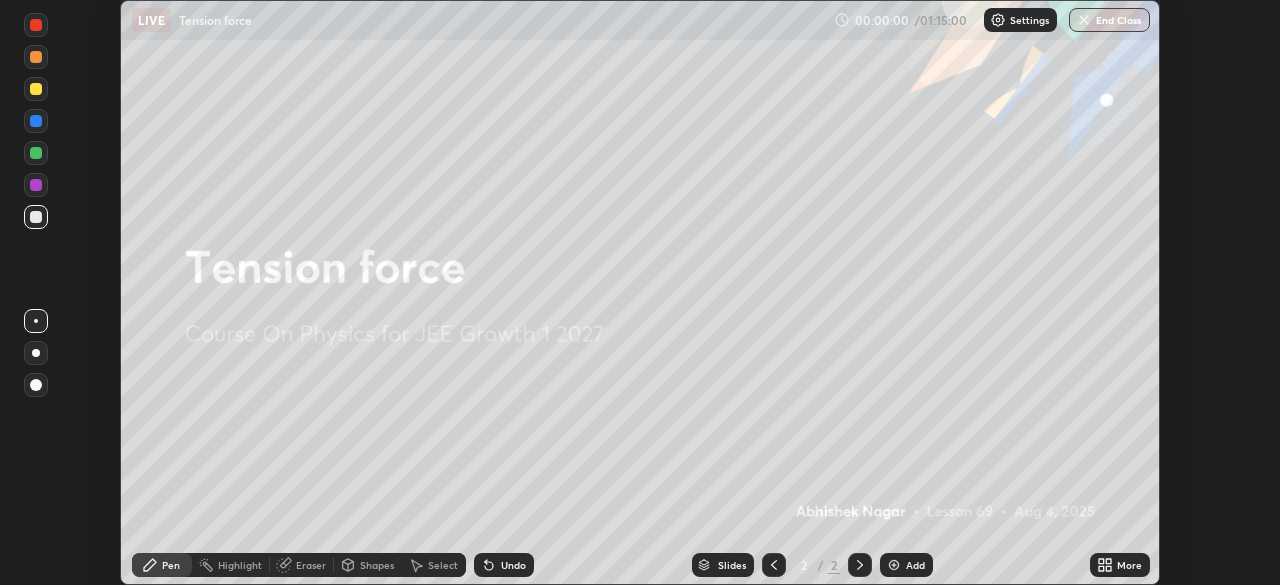 click on "More" at bounding box center (1129, 565) 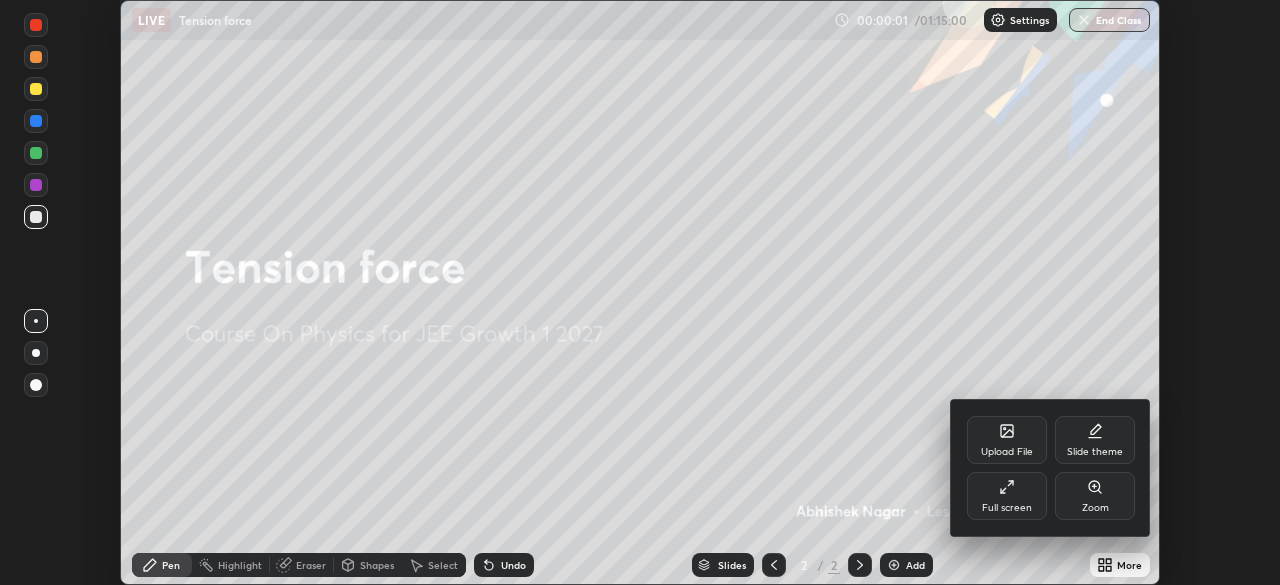 click on "Slide theme" at bounding box center (1095, 452) 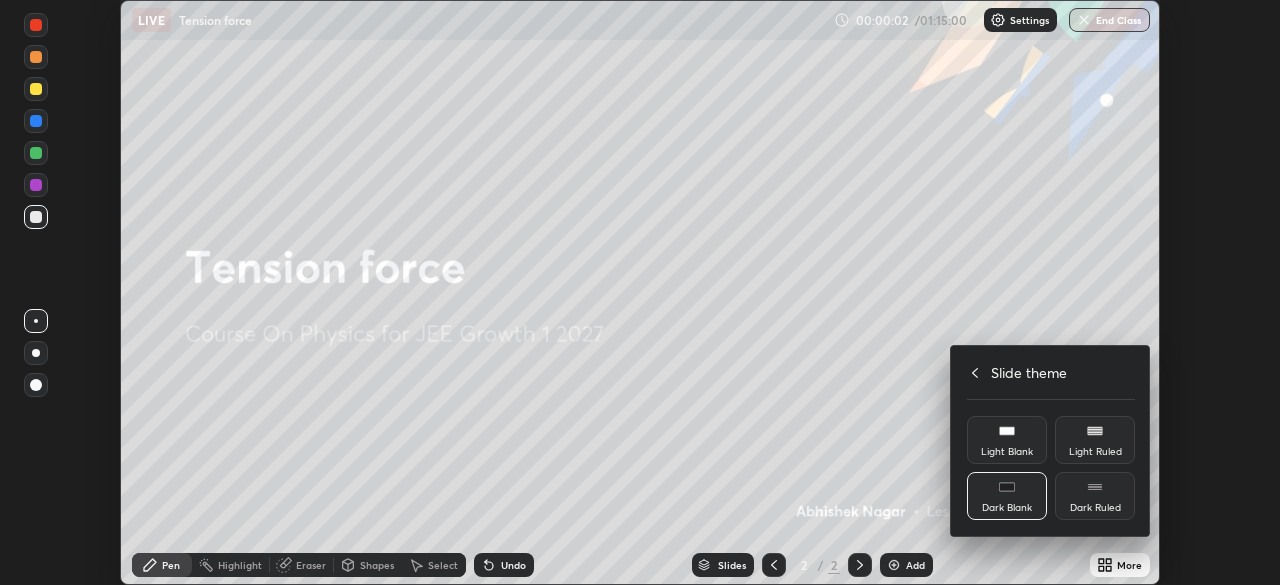 click on "Dark Ruled" at bounding box center [1095, 496] 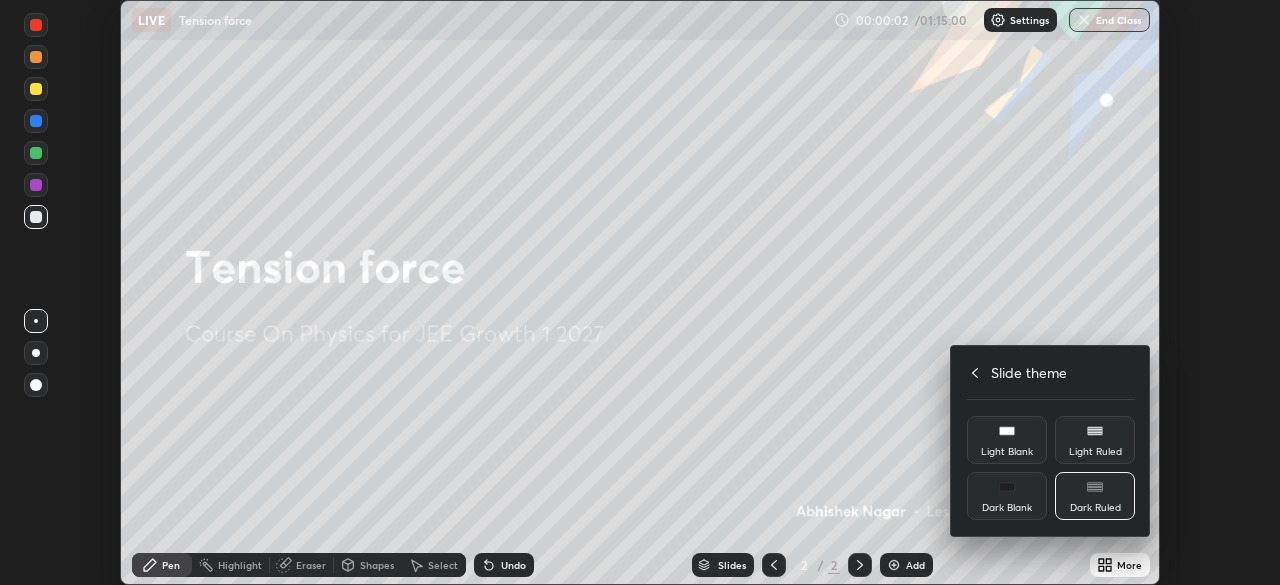 click 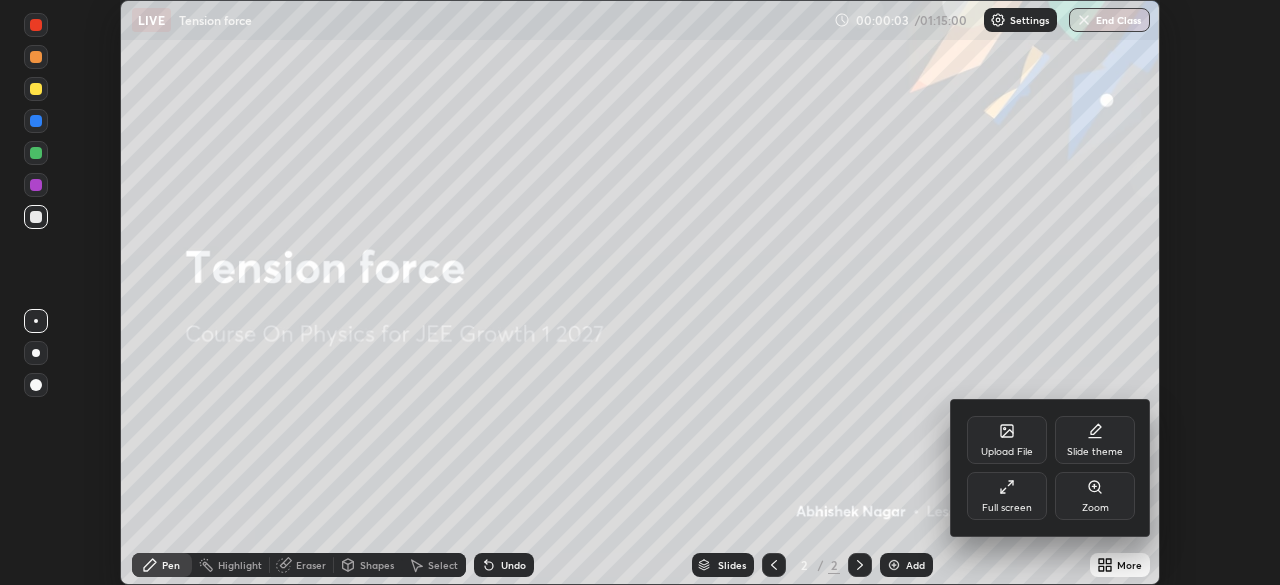 click on "Full screen" at bounding box center [1007, 508] 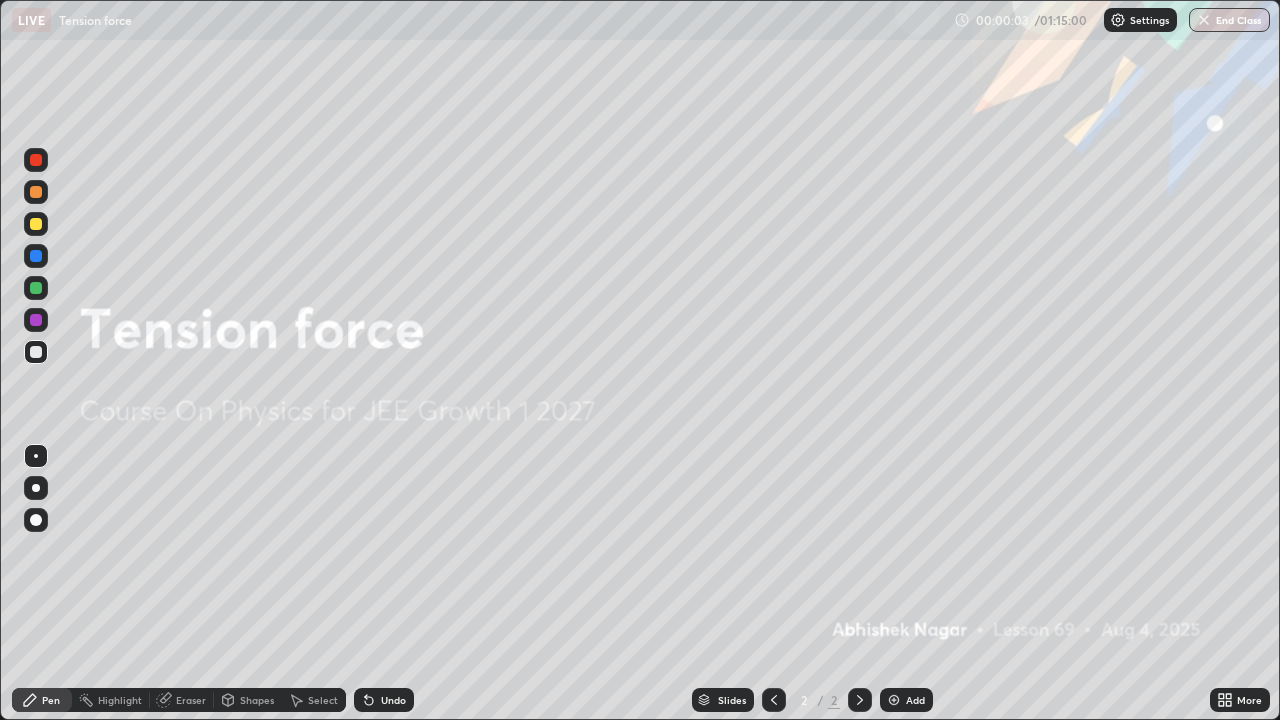 scroll, scrollTop: 99280, scrollLeft: 98720, axis: both 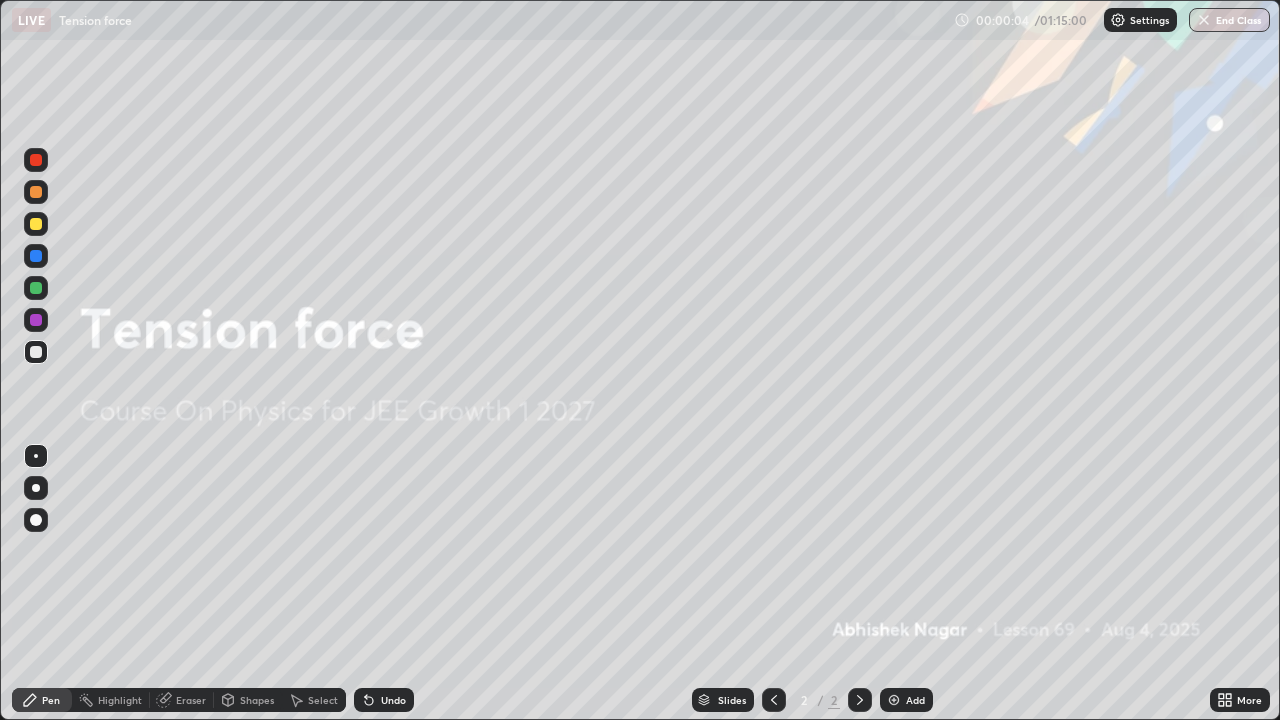click on "Add" at bounding box center (915, 700) 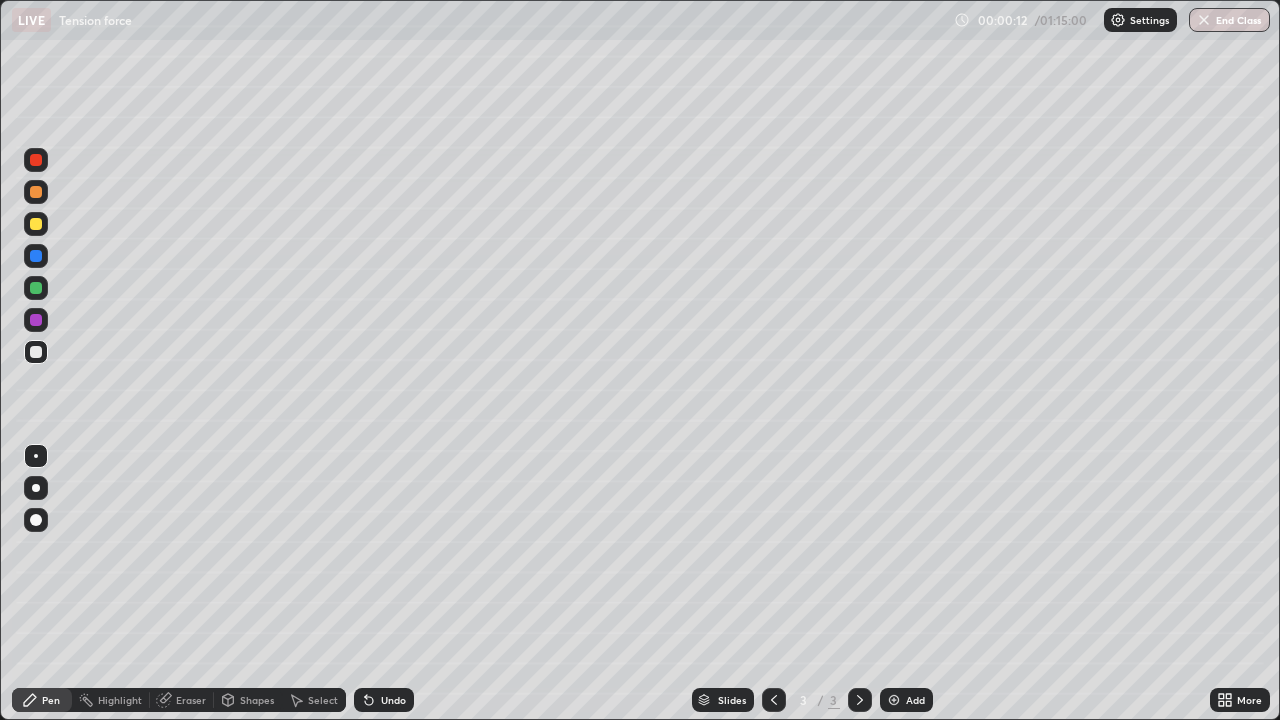 click on "Shapes" at bounding box center (248, 700) 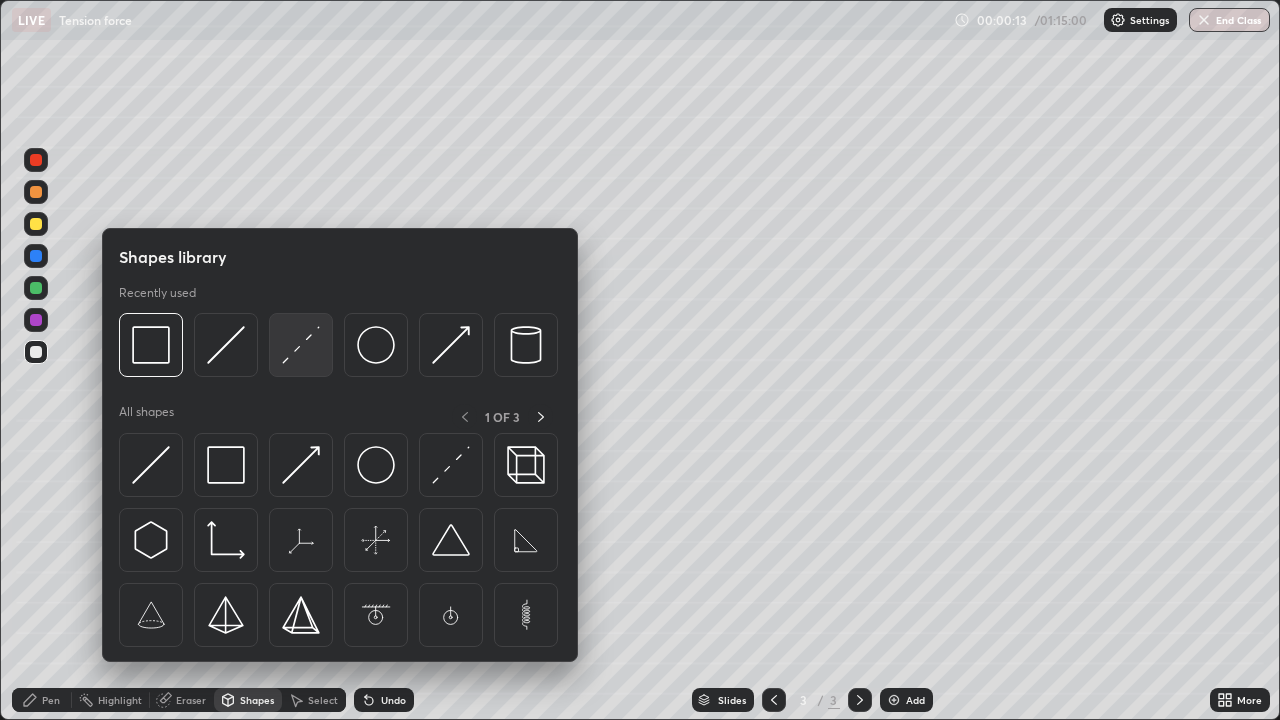 click at bounding box center (301, 345) 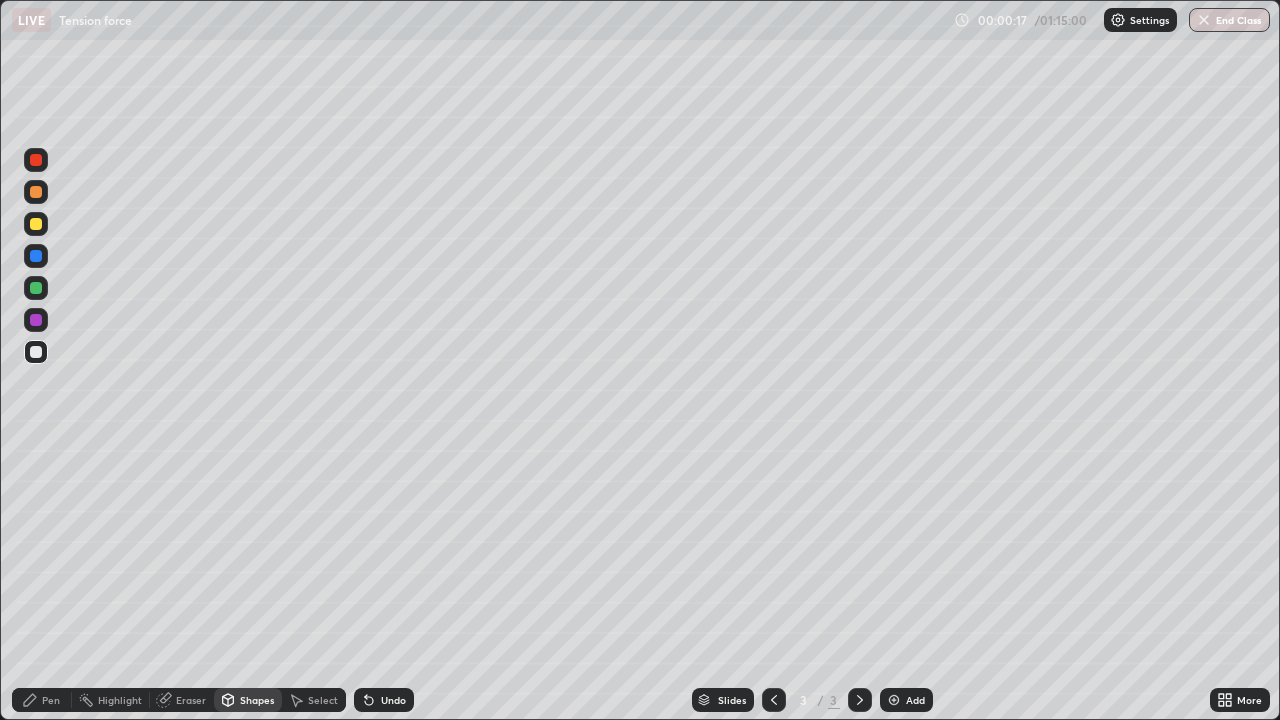 click on "Pen" at bounding box center [42, 700] 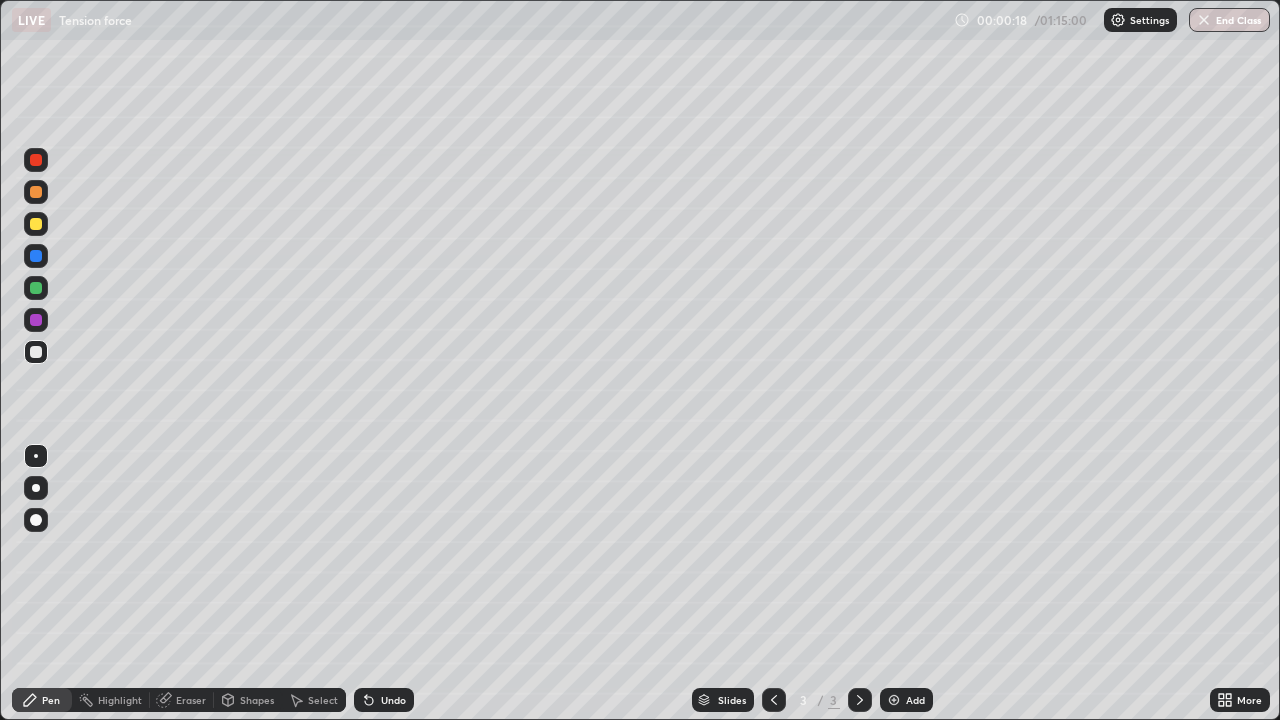 click at bounding box center (36, 488) 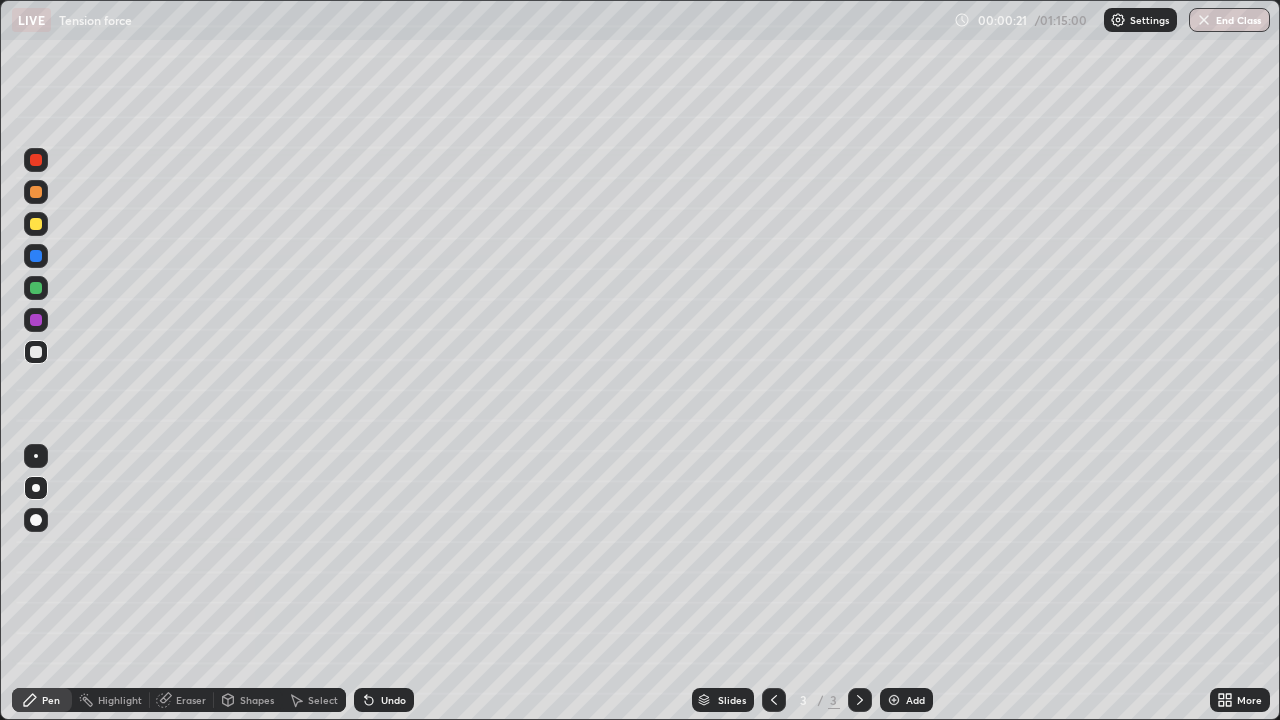click at bounding box center [36, 224] 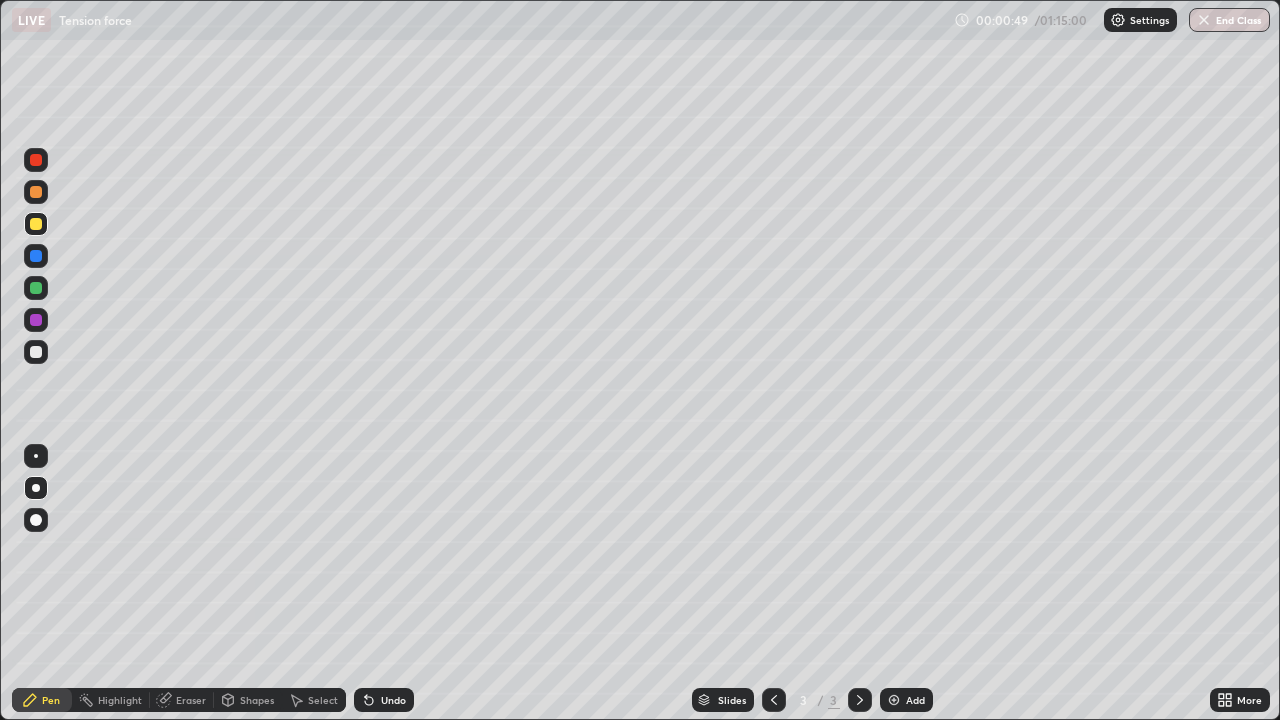 click on "Shapes" at bounding box center [257, 700] 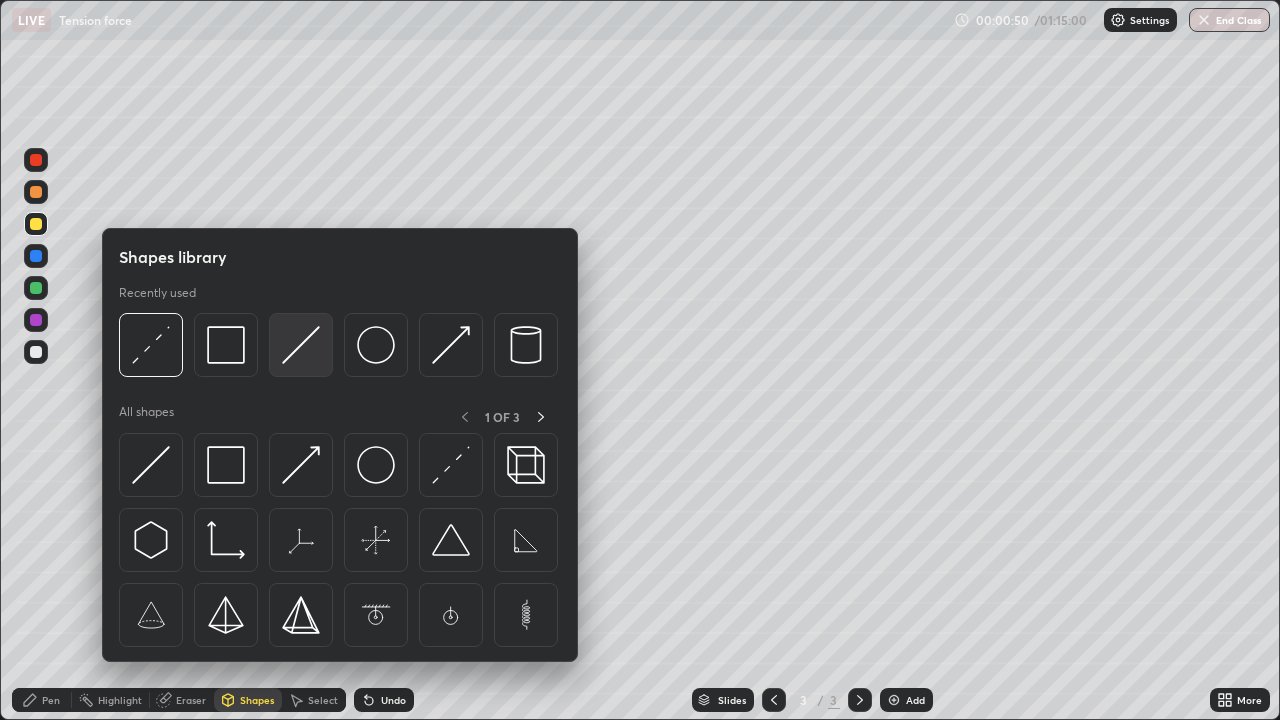 click at bounding box center [301, 345] 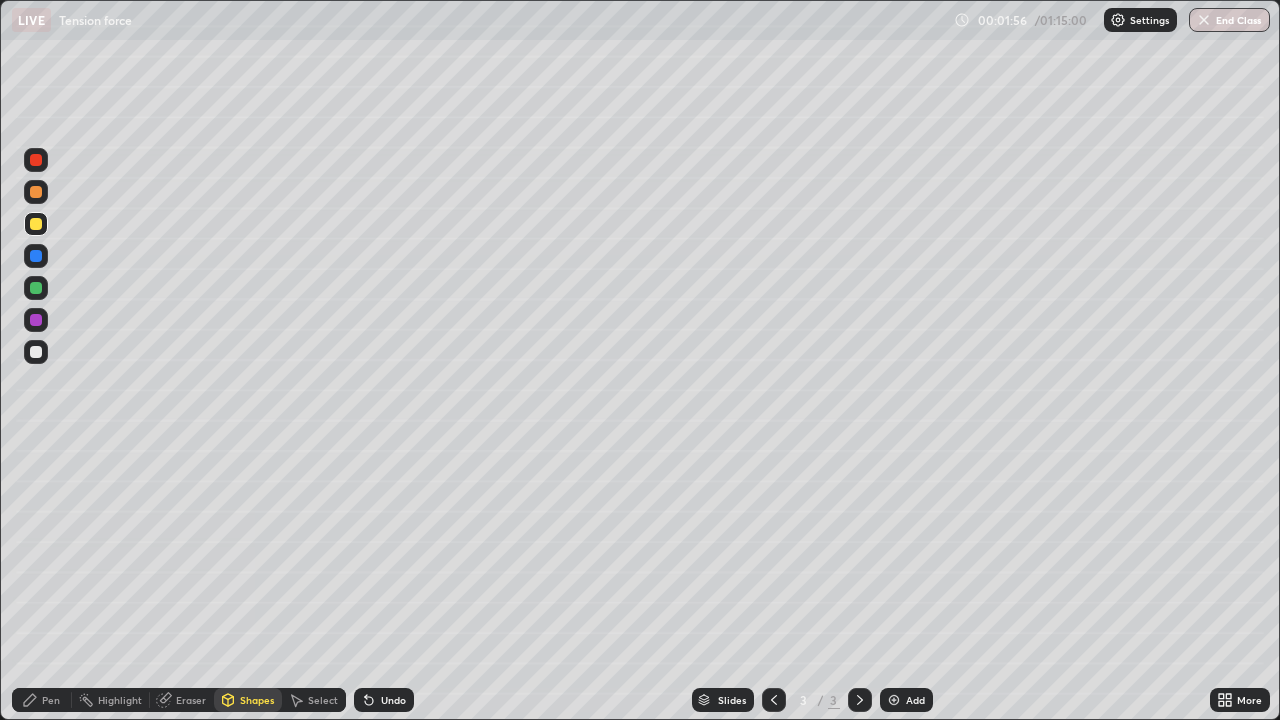 click at bounding box center (36, 352) 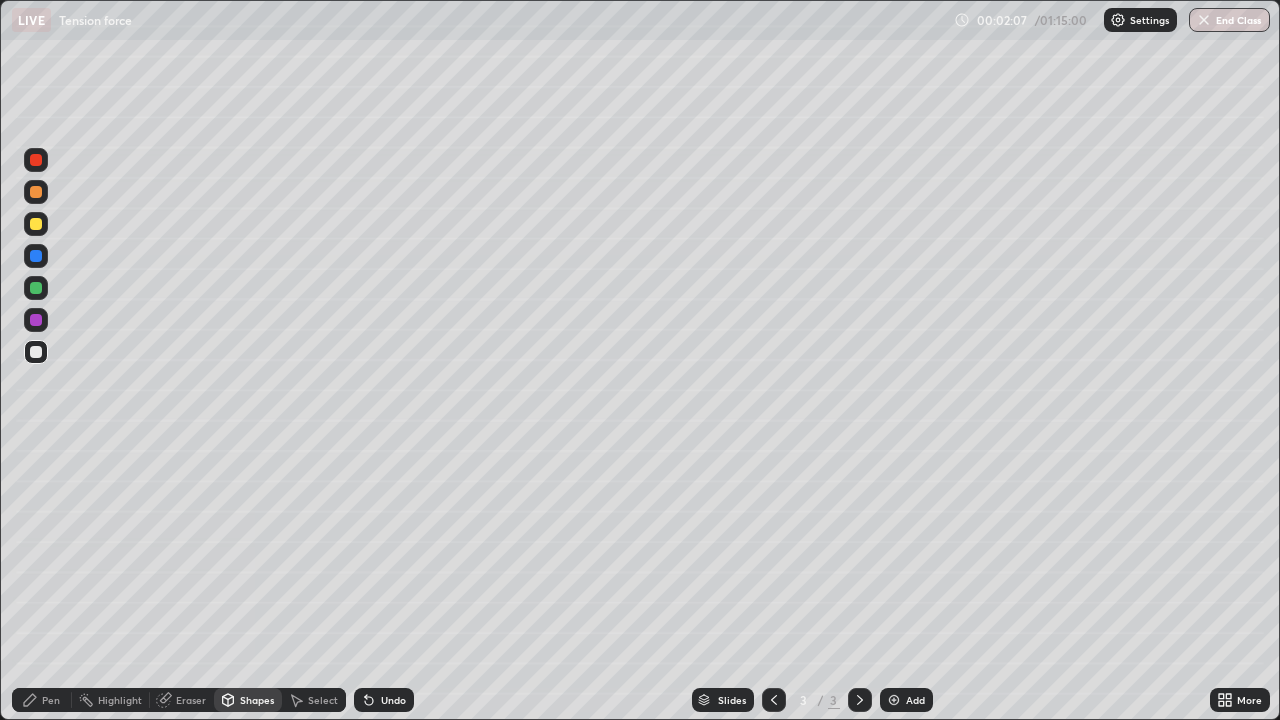 click on "Shapes" at bounding box center (257, 700) 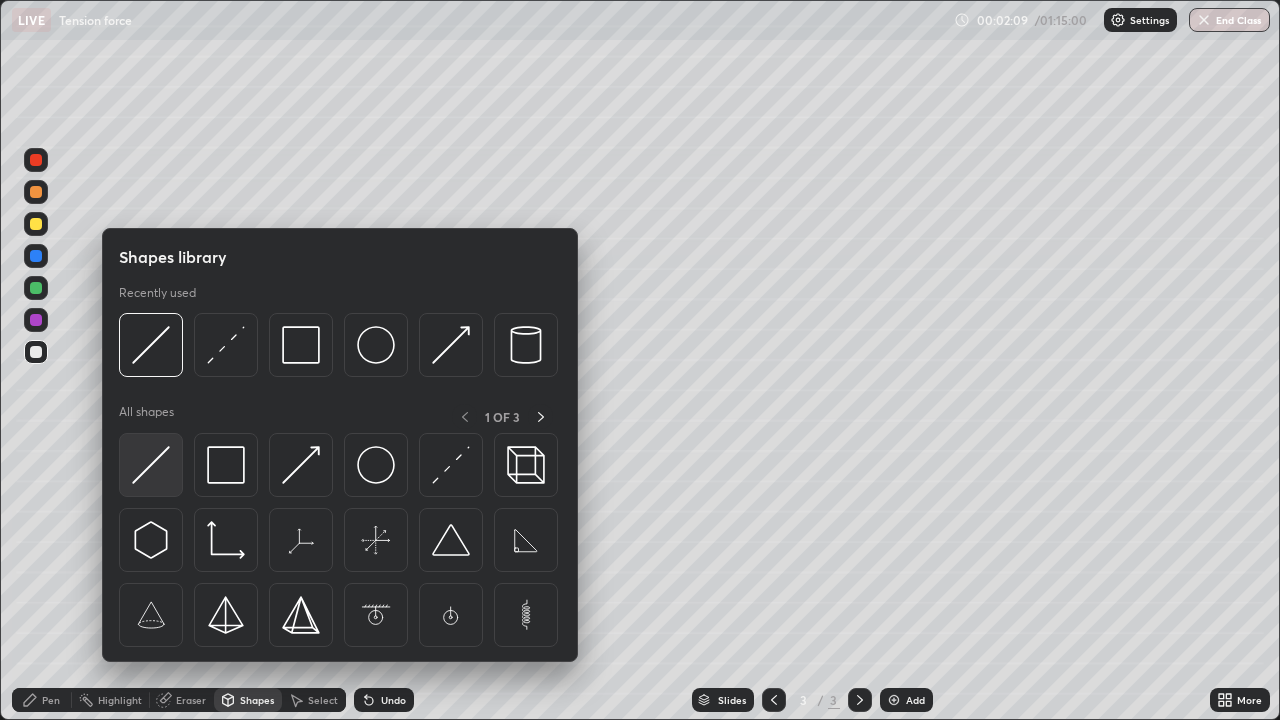 click at bounding box center [151, 465] 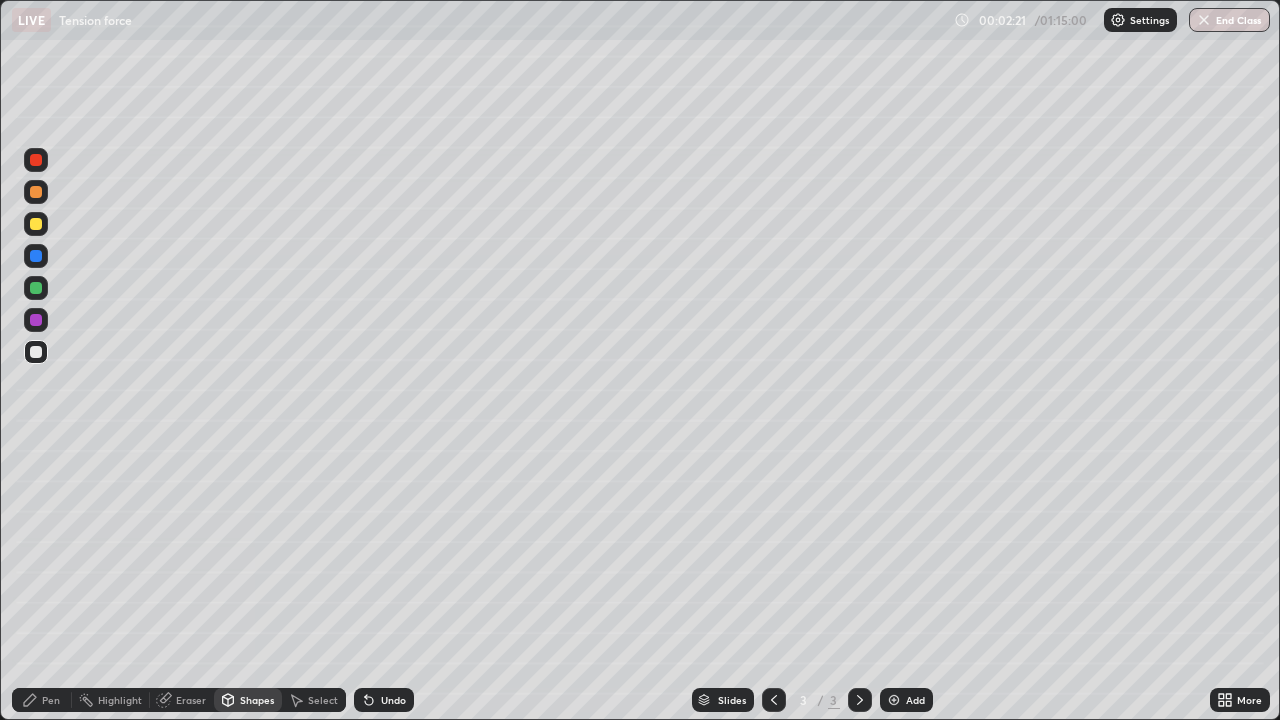click on "Shapes" at bounding box center [257, 700] 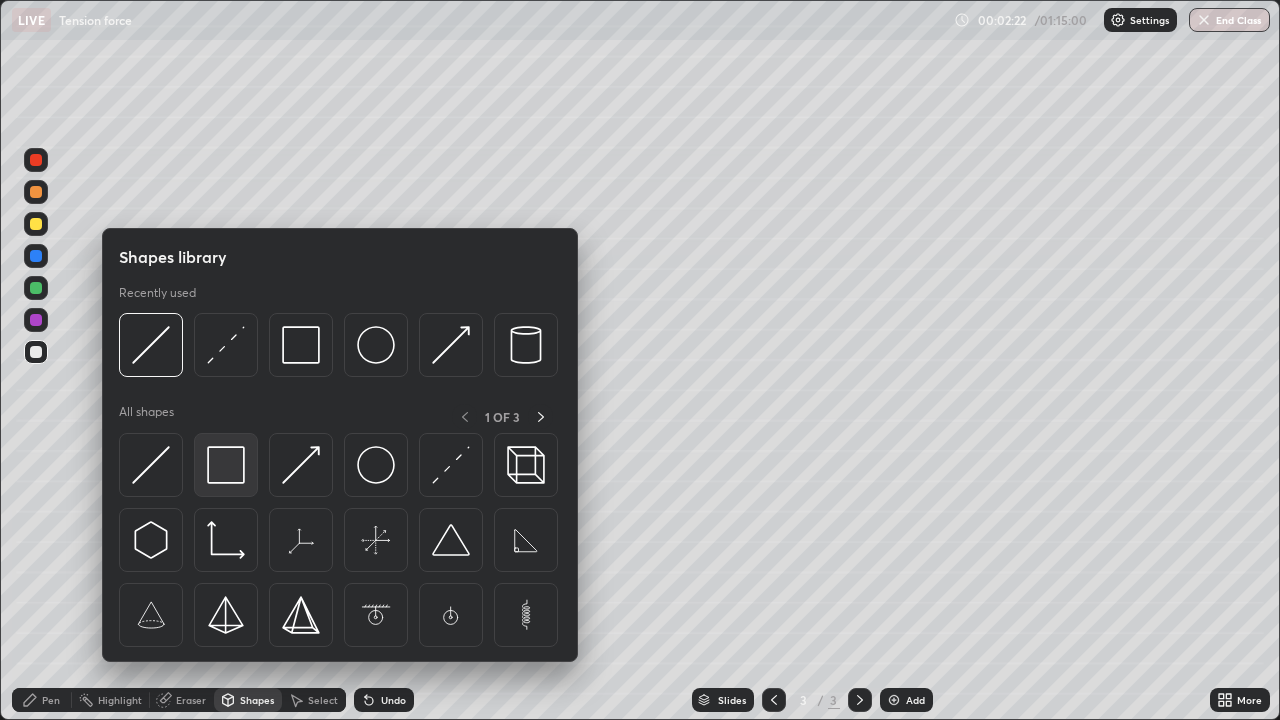 click at bounding box center (226, 465) 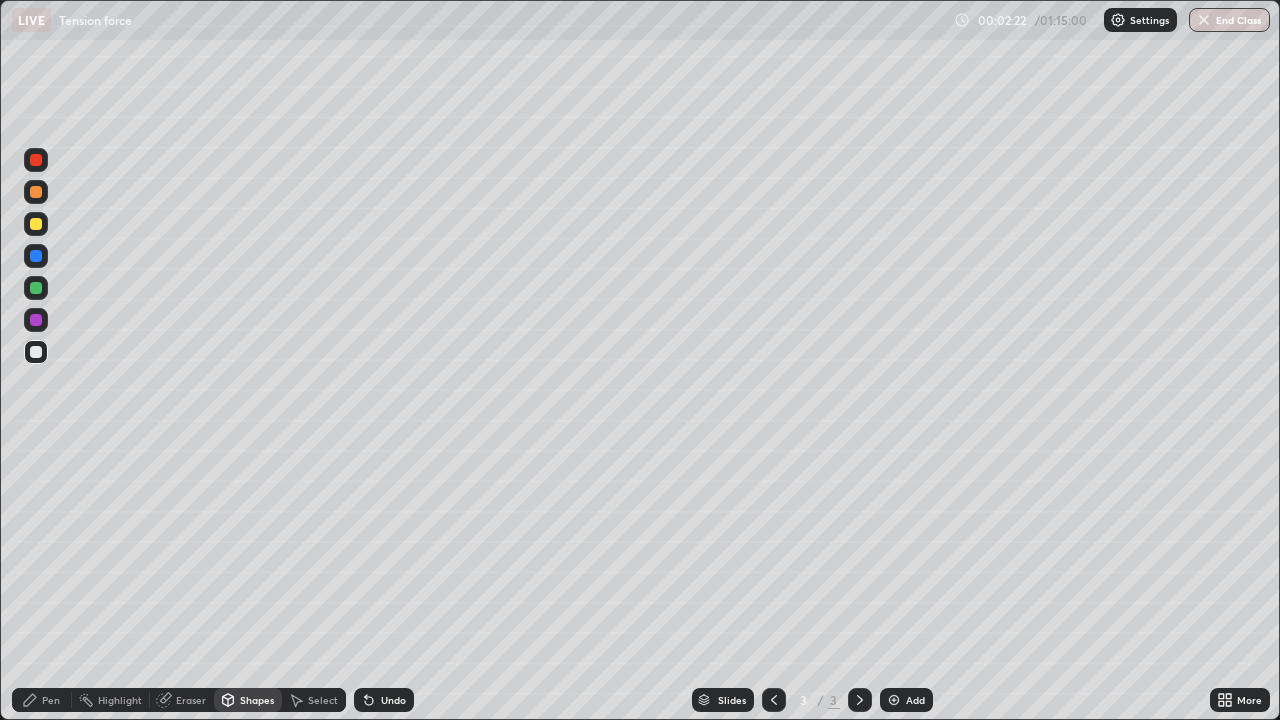 click at bounding box center (36, 288) 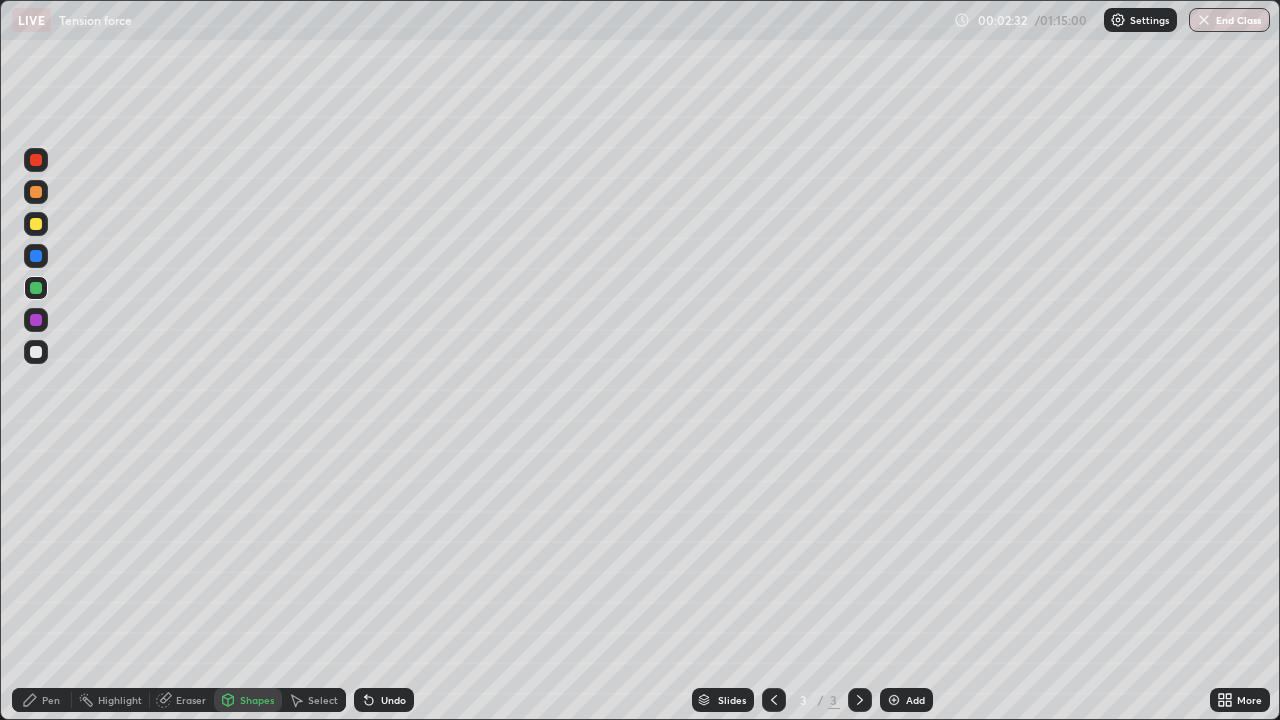 click on "Undo" at bounding box center [393, 700] 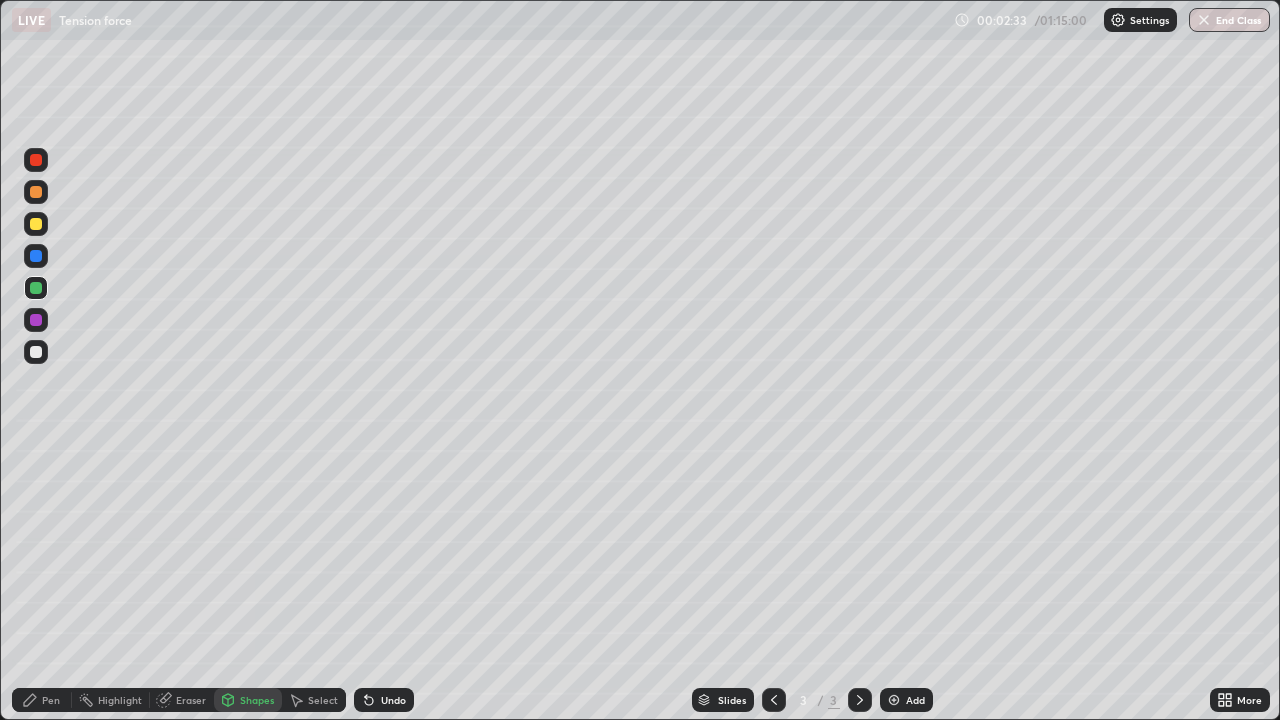 click on "Undo" at bounding box center [384, 700] 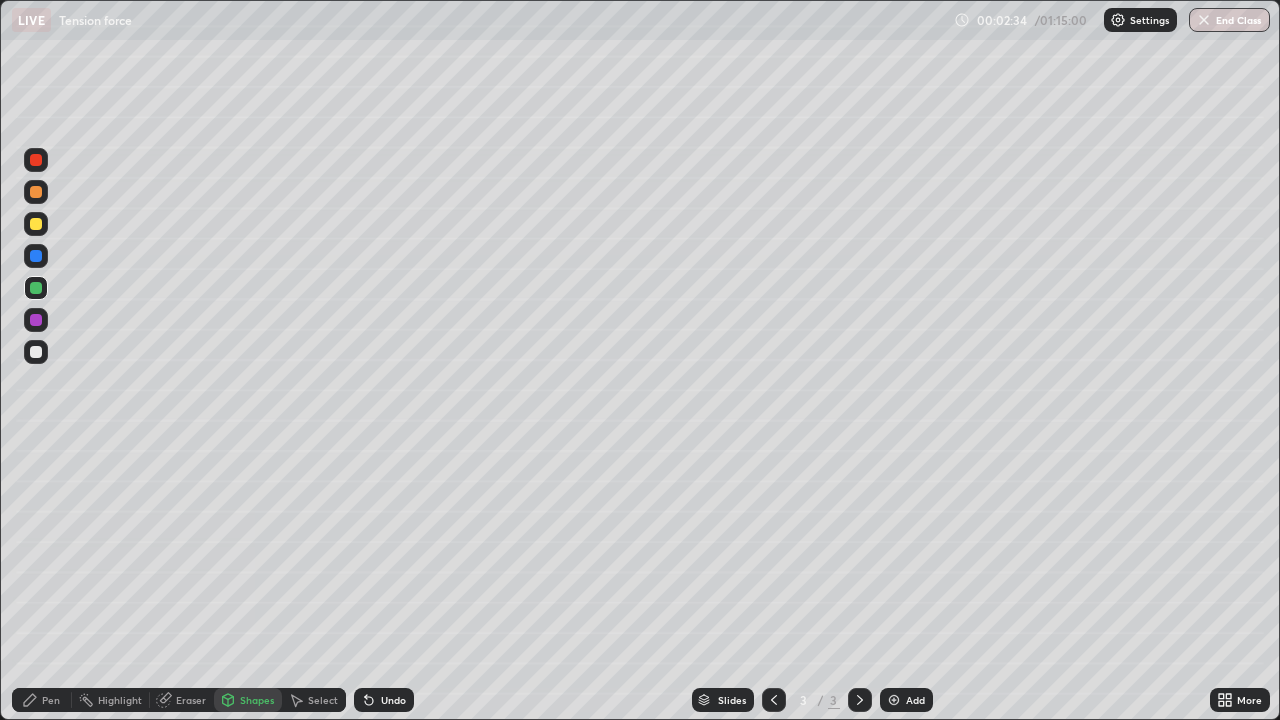 click on "Undo" at bounding box center (384, 700) 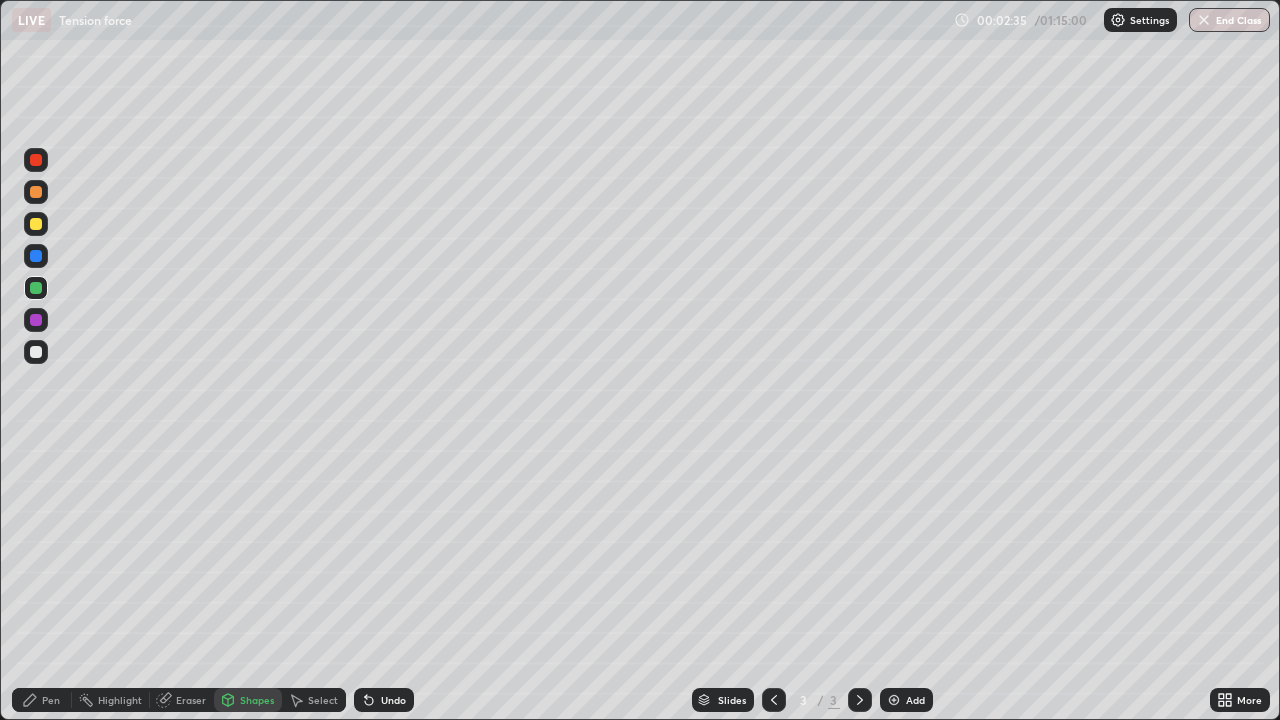 click on "Undo" at bounding box center [384, 700] 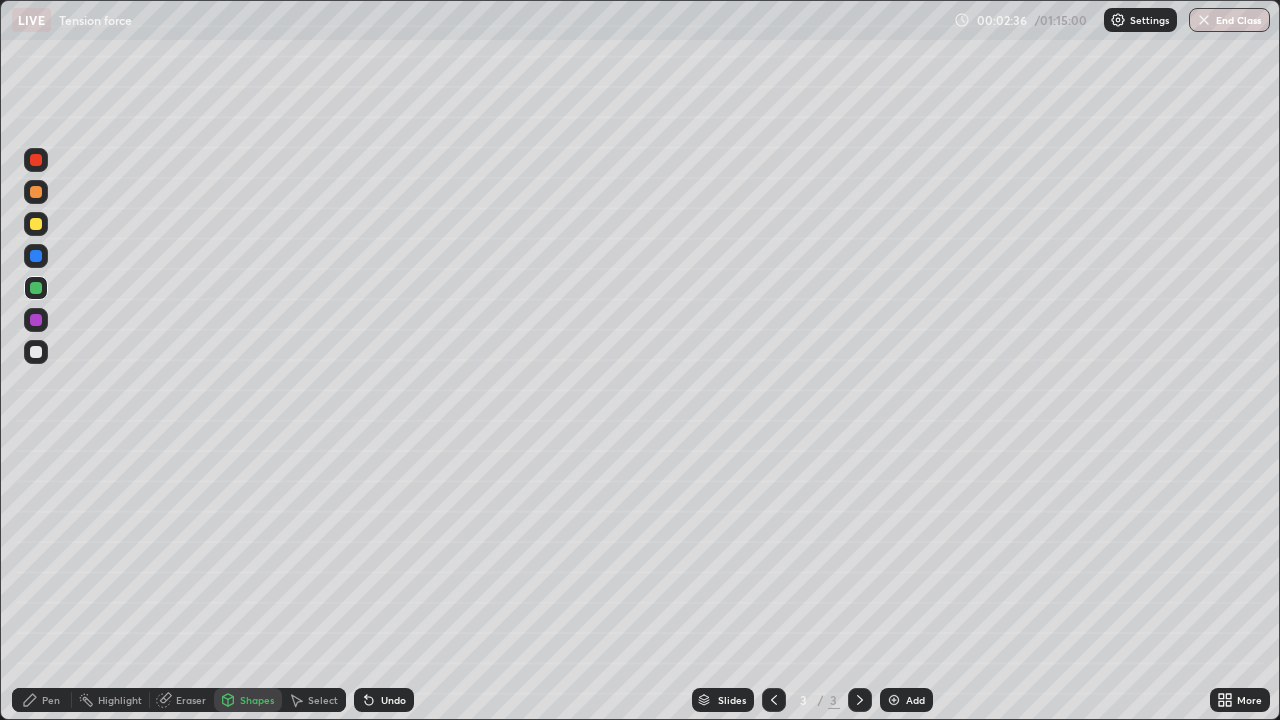 click on "Undo" at bounding box center [384, 700] 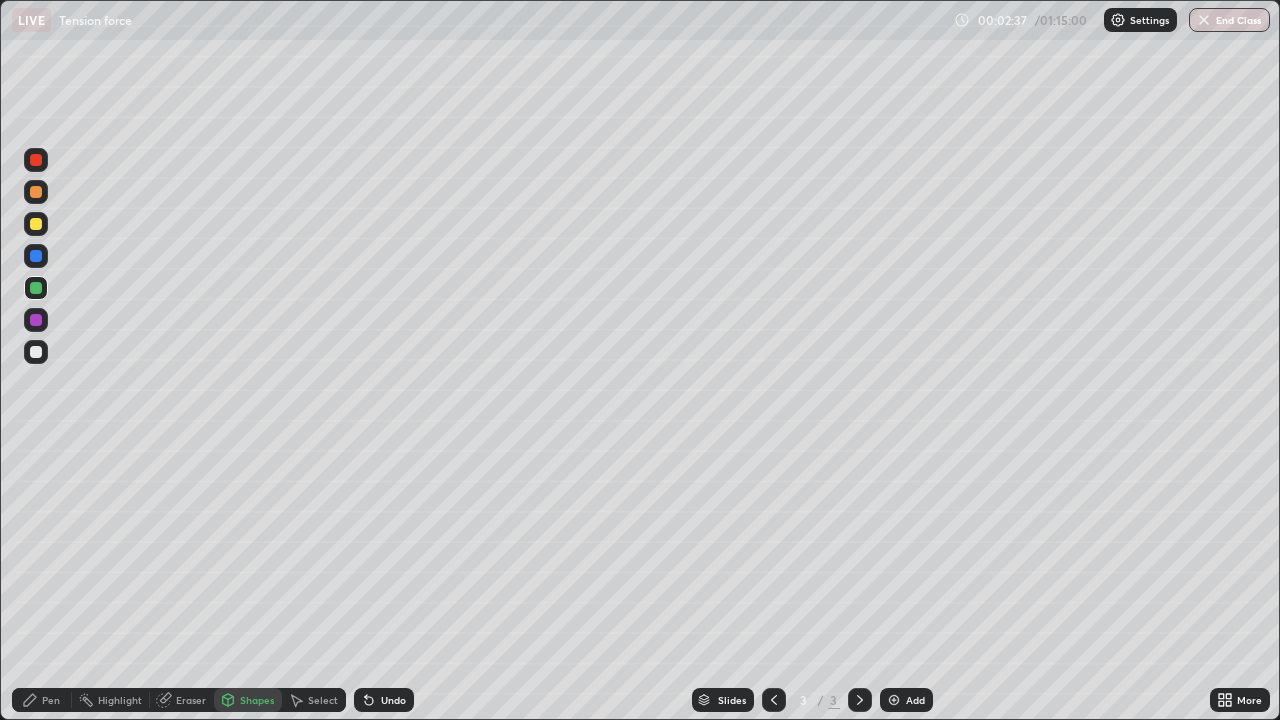 click on "Shapes" at bounding box center [257, 700] 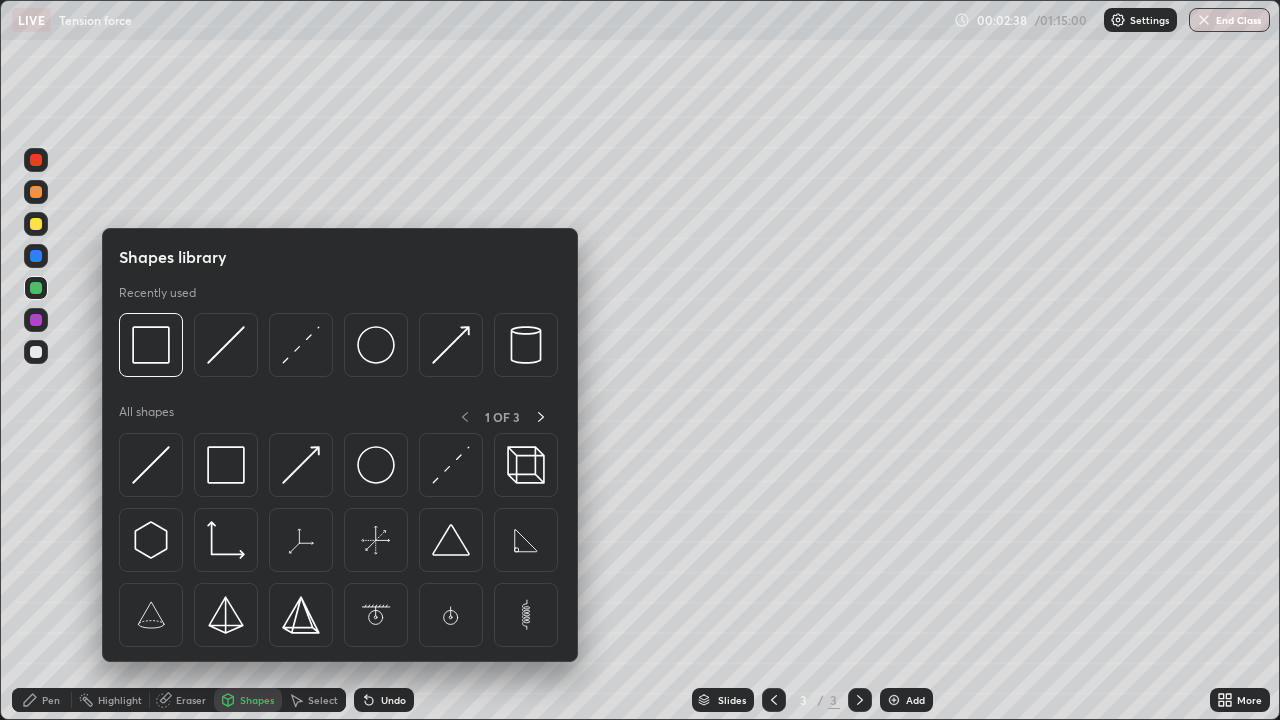 click on "Pen" at bounding box center [51, 700] 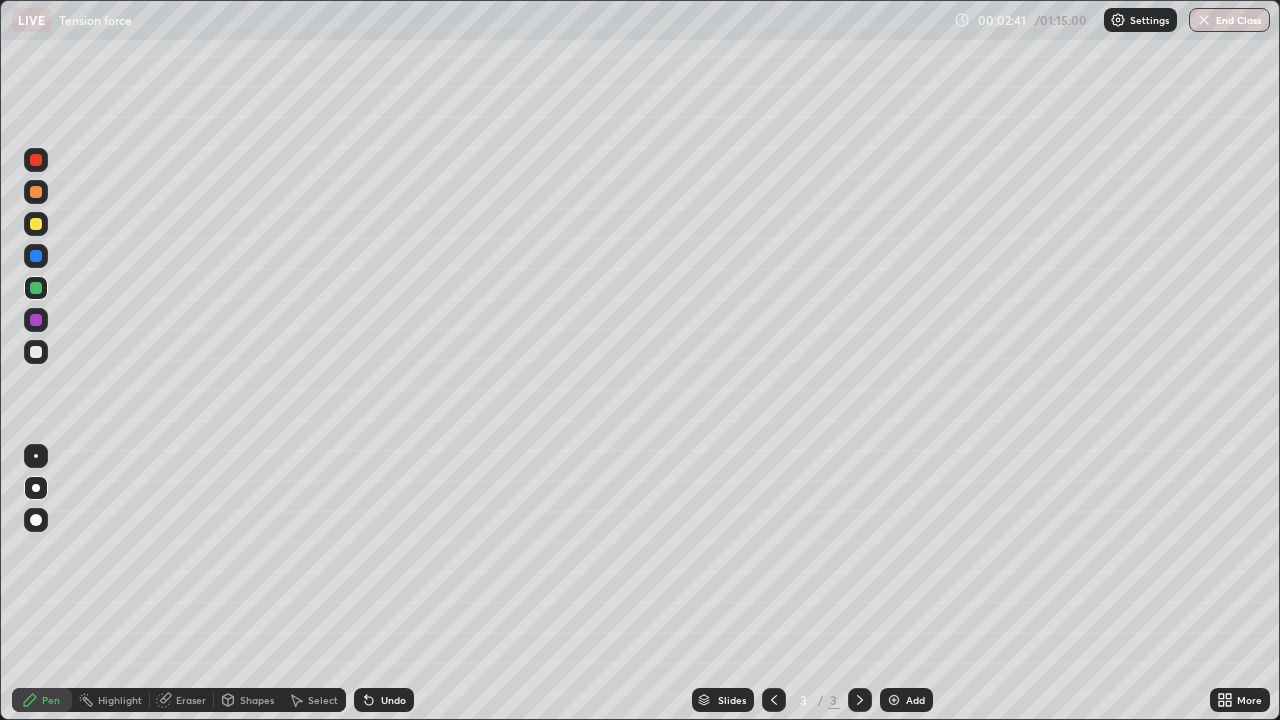 click at bounding box center [36, 352] 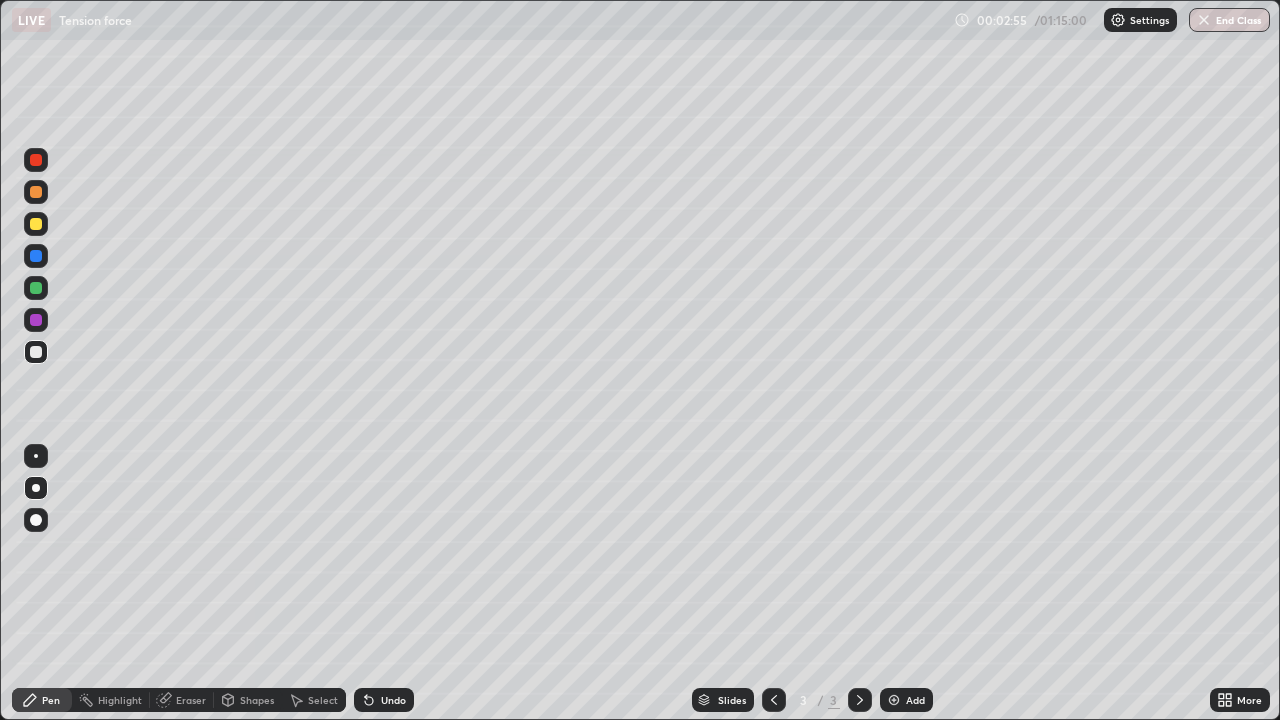 click at bounding box center (36, 288) 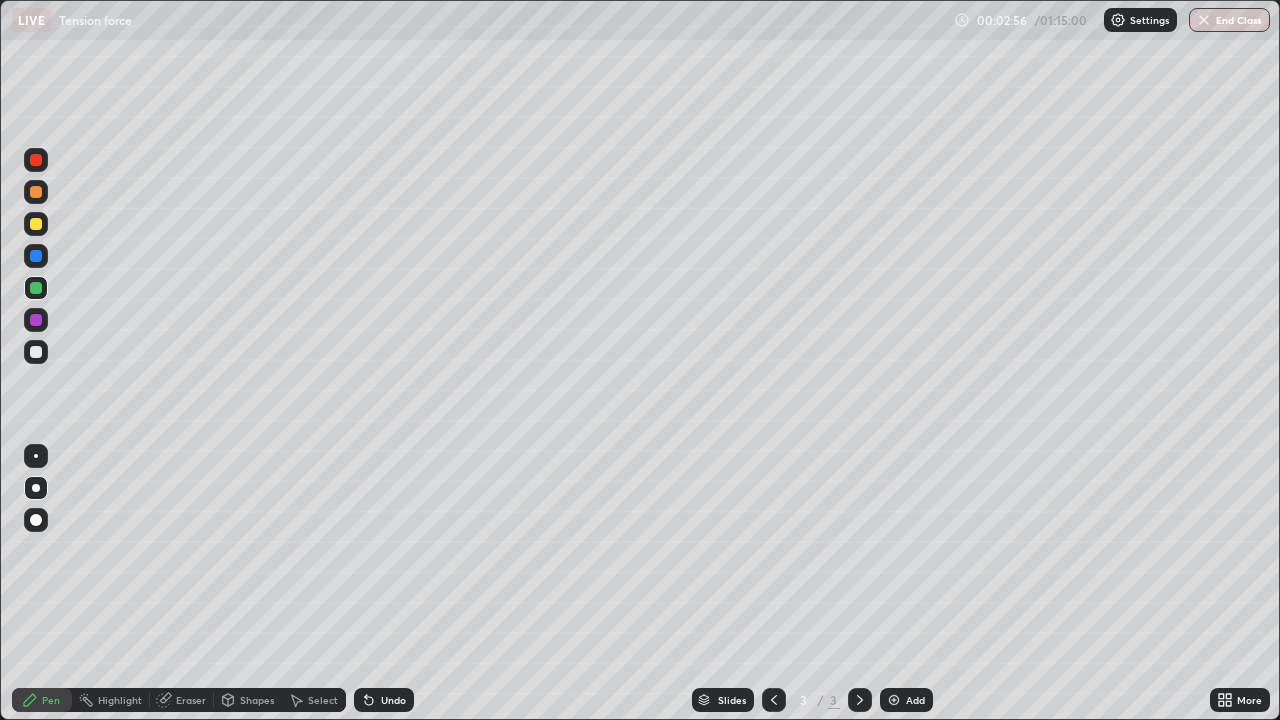 click on "Shapes" at bounding box center (257, 700) 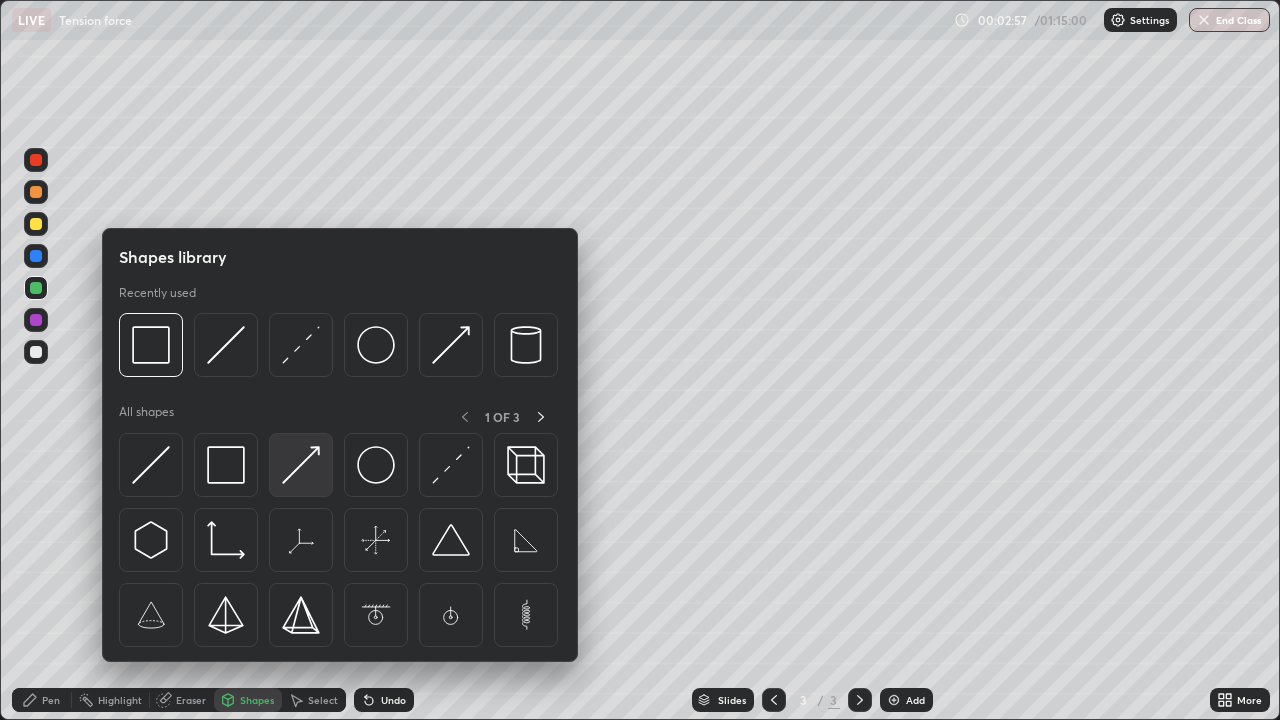 click at bounding box center [301, 465] 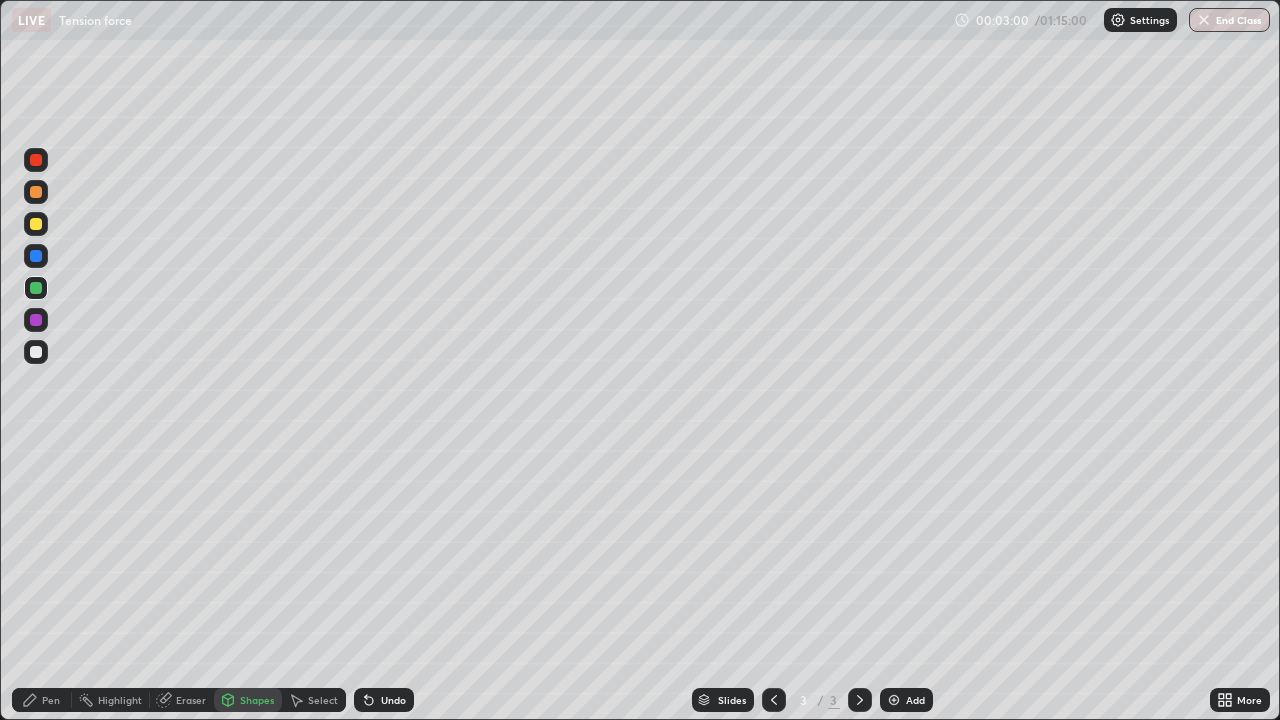 click on "Undo" at bounding box center [393, 700] 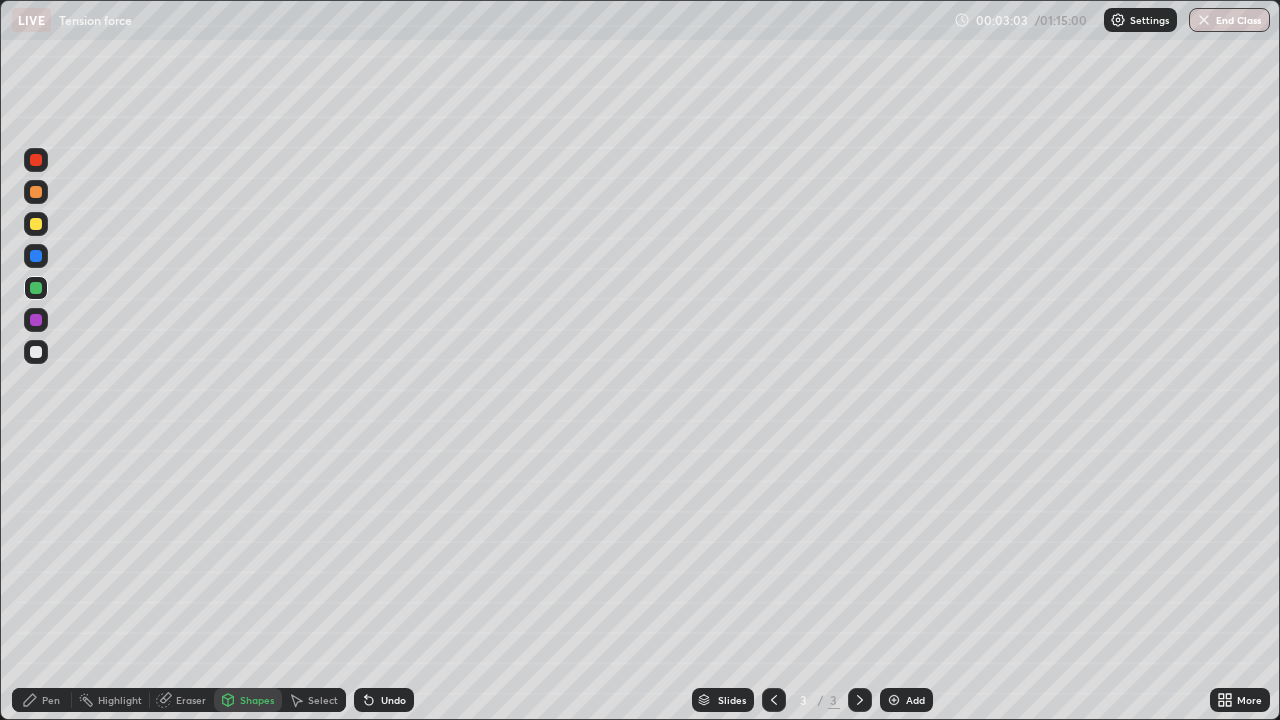 click on "Pen" at bounding box center [51, 700] 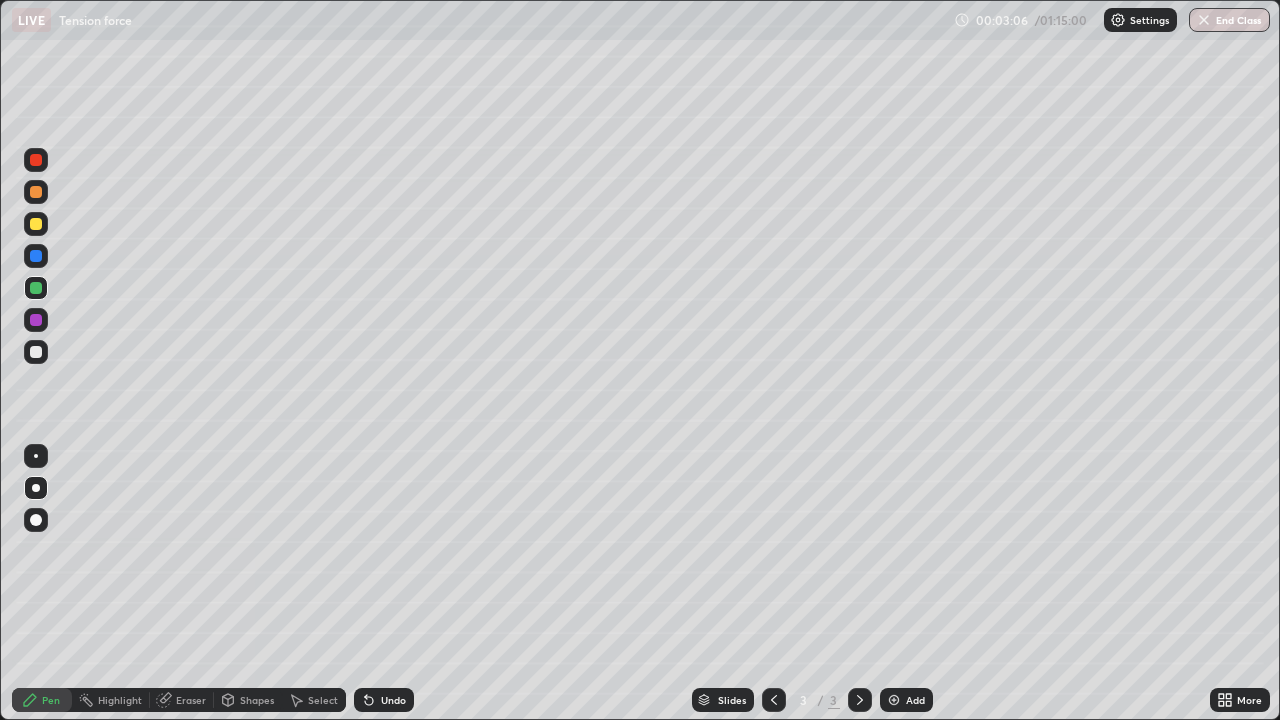 click on "Undo" at bounding box center [393, 700] 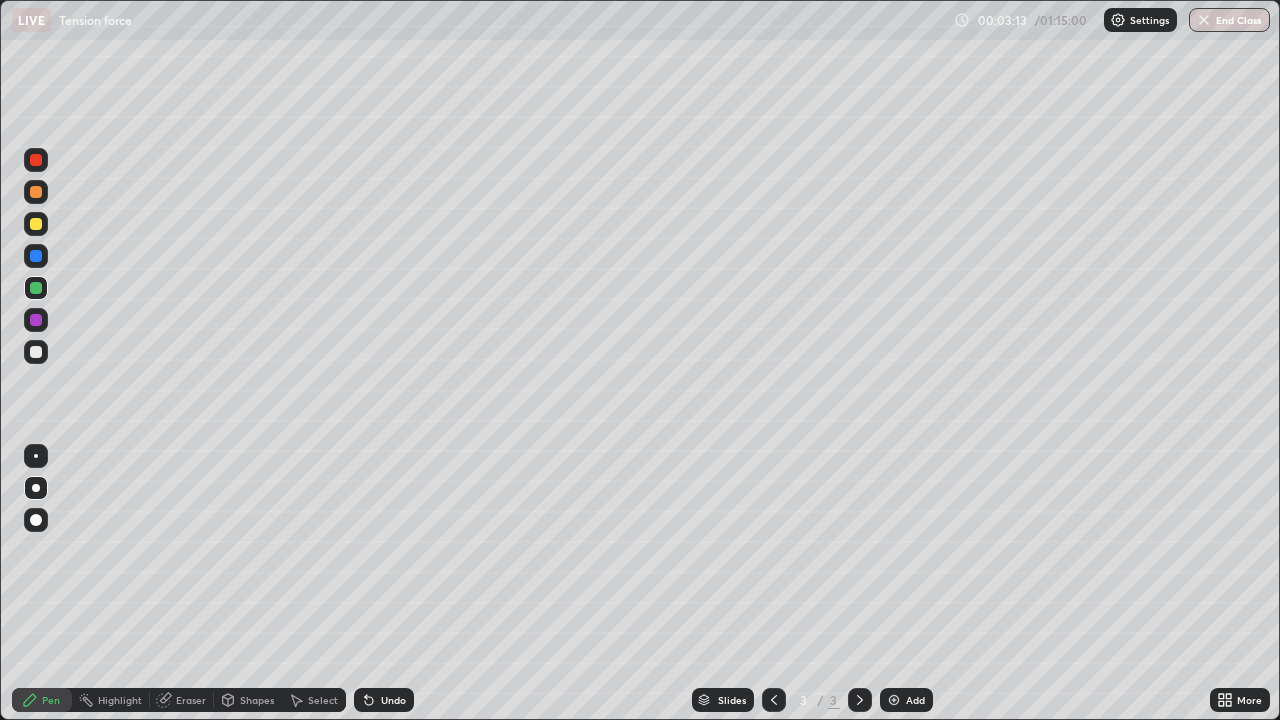 click on "Undo" at bounding box center [393, 700] 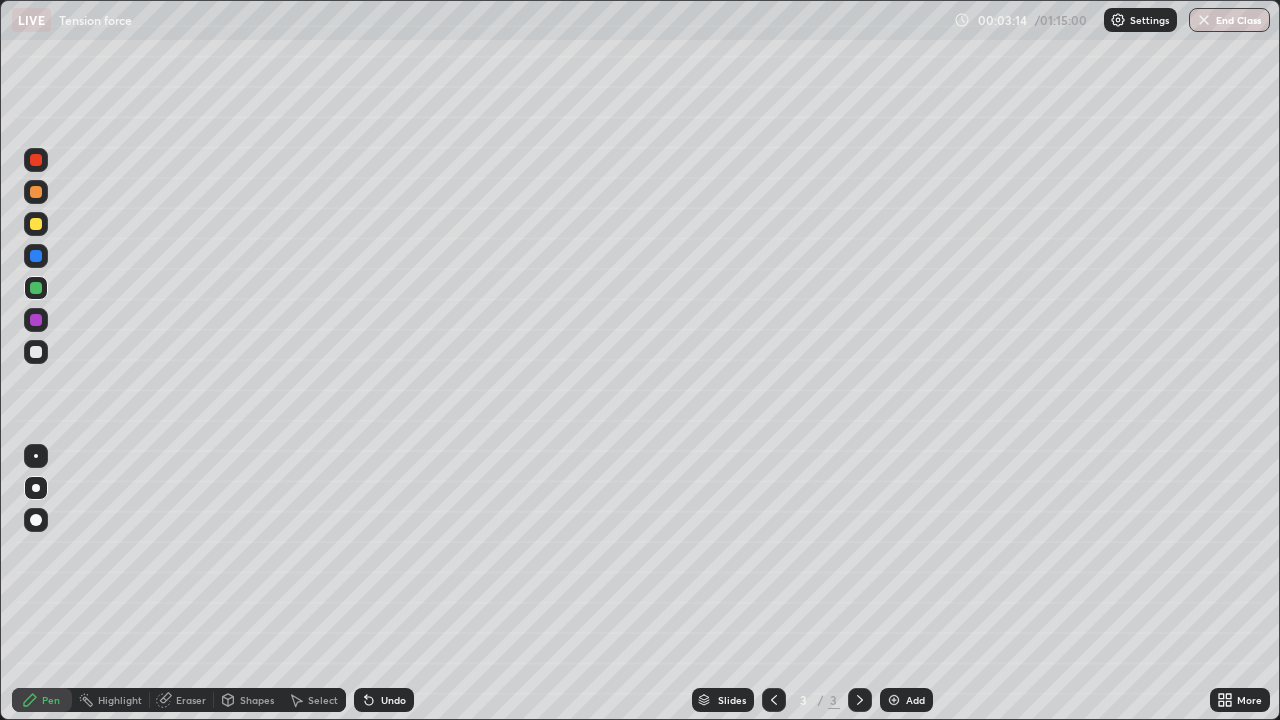 click on "Undo" at bounding box center [393, 700] 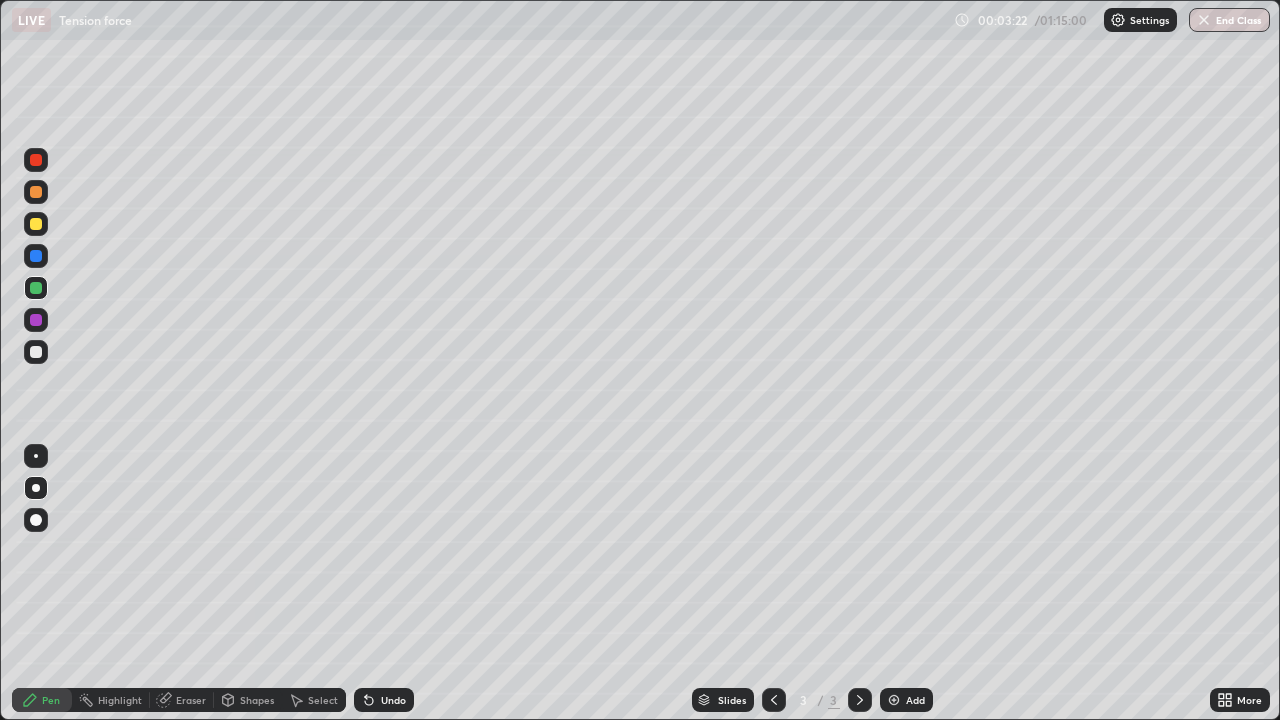 click on "Shapes" at bounding box center (257, 700) 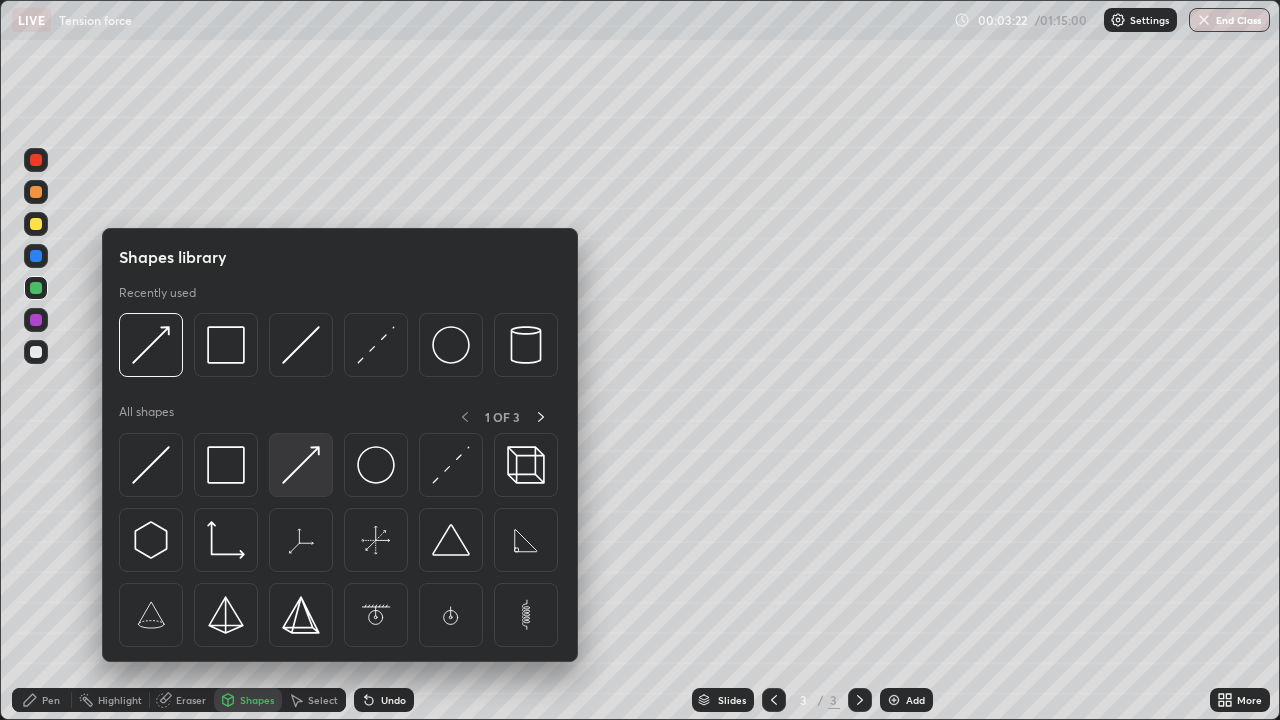 click at bounding box center [301, 465] 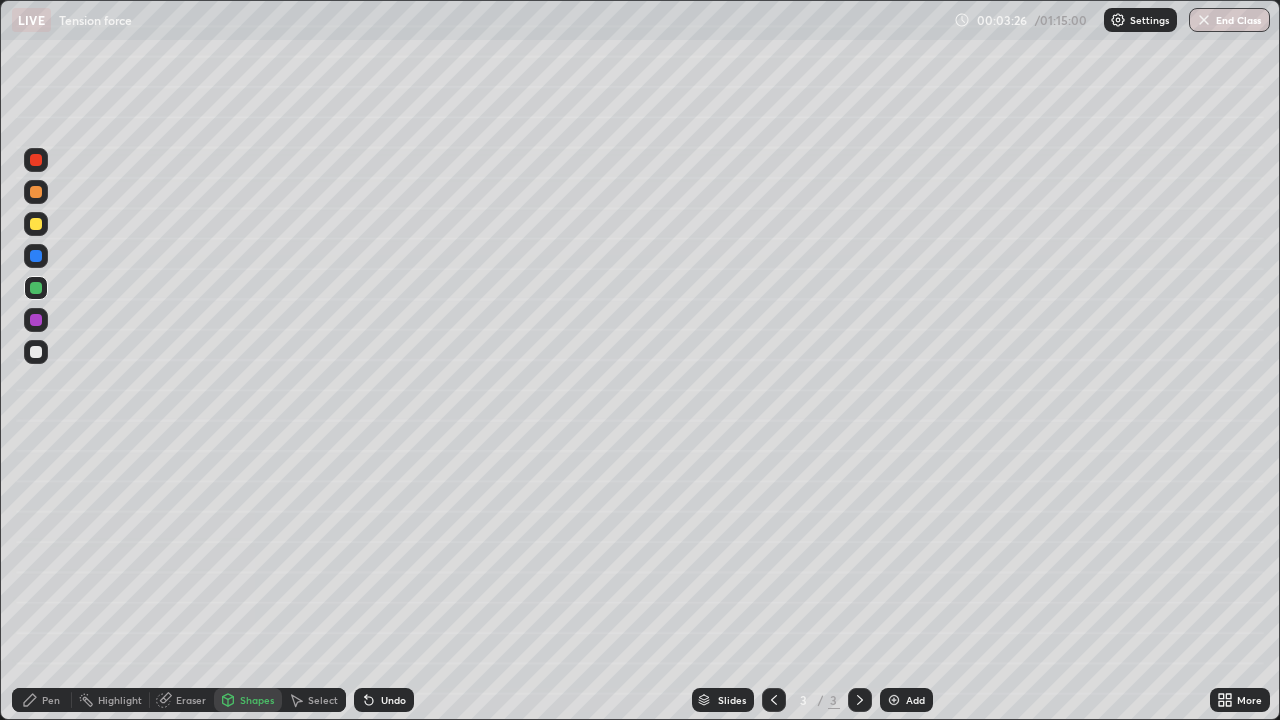 click on "Pen" at bounding box center [42, 700] 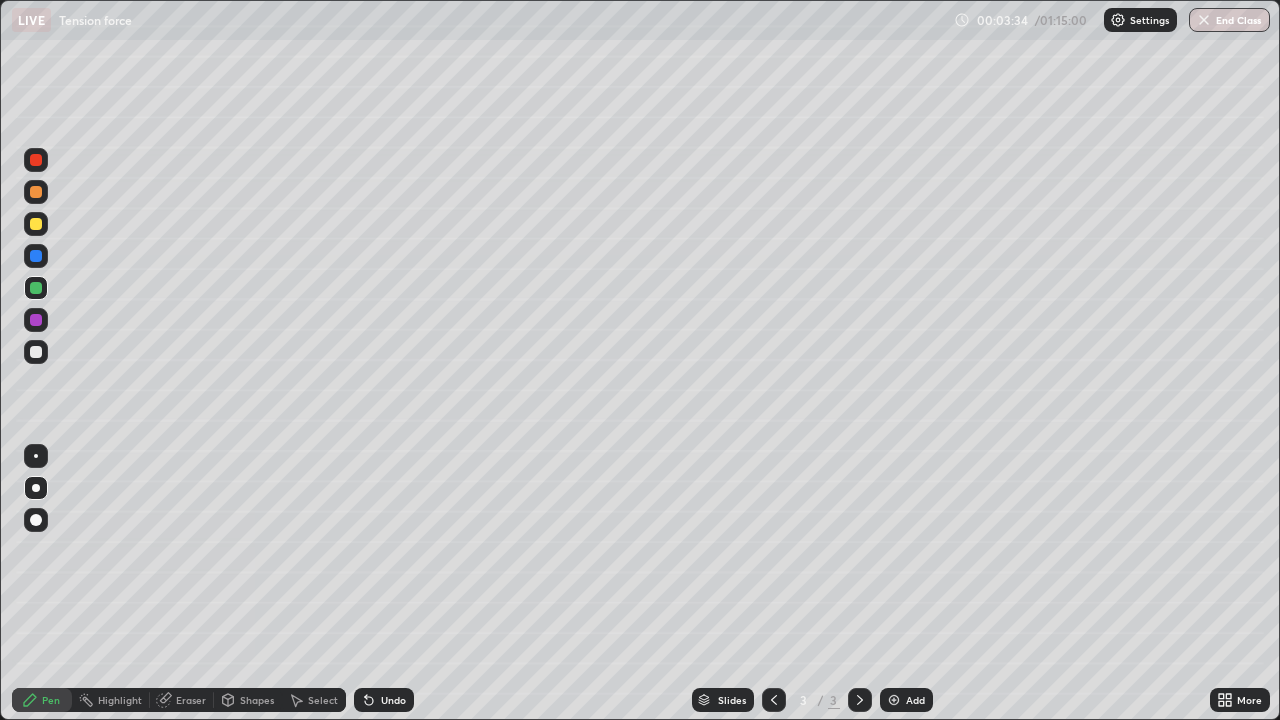 click at bounding box center [36, 352] 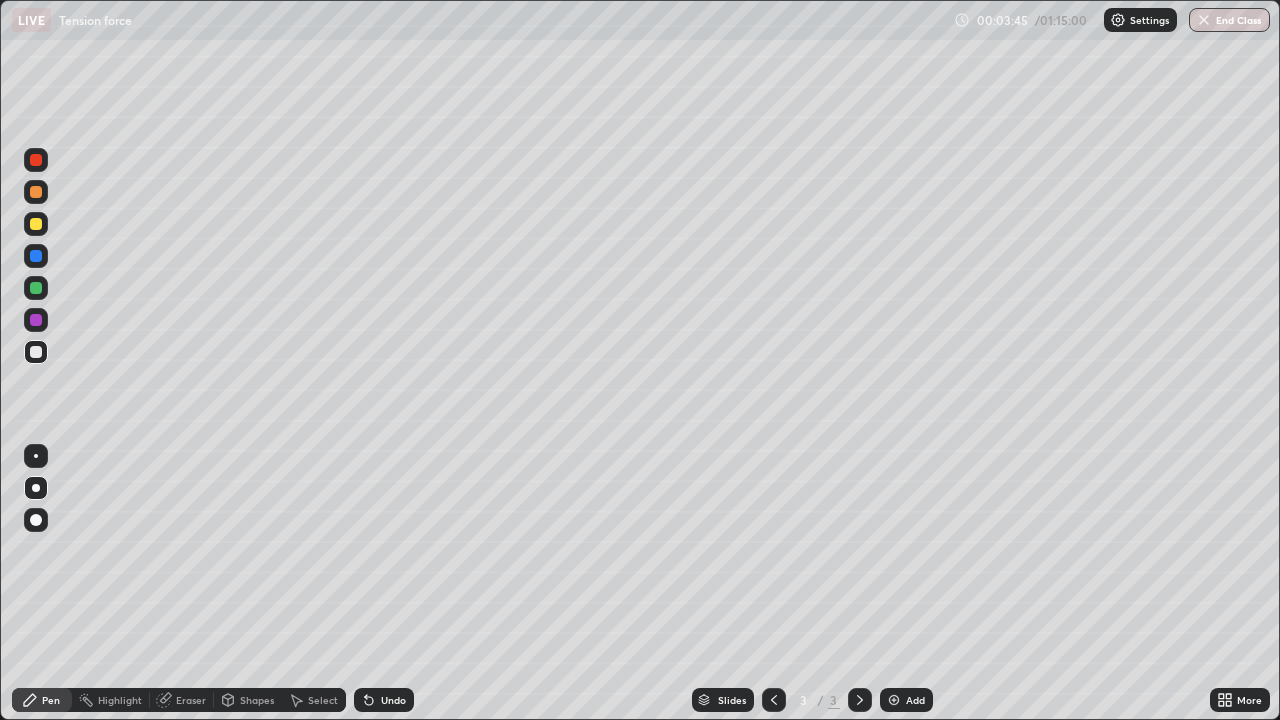 click at bounding box center [36, 352] 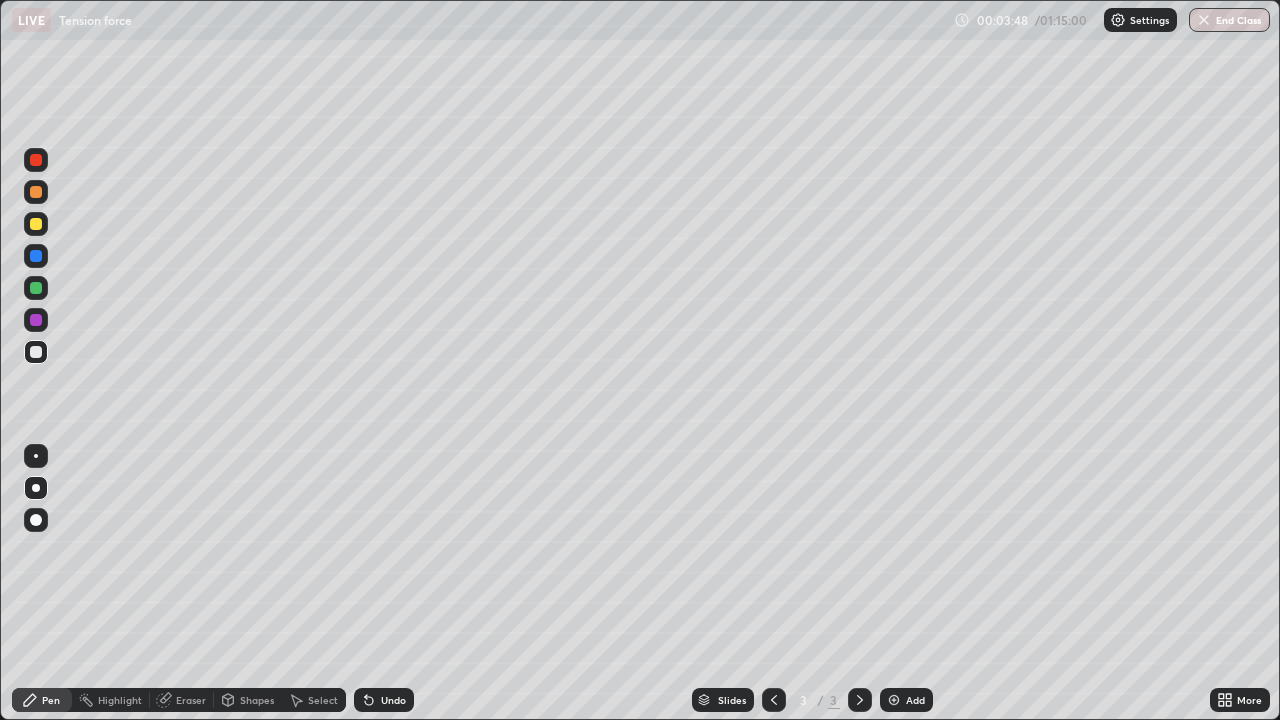click at bounding box center [36, 256] 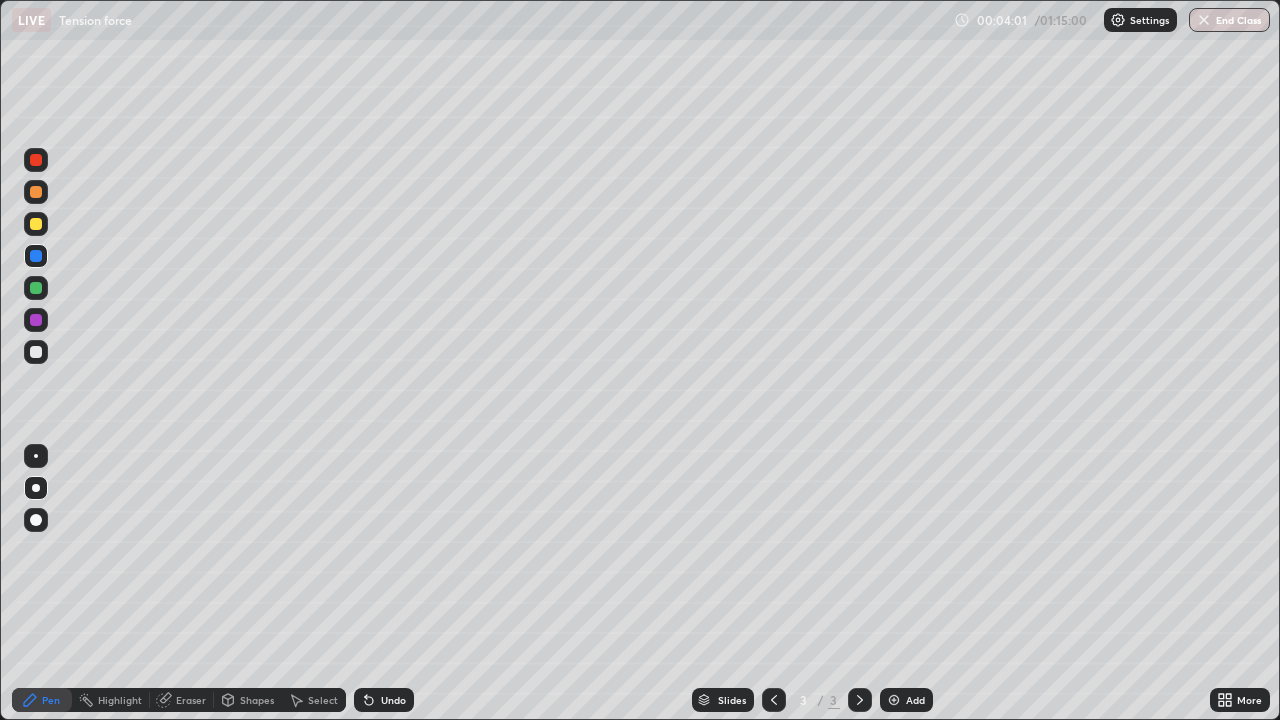click at bounding box center (36, 352) 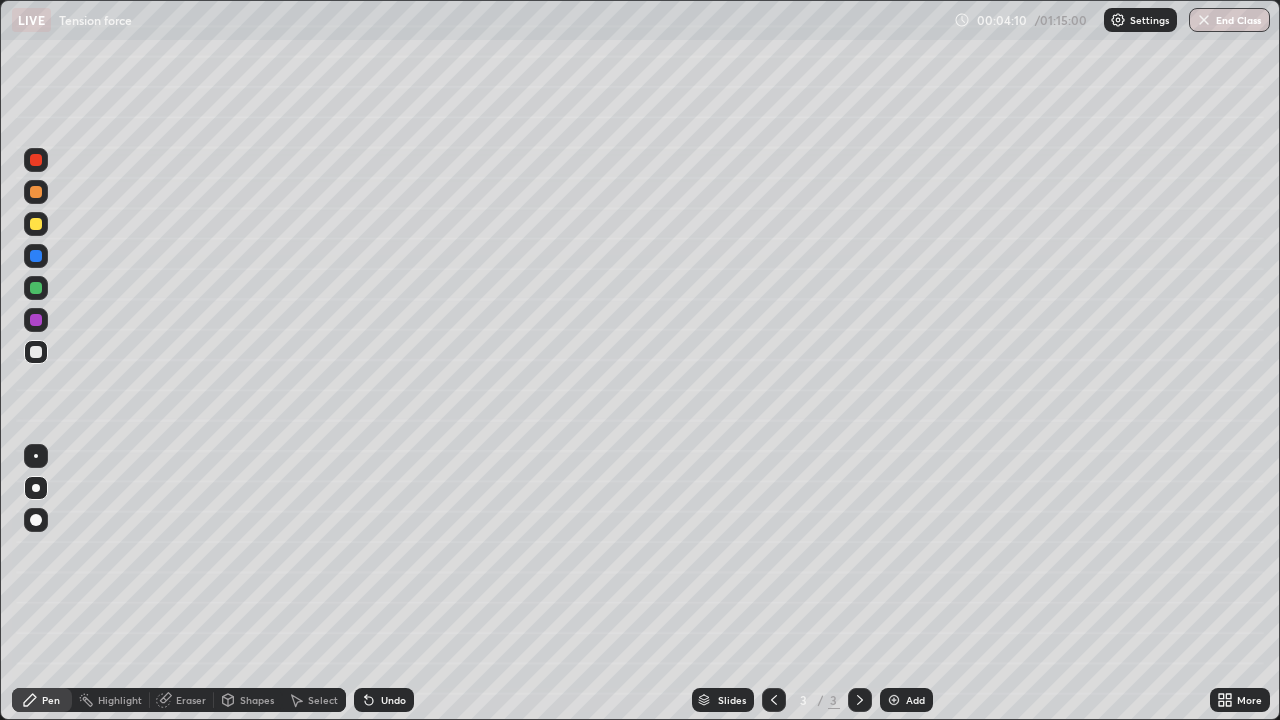 click at bounding box center [36, 352] 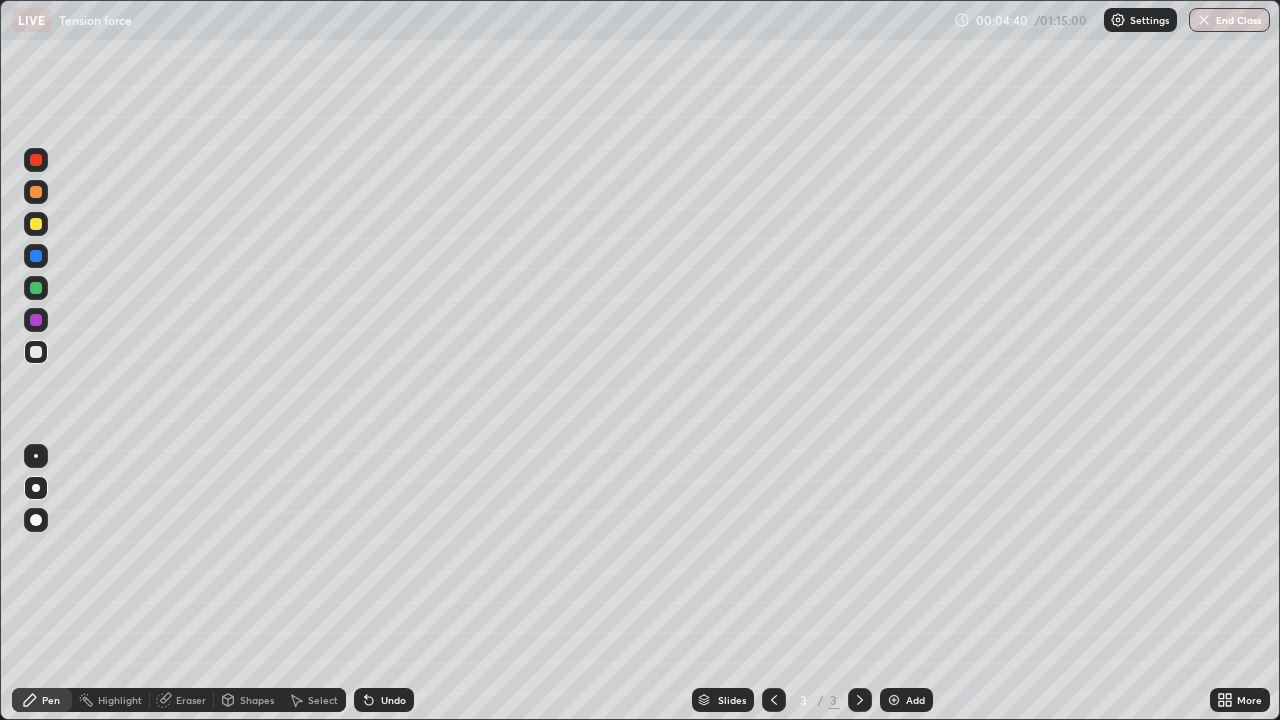 click at bounding box center (36, 224) 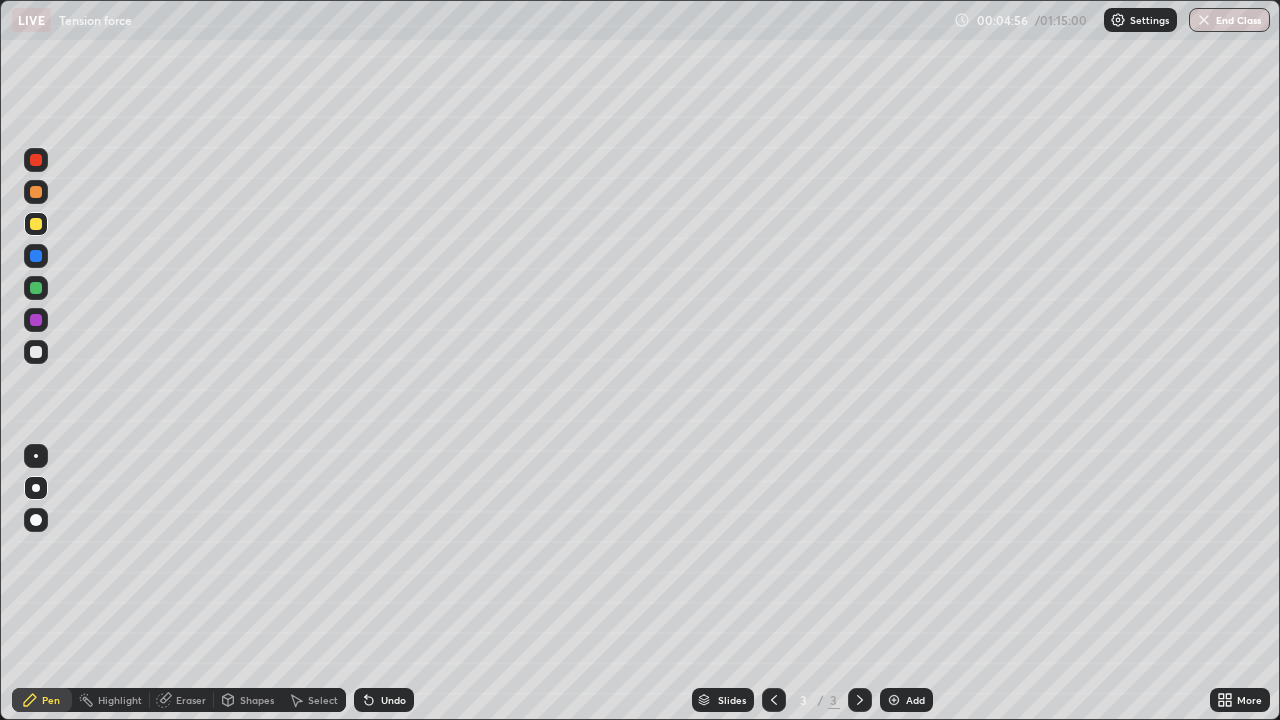 click at bounding box center (36, 352) 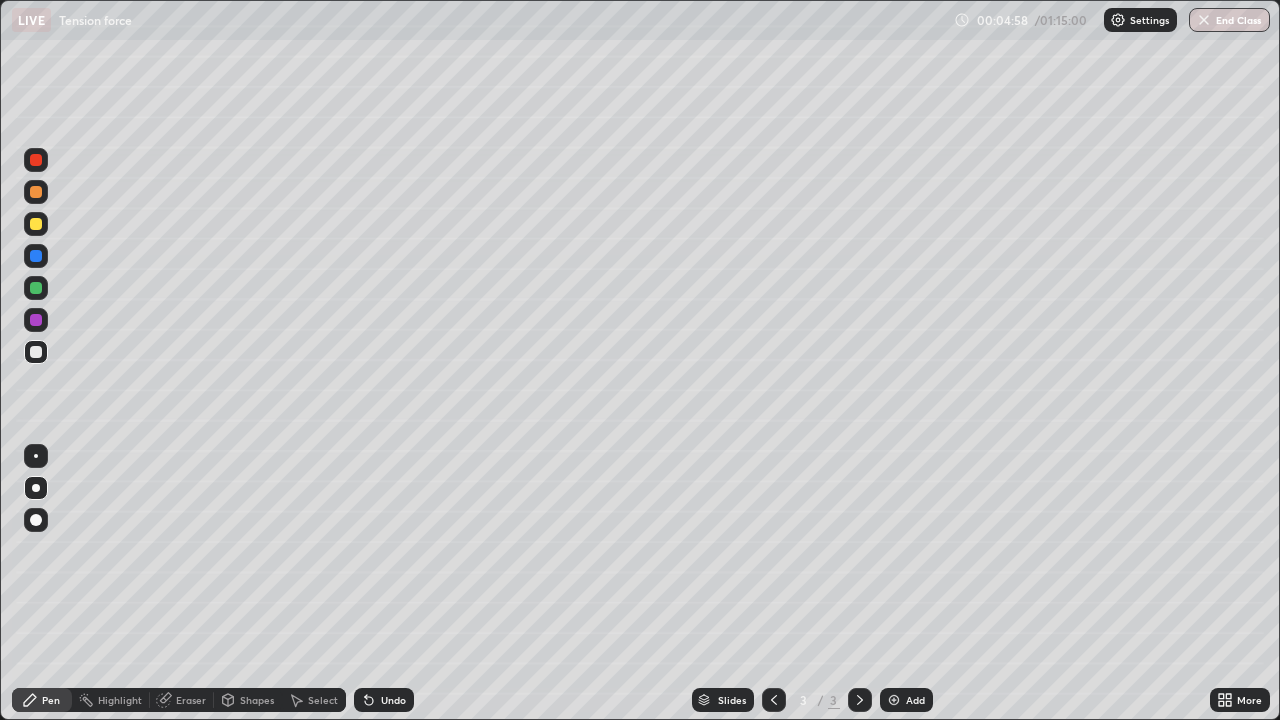click at bounding box center [36, 256] 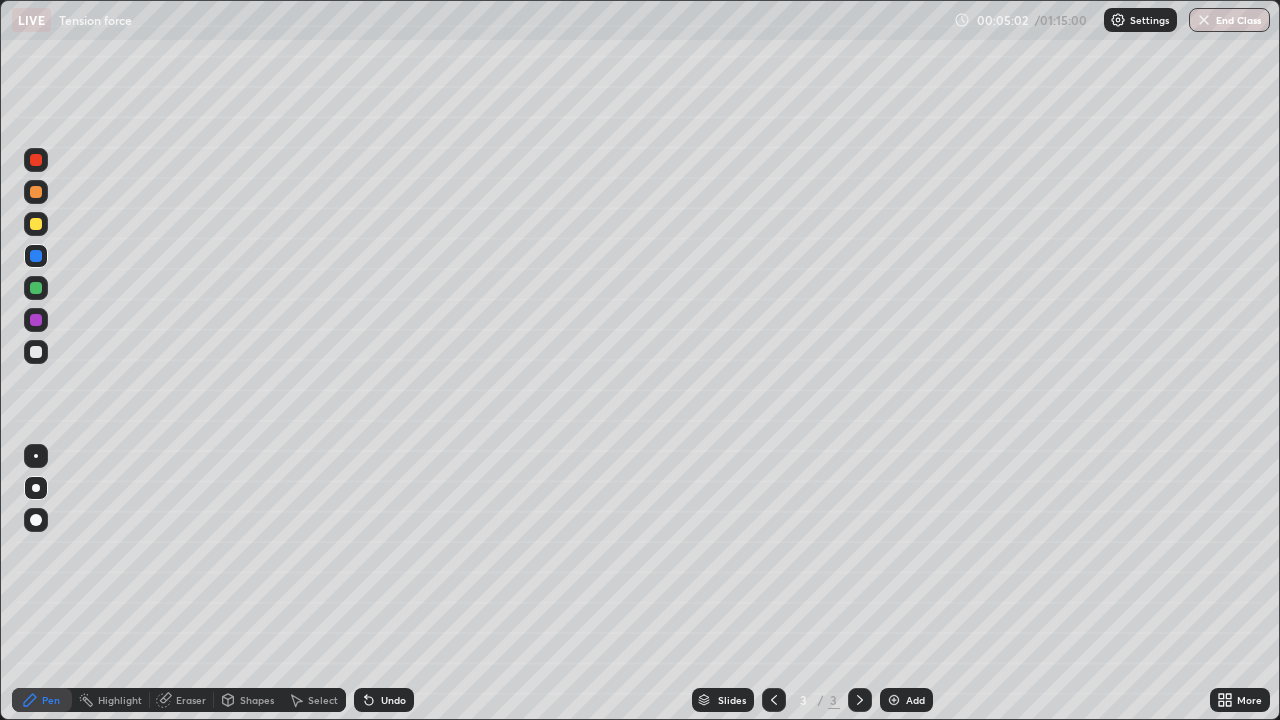 click at bounding box center [36, 352] 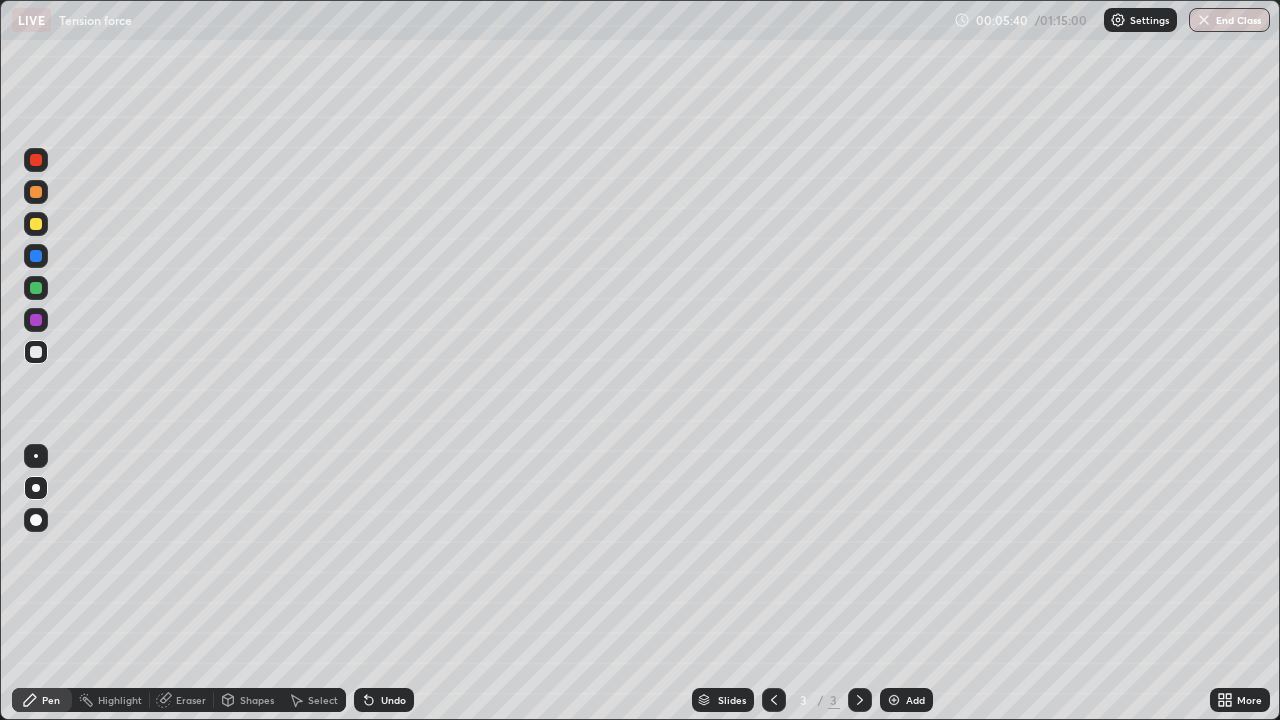 click at bounding box center (36, 160) 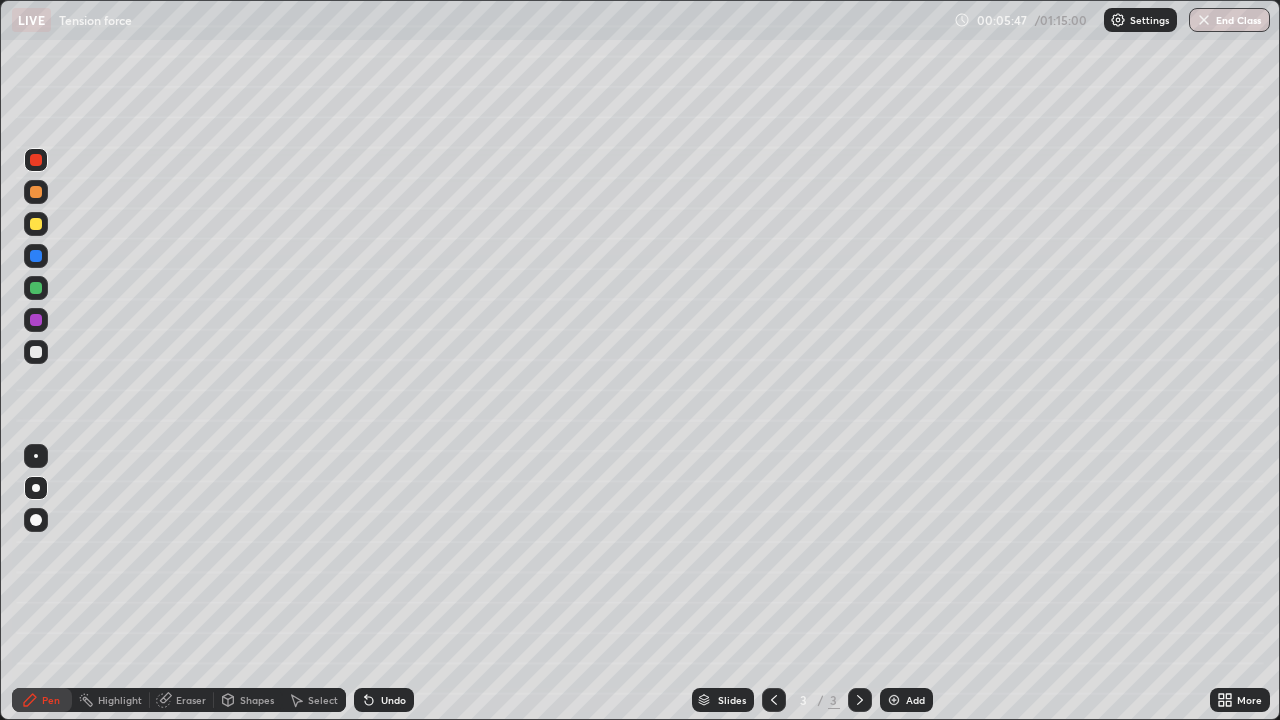 click on "Add" at bounding box center [906, 700] 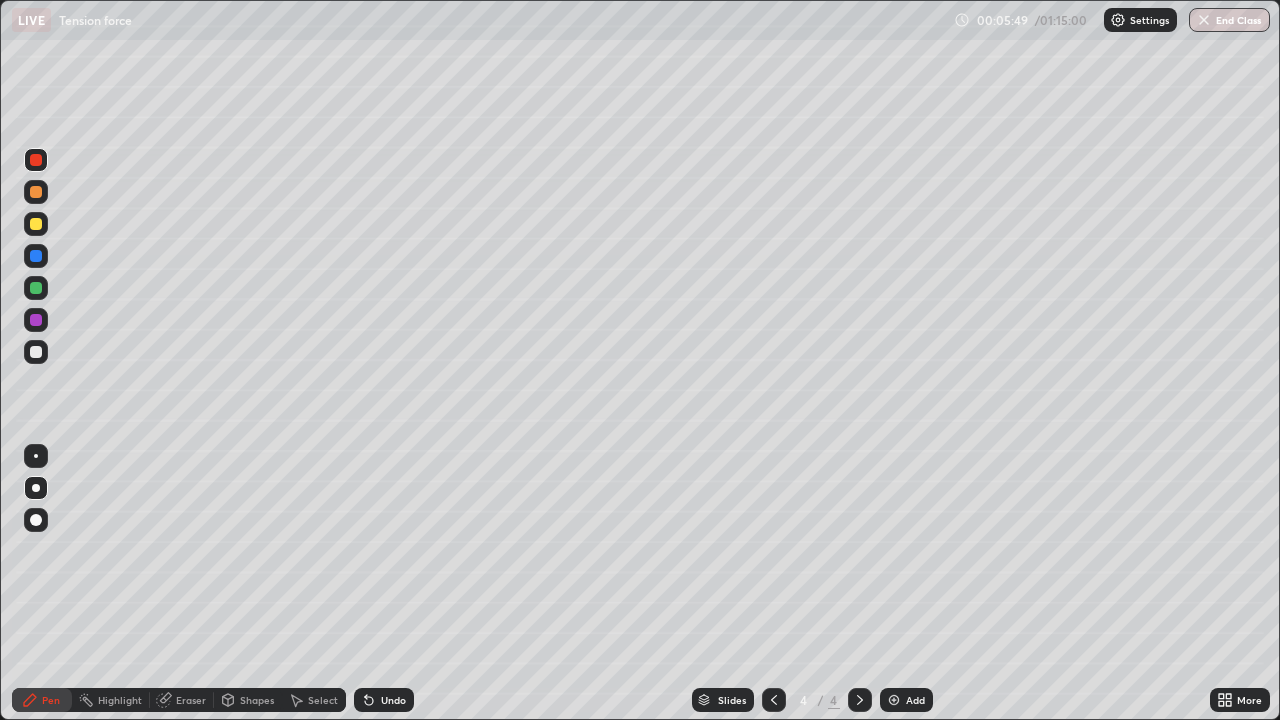 click at bounding box center [36, 352] 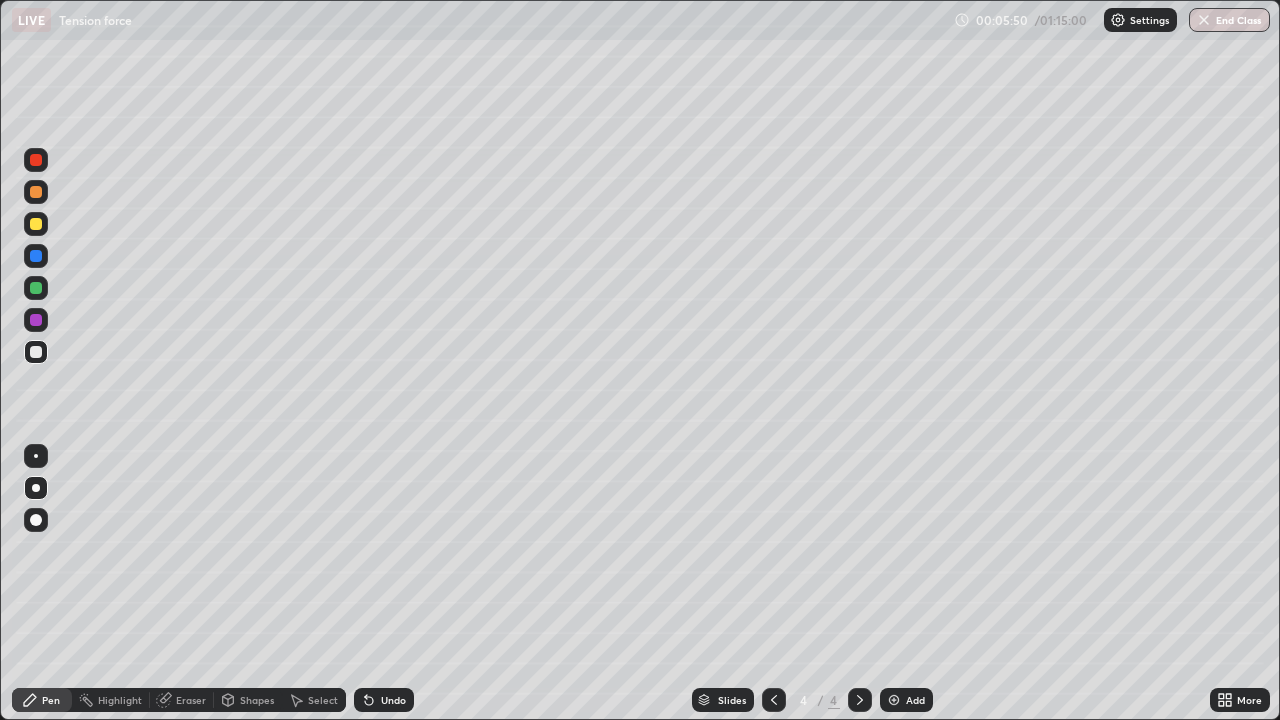 click on "Shapes" at bounding box center (257, 700) 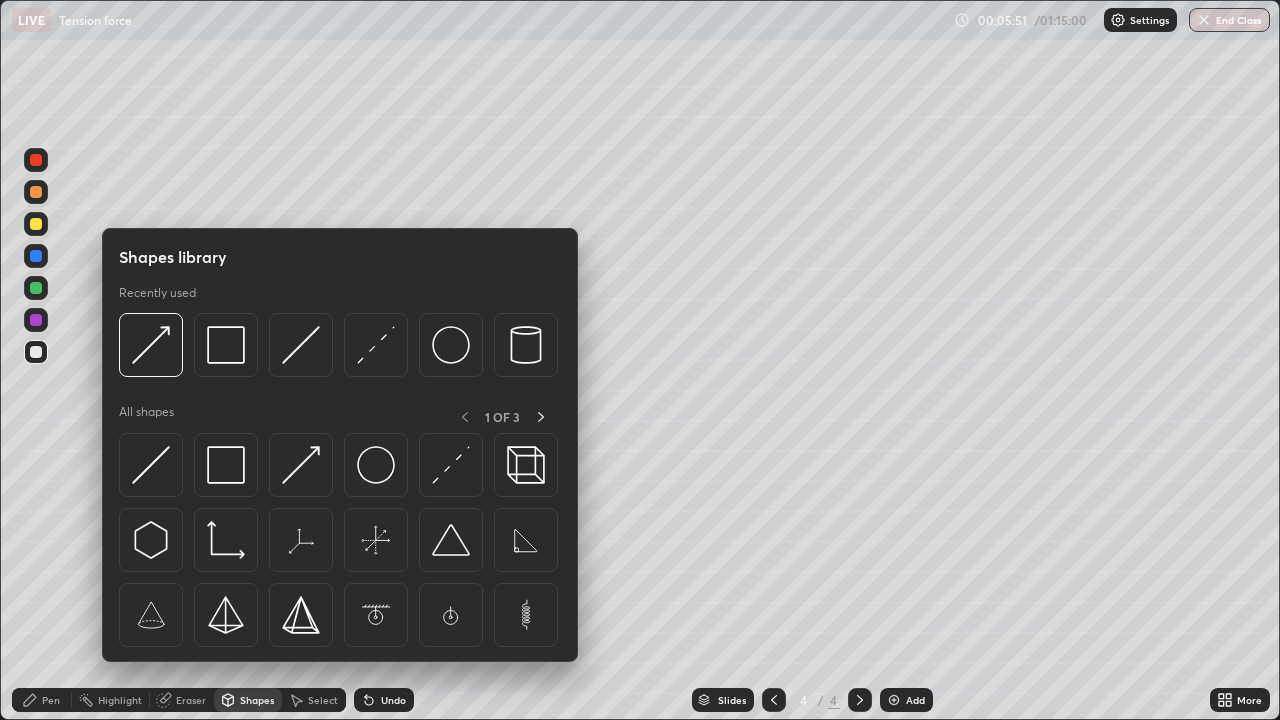 click on "Pen" at bounding box center (51, 700) 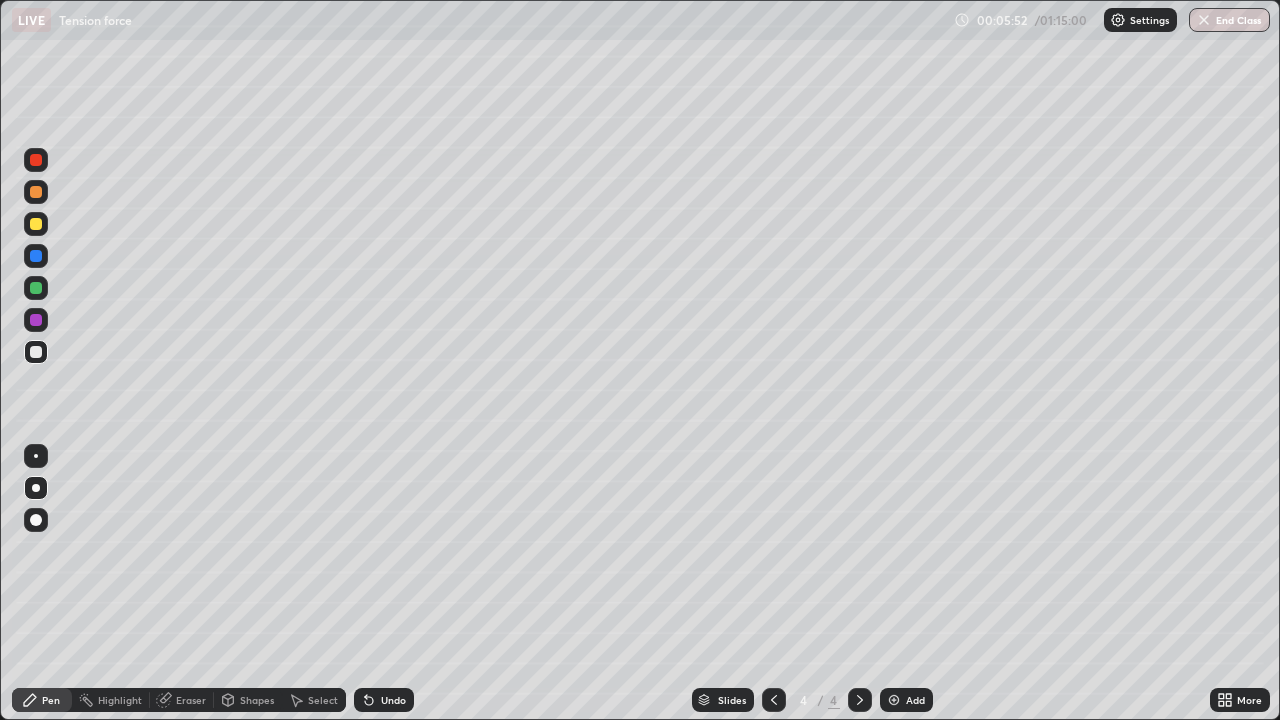 click at bounding box center (36, 160) 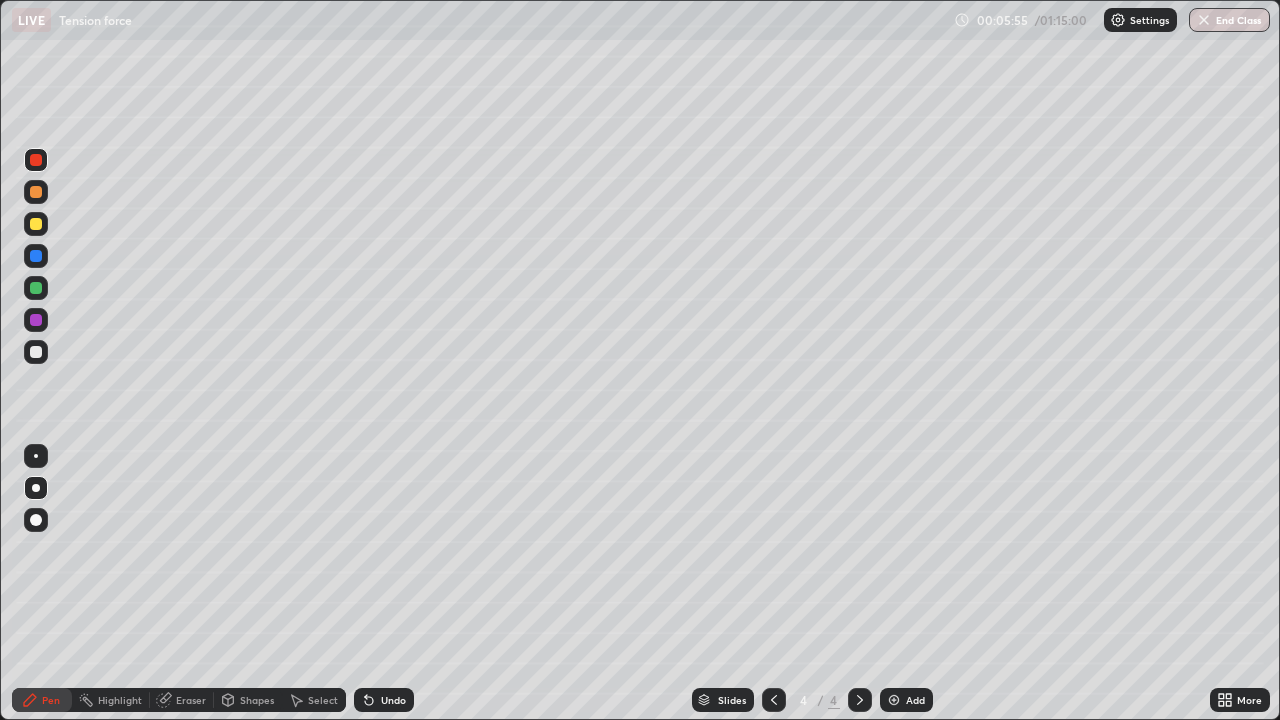 click on "Pen" at bounding box center (51, 700) 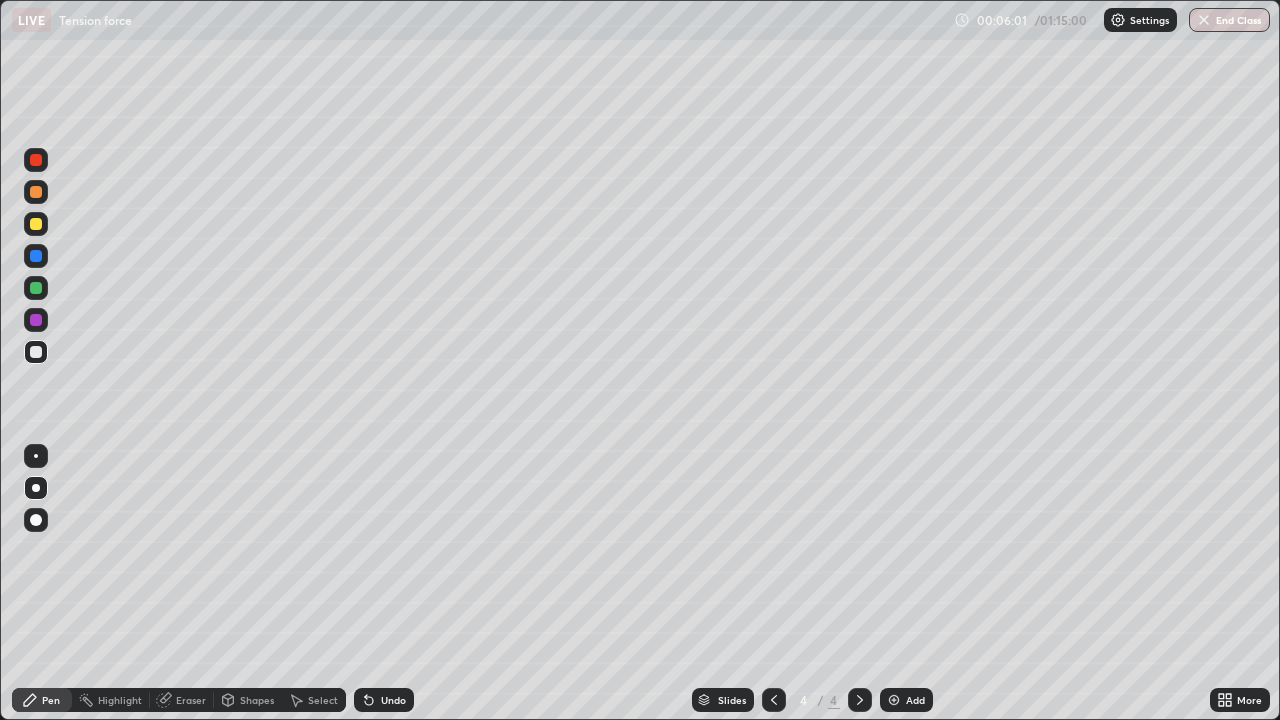 click on "Shapes" at bounding box center [257, 700] 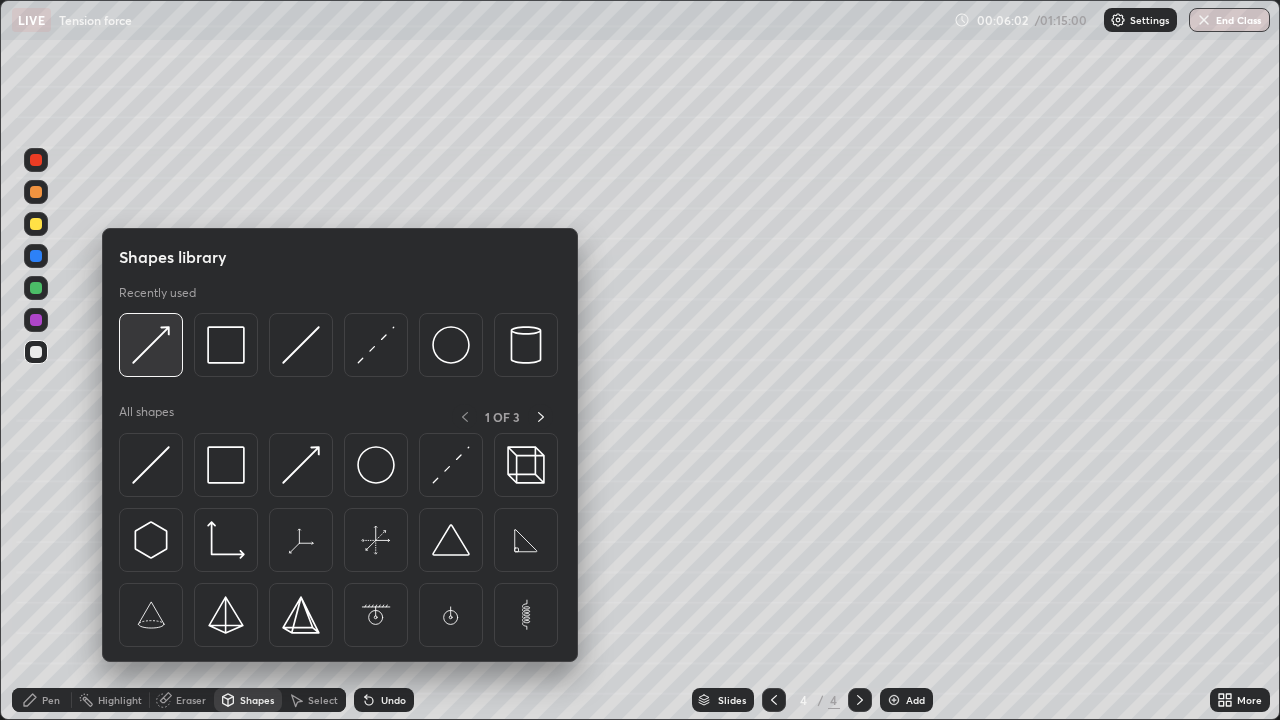 click at bounding box center [151, 345] 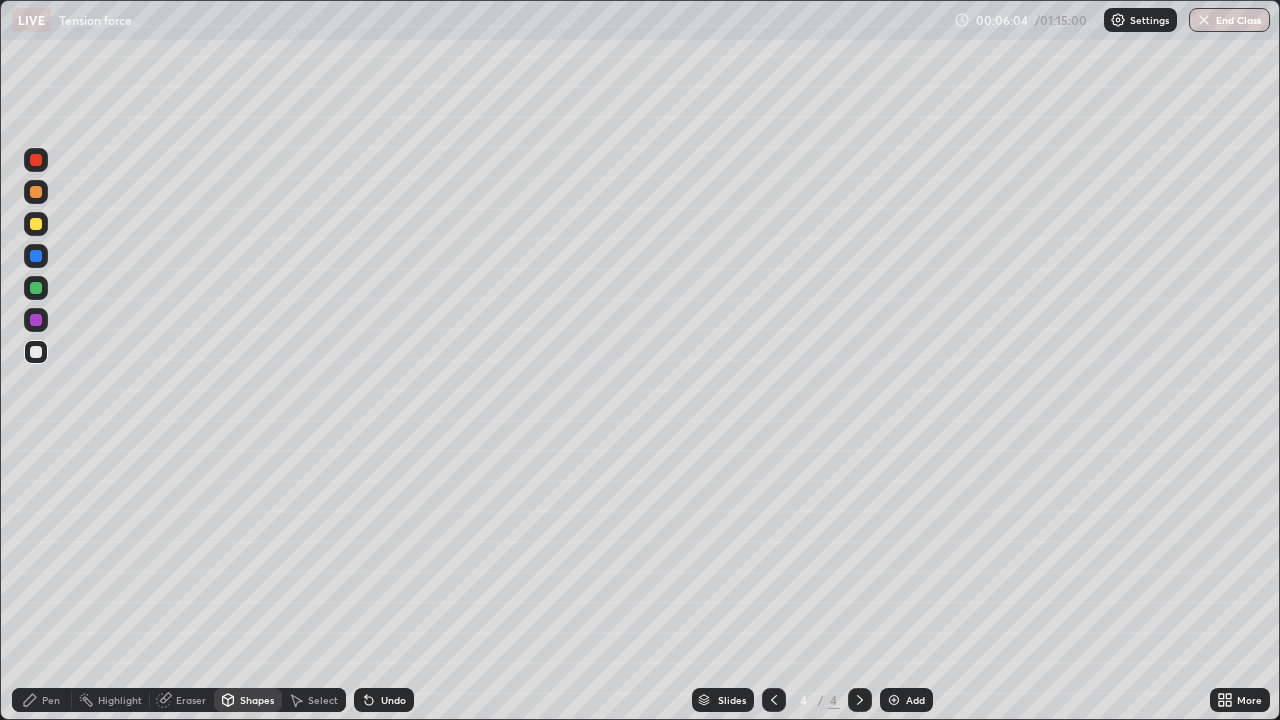 click on "Pen" at bounding box center [51, 700] 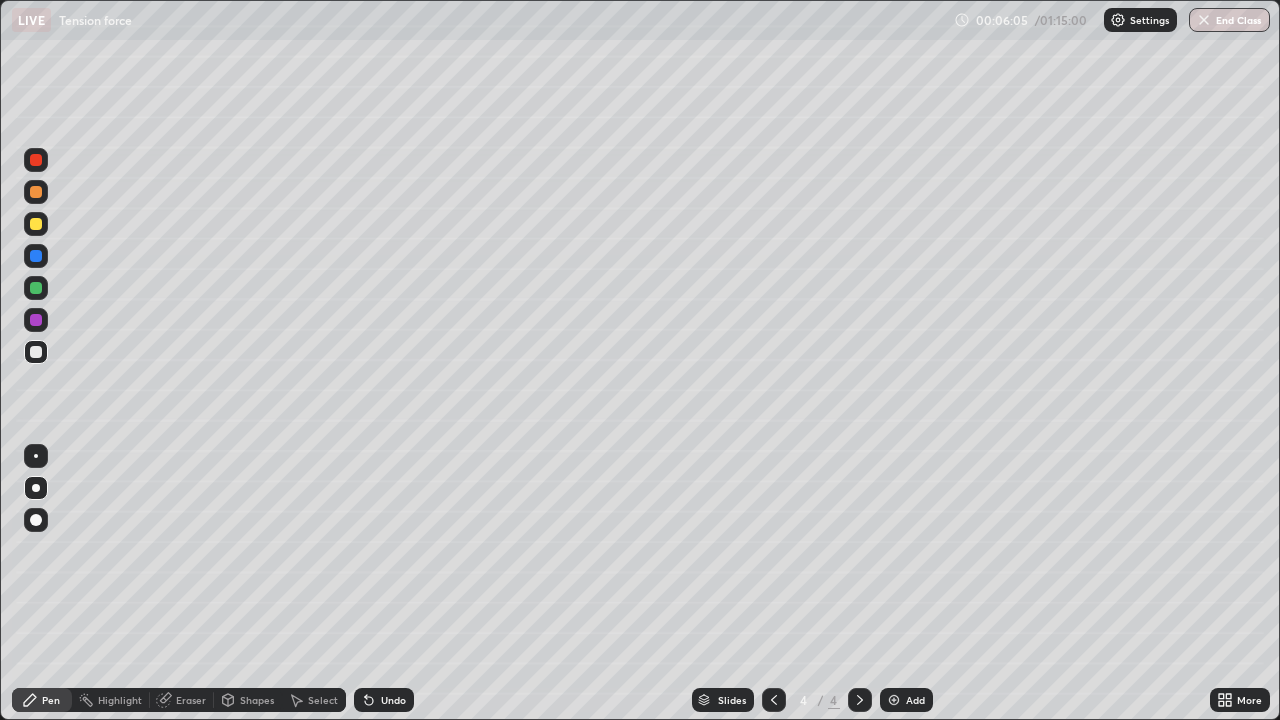 click at bounding box center [36, 224] 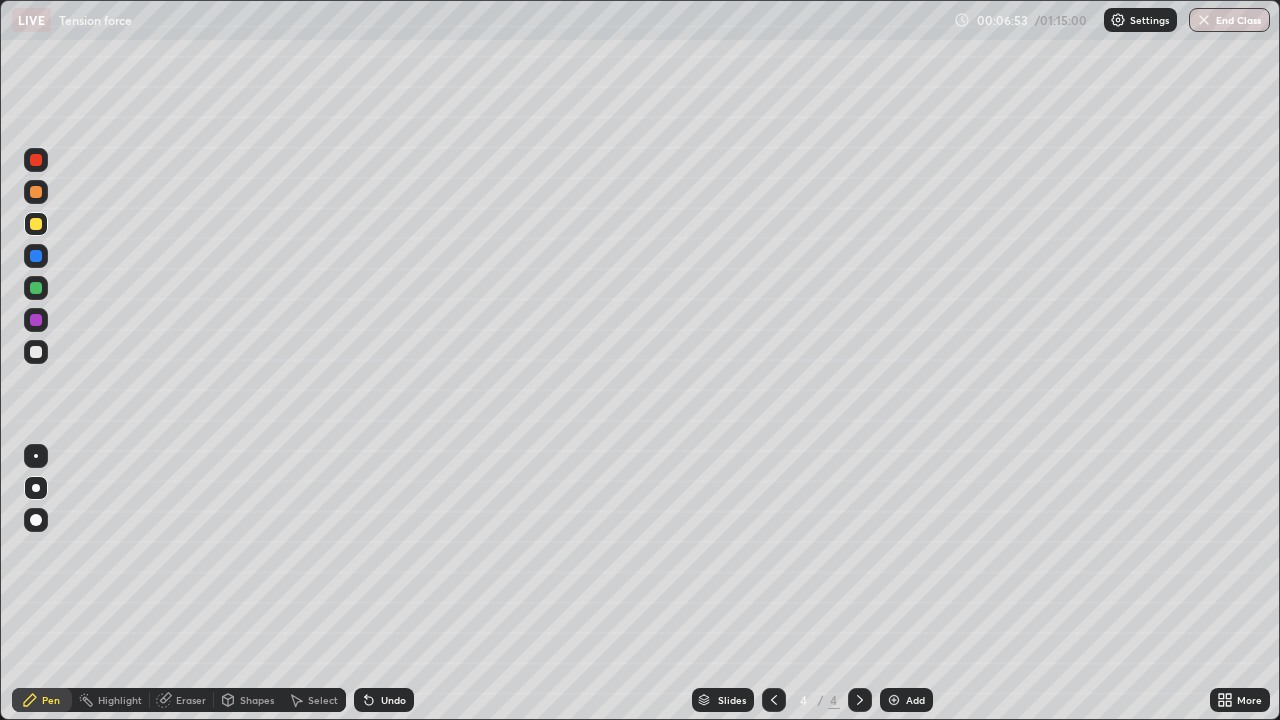click at bounding box center [36, 352] 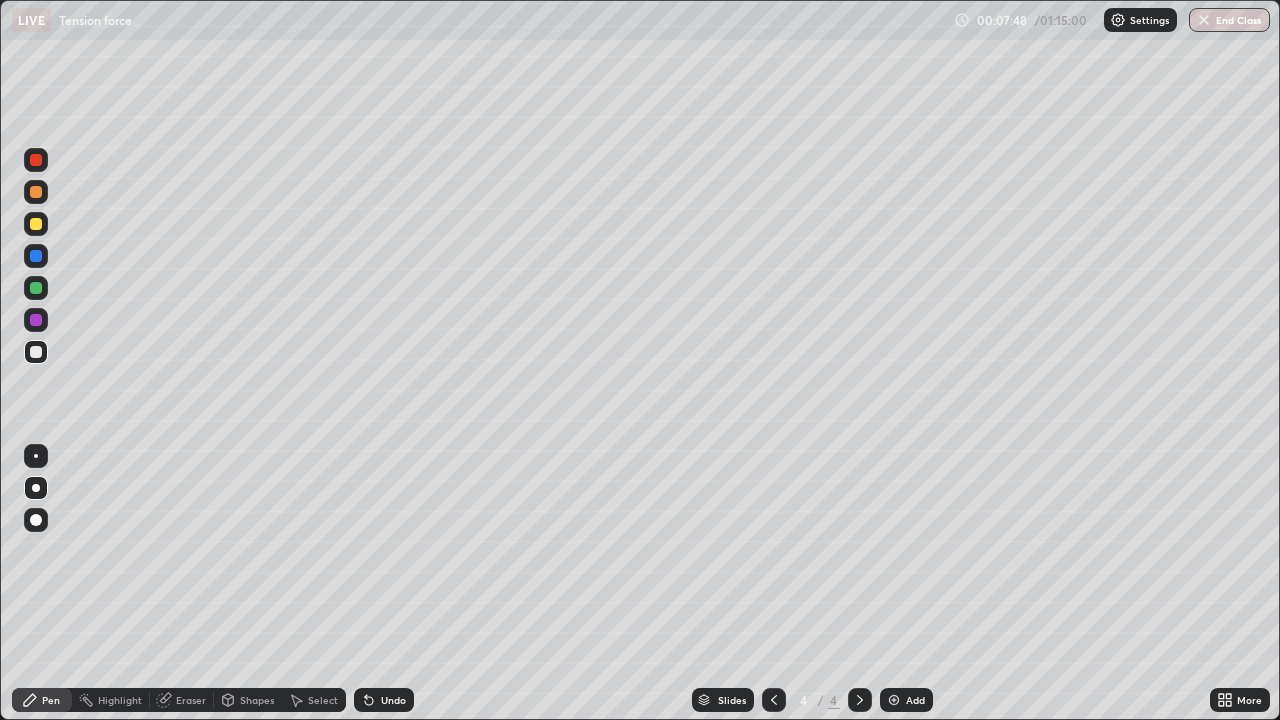 click at bounding box center [36, 224] 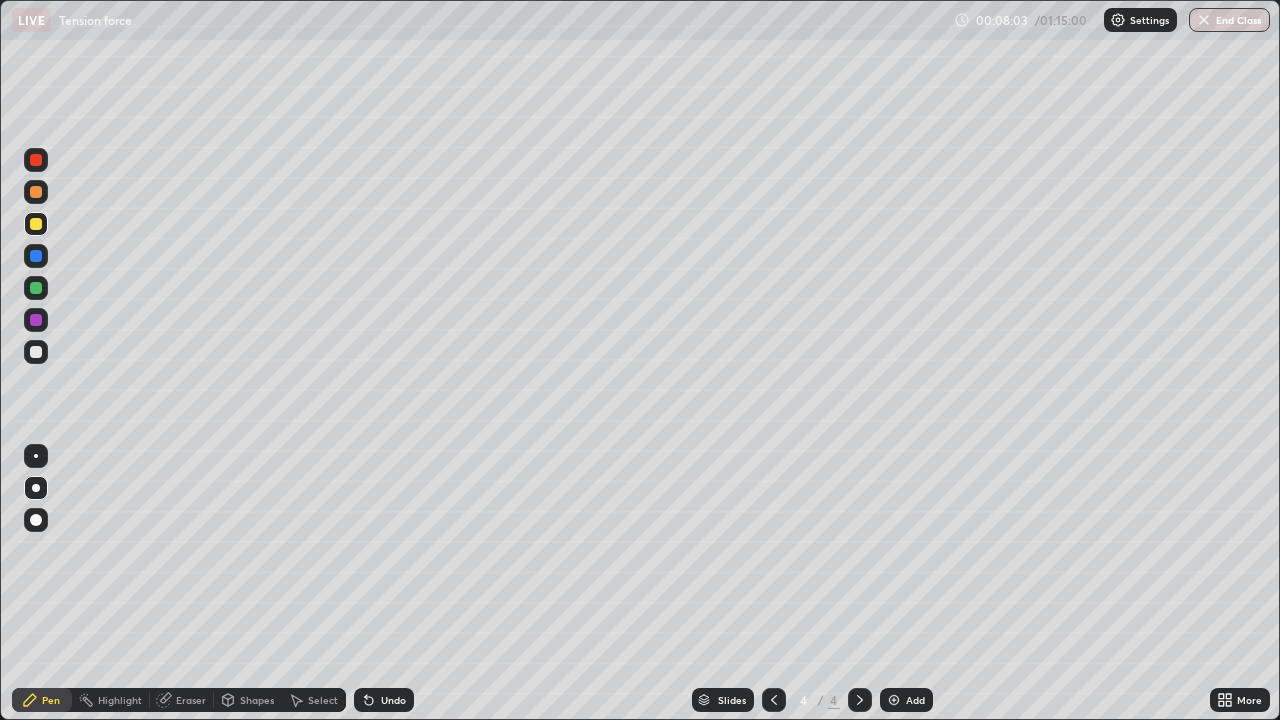 click at bounding box center [36, 256] 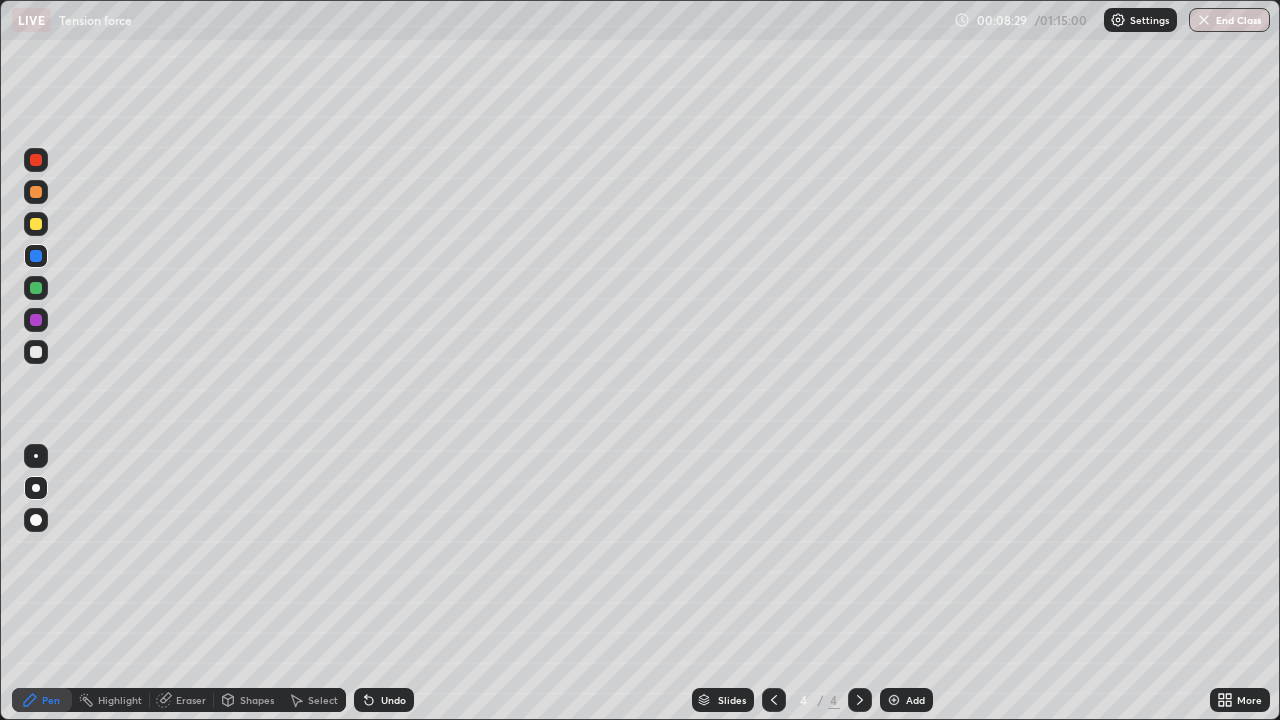 click 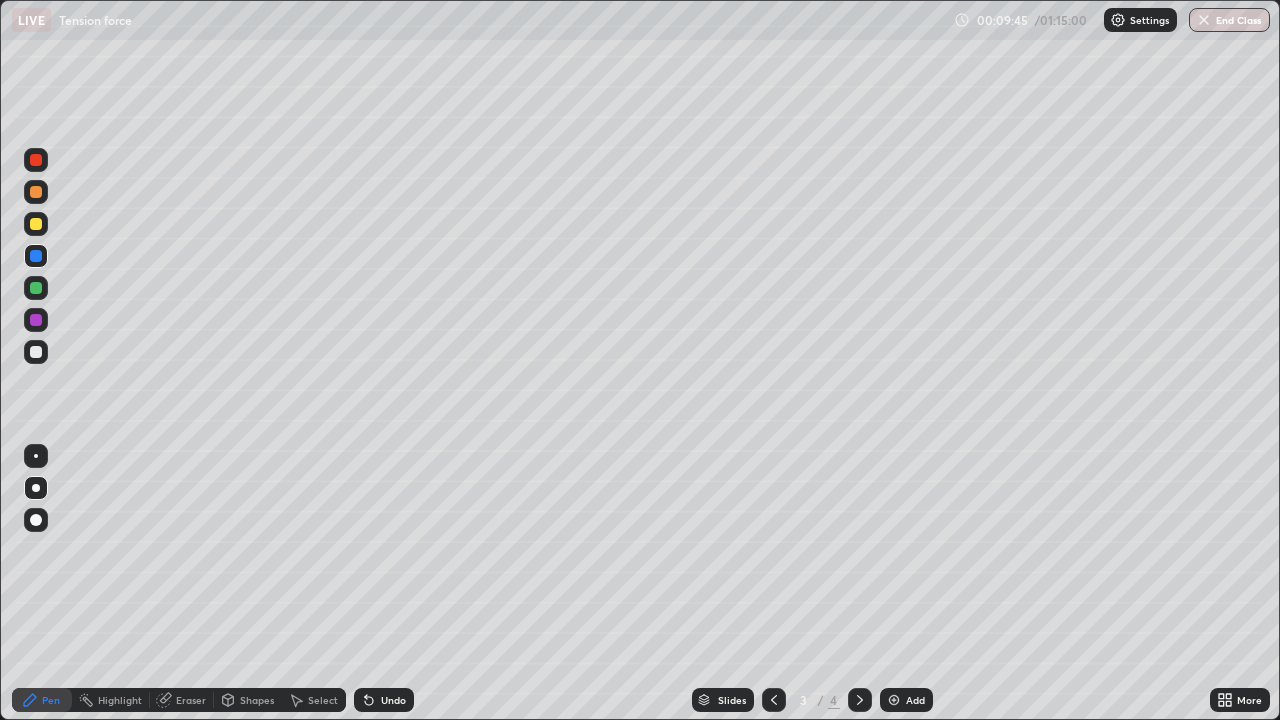 click 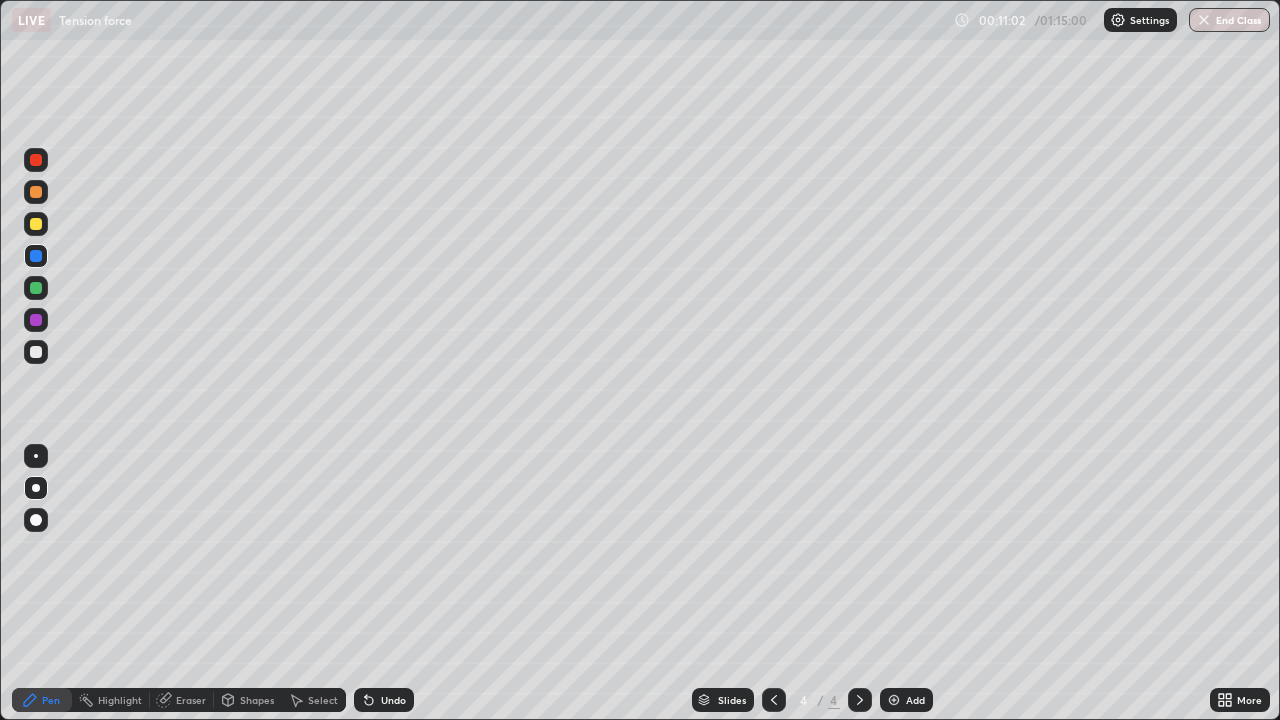 click at bounding box center [860, 700] 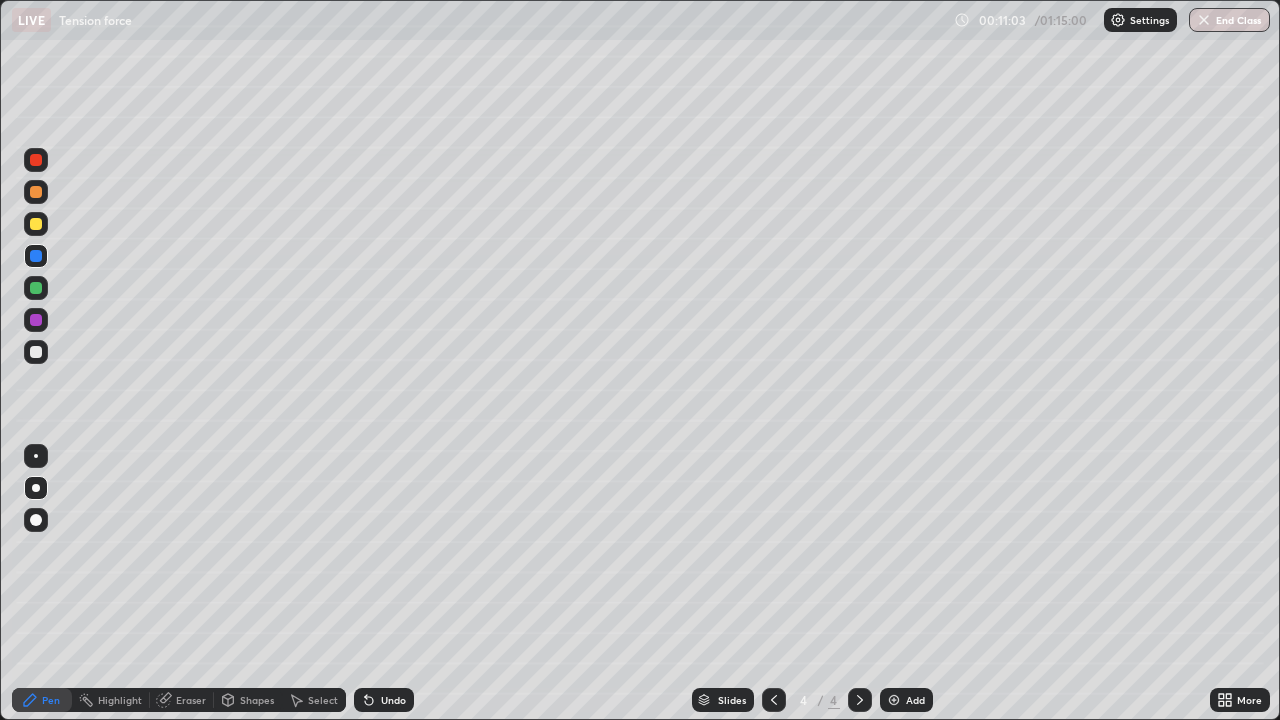 click on "Add" at bounding box center [915, 700] 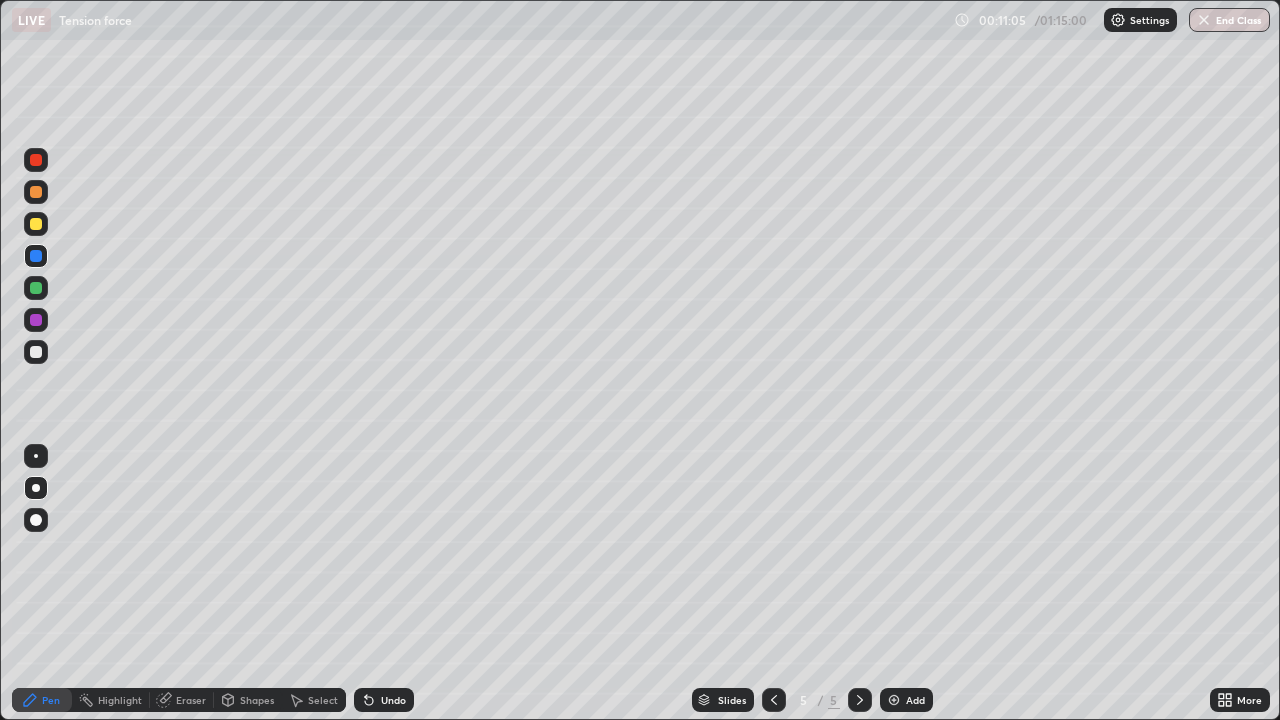 click at bounding box center [36, 224] 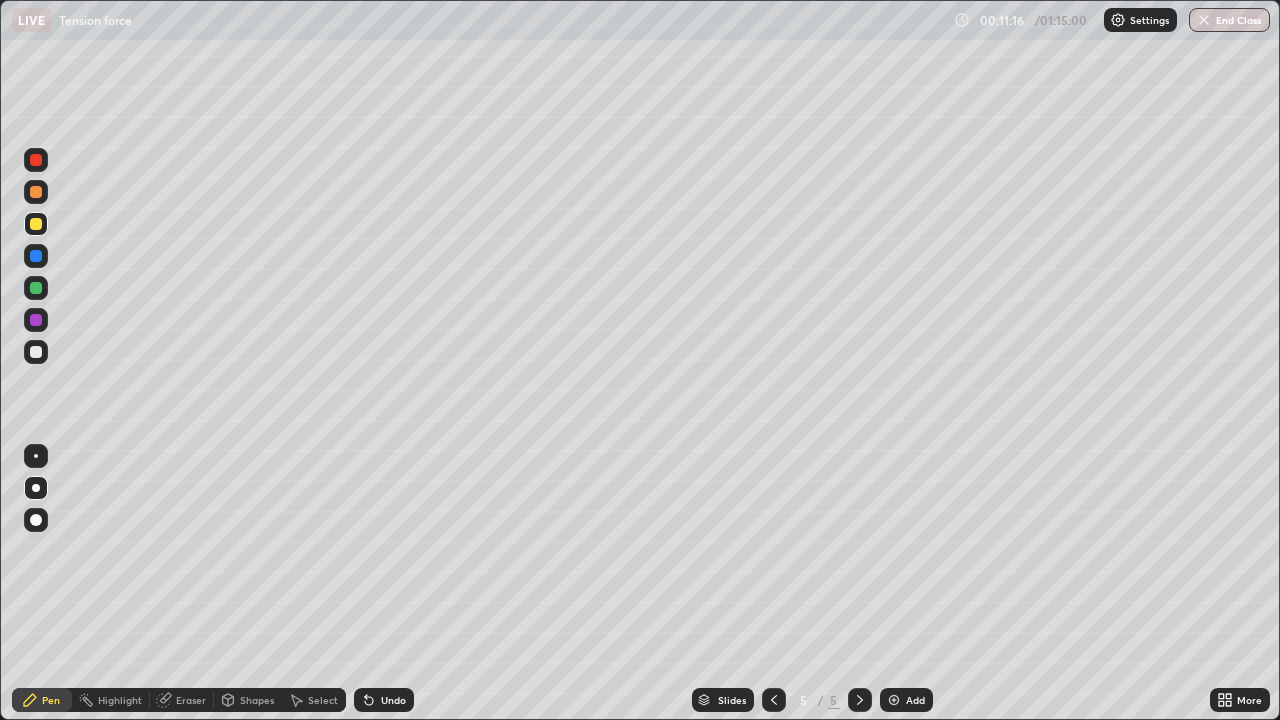 click on "Shapes" at bounding box center [257, 700] 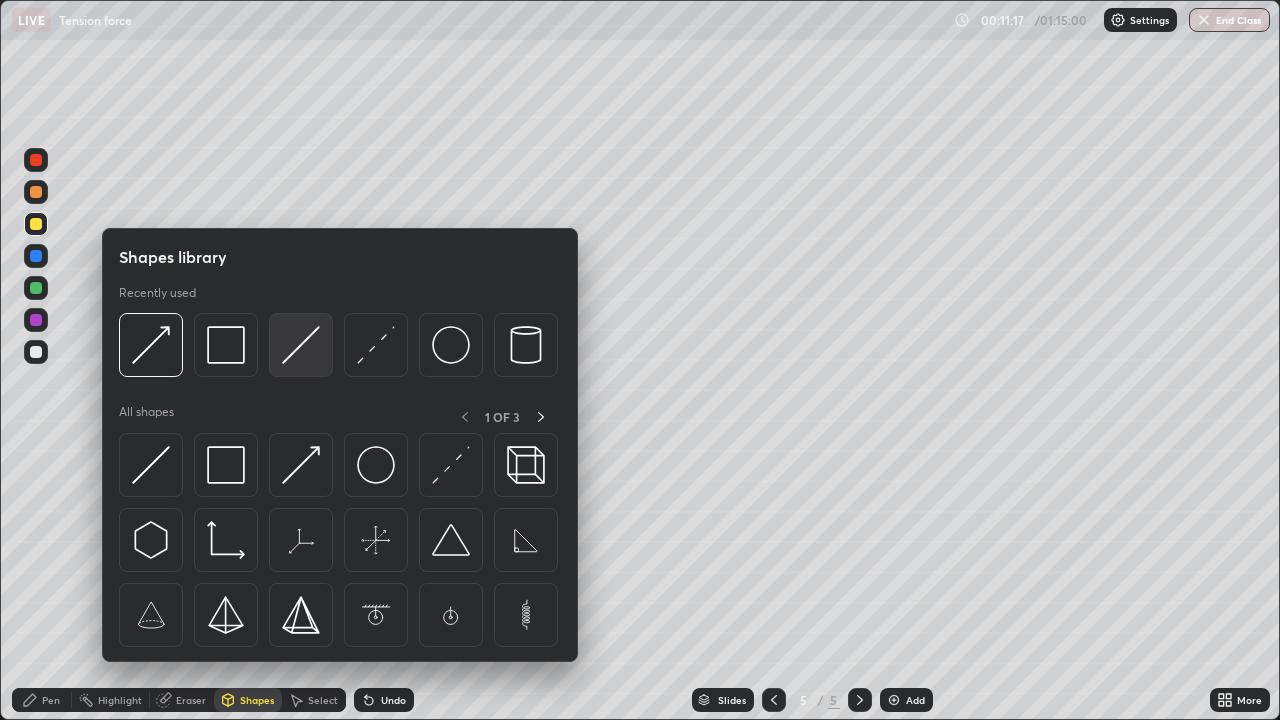 click at bounding box center (301, 345) 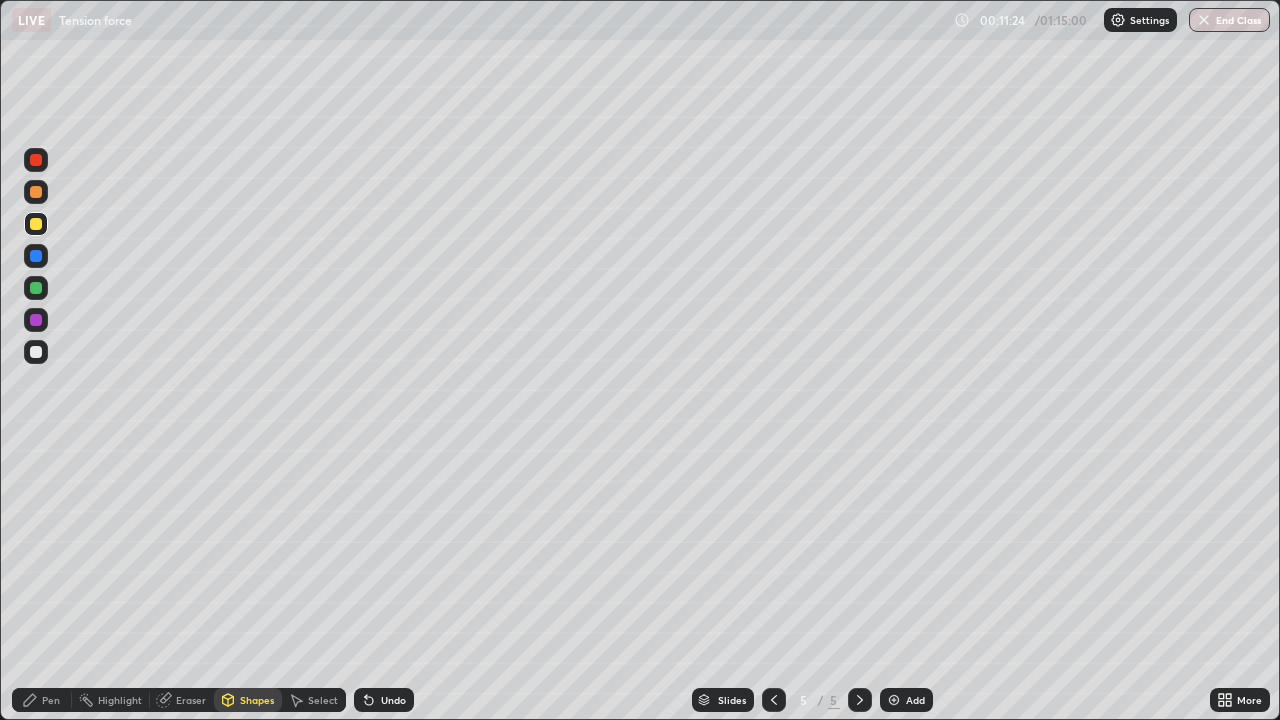 click at bounding box center [36, 352] 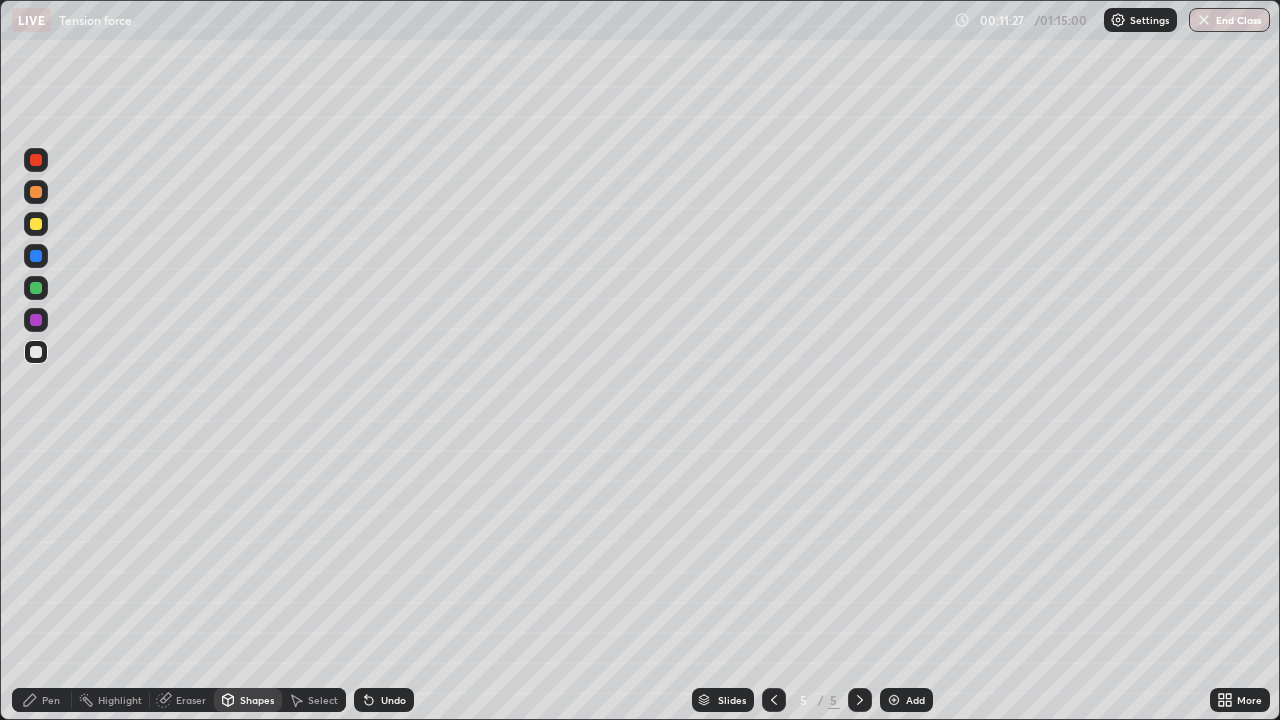 click on "Pen" at bounding box center (51, 700) 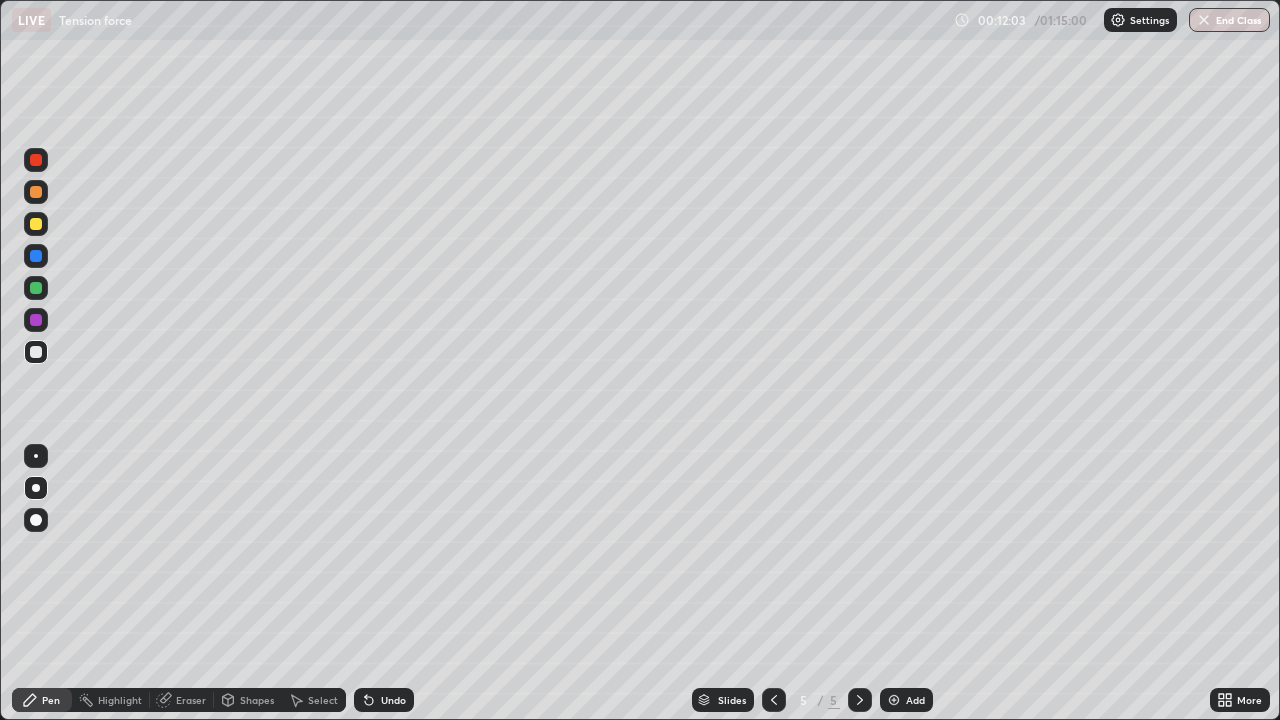 click on "Undo" at bounding box center [393, 700] 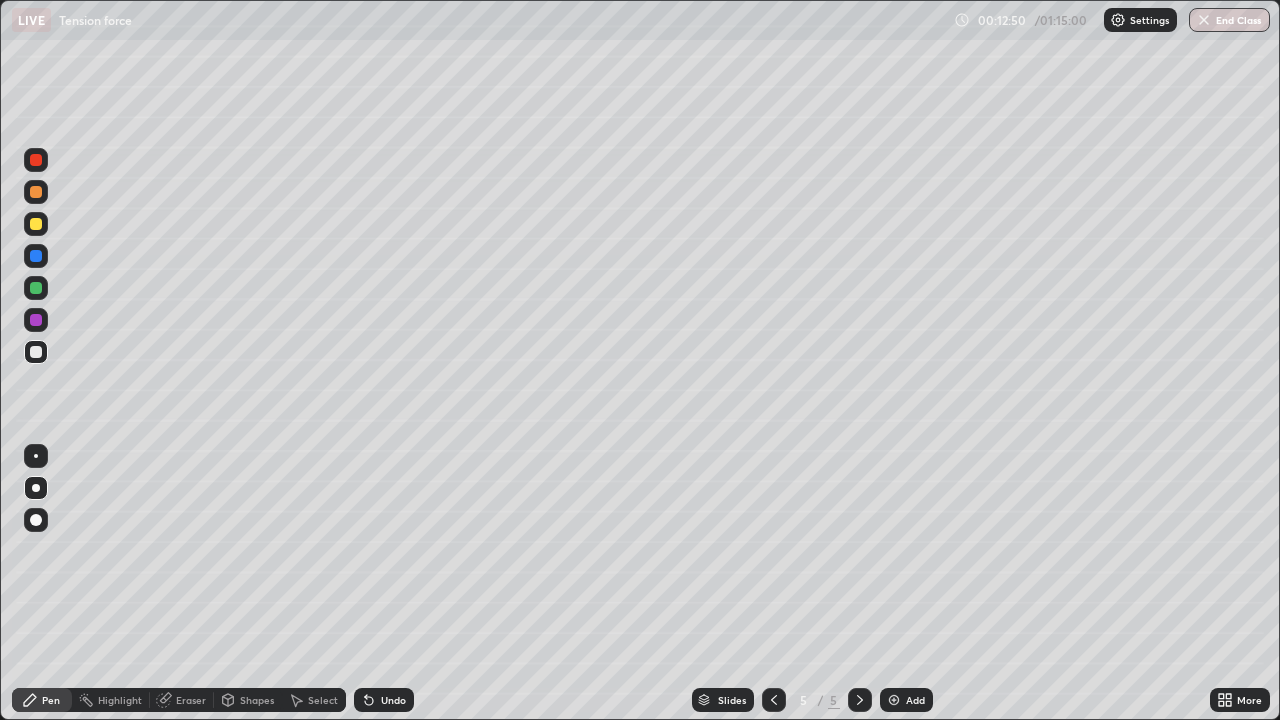 click at bounding box center [36, 224] 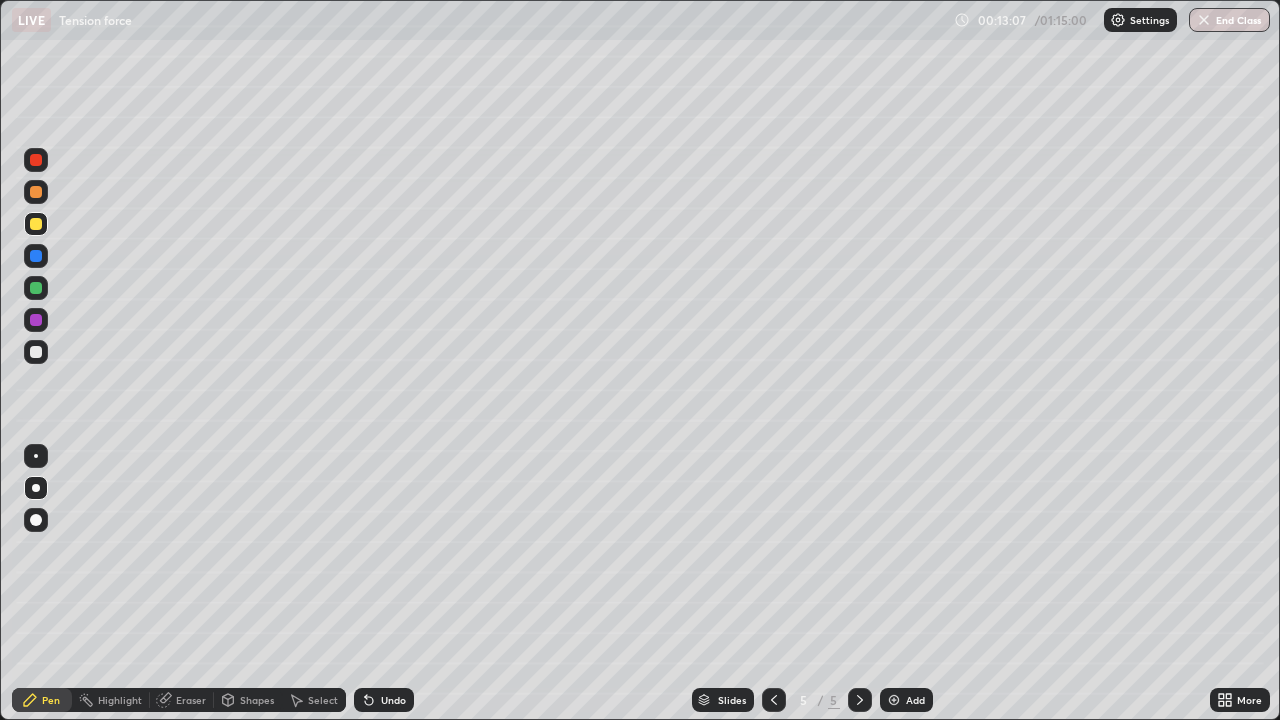 click at bounding box center (36, 352) 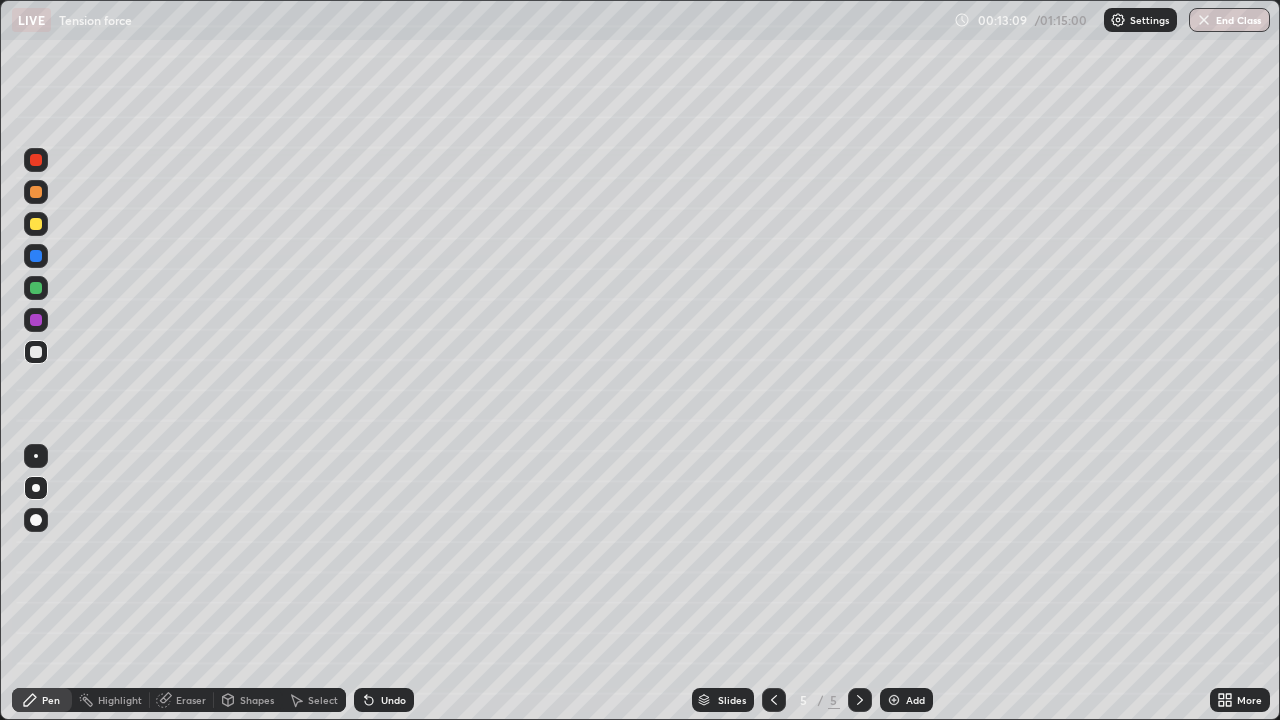 click at bounding box center (36, 256) 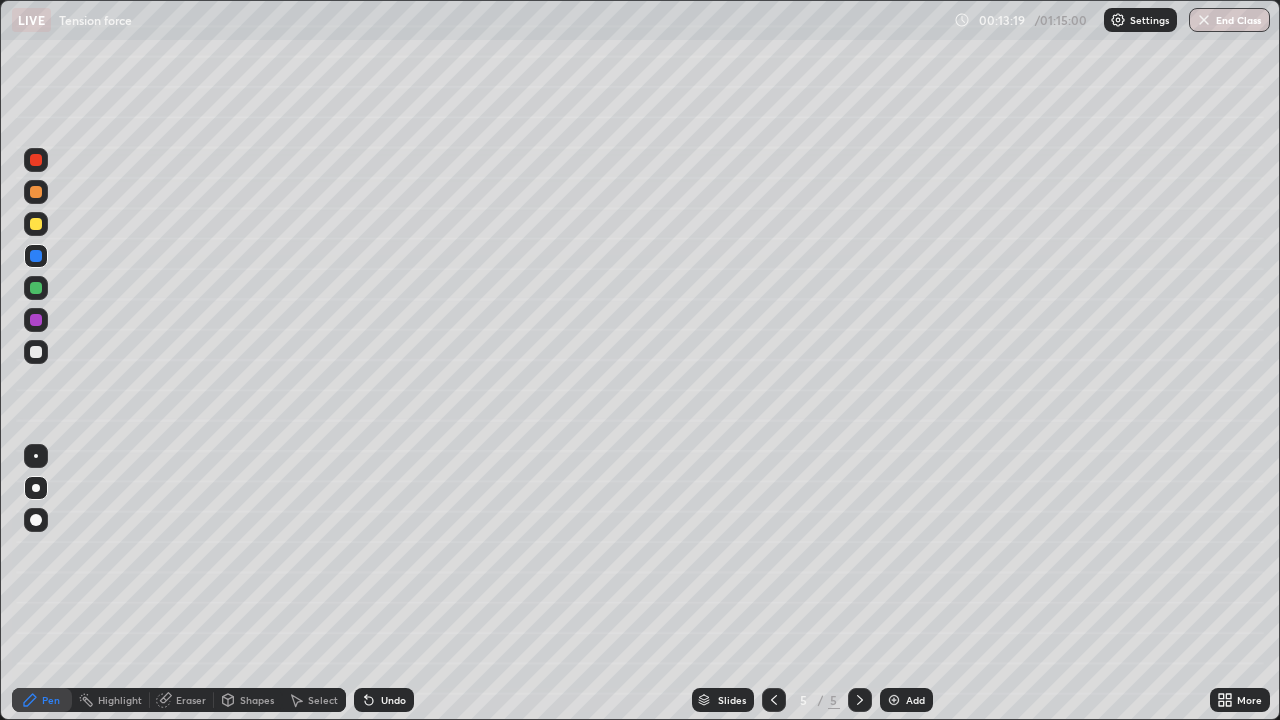 click on "Shapes" at bounding box center (257, 700) 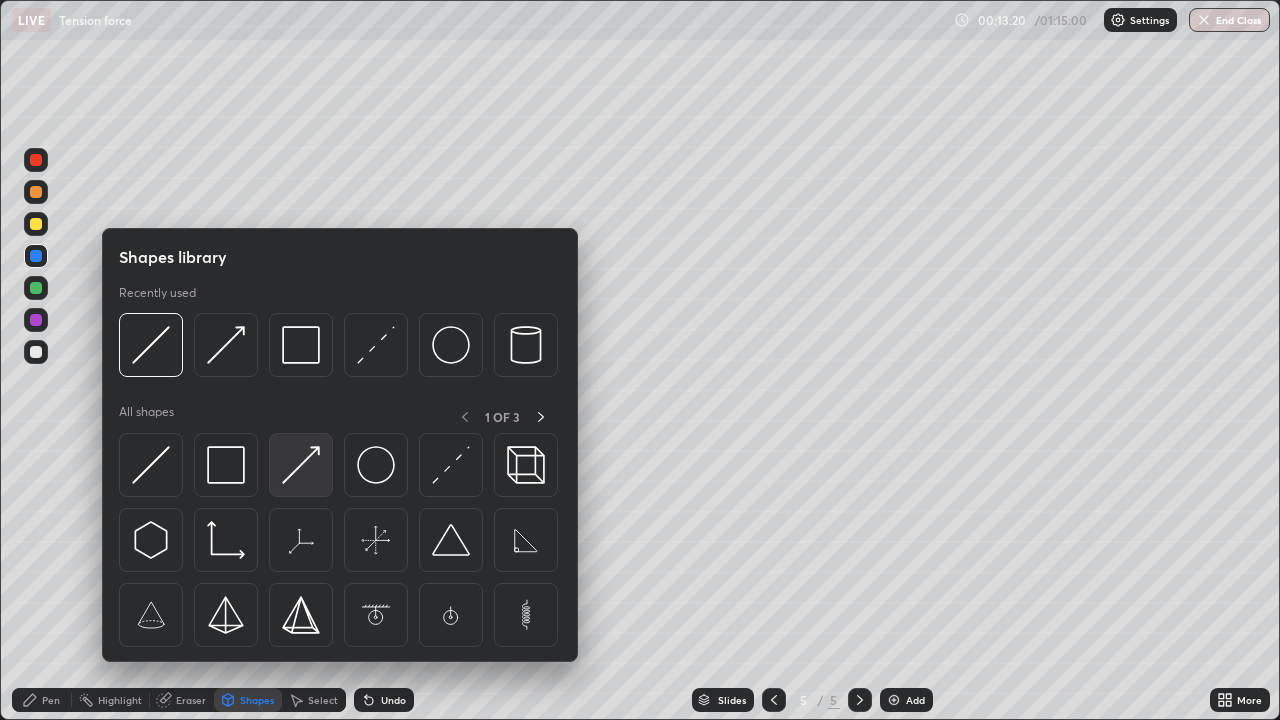 click at bounding box center (301, 465) 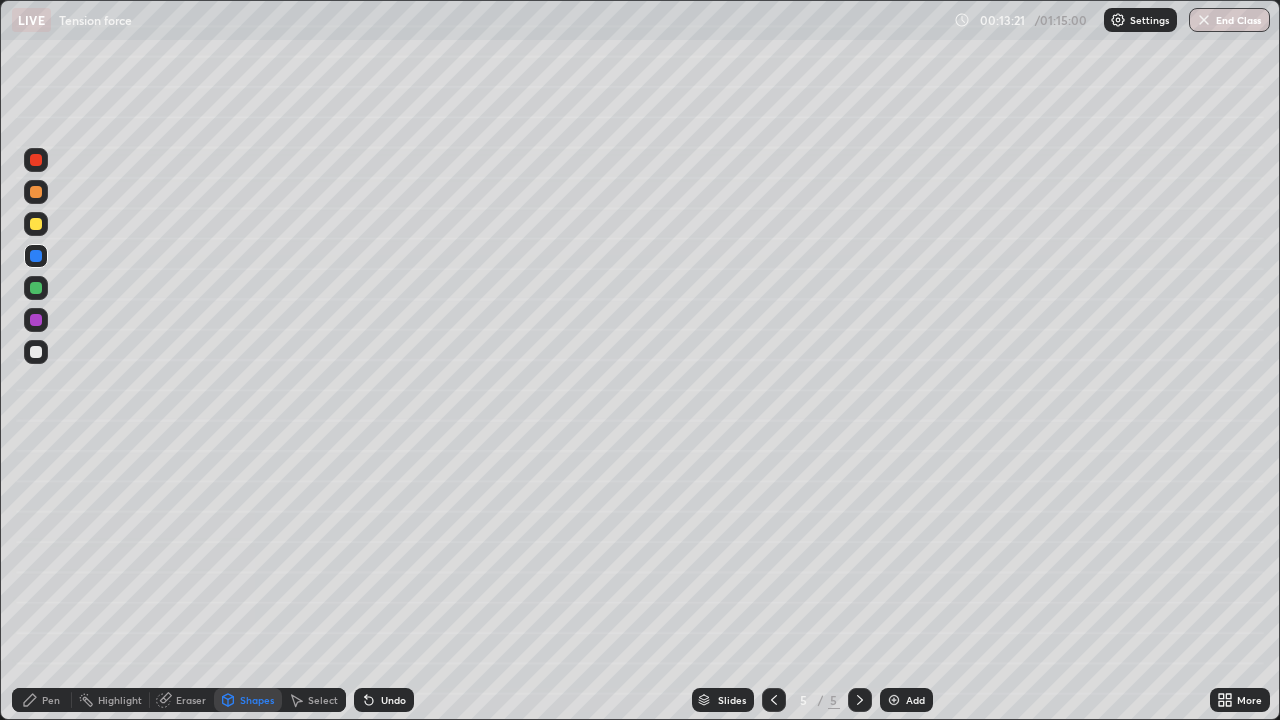 click on "Pen" at bounding box center [42, 700] 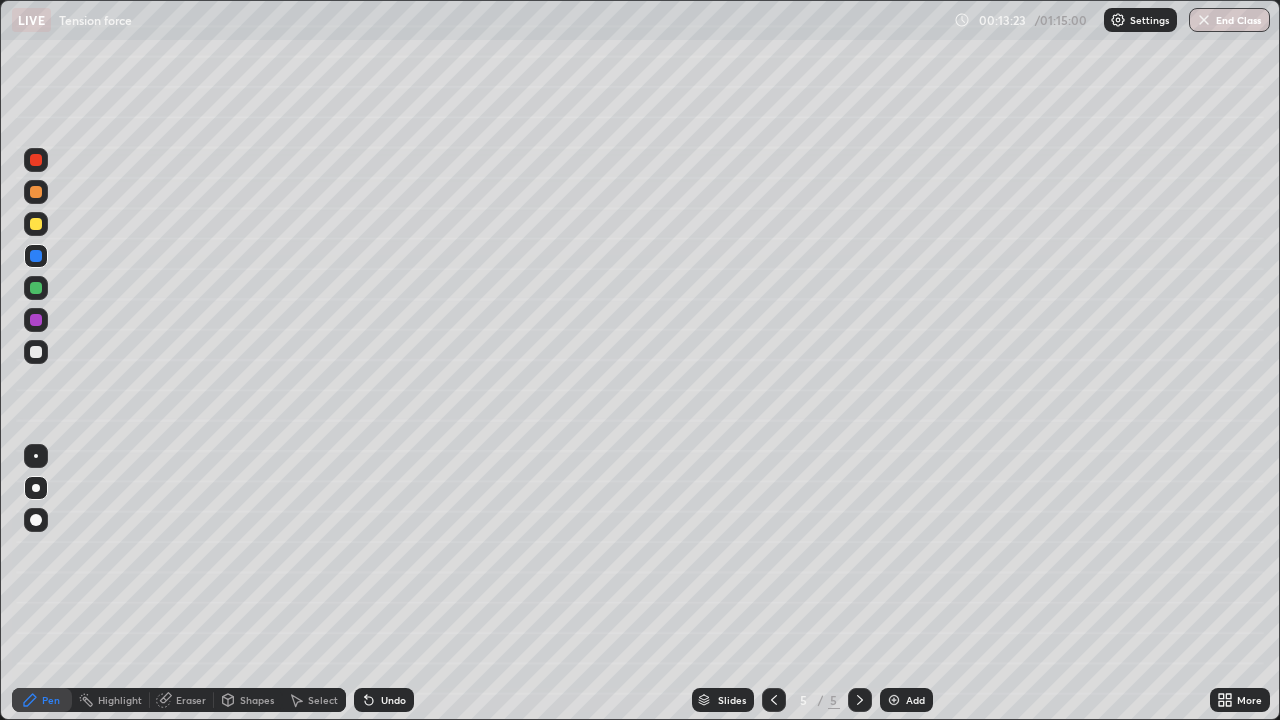 click on "Shapes" at bounding box center [257, 700] 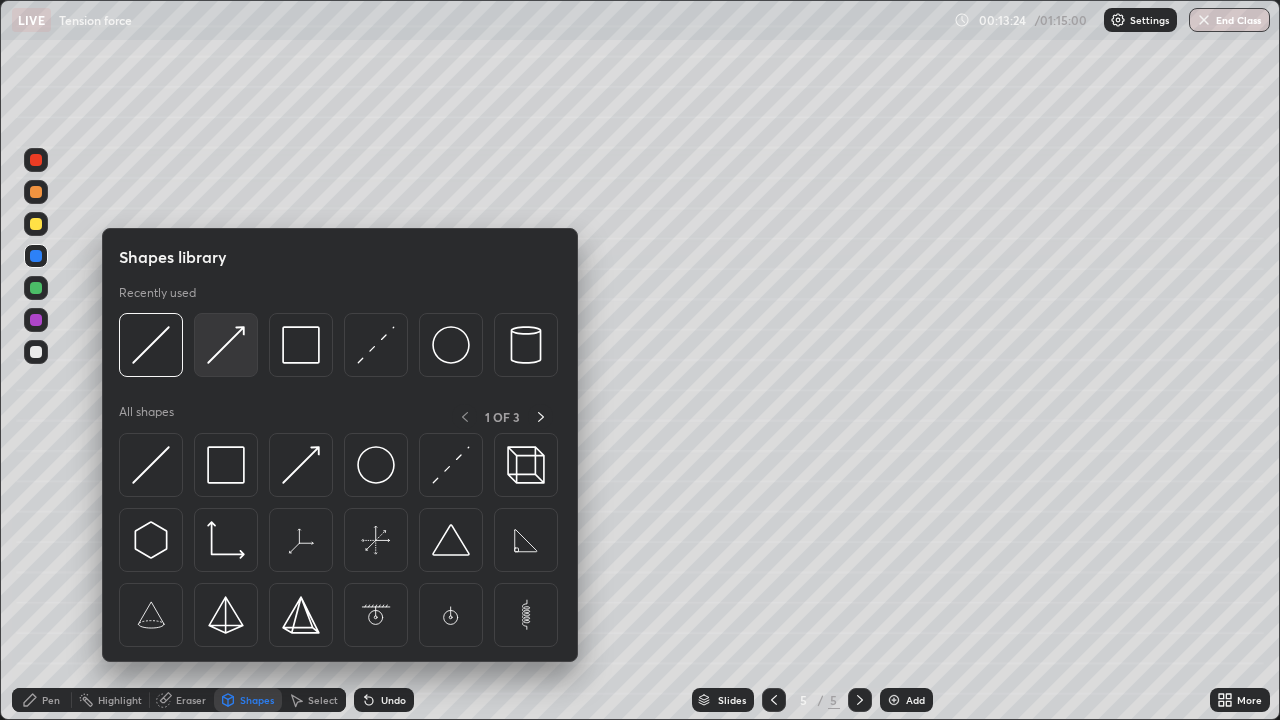 click at bounding box center (226, 345) 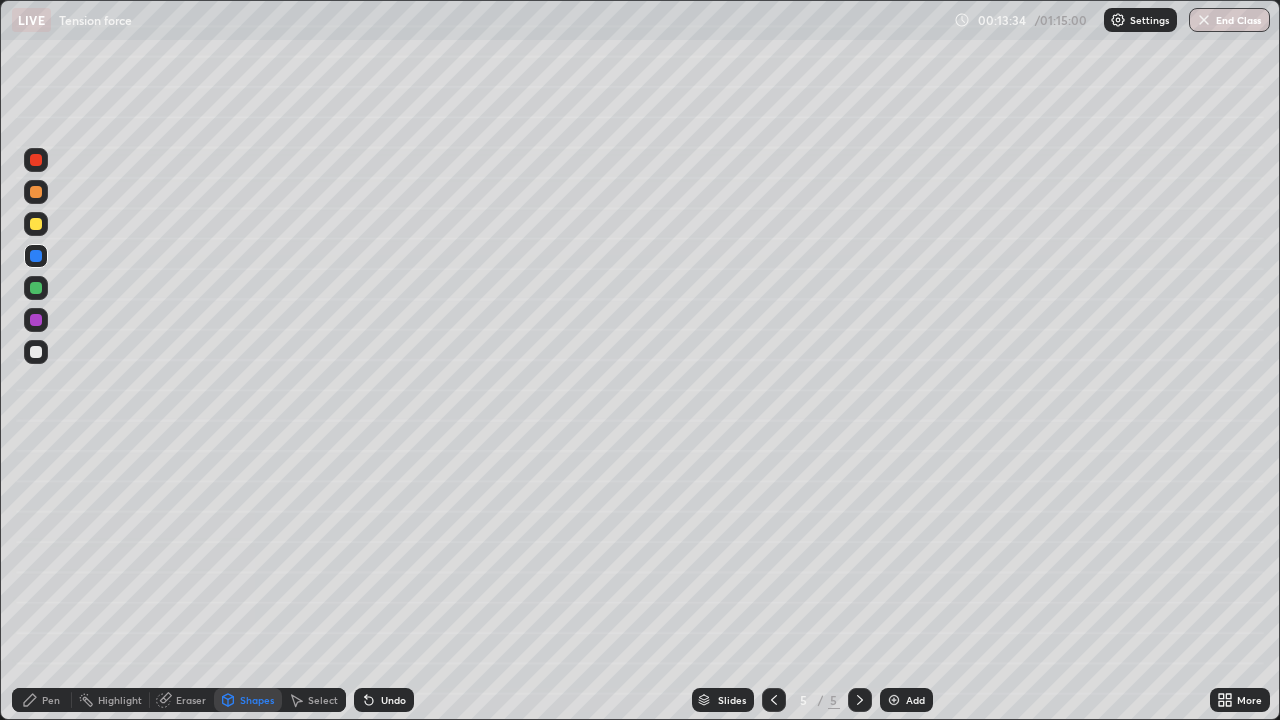 click on "Pen" at bounding box center [42, 700] 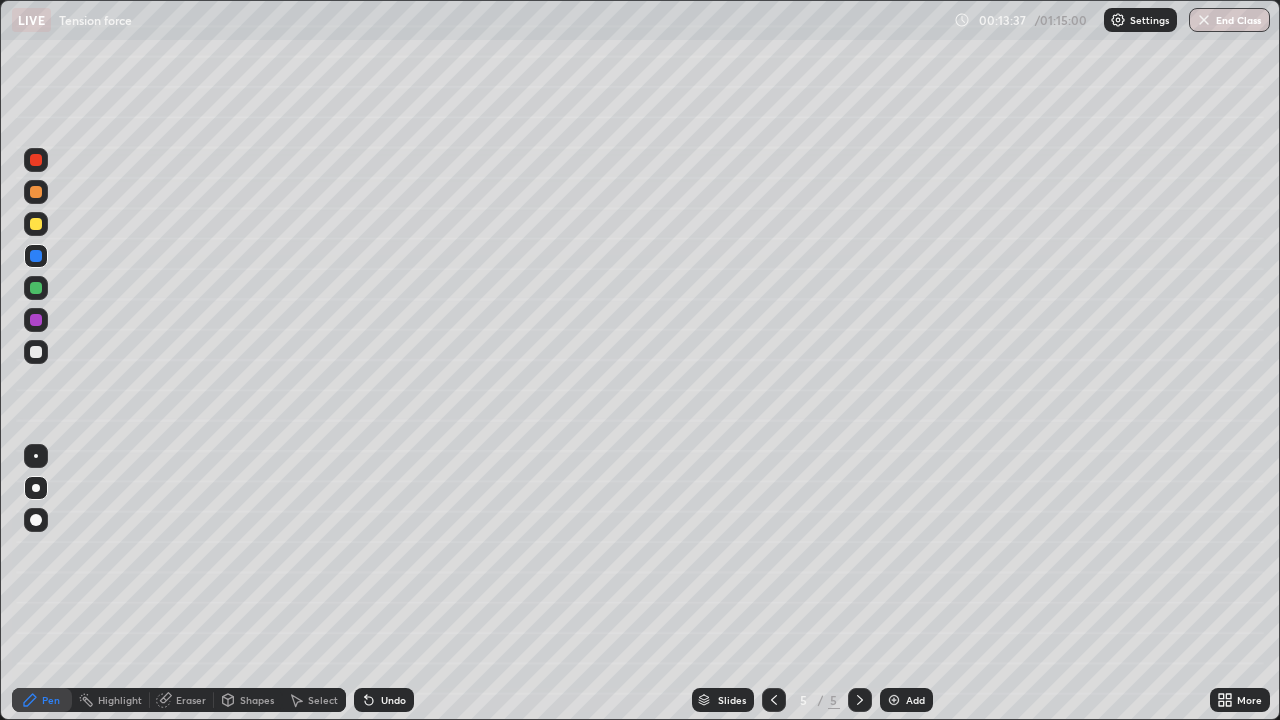 click at bounding box center (36, 352) 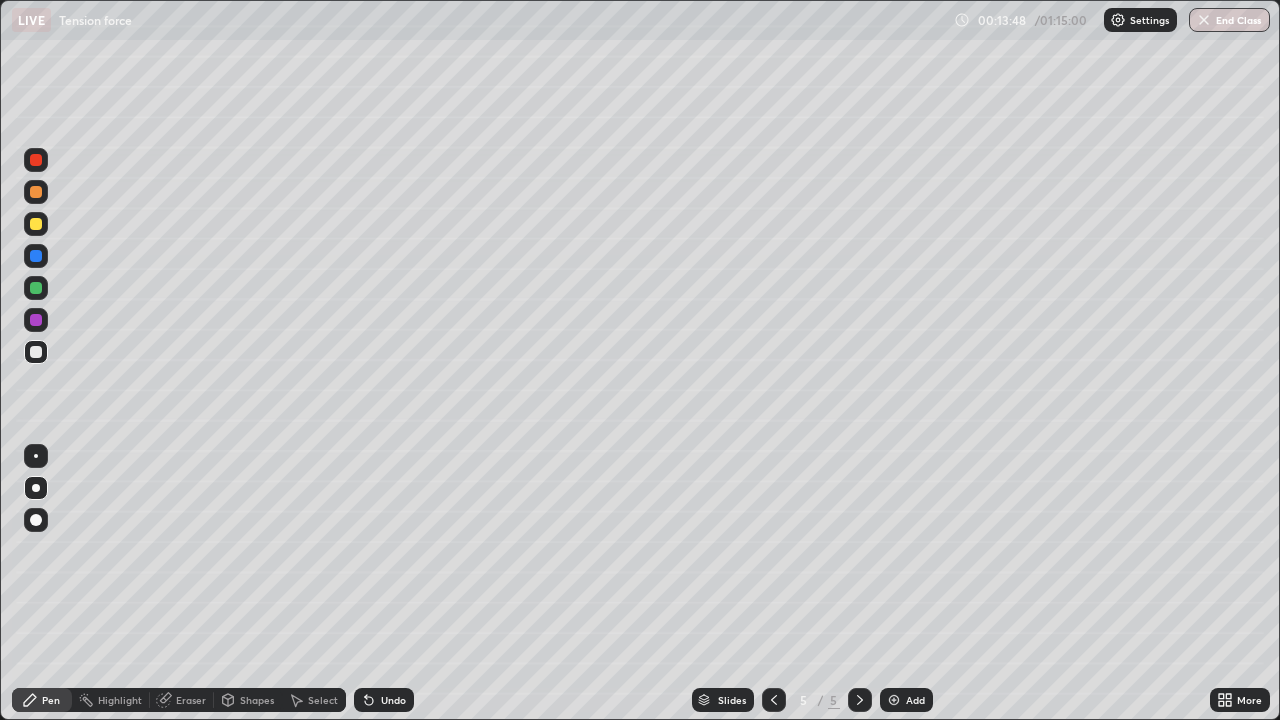 click at bounding box center [36, 224] 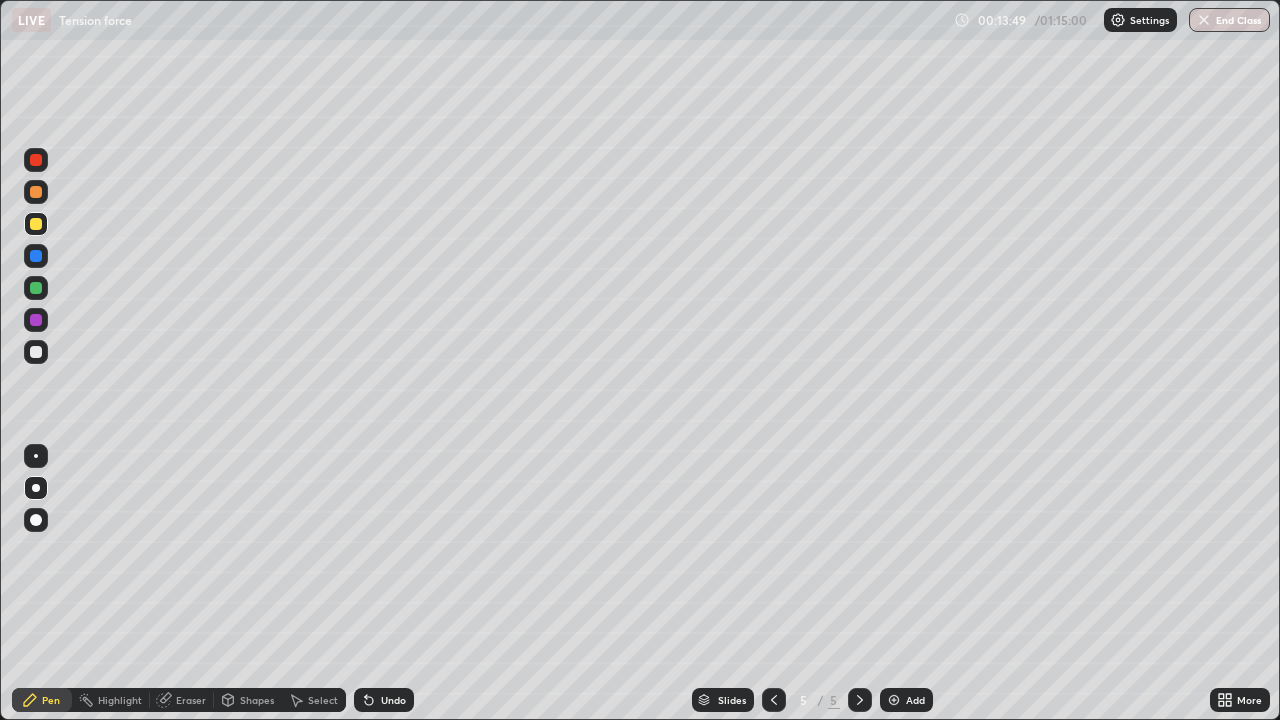 click at bounding box center (36, 352) 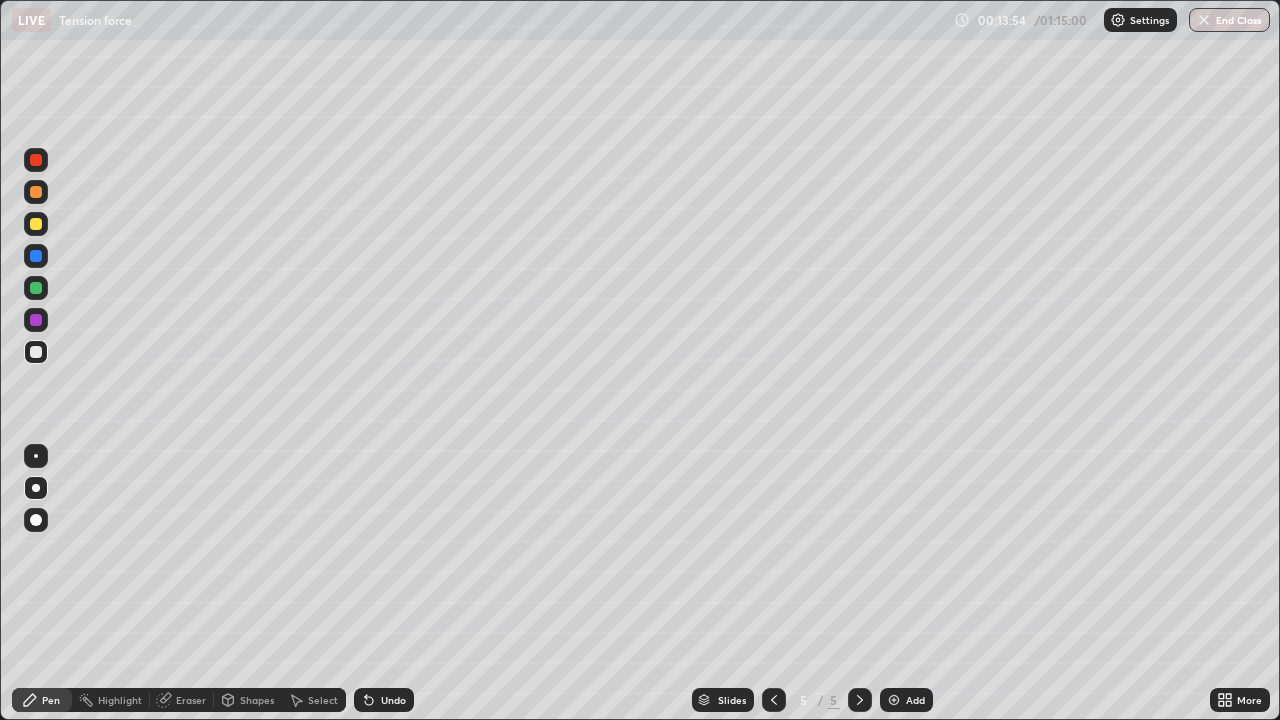 click at bounding box center [36, 256] 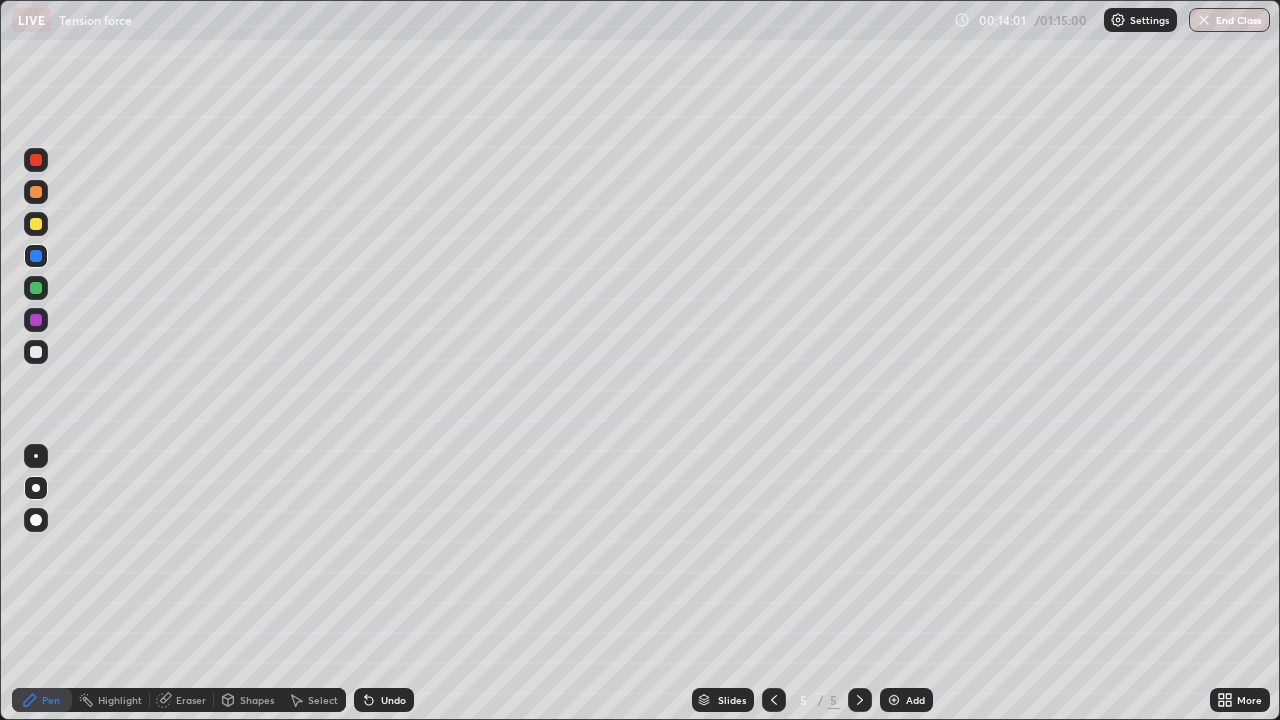 click on "Slides 5 / 5 Add" at bounding box center [812, 700] 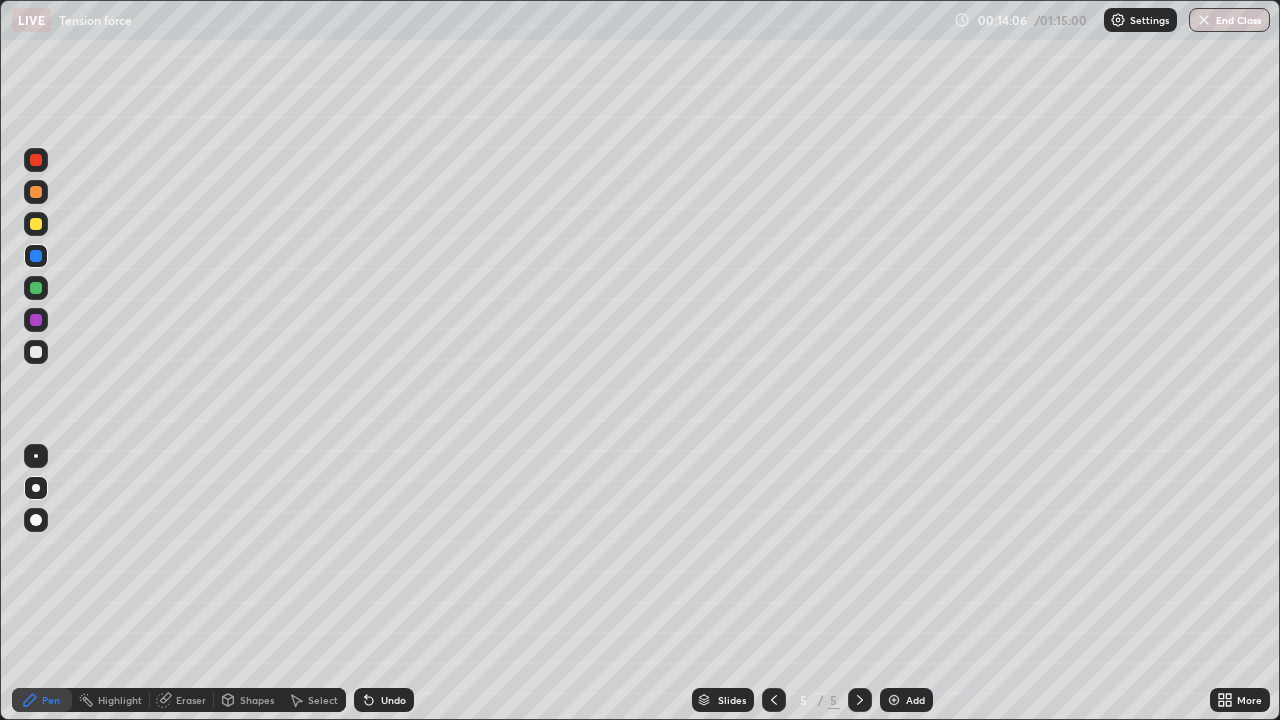 click on "Shapes" at bounding box center [257, 700] 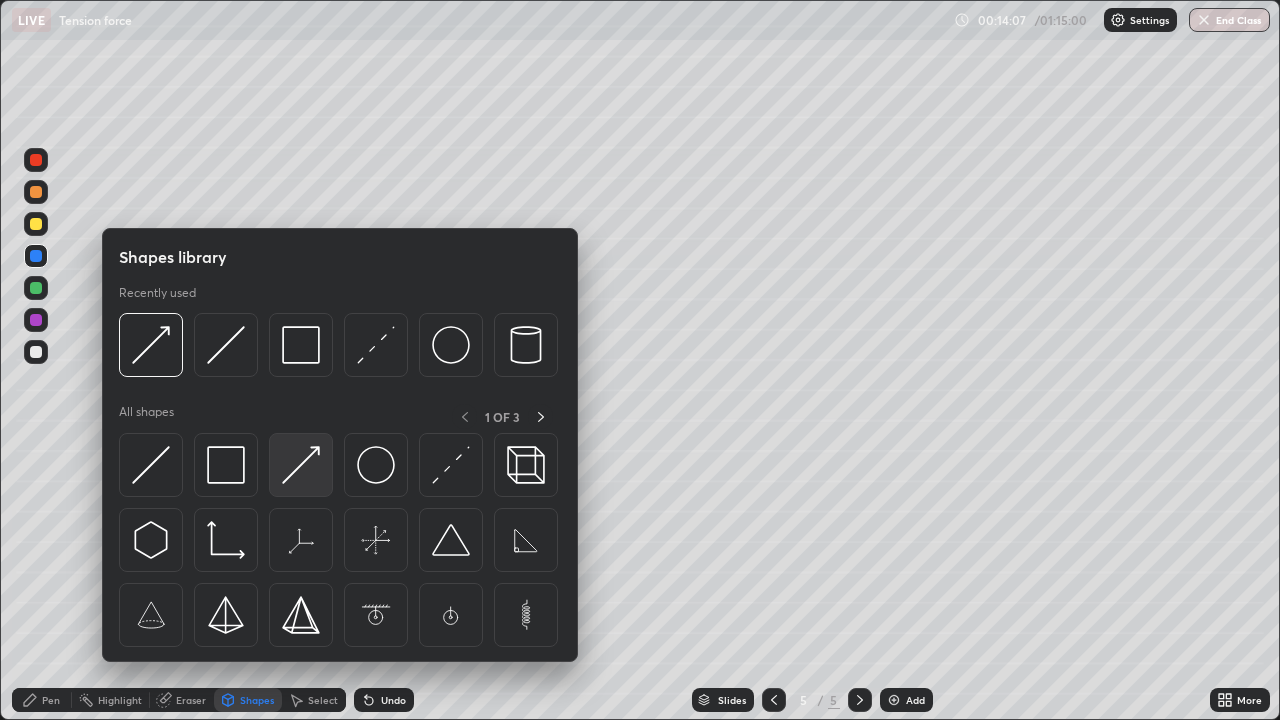 click at bounding box center [301, 465] 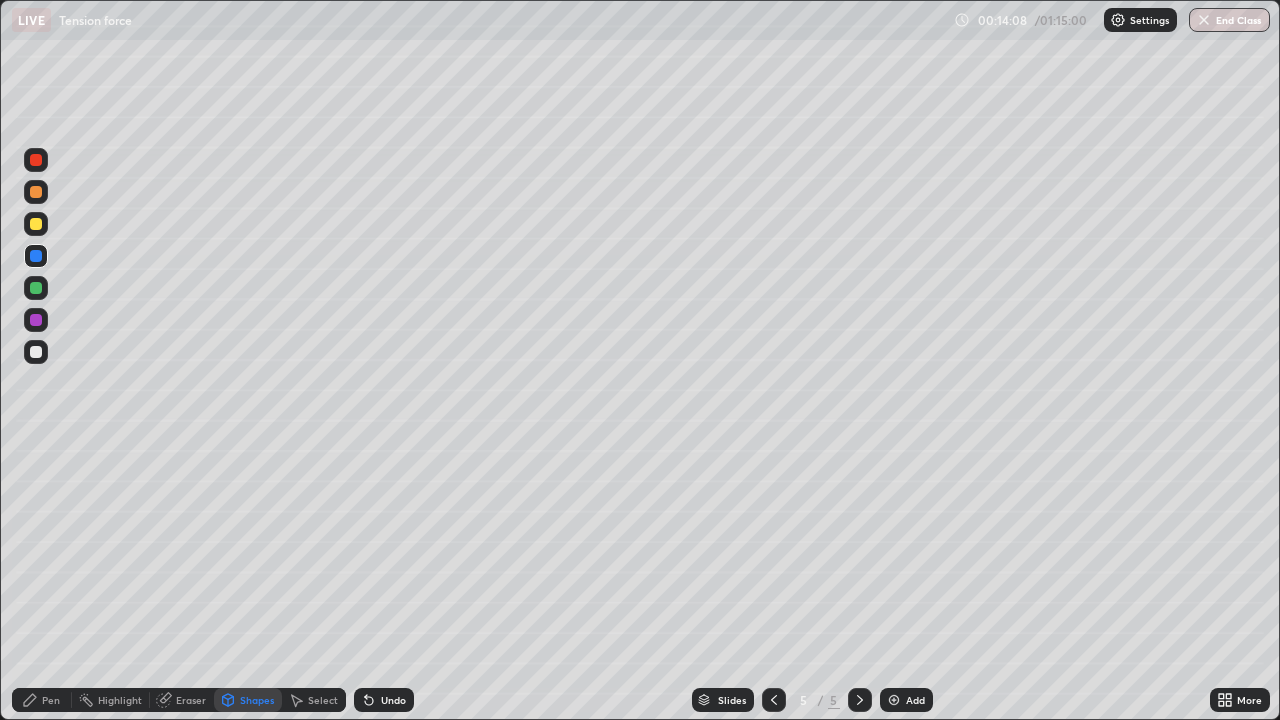 click at bounding box center [36, 288] 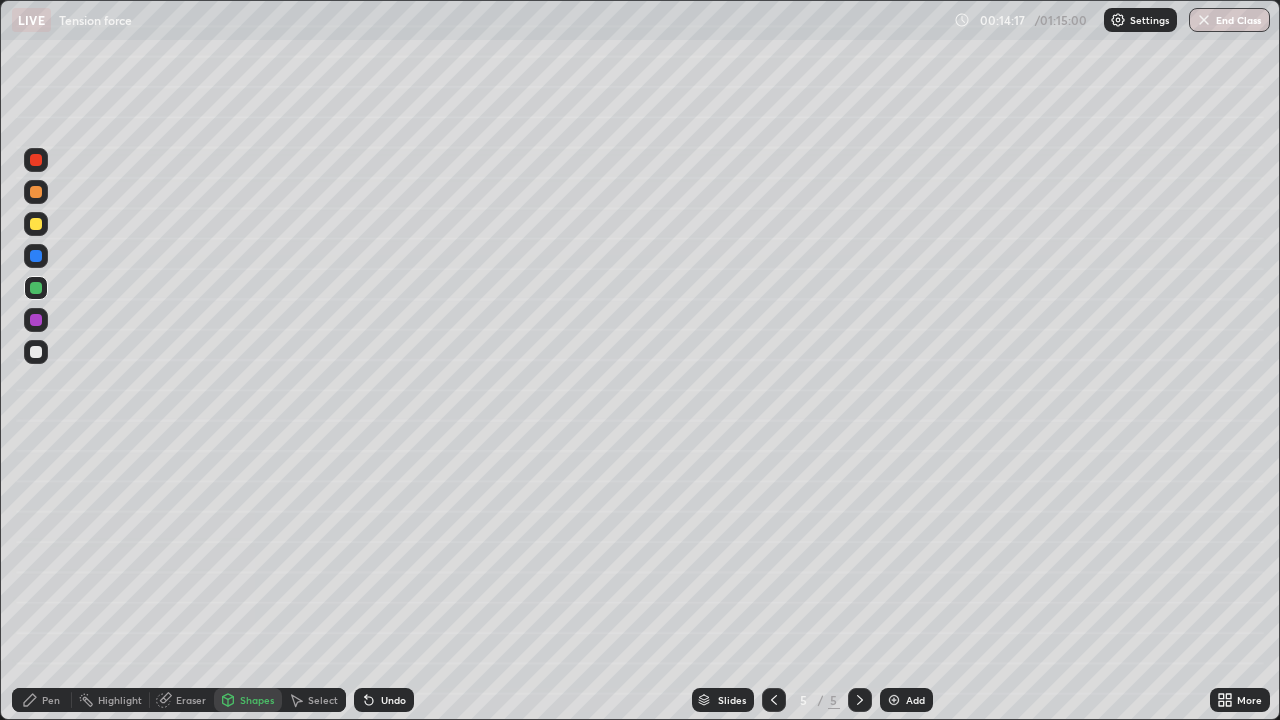 click 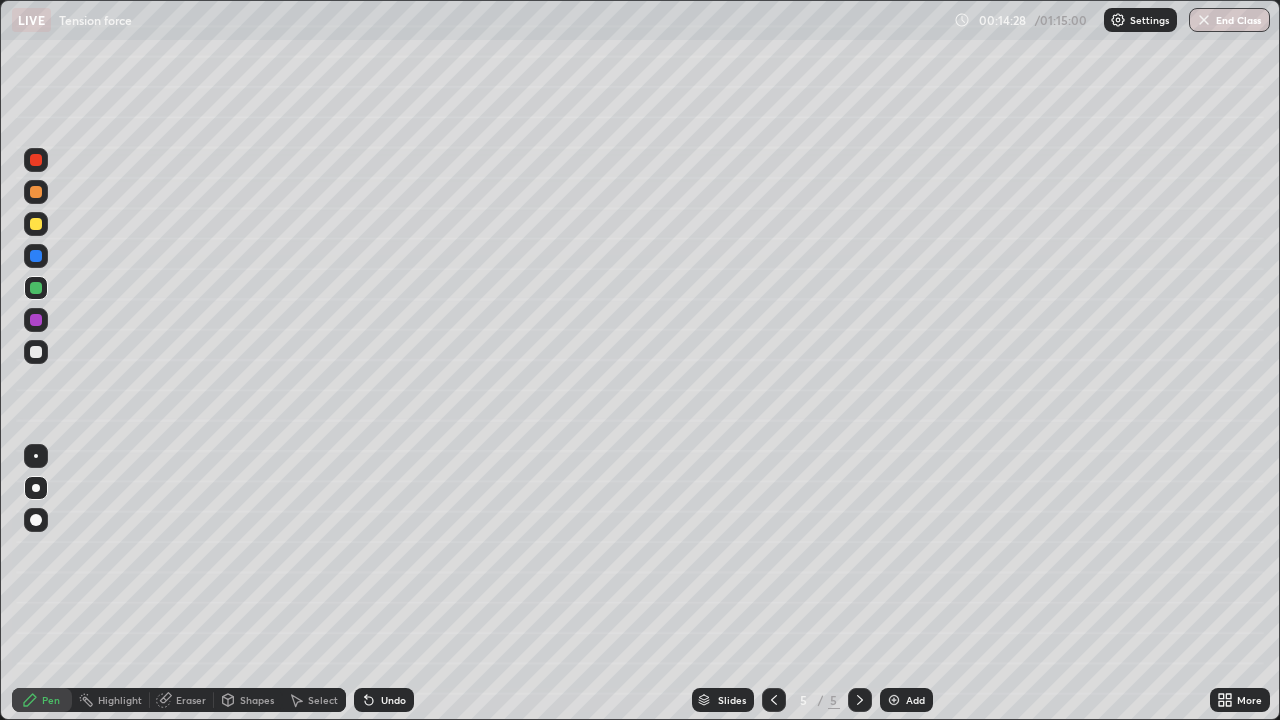 click at bounding box center [36, 256] 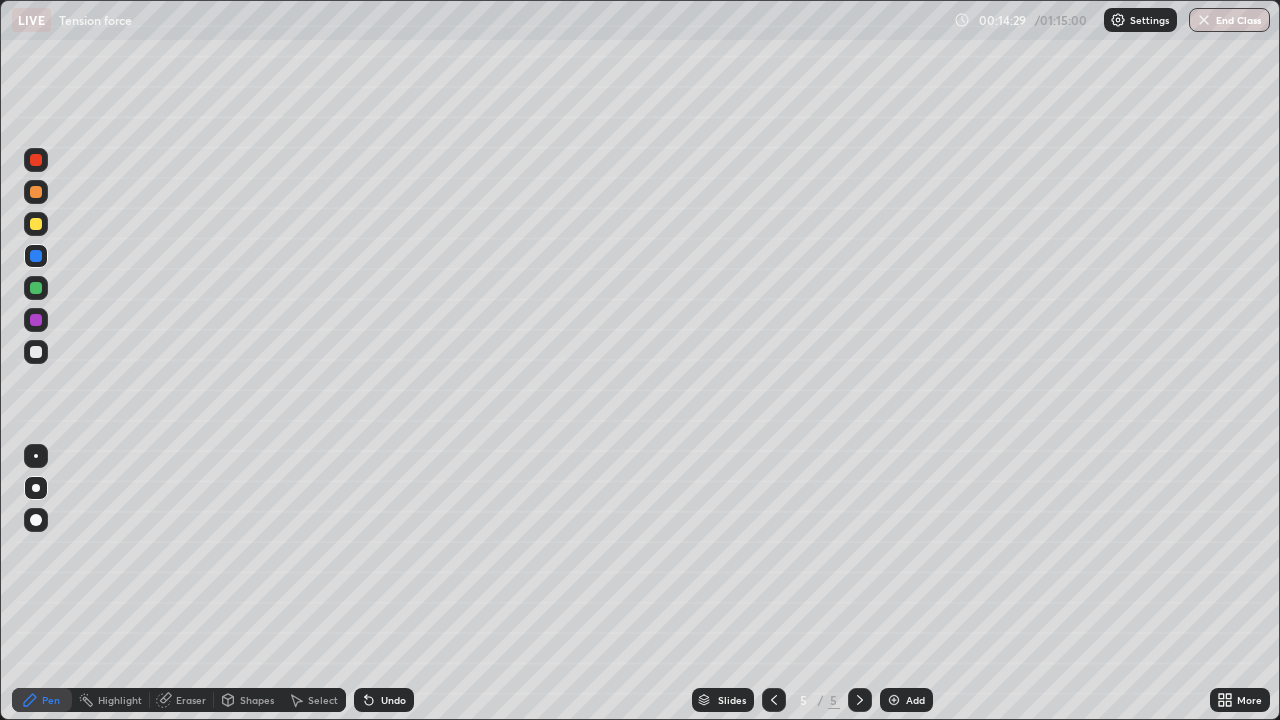 click at bounding box center [36, 352] 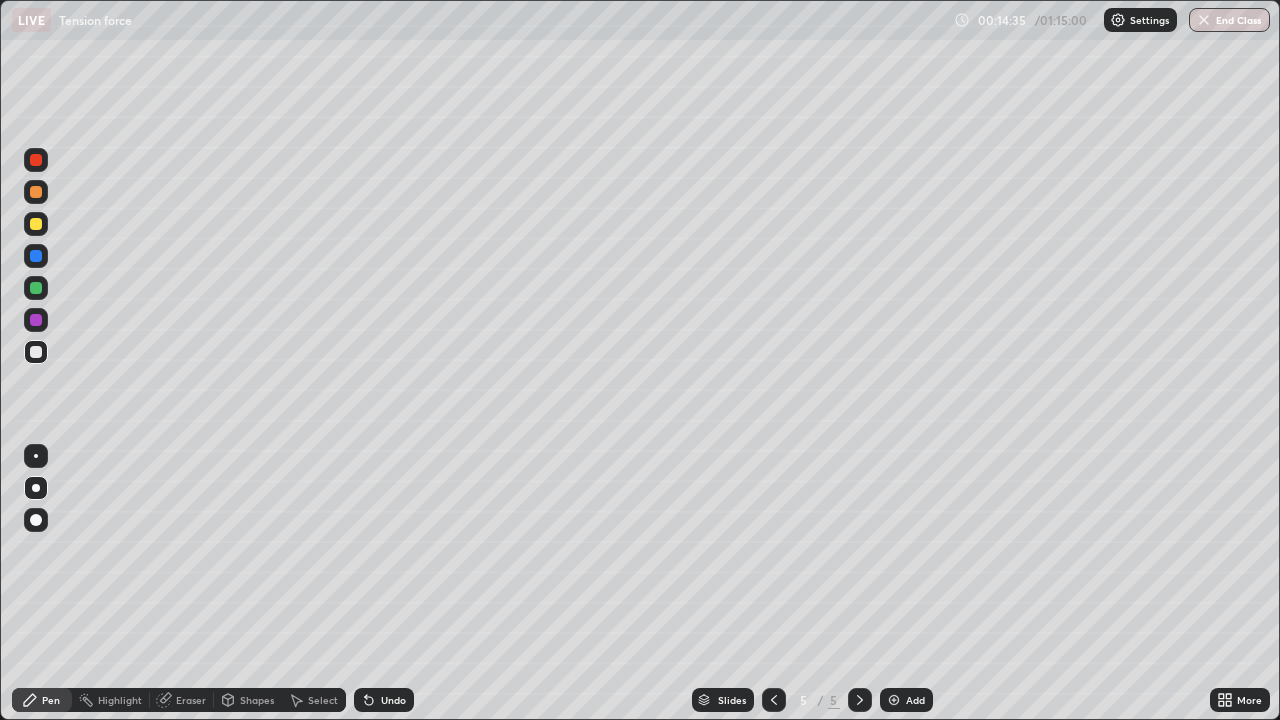 click at bounding box center [36, 256] 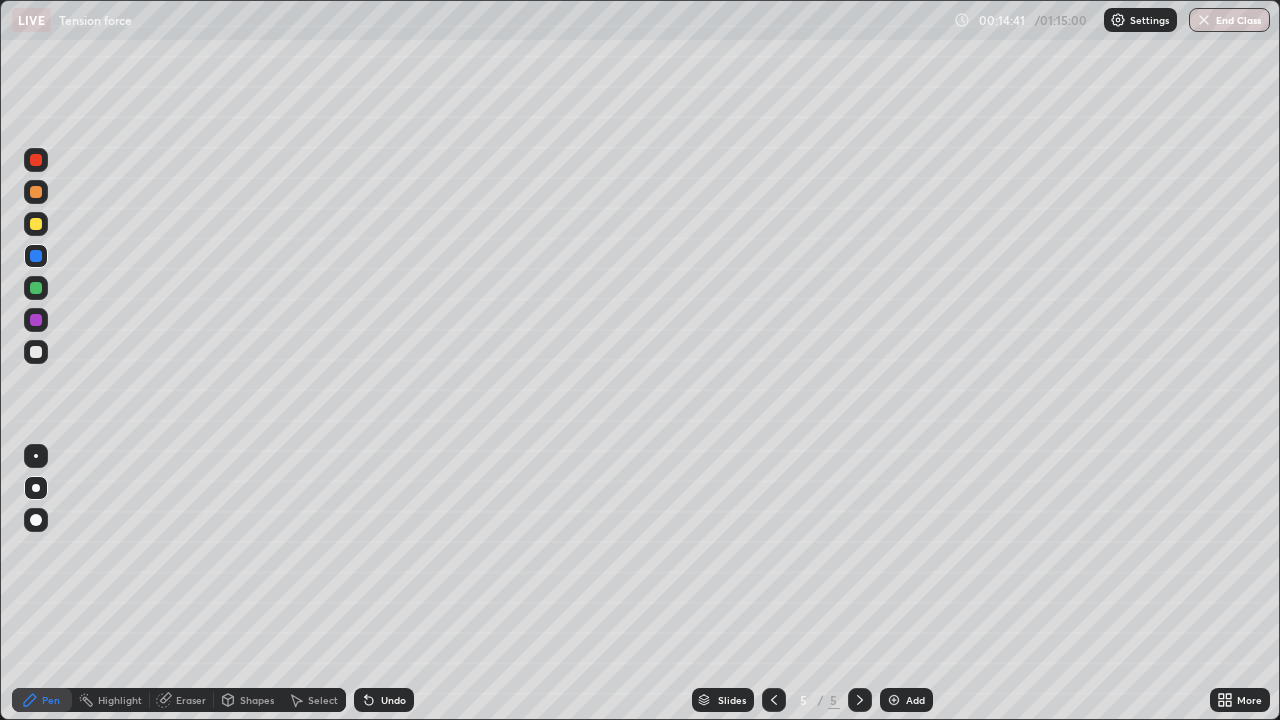 click on "Shapes" at bounding box center (257, 700) 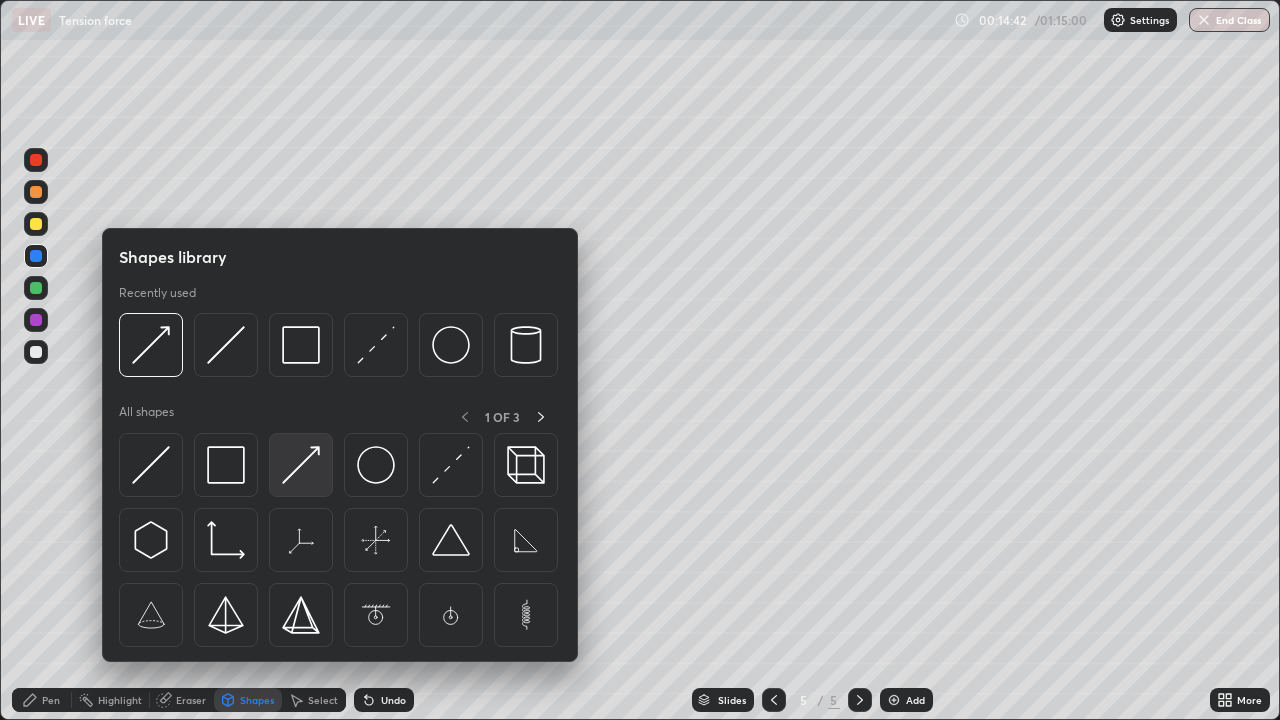 click at bounding box center [301, 465] 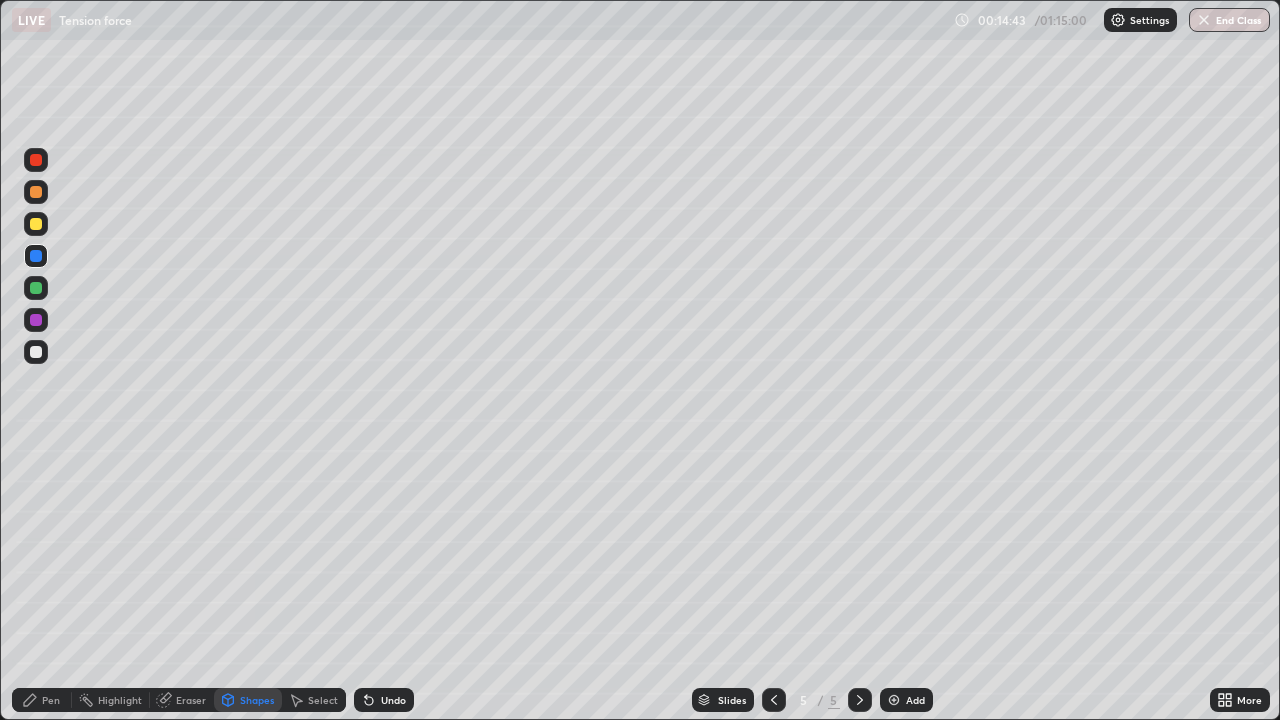 click at bounding box center (36, 160) 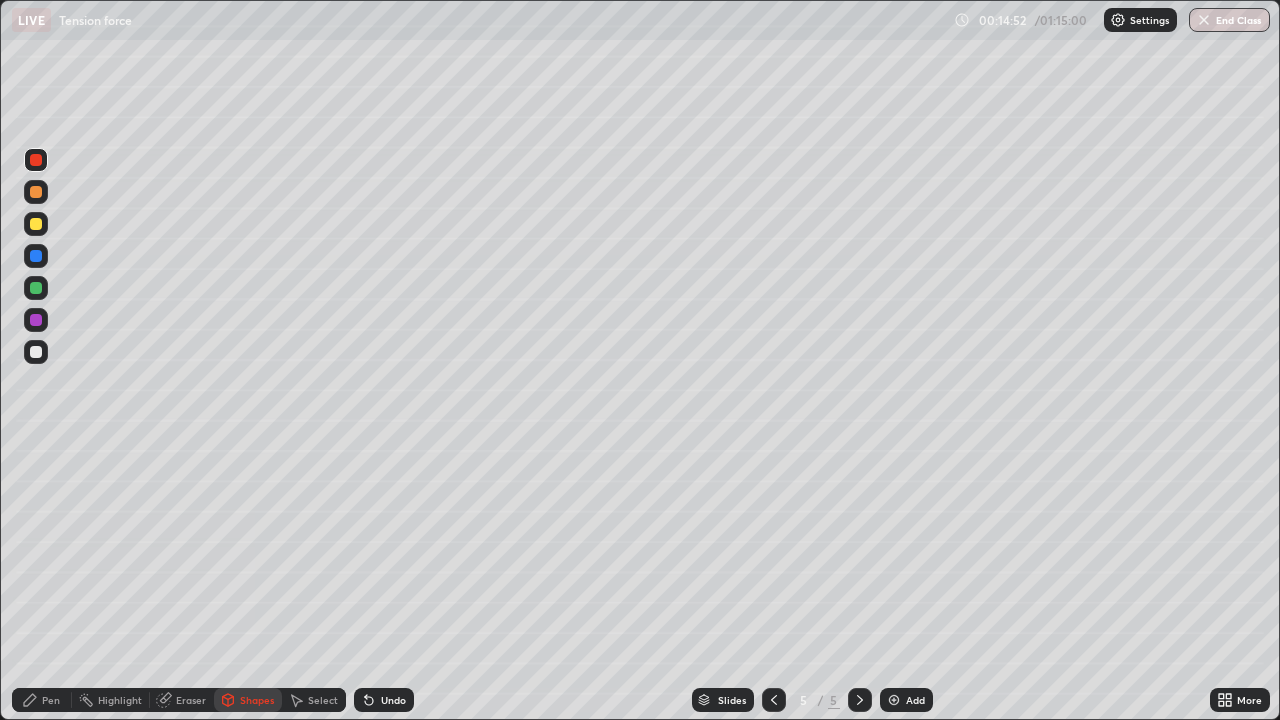 click on "Pen" at bounding box center (42, 700) 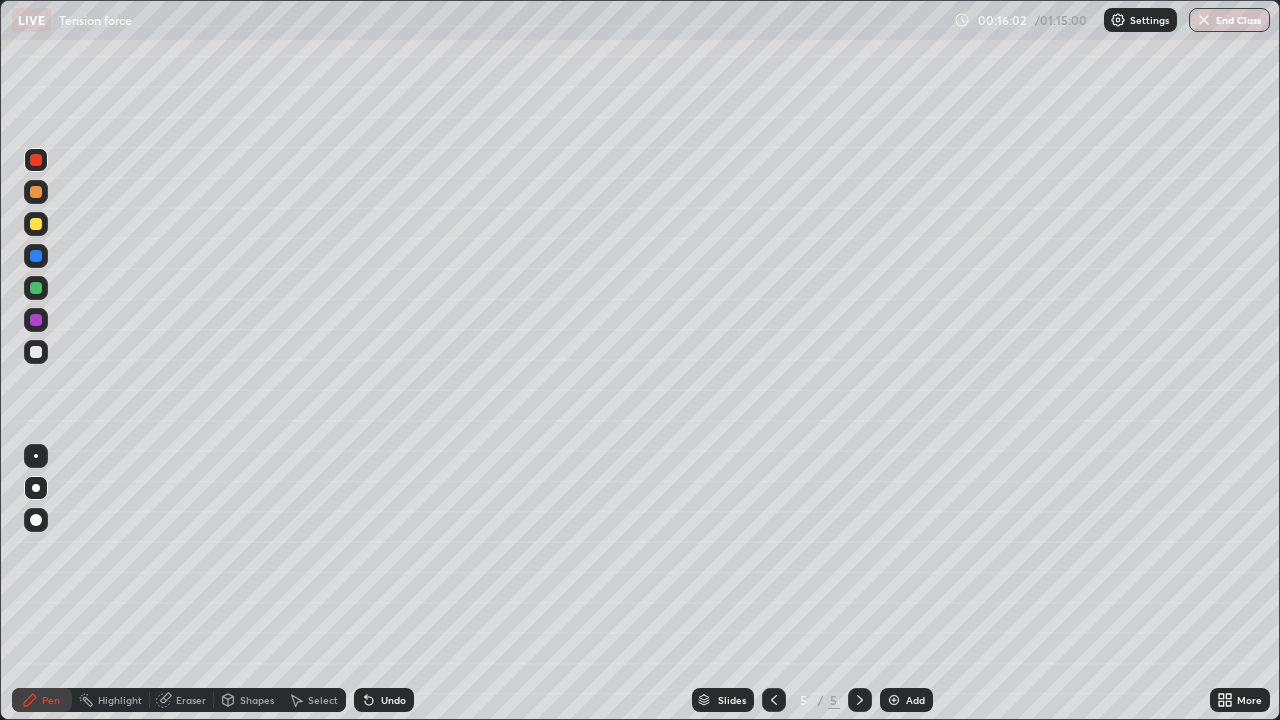 click at bounding box center (36, 352) 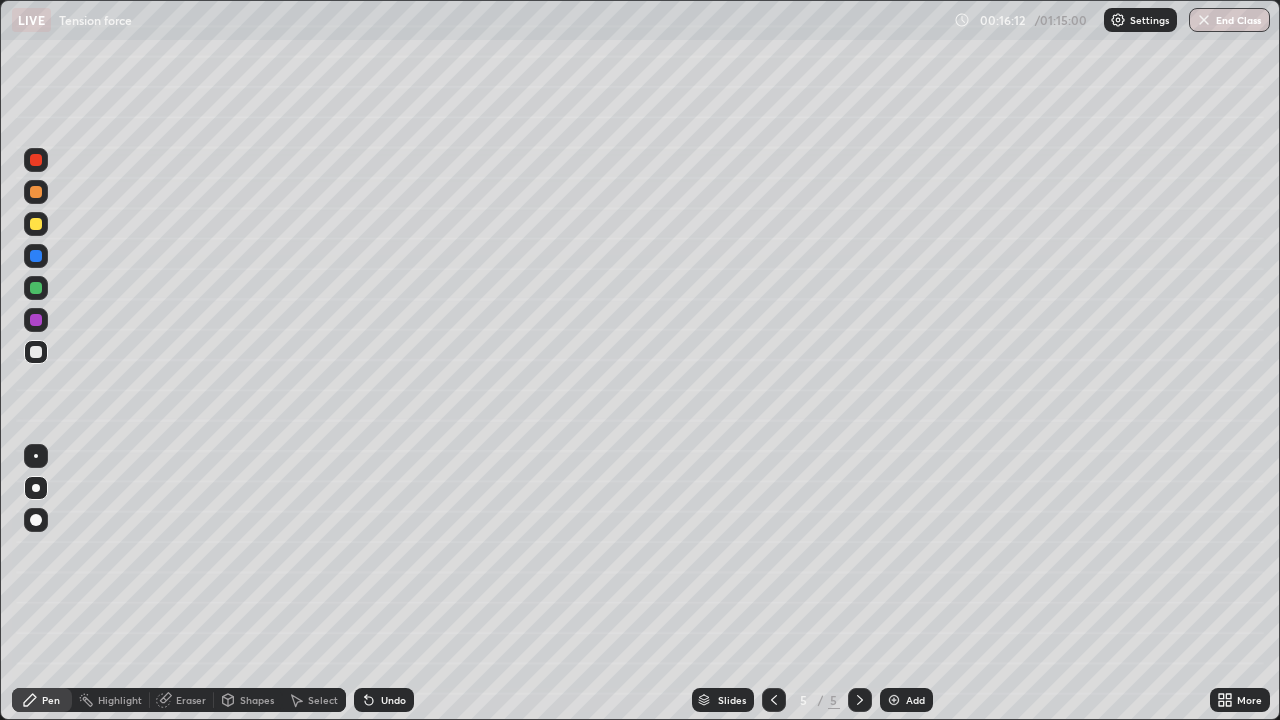 click on "Add" at bounding box center (915, 700) 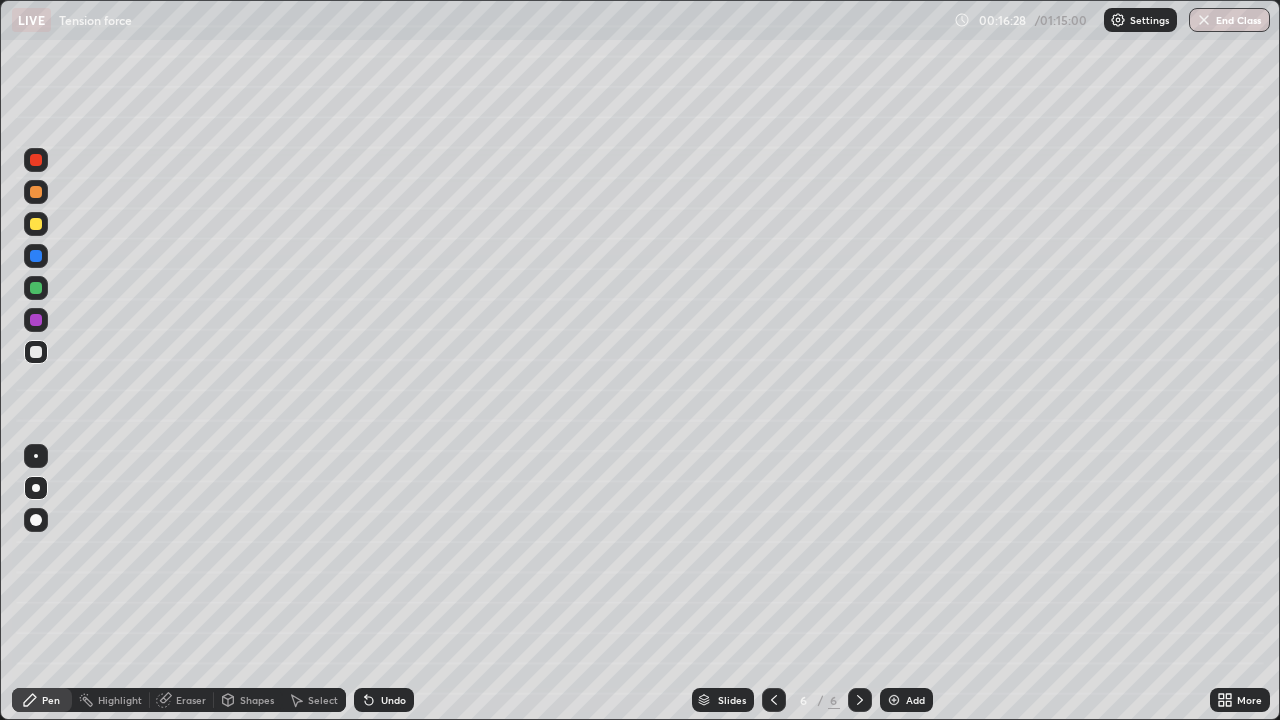 click 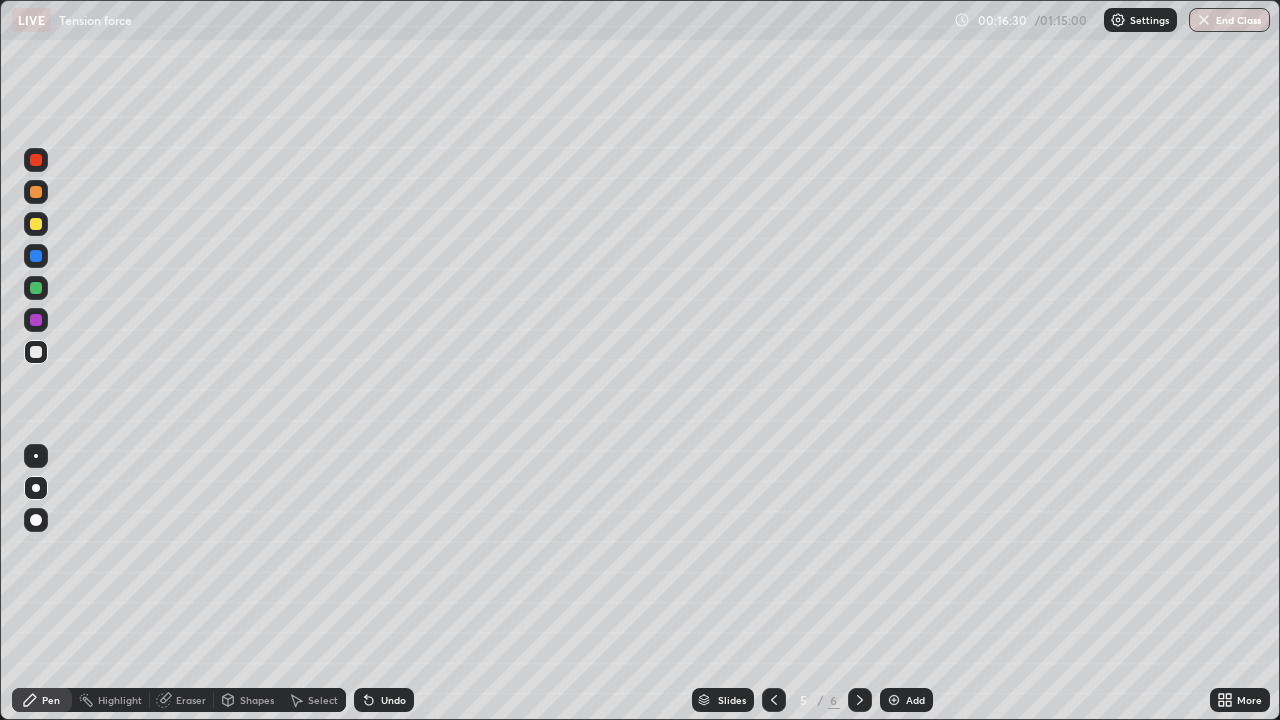 click at bounding box center [36, 256] 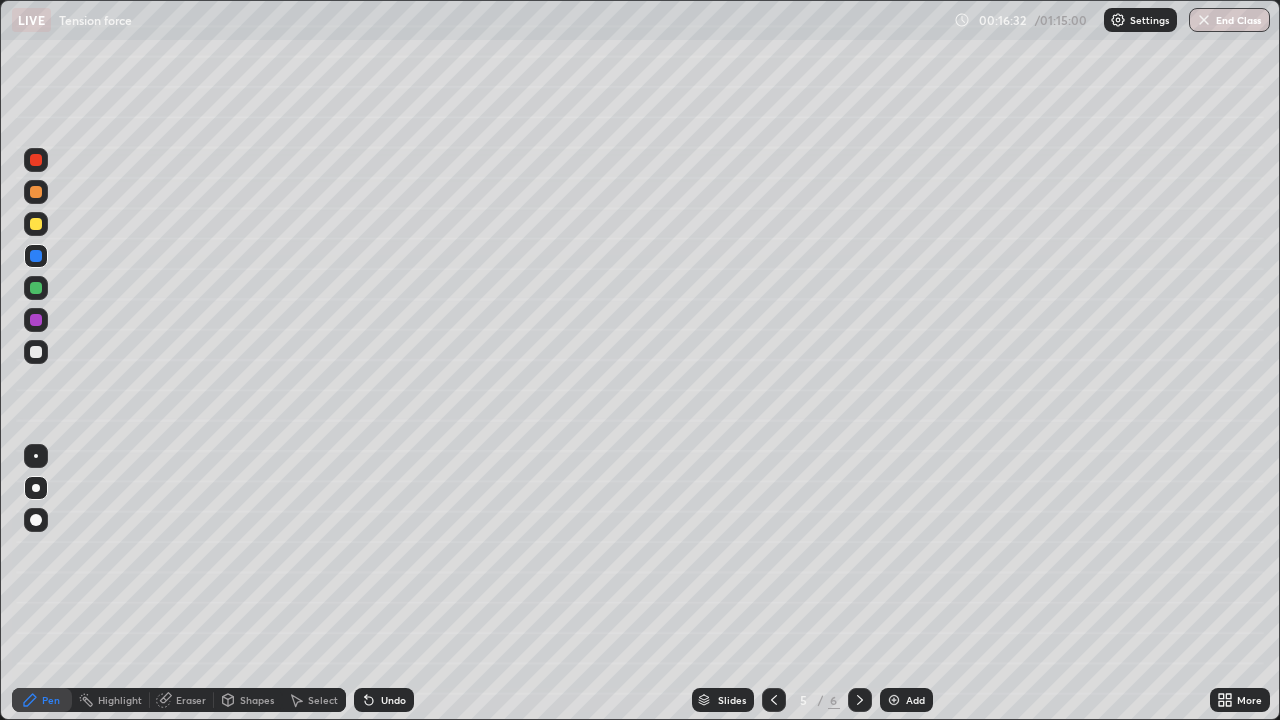 click on "Pen" at bounding box center [51, 700] 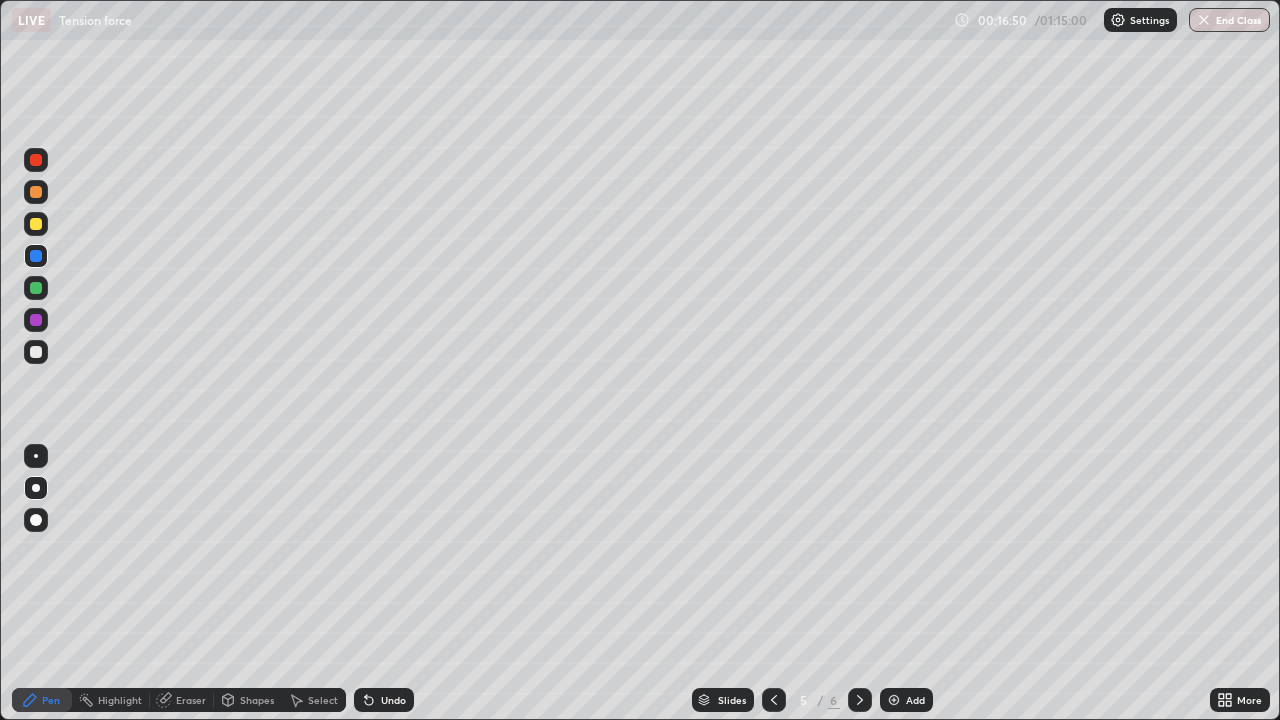 click 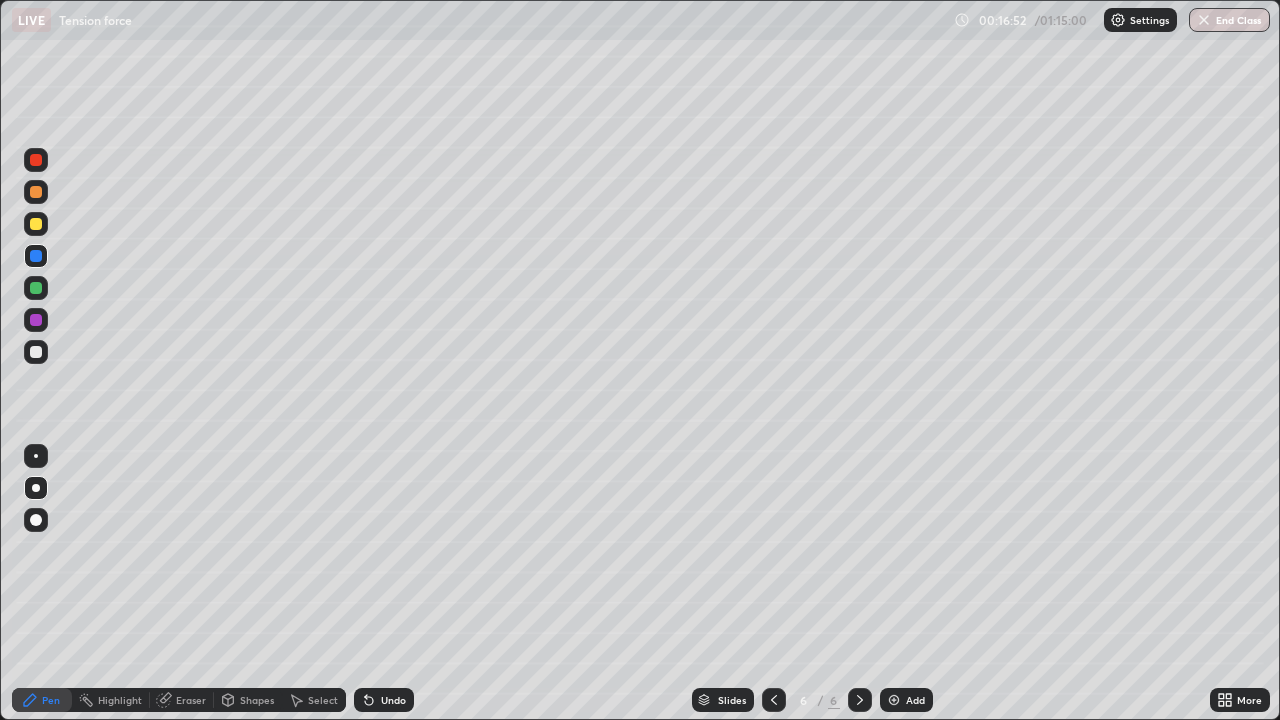 click at bounding box center (36, 256) 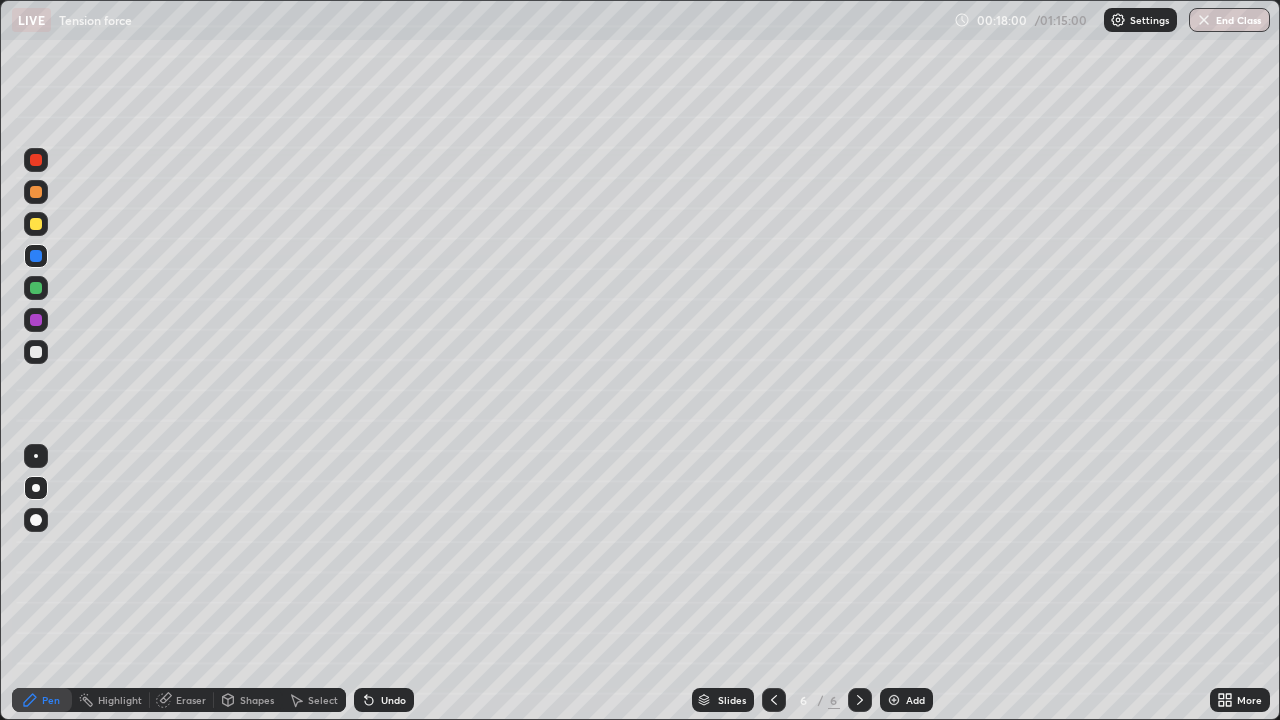 click at bounding box center [36, 224] 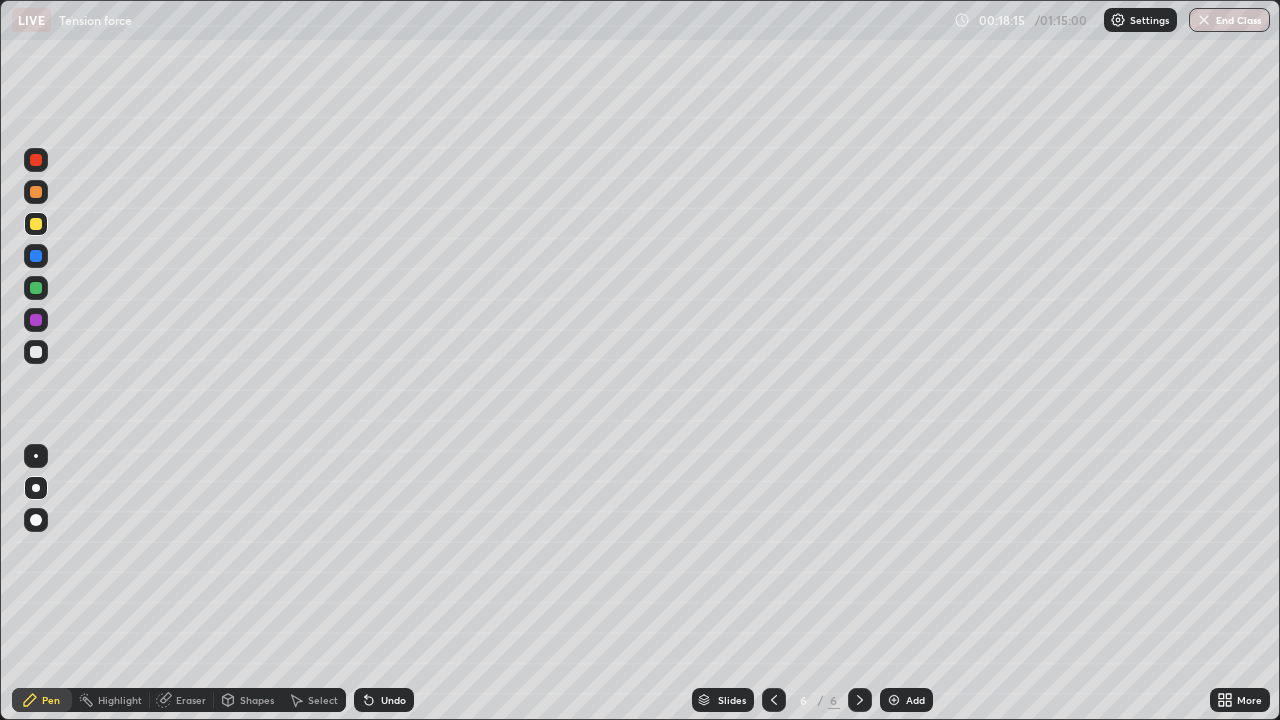 click at bounding box center (36, 352) 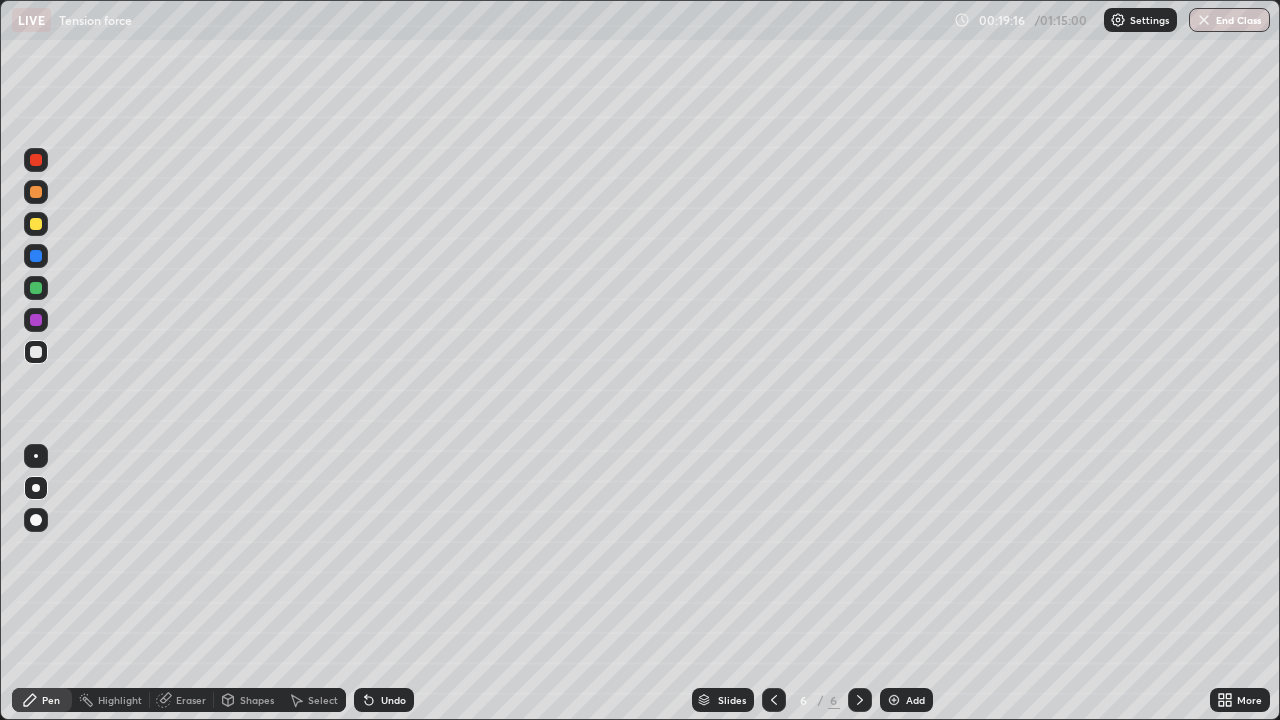 click 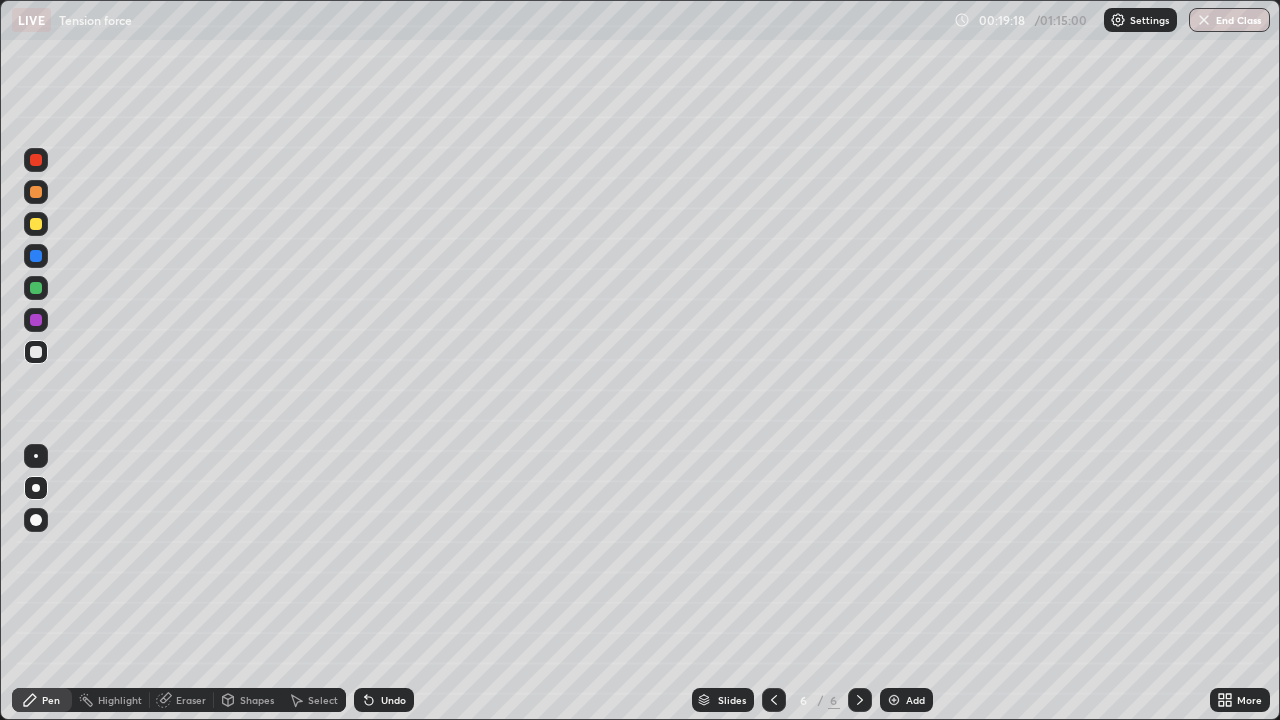 click 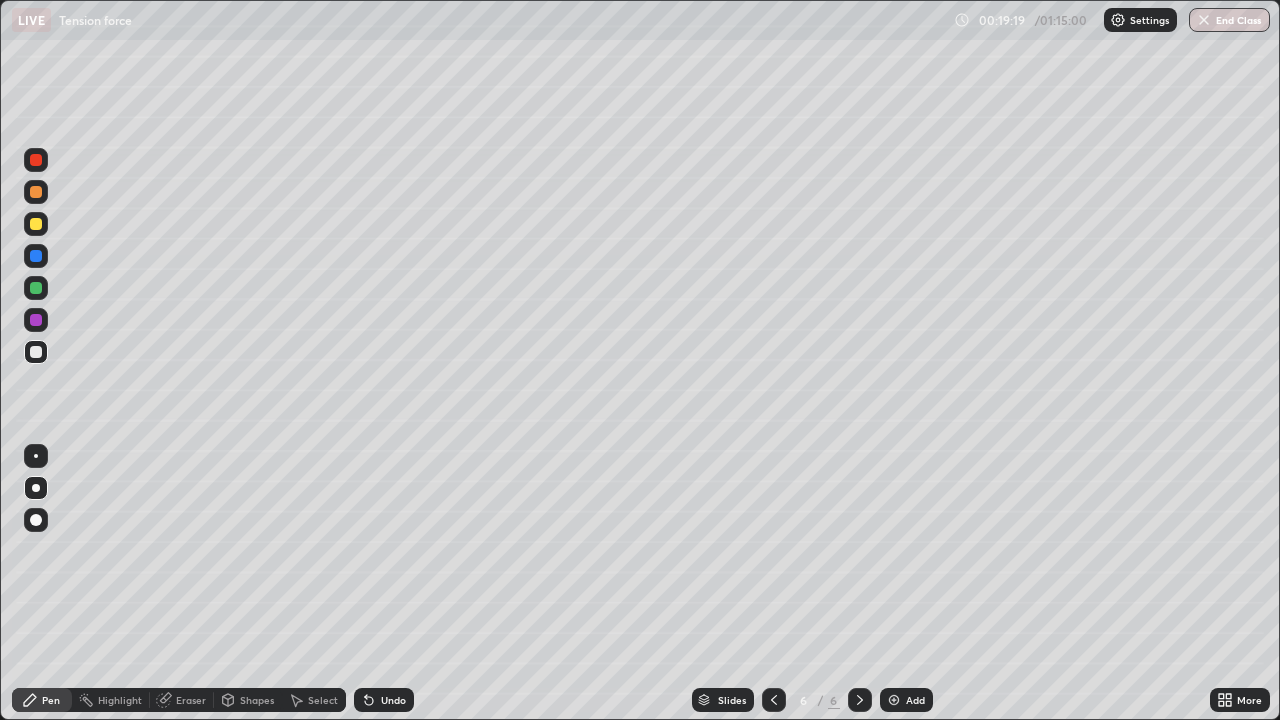 click 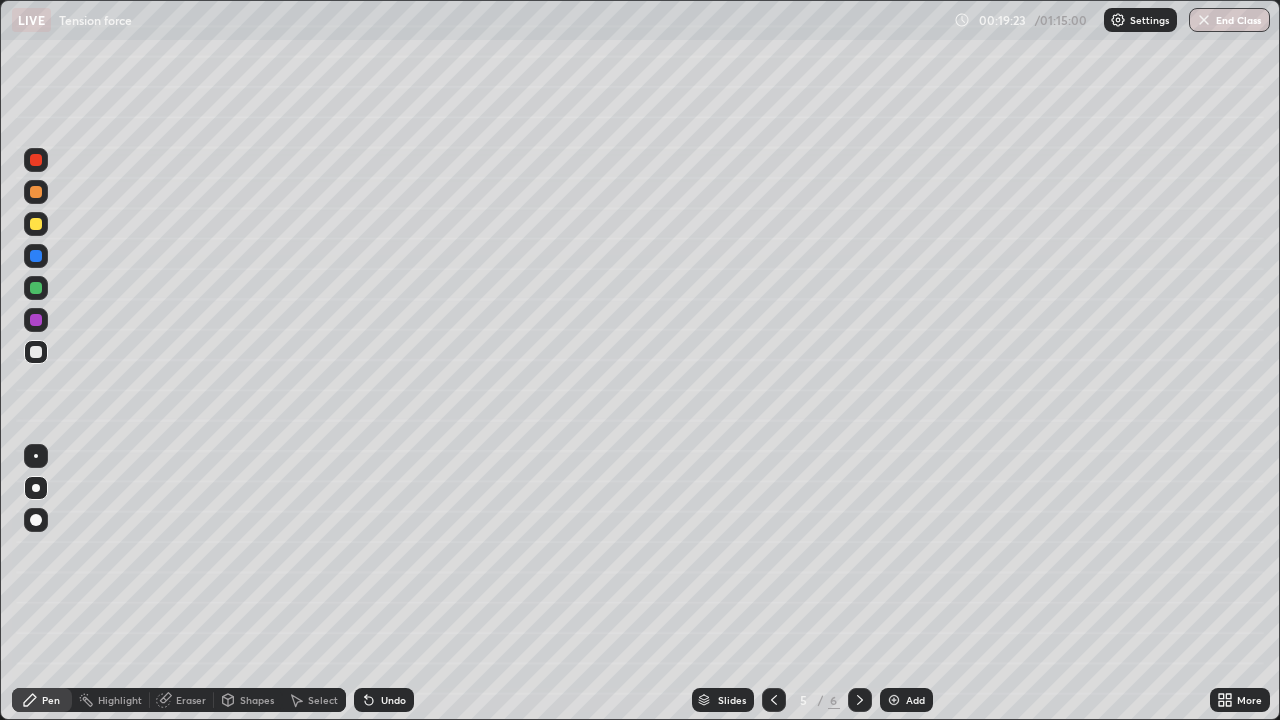 click 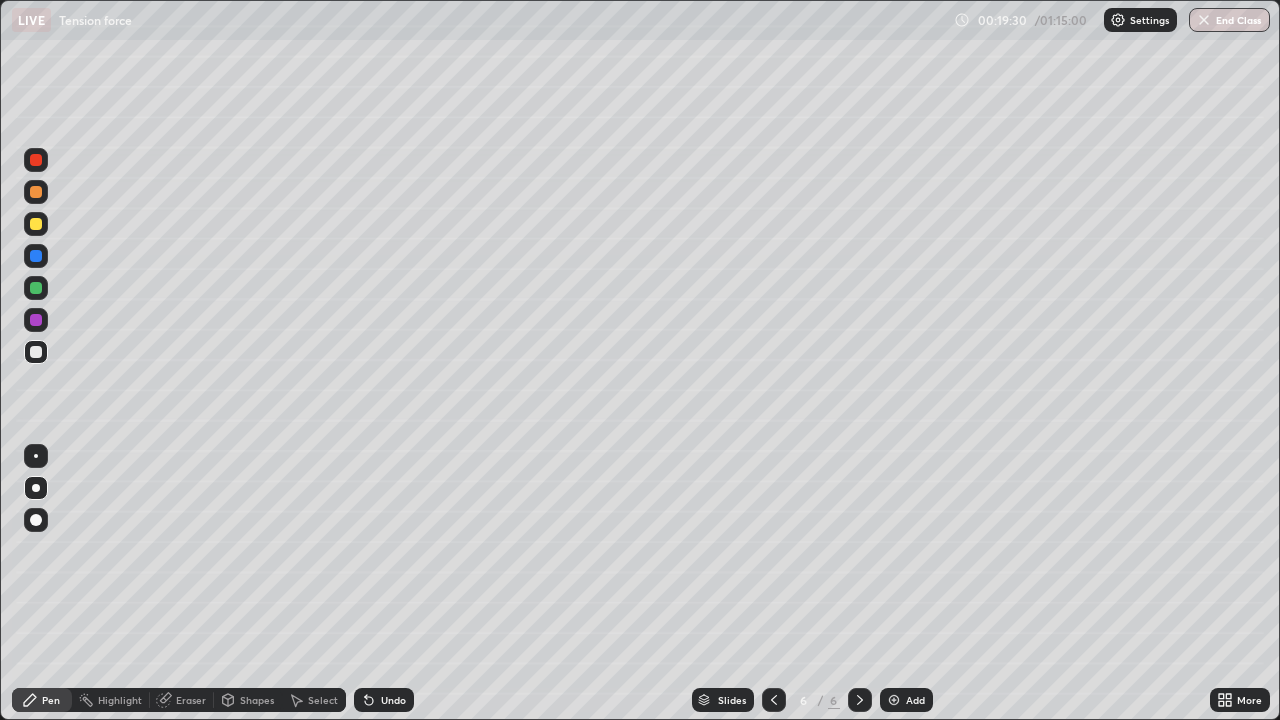 click 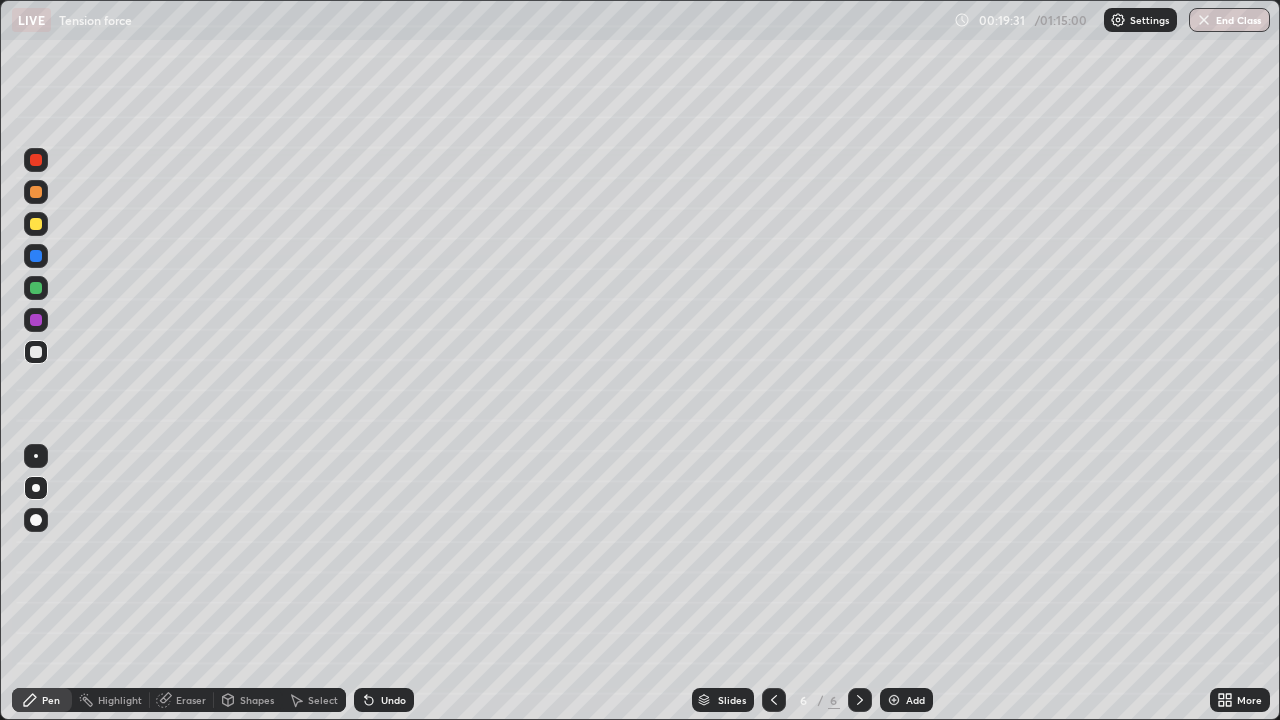 click on "Add" at bounding box center [915, 700] 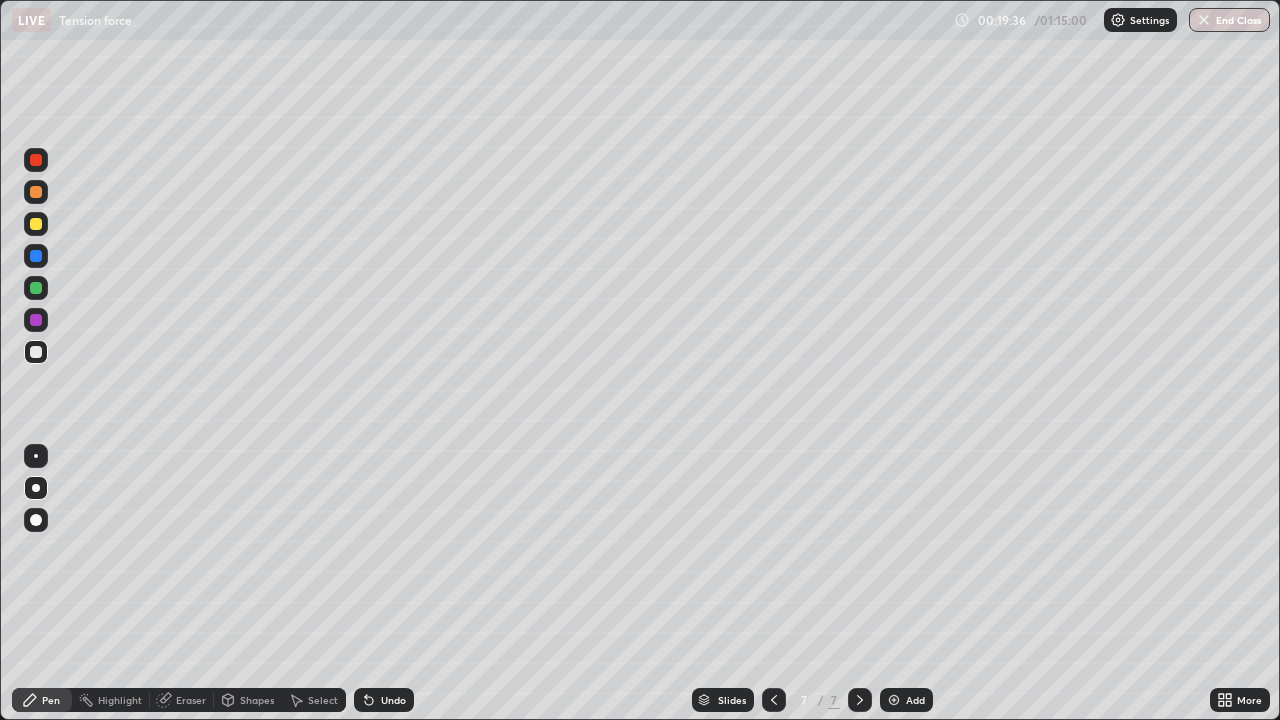 click at bounding box center (36, 224) 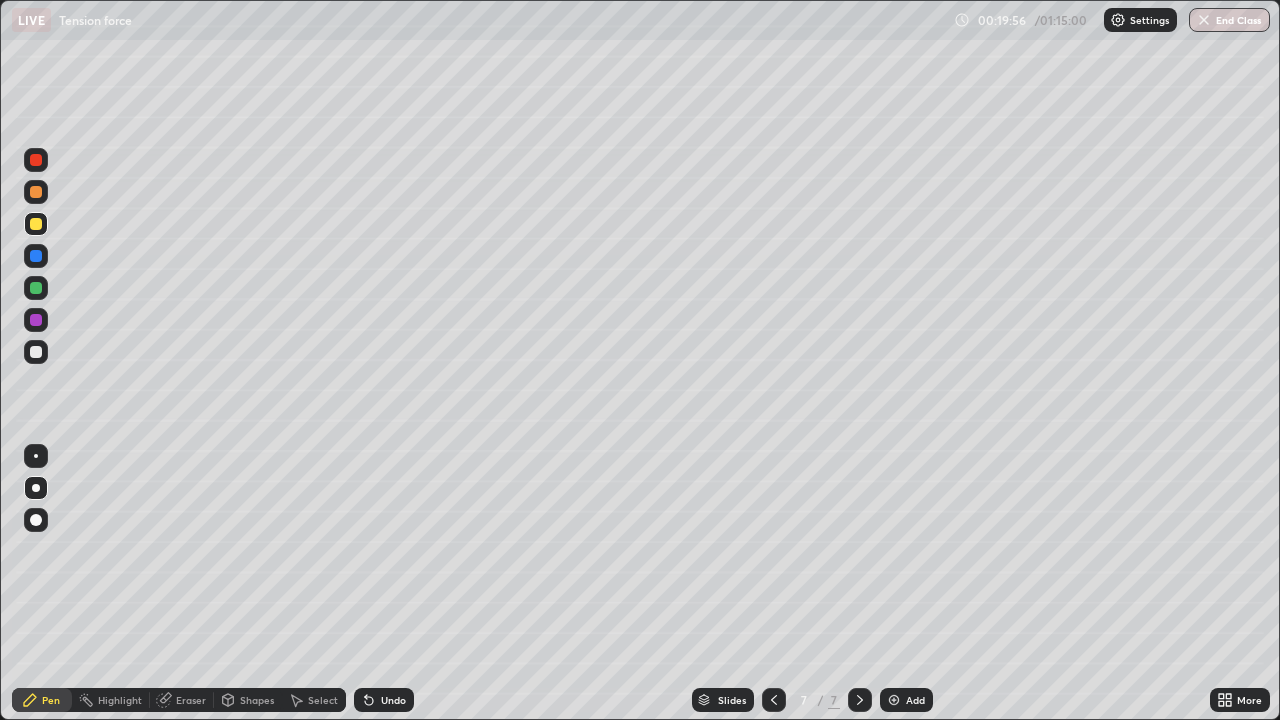 click on "Shapes" at bounding box center (257, 700) 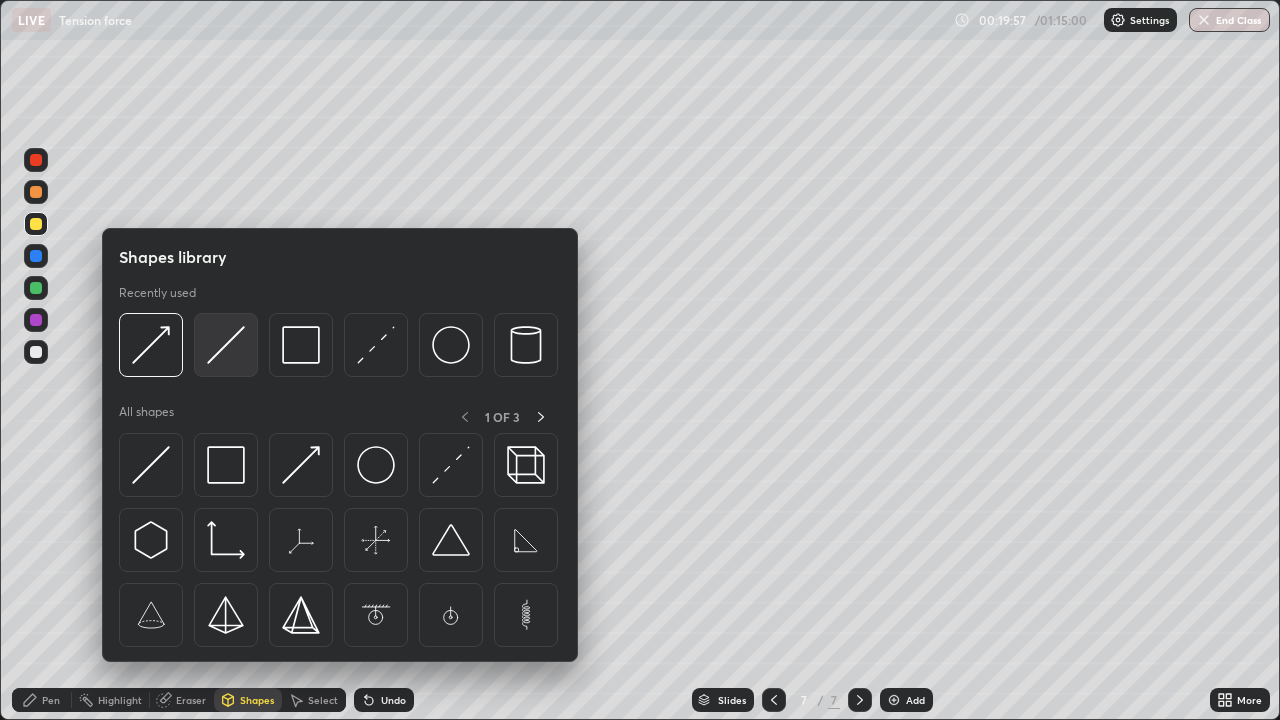 click at bounding box center (226, 345) 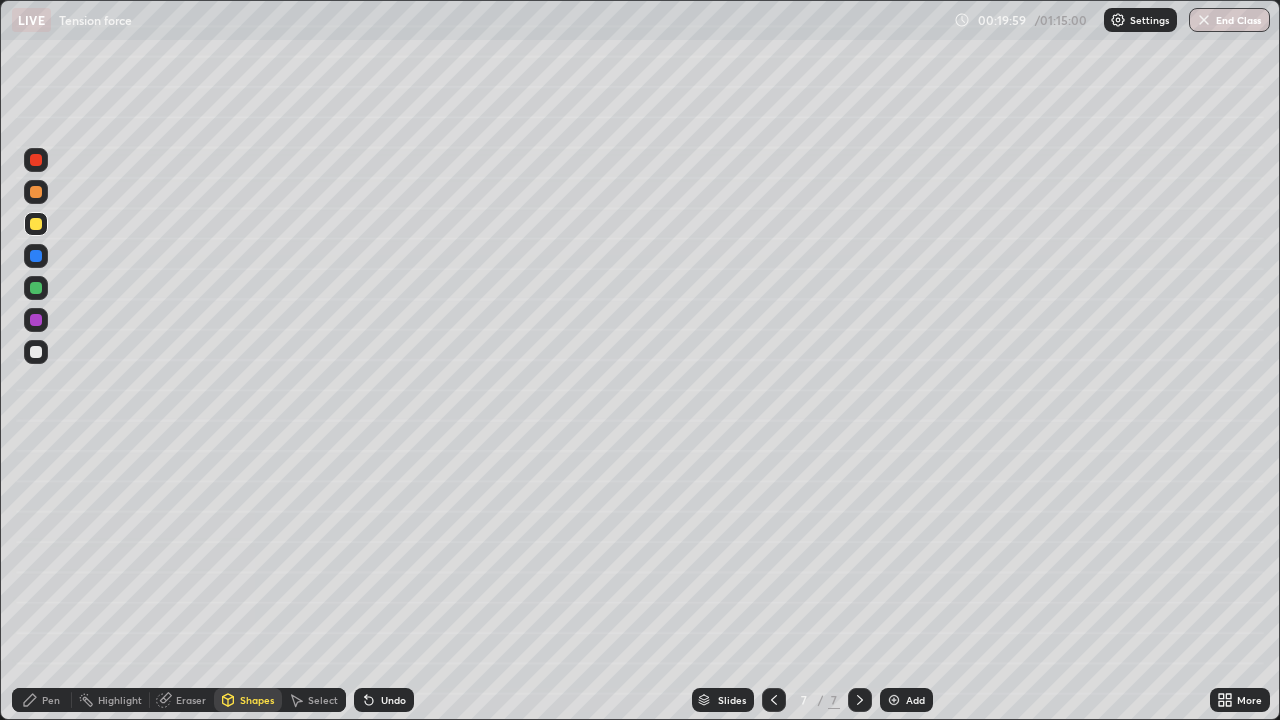 click 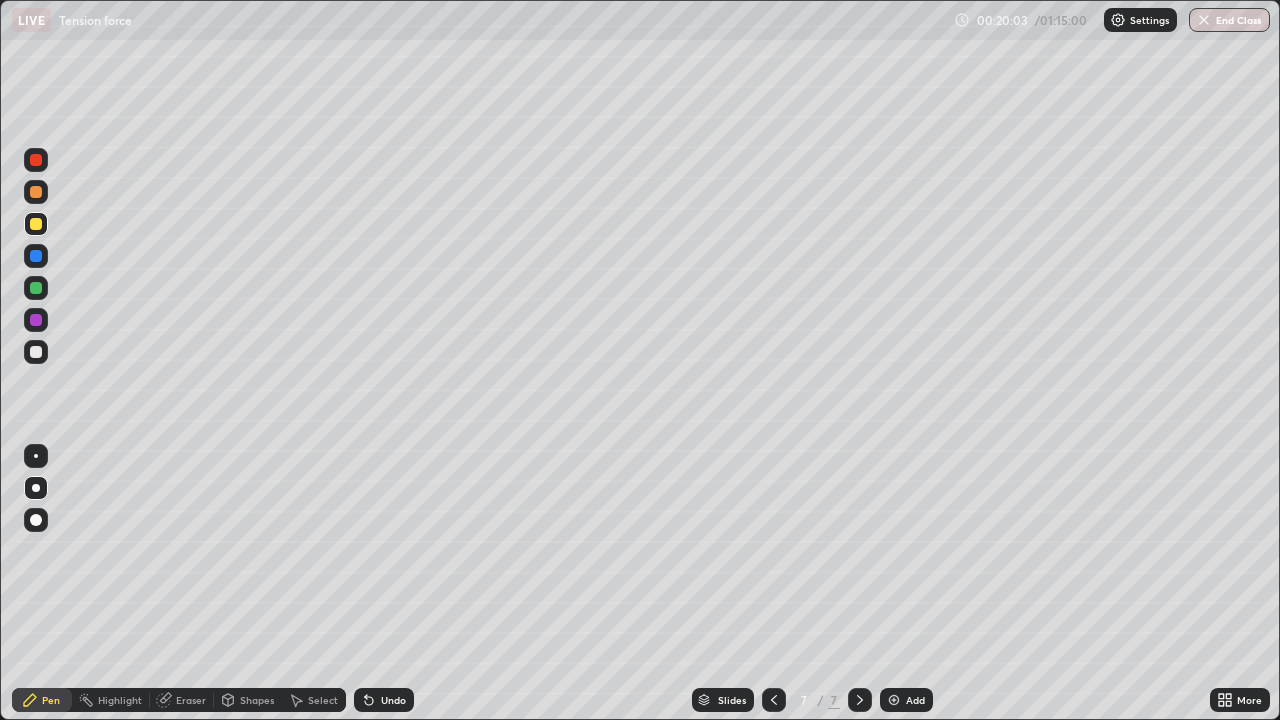 click on "Shapes" at bounding box center (257, 700) 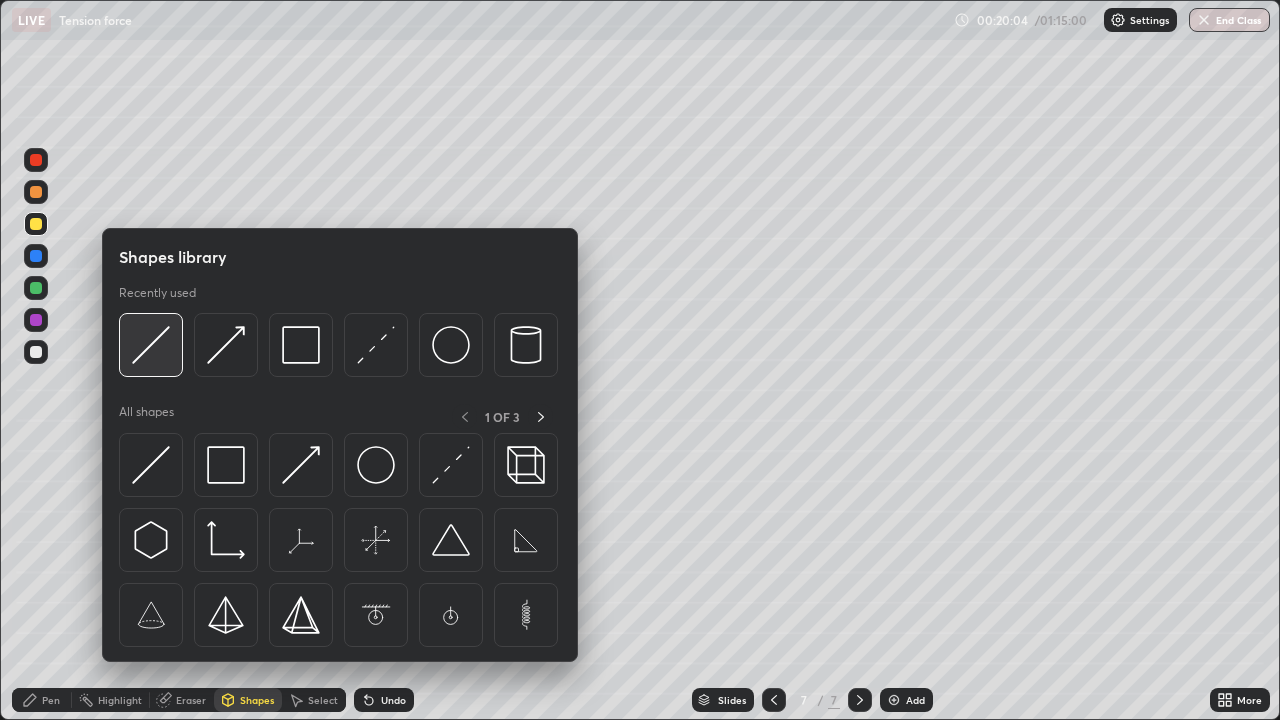 click at bounding box center (151, 345) 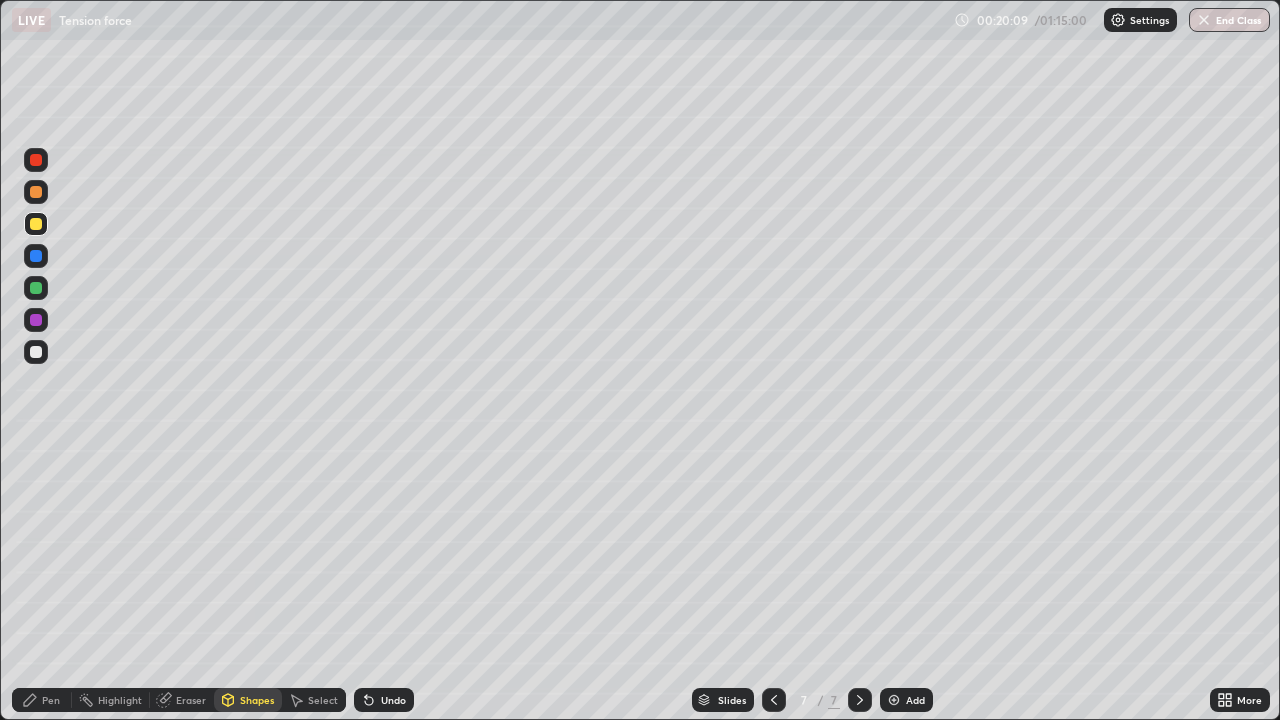 click on "Shapes" at bounding box center [257, 700] 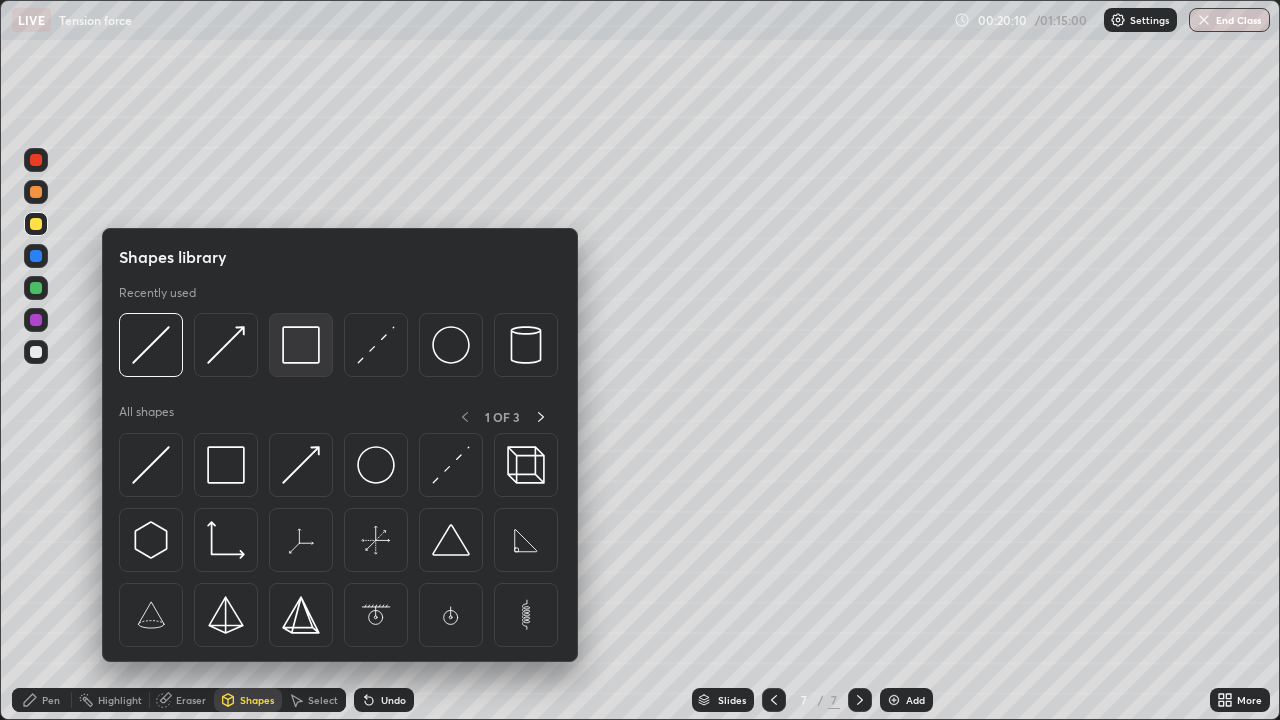 click at bounding box center [301, 345] 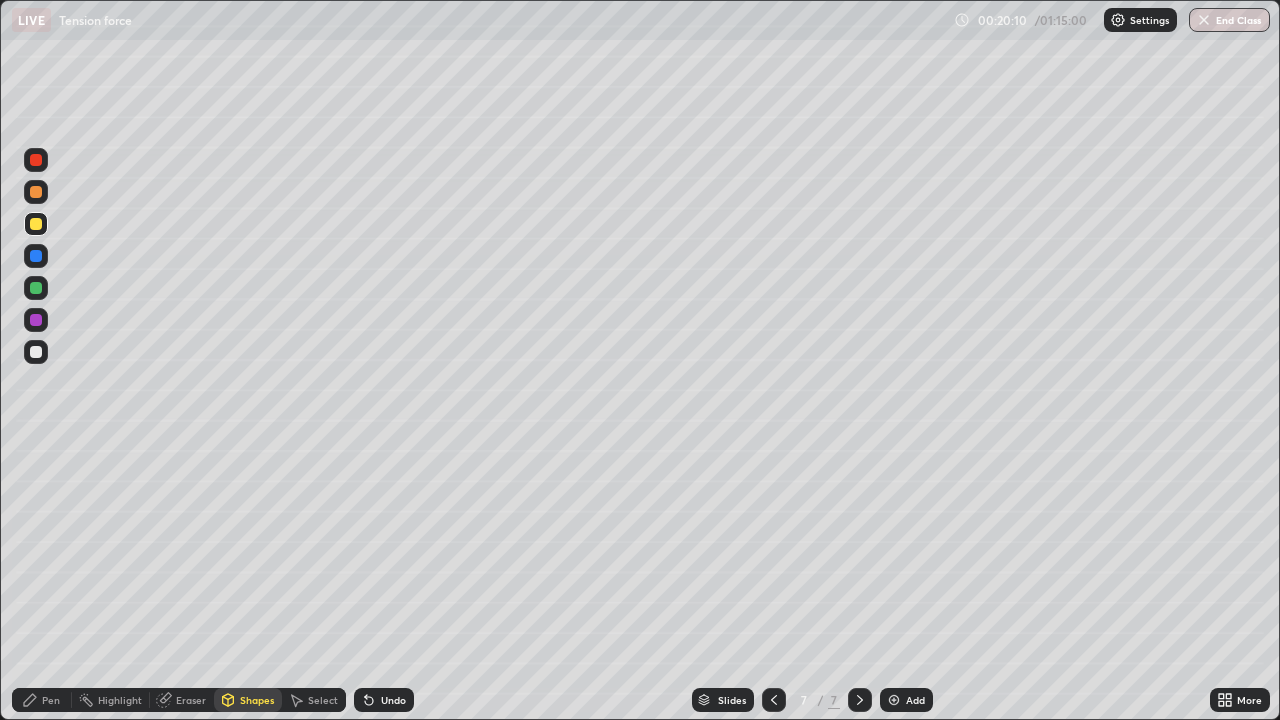 click at bounding box center (36, 256) 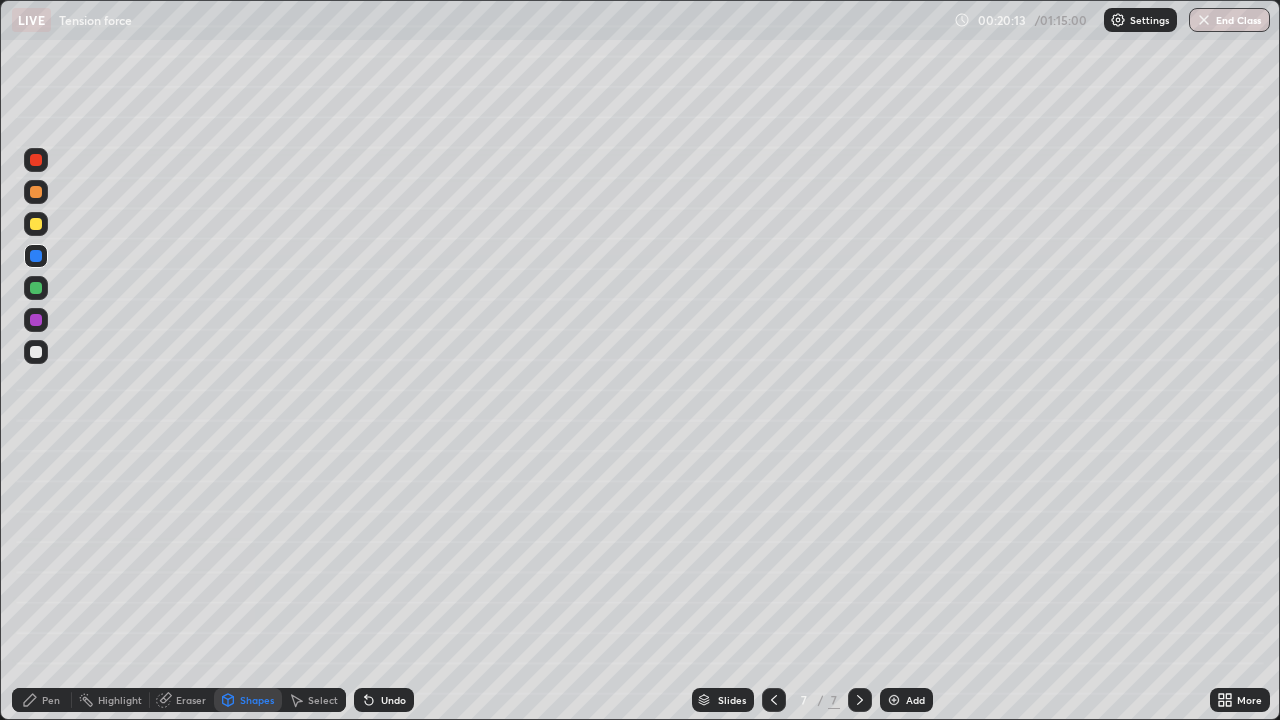 click at bounding box center (36, 352) 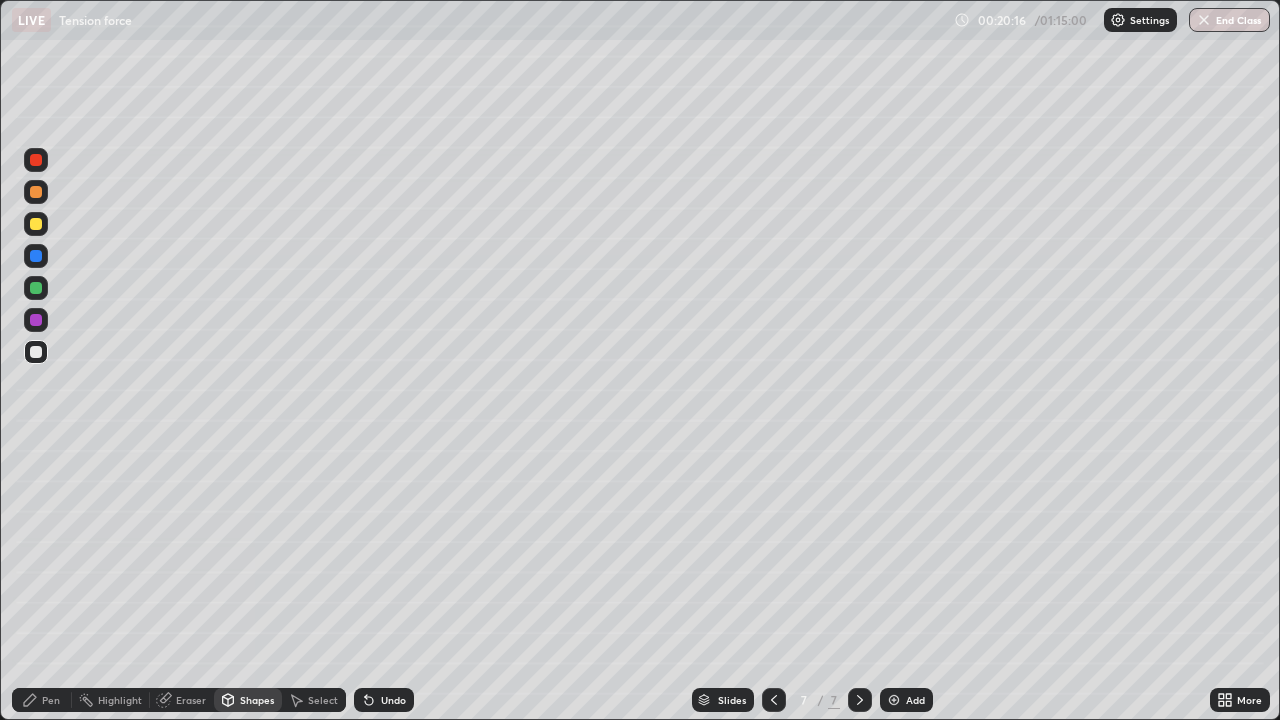 click on "Shapes" at bounding box center (257, 700) 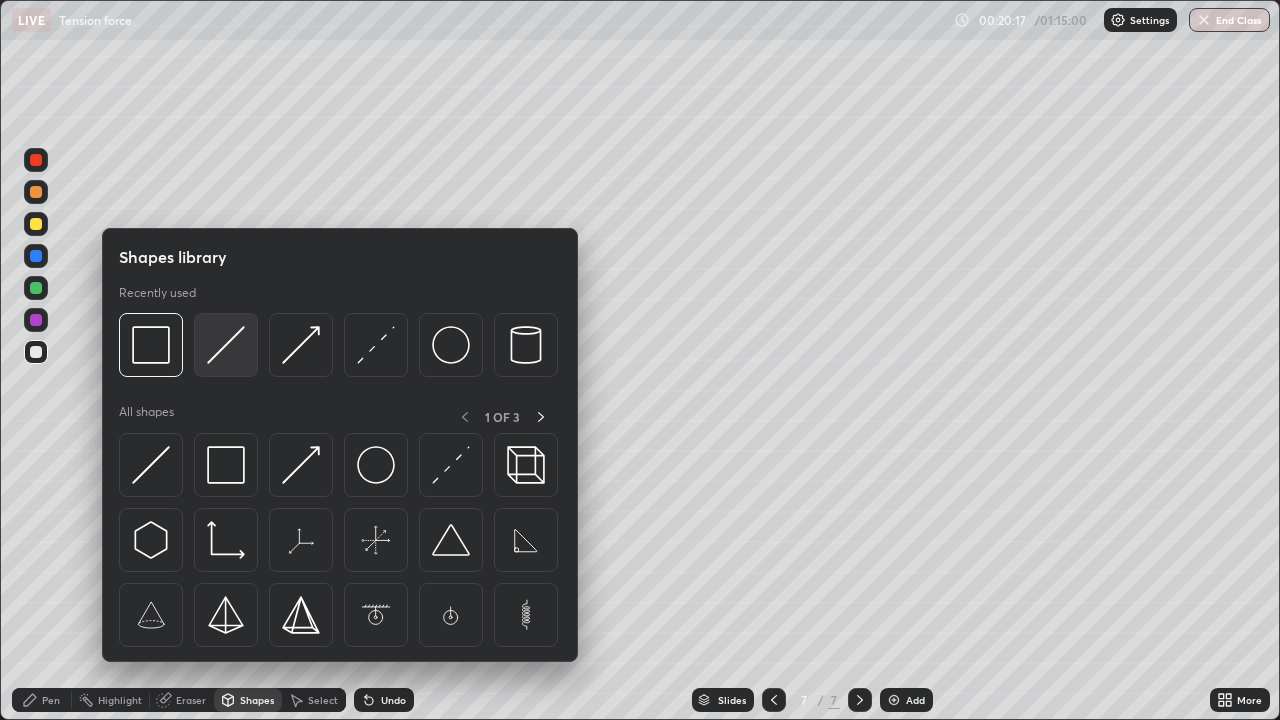 click at bounding box center (226, 345) 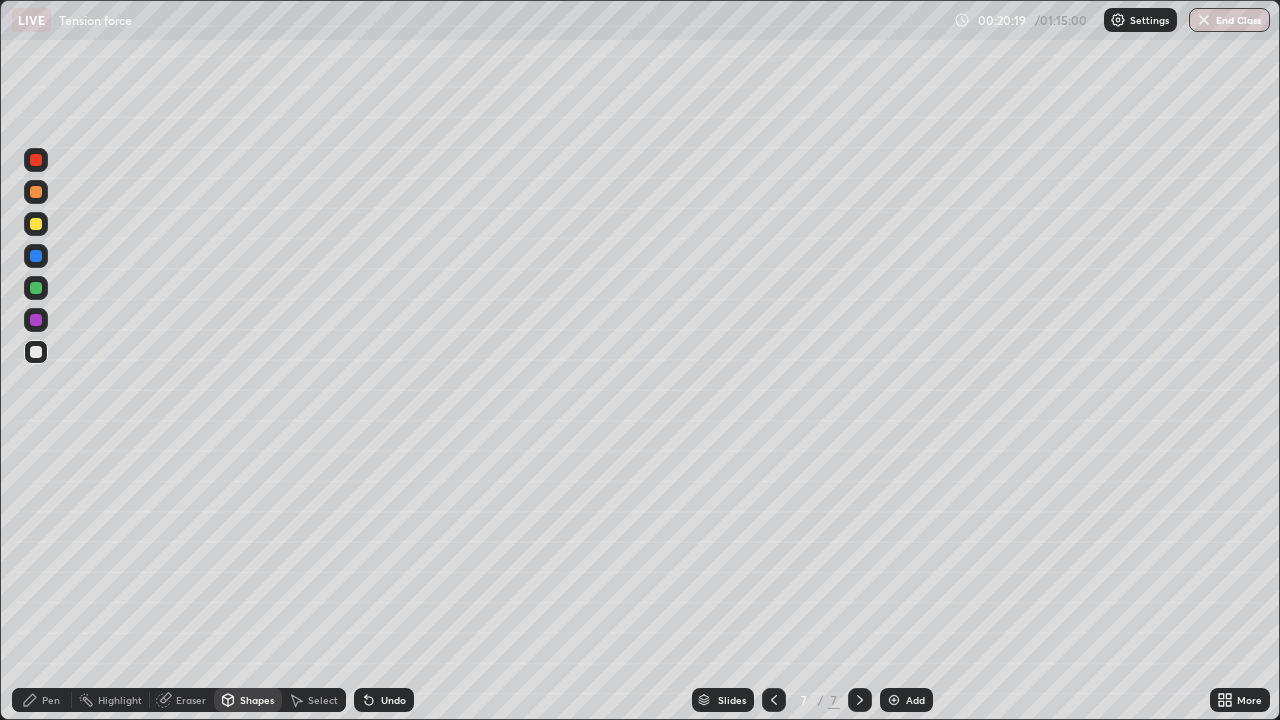 click on "Pen" at bounding box center (51, 700) 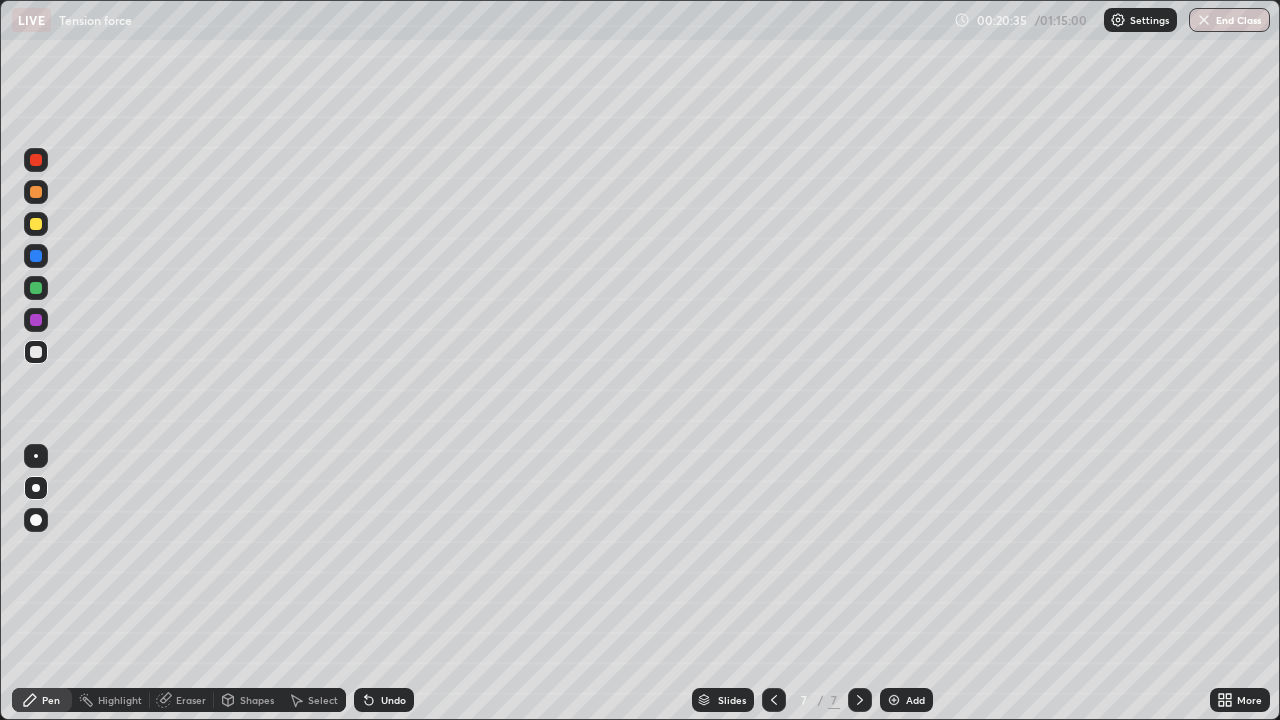 click on "Undo" at bounding box center (393, 700) 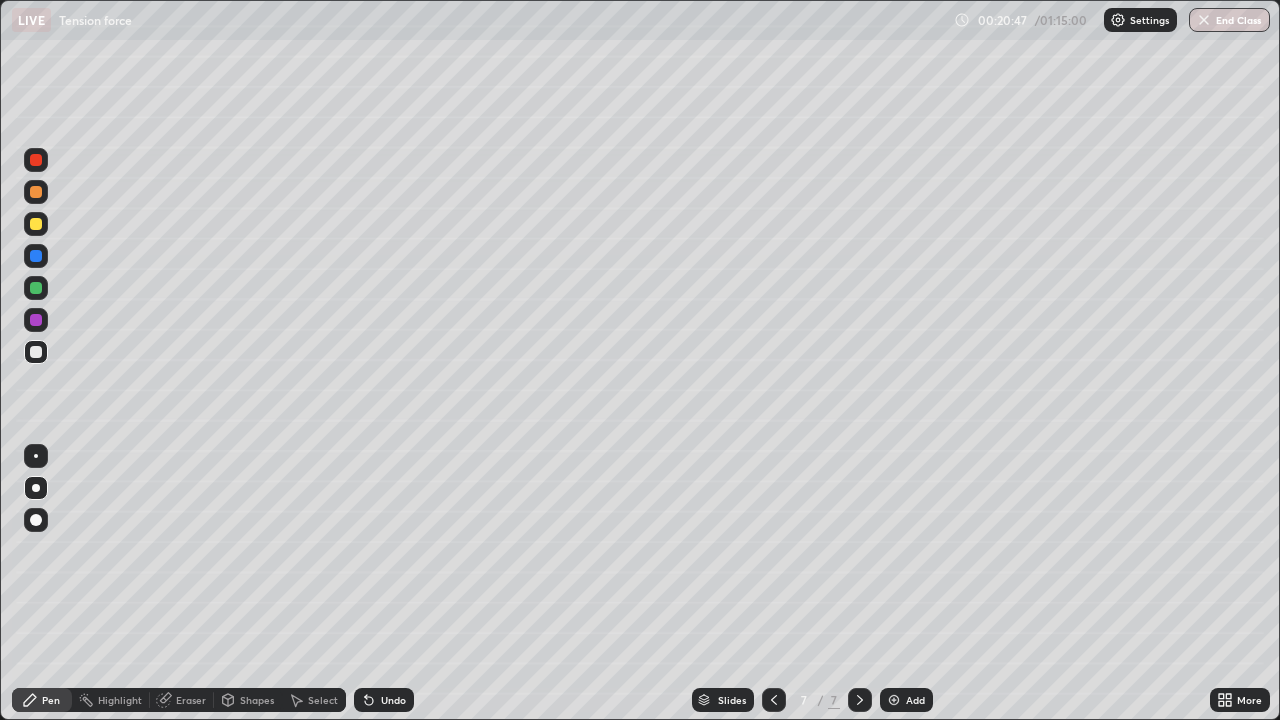 click at bounding box center [36, 224] 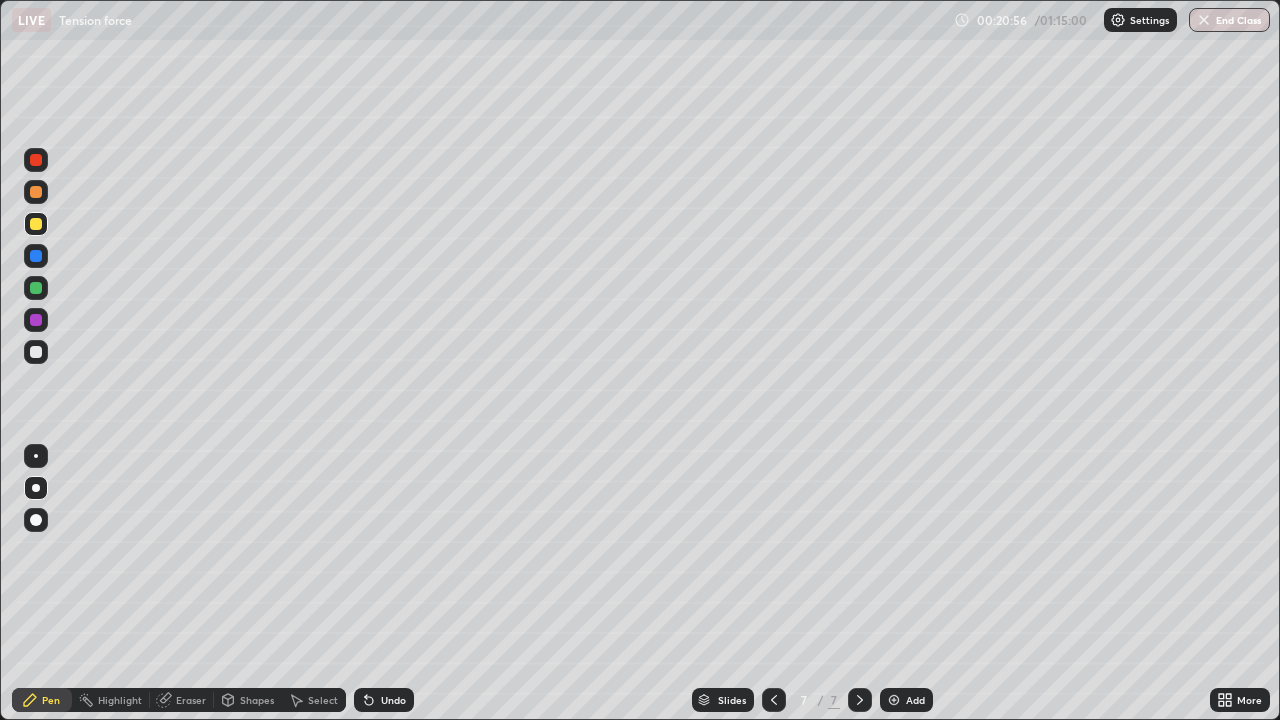 click on "Shapes" at bounding box center (257, 700) 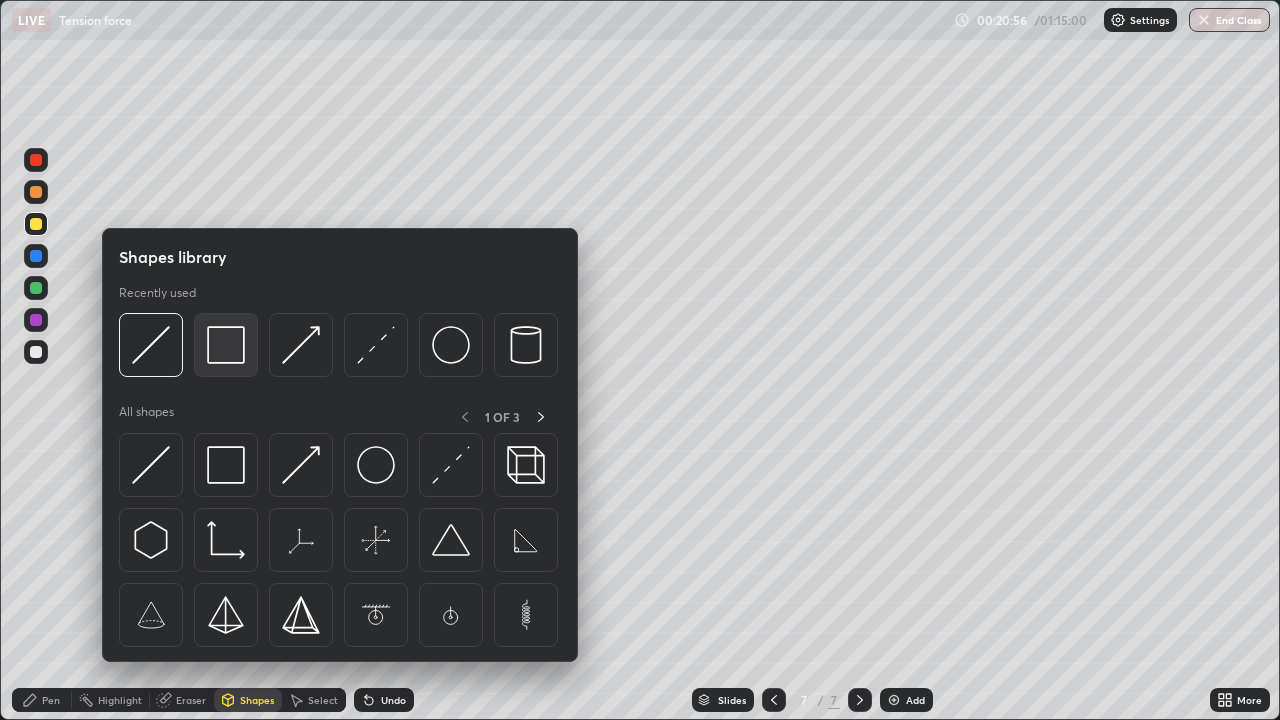click at bounding box center (226, 345) 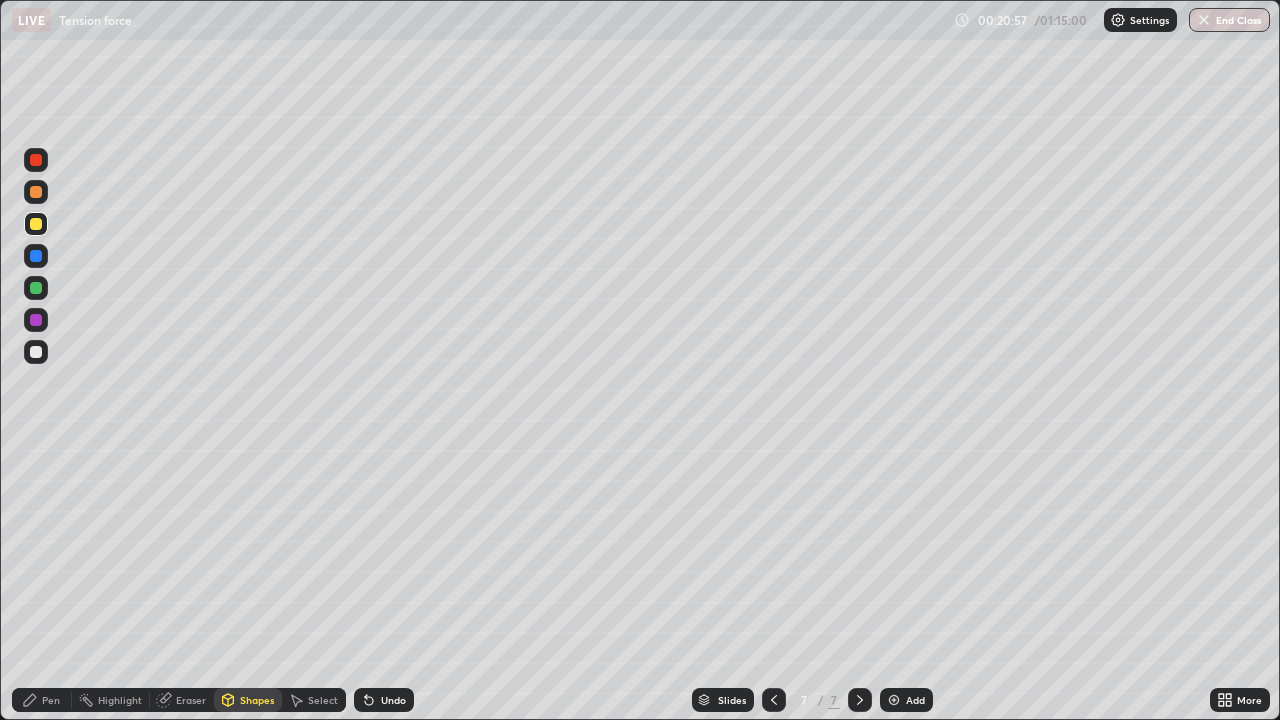 click at bounding box center (36, 256) 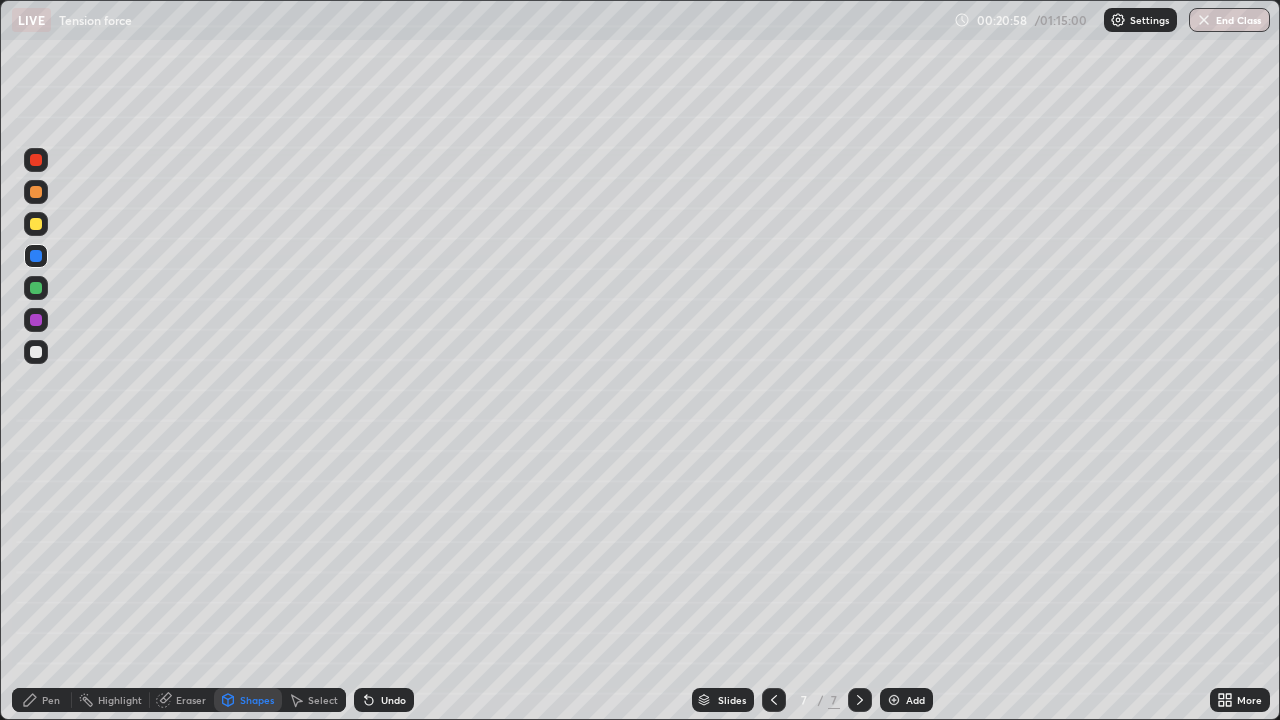 click at bounding box center [36, 288] 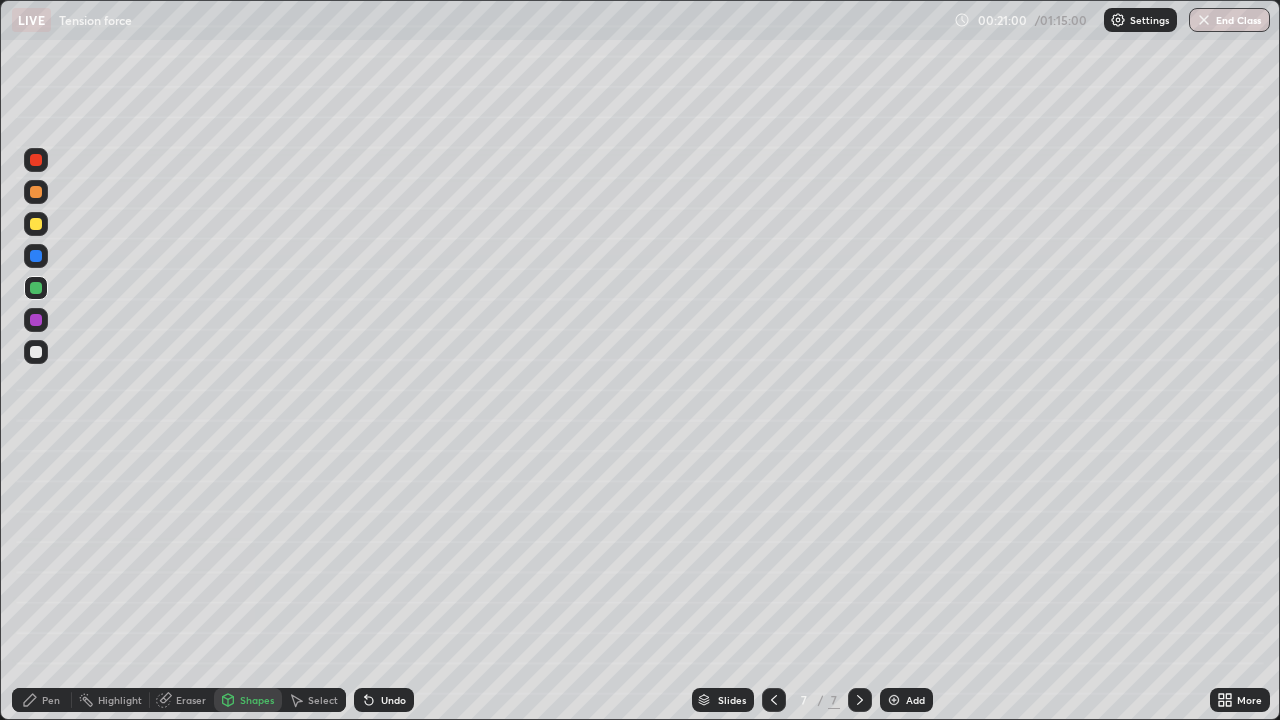 click on "Eraser" at bounding box center [191, 700] 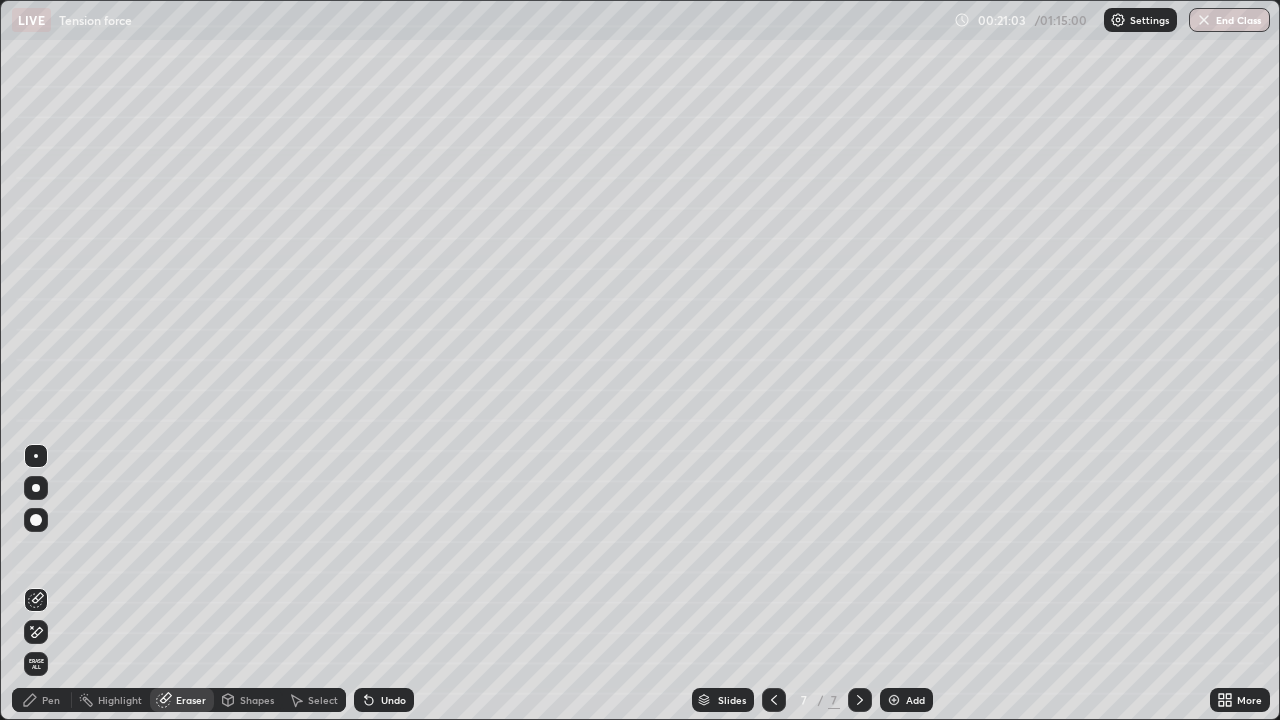 click on "Pen" at bounding box center [51, 700] 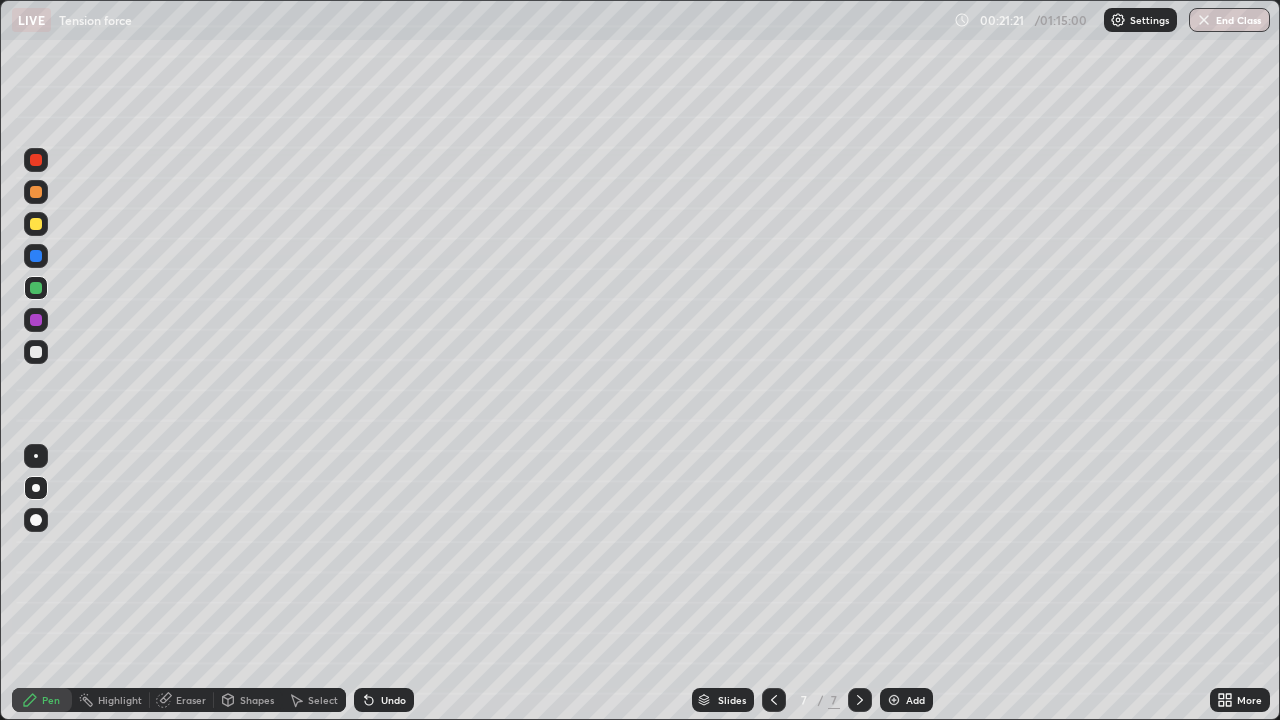 click at bounding box center [36, 352] 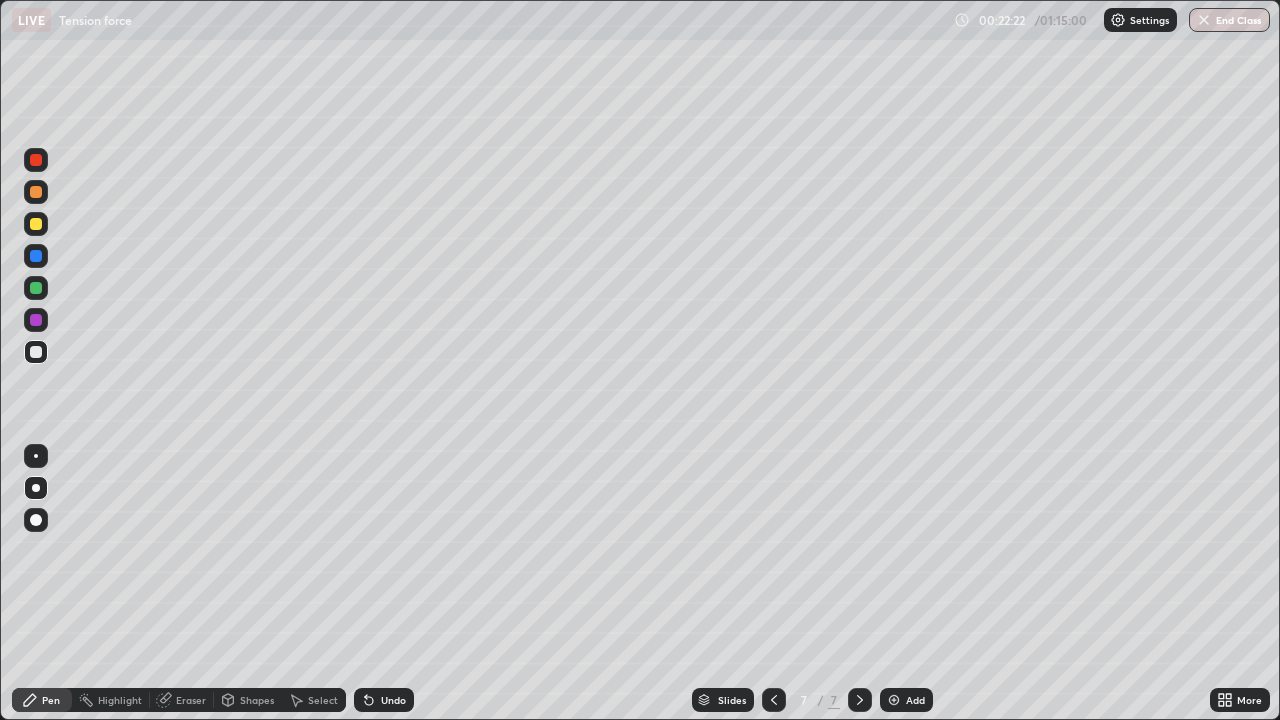 click on "Undo" at bounding box center [393, 700] 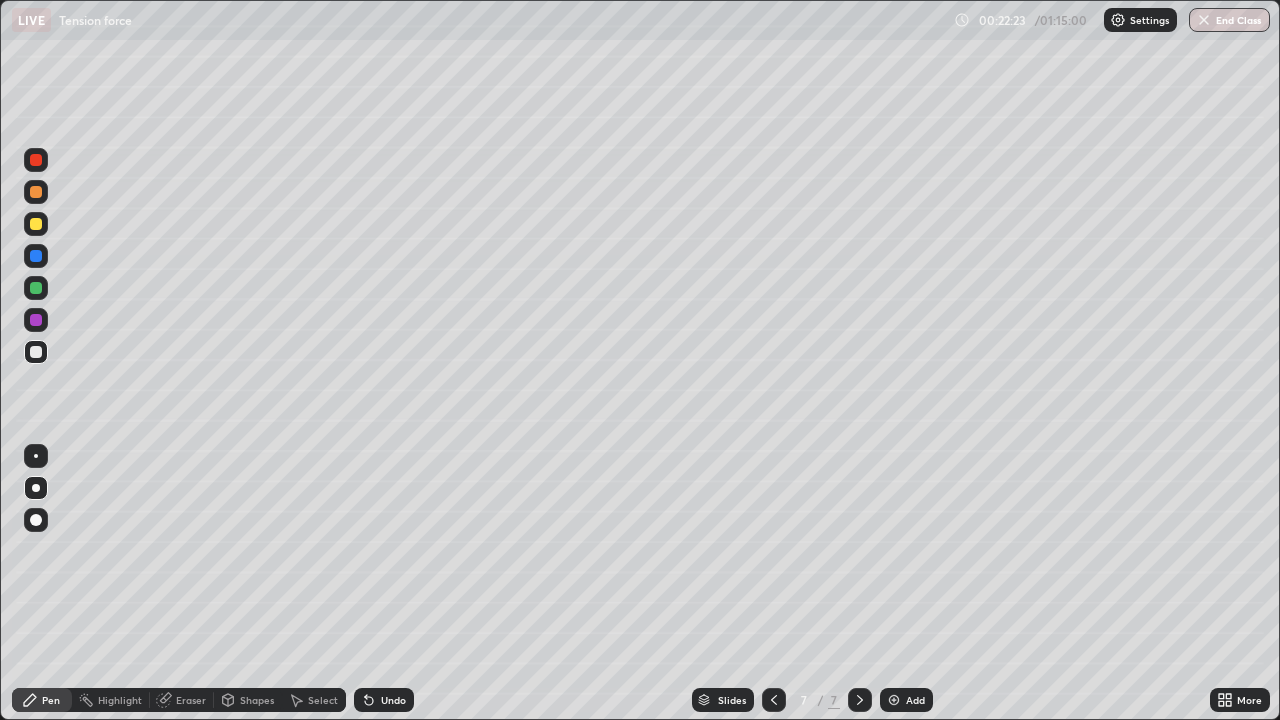 click on "Undo" at bounding box center (393, 700) 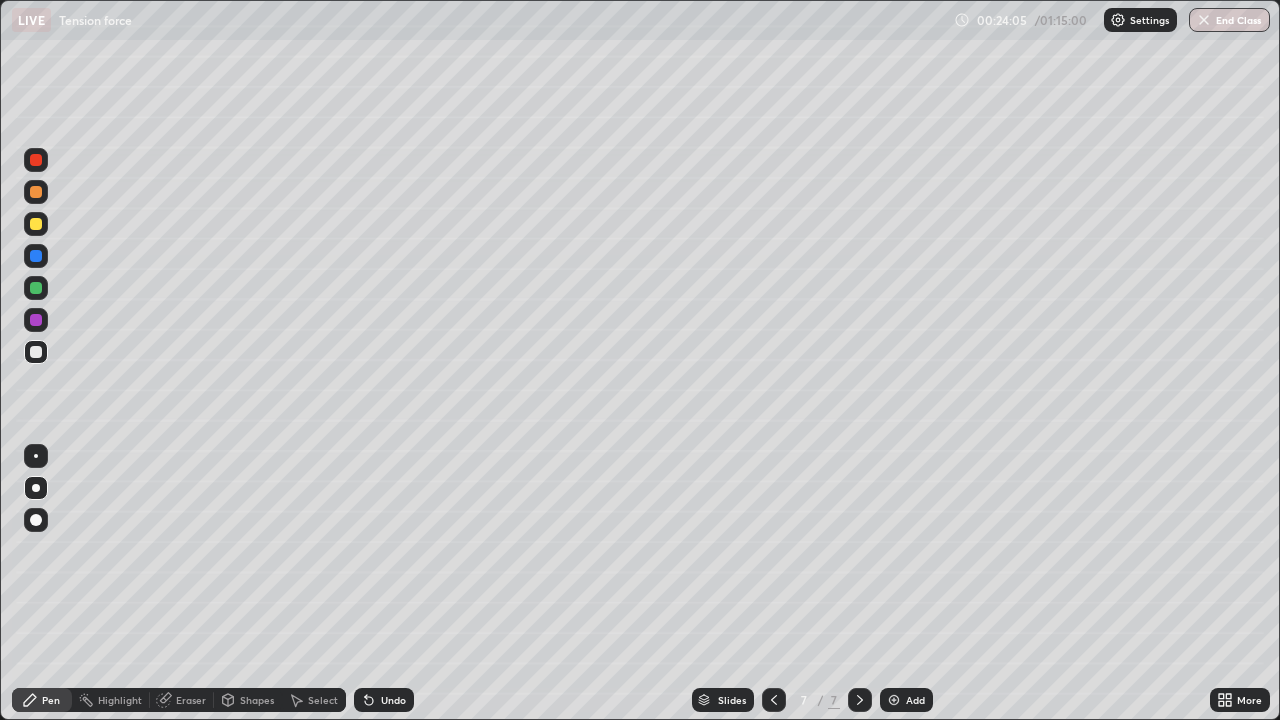 click at bounding box center (36, 224) 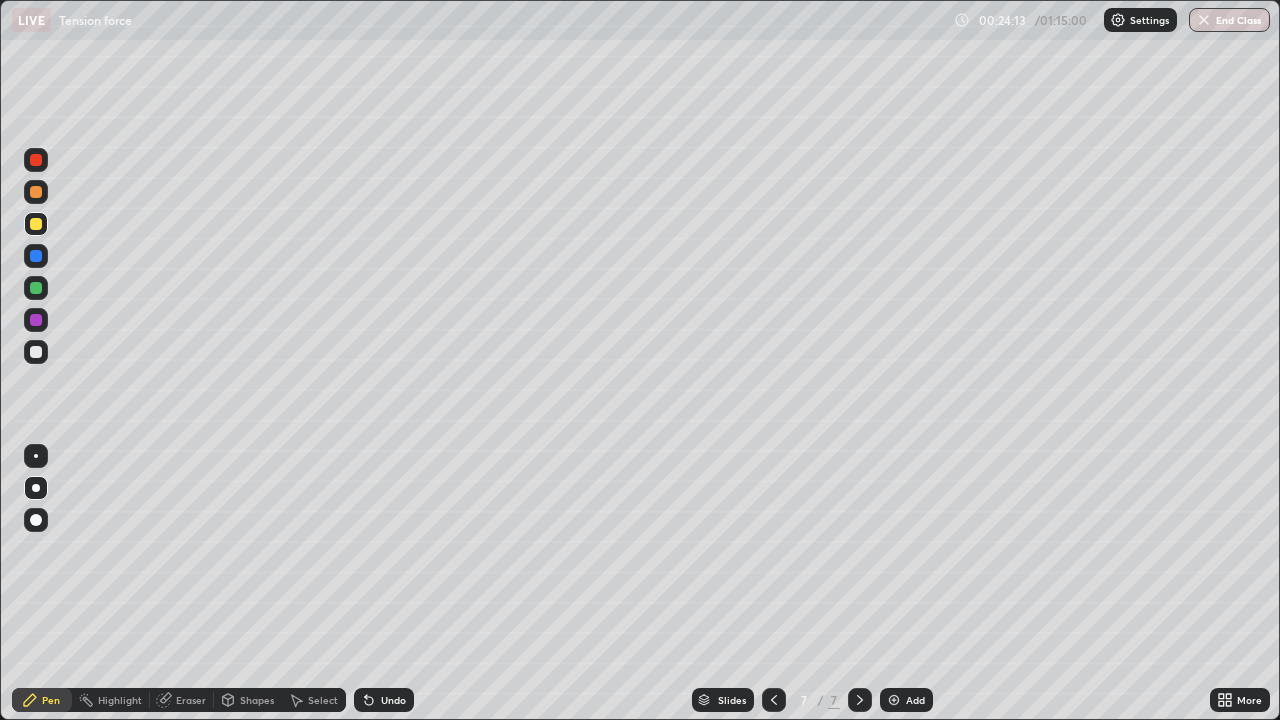 click on "Undo" at bounding box center [393, 700] 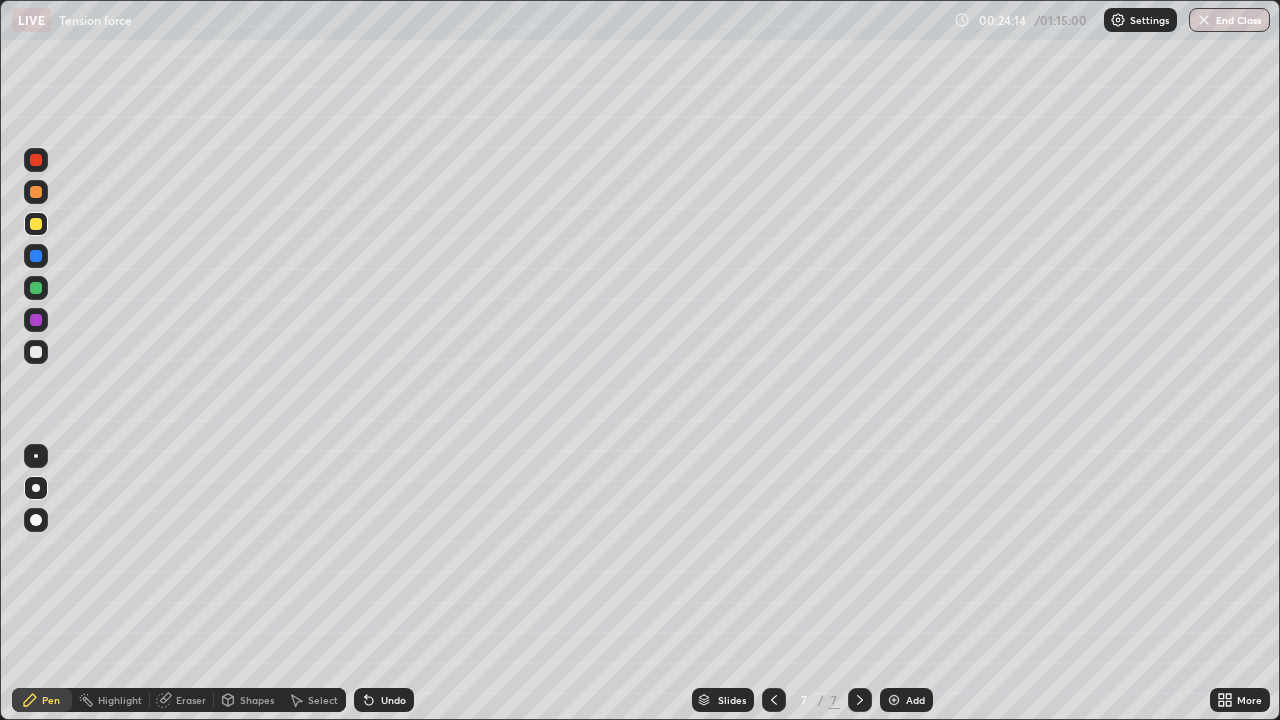 click at bounding box center [36, 160] 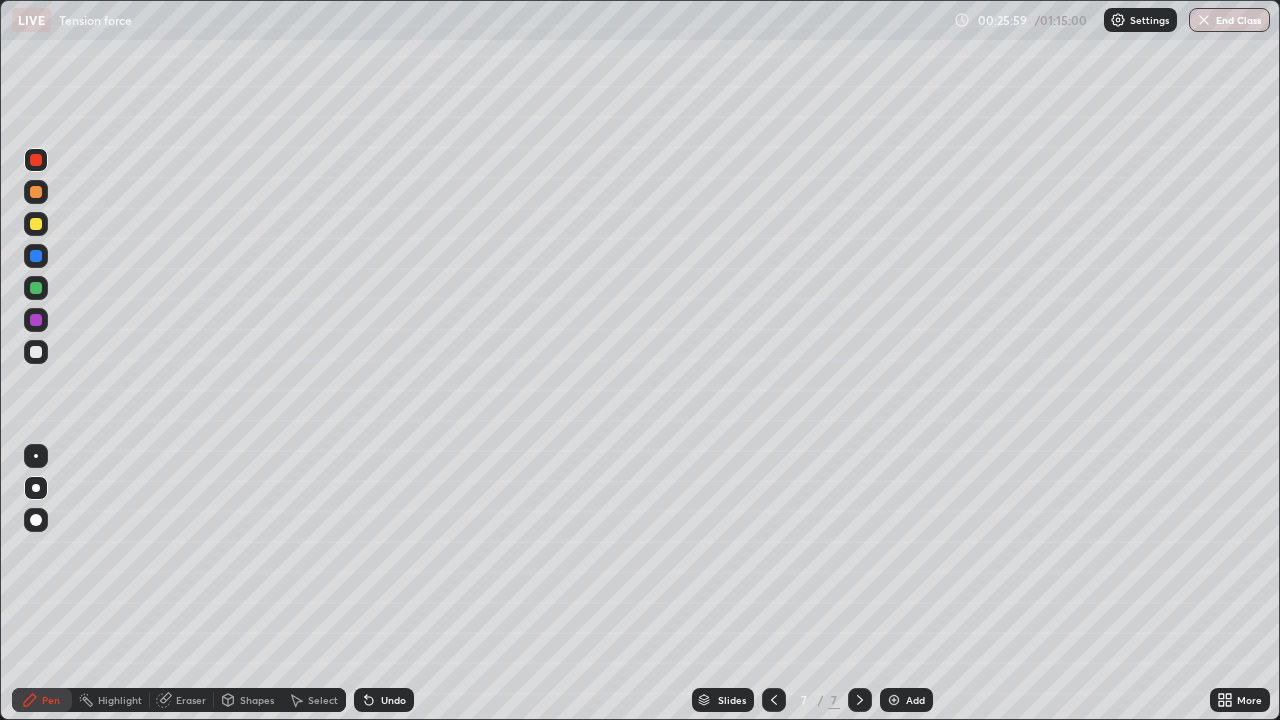 click at bounding box center [36, 352] 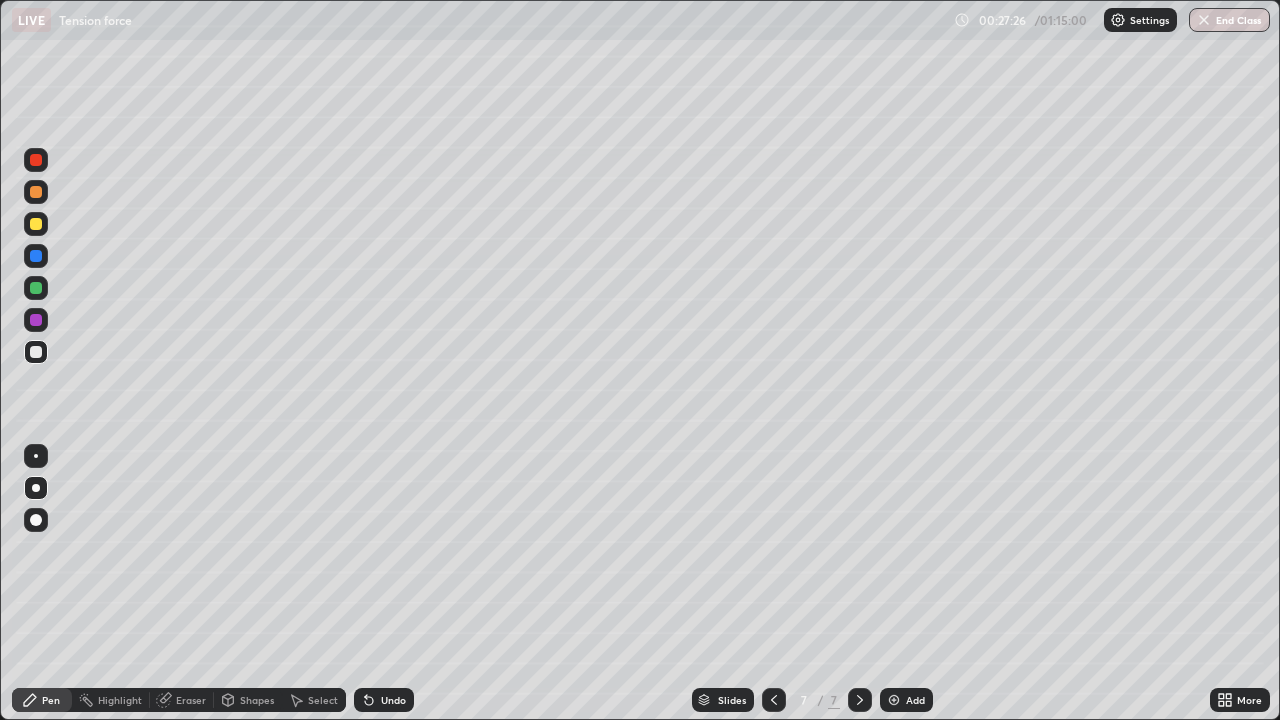click at bounding box center (36, 192) 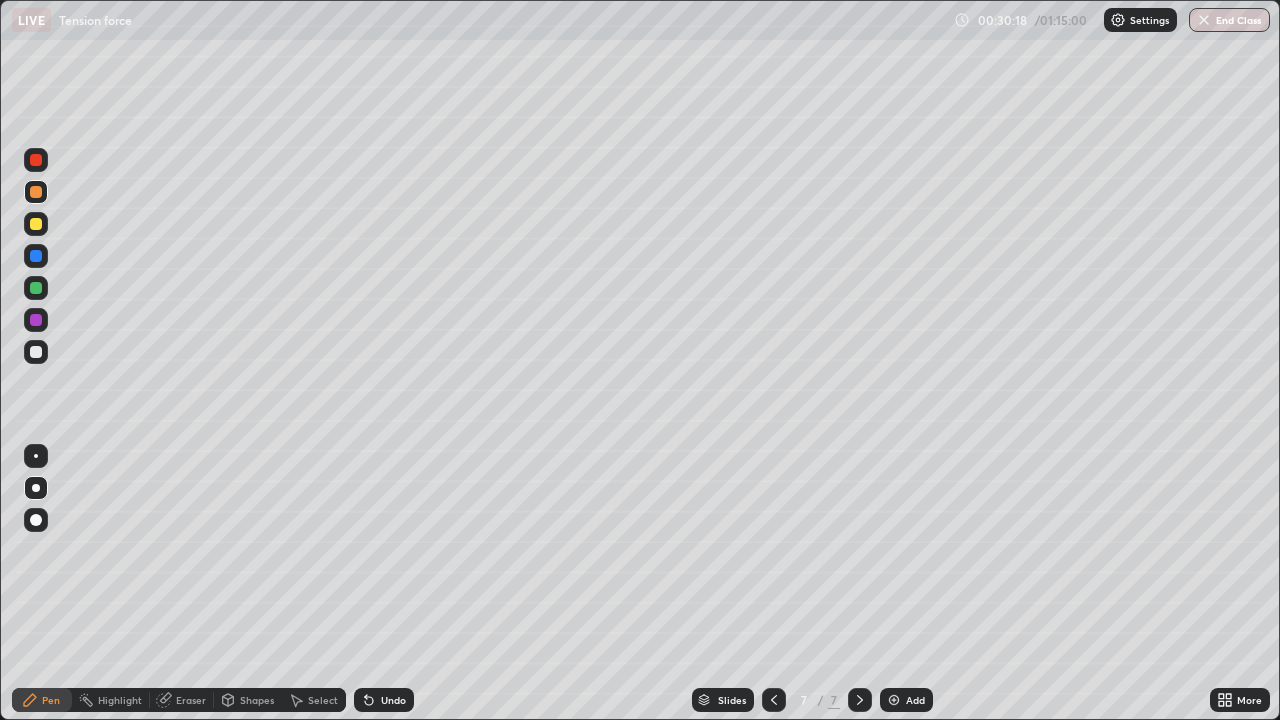 click 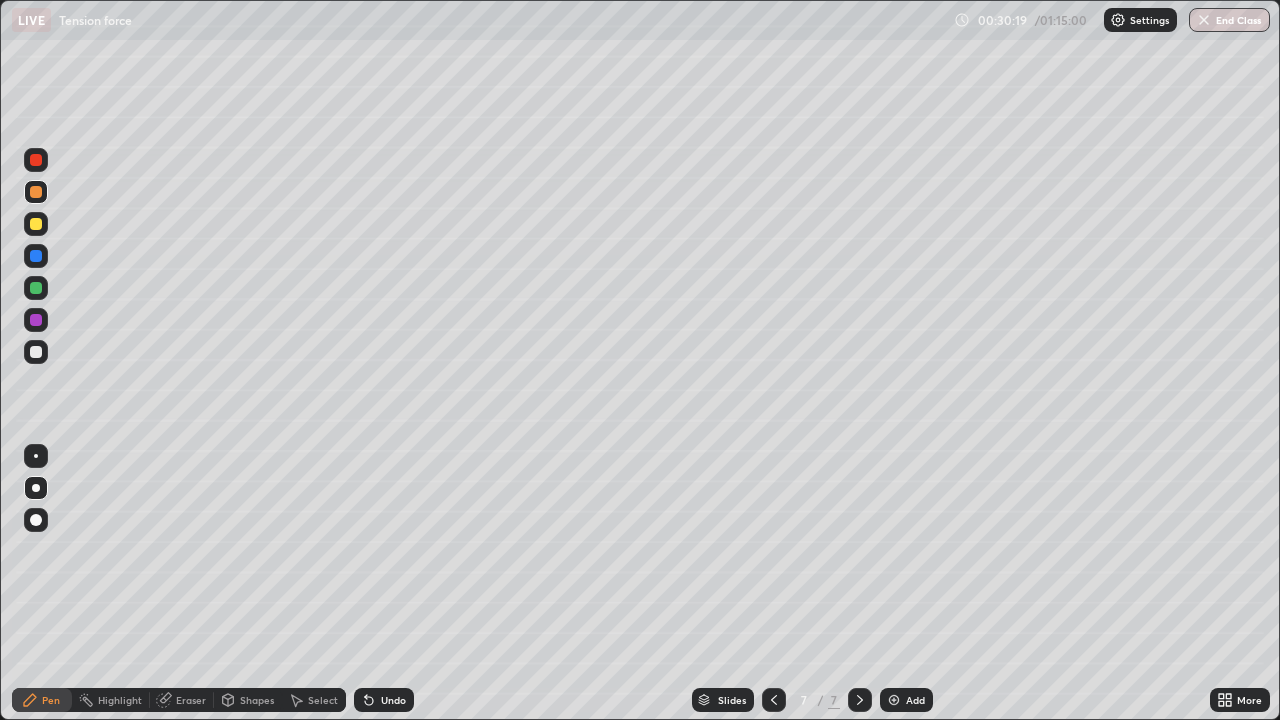 click on "Add" at bounding box center [906, 700] 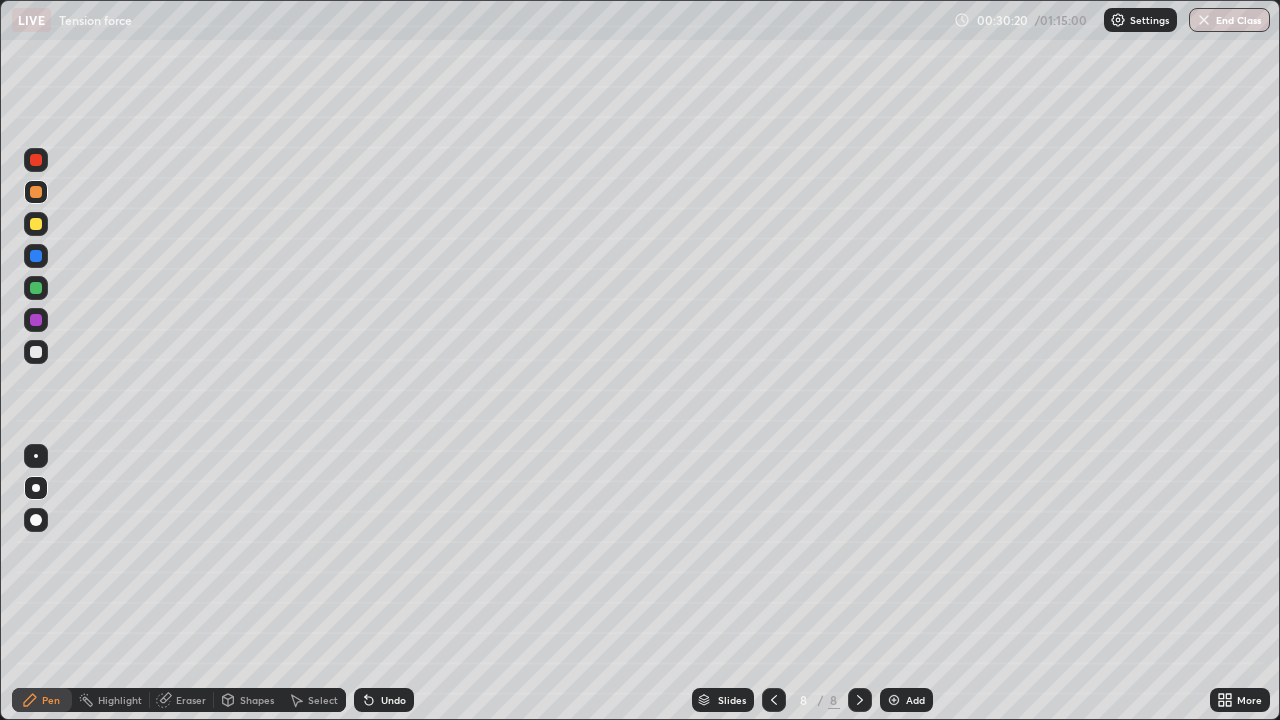 click at bounding box center (36, 352) 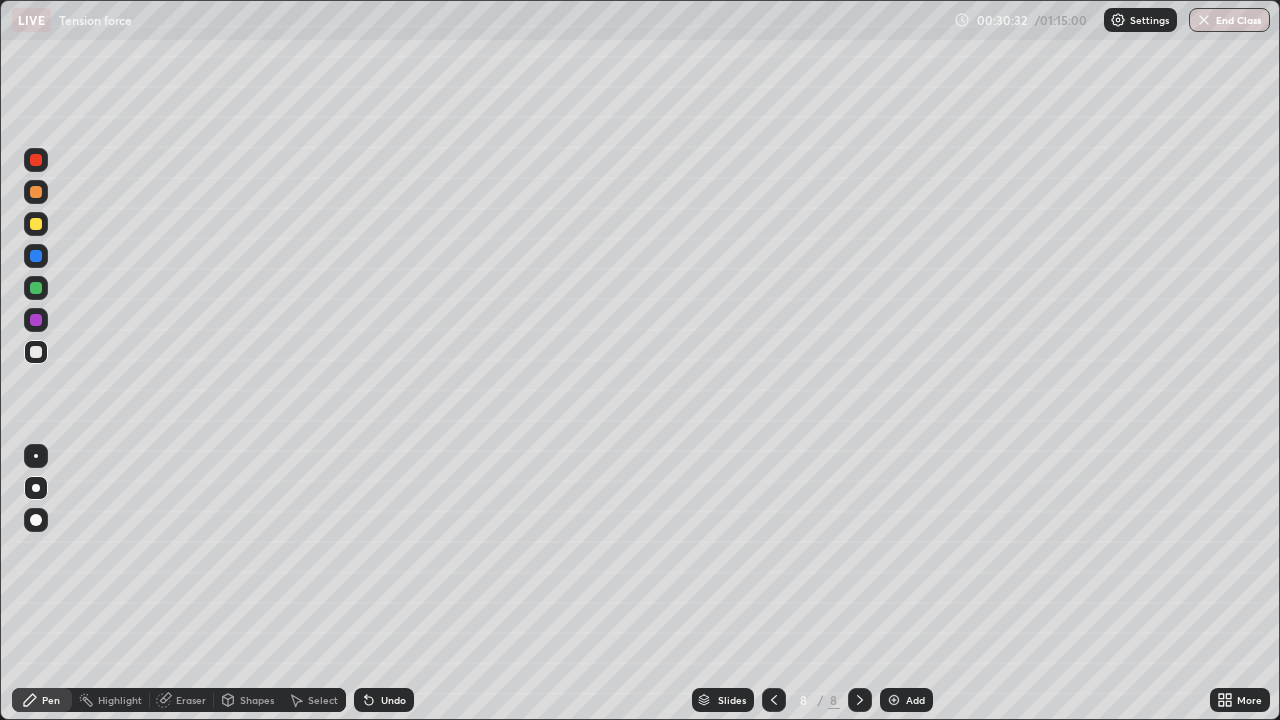 click on "Shapes" at bounding box center [257, 700] 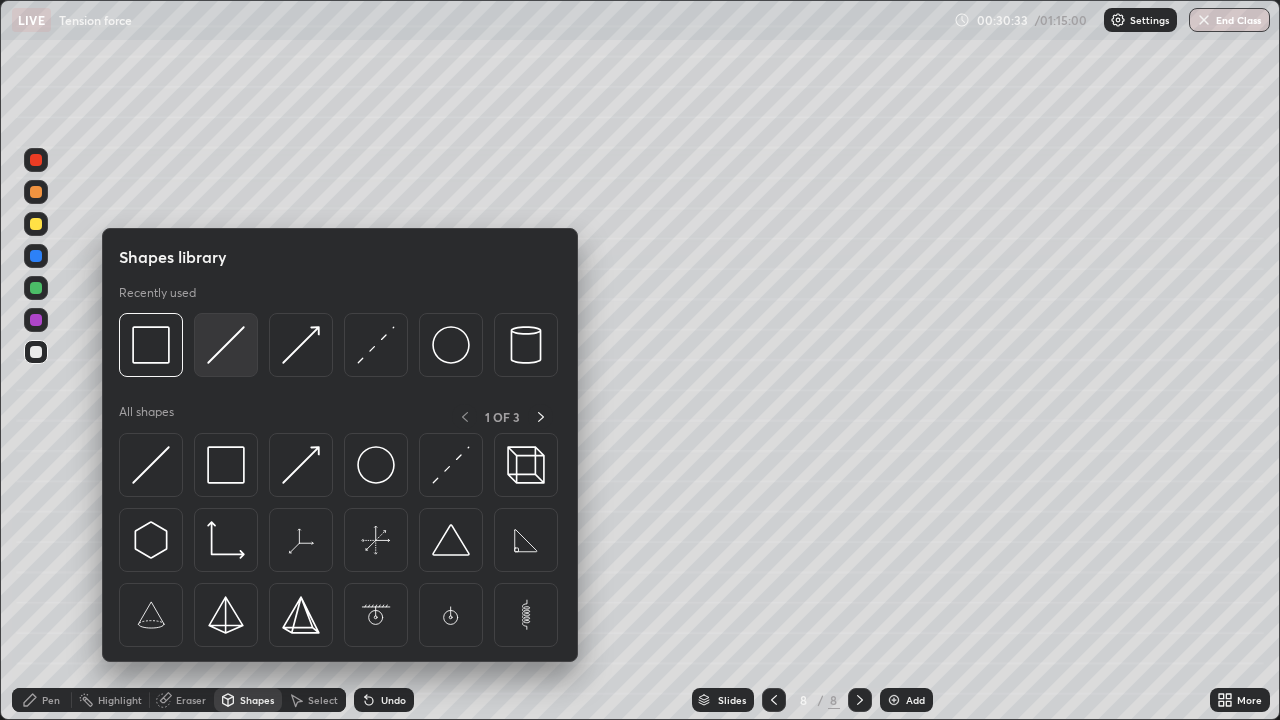 click at bounding box center (226, 345) 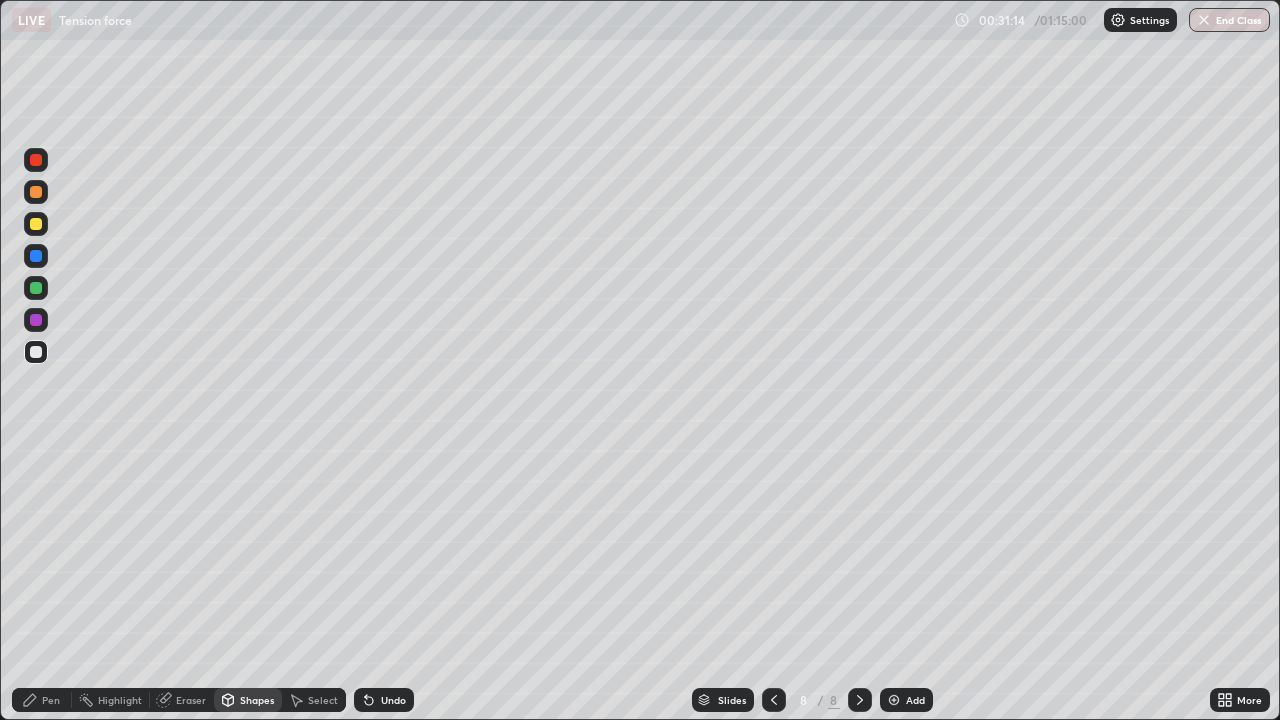 click at bounding box center [36, 224] 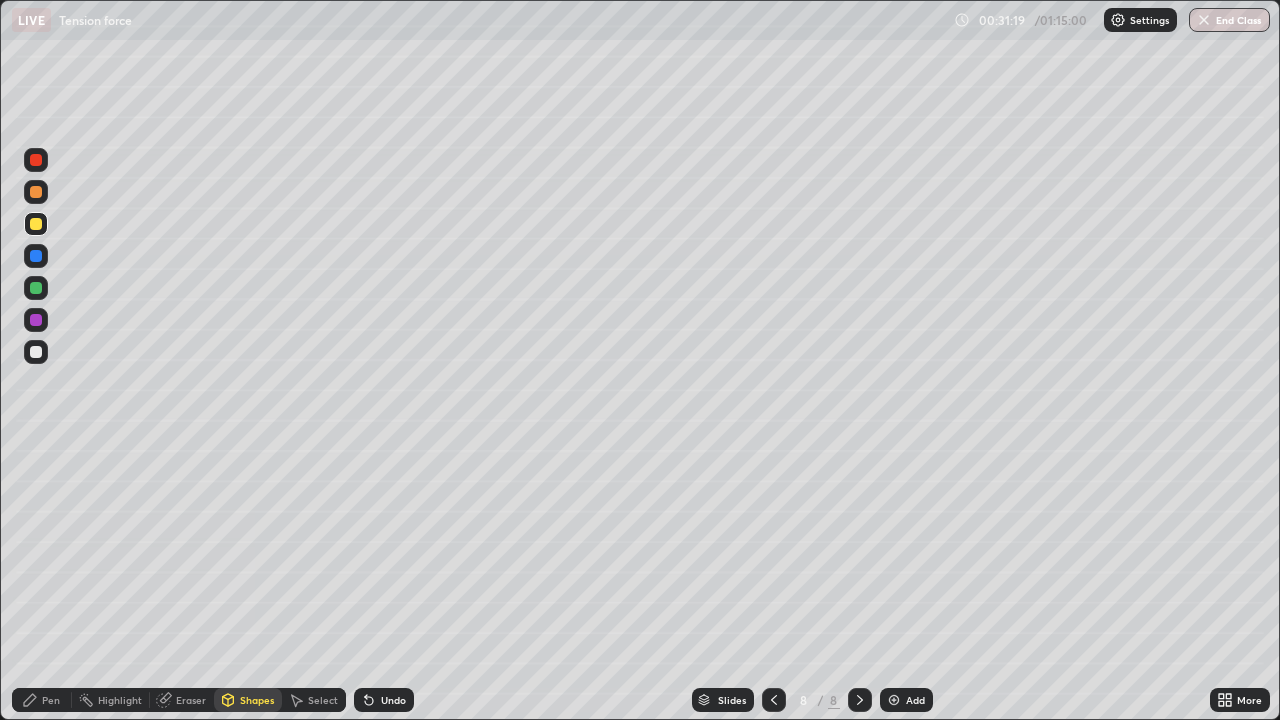 click on "Undo" at bounding box center (393, 700) 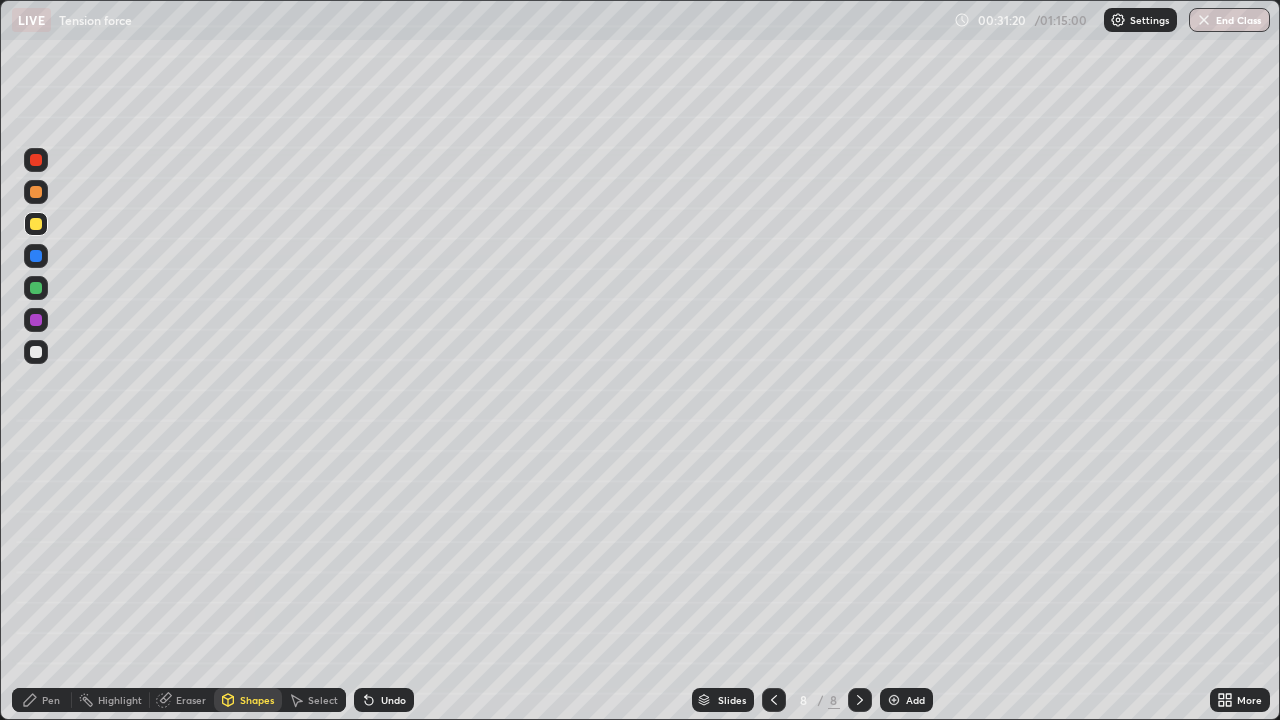 click on "Pen" at bounding box center (51, 700) 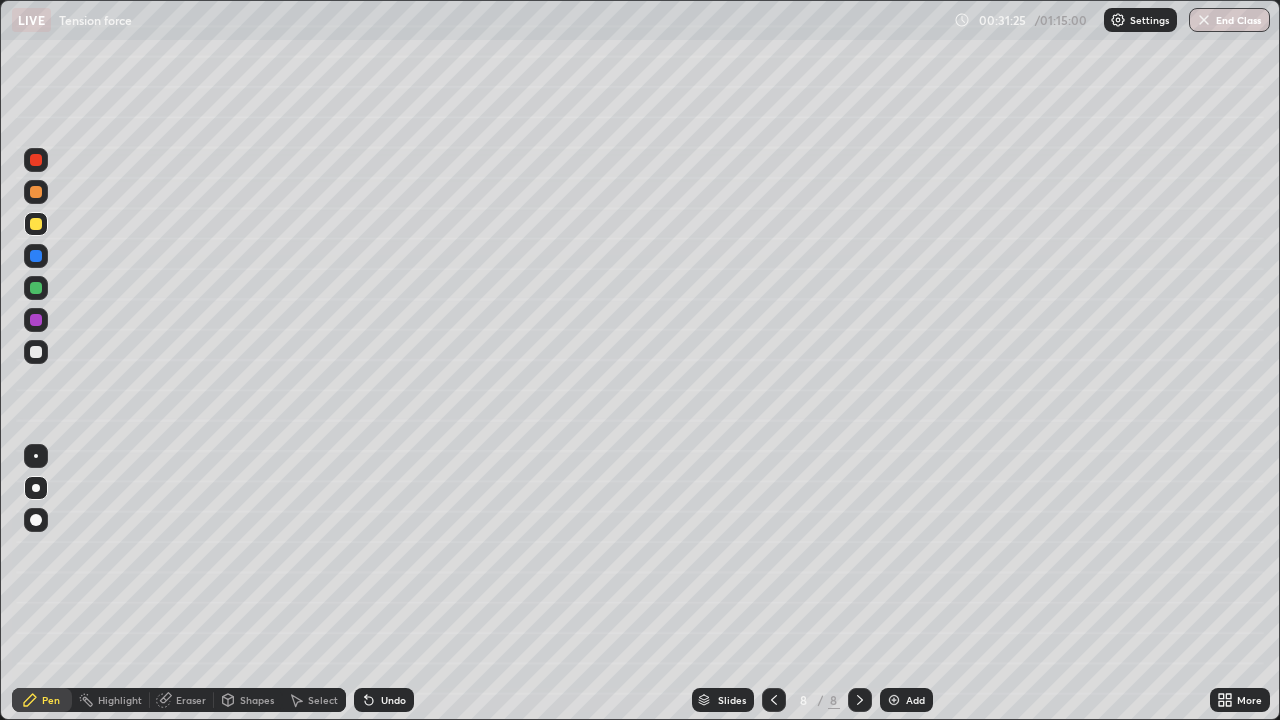 click on "Undo" at bounding box center (393, 700) 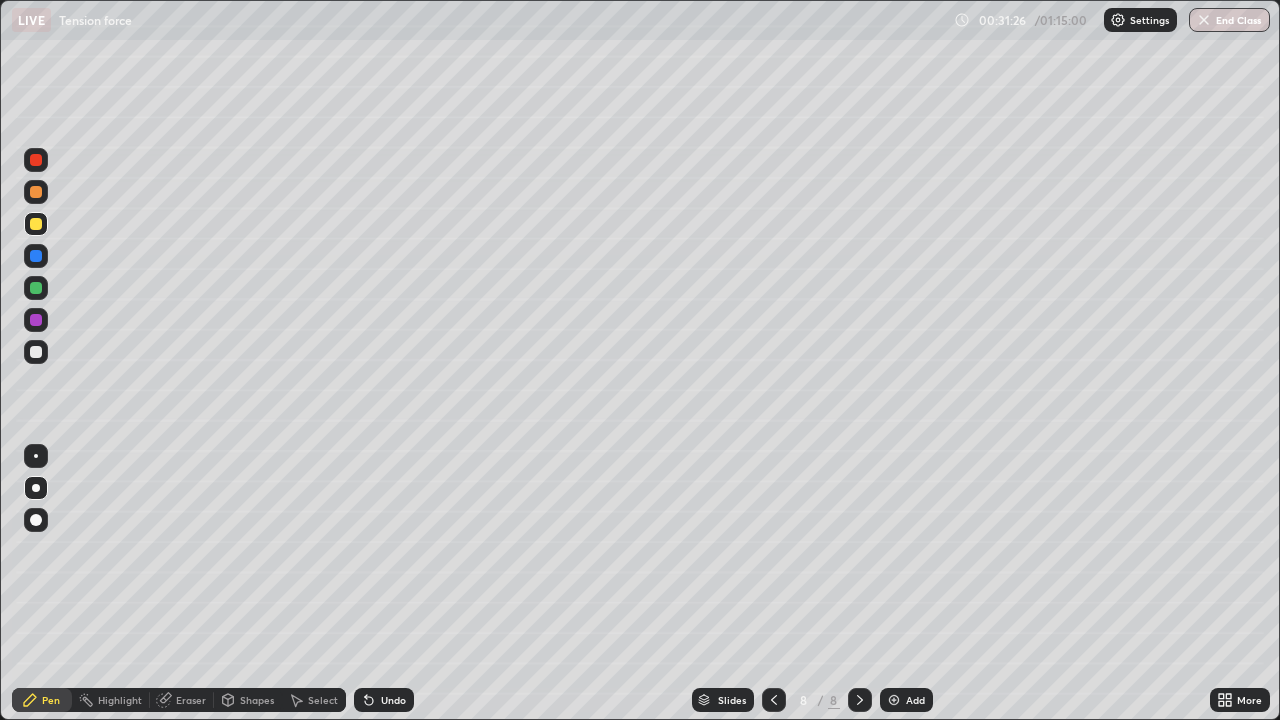 click on "Undo" at bounding box center [384, 700] 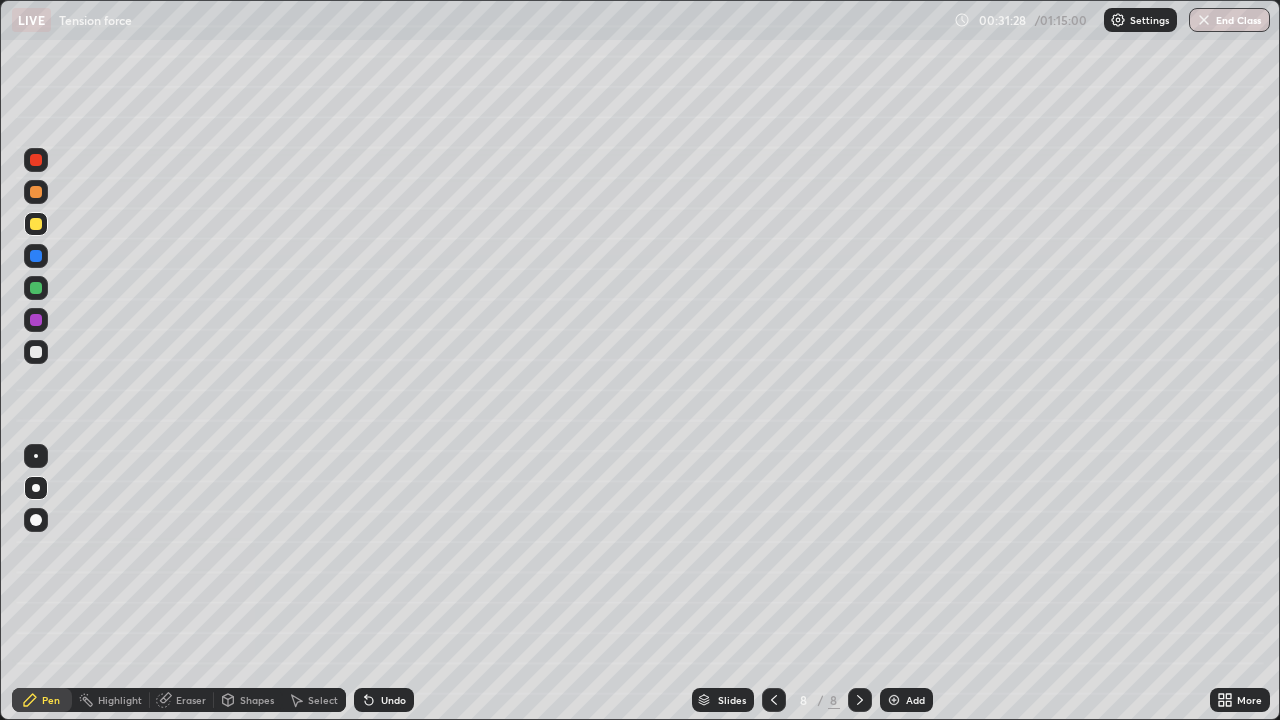 click on "Shapes" at bounding box center (257, 700) 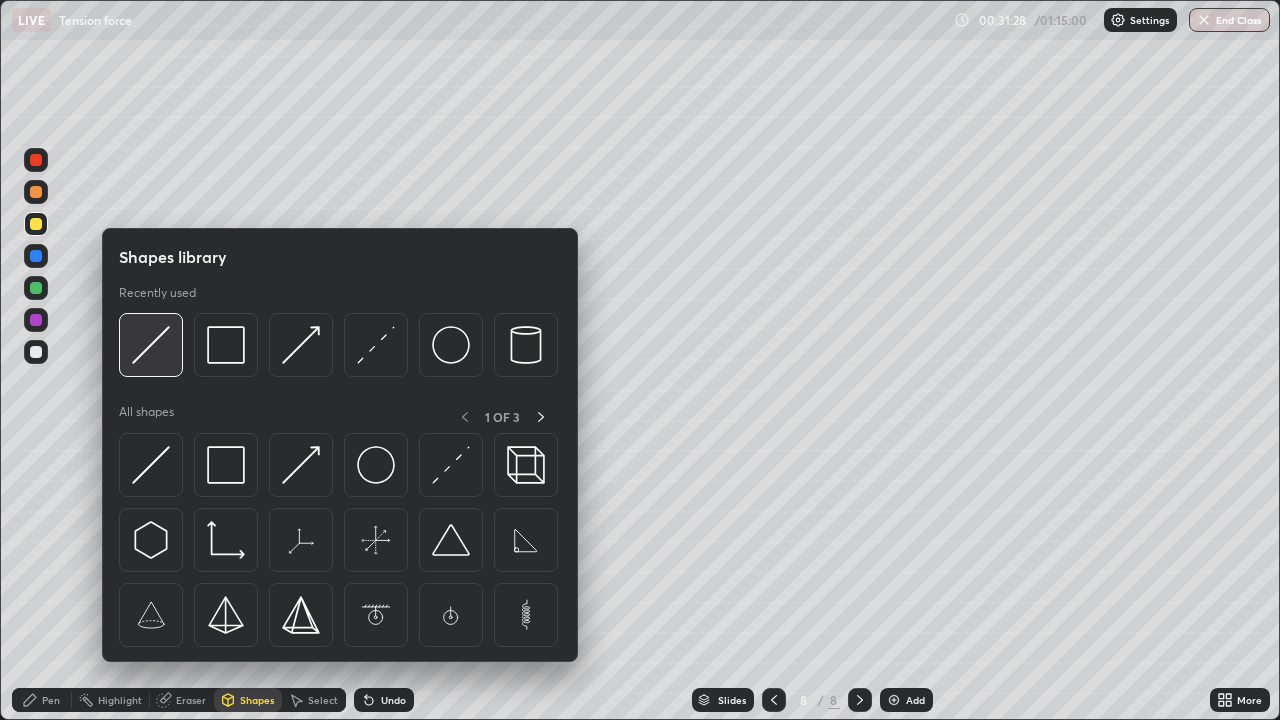 click at bounding box center (151, 345) 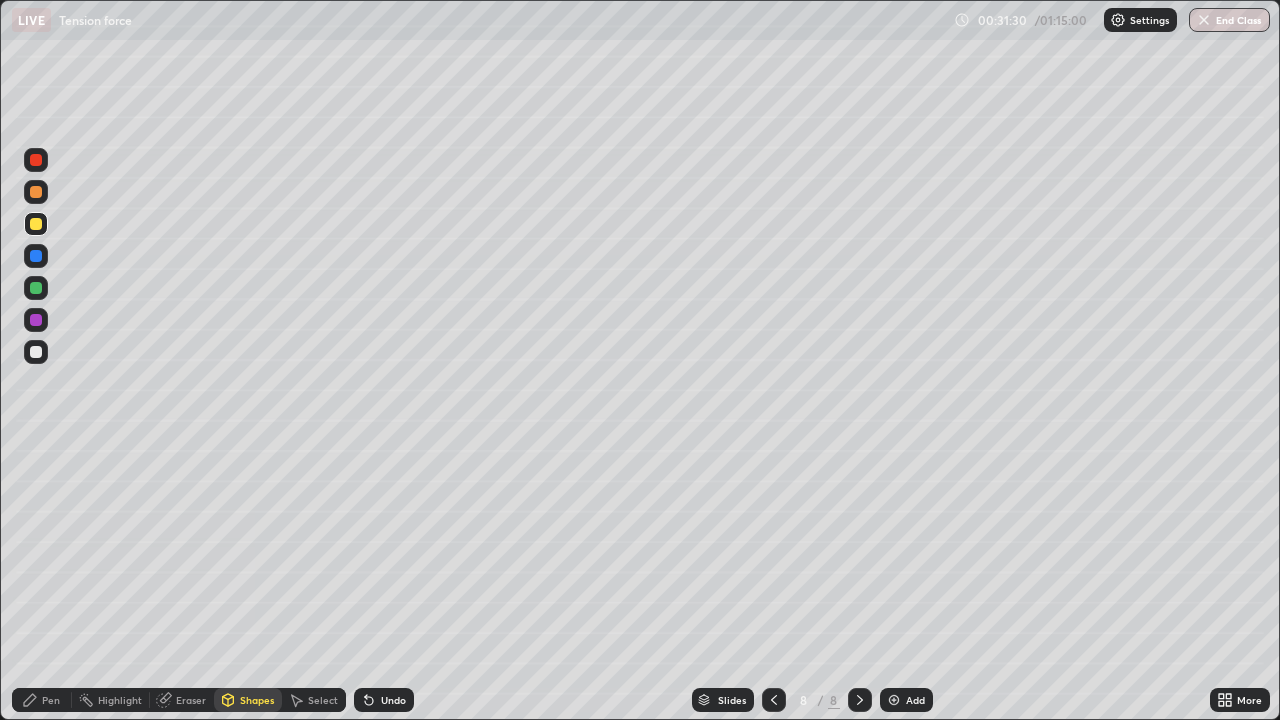 click on "Pen" at bounding box center [51, 700] 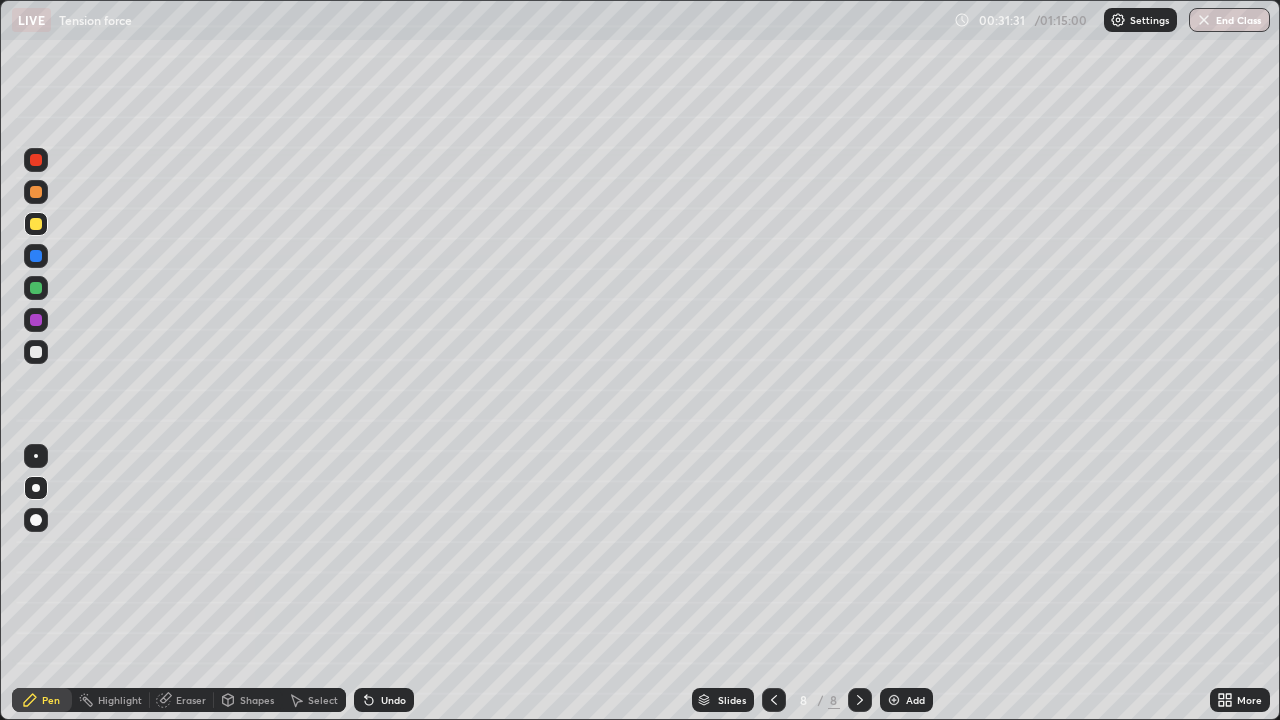 click at bounding box center (36, 352) 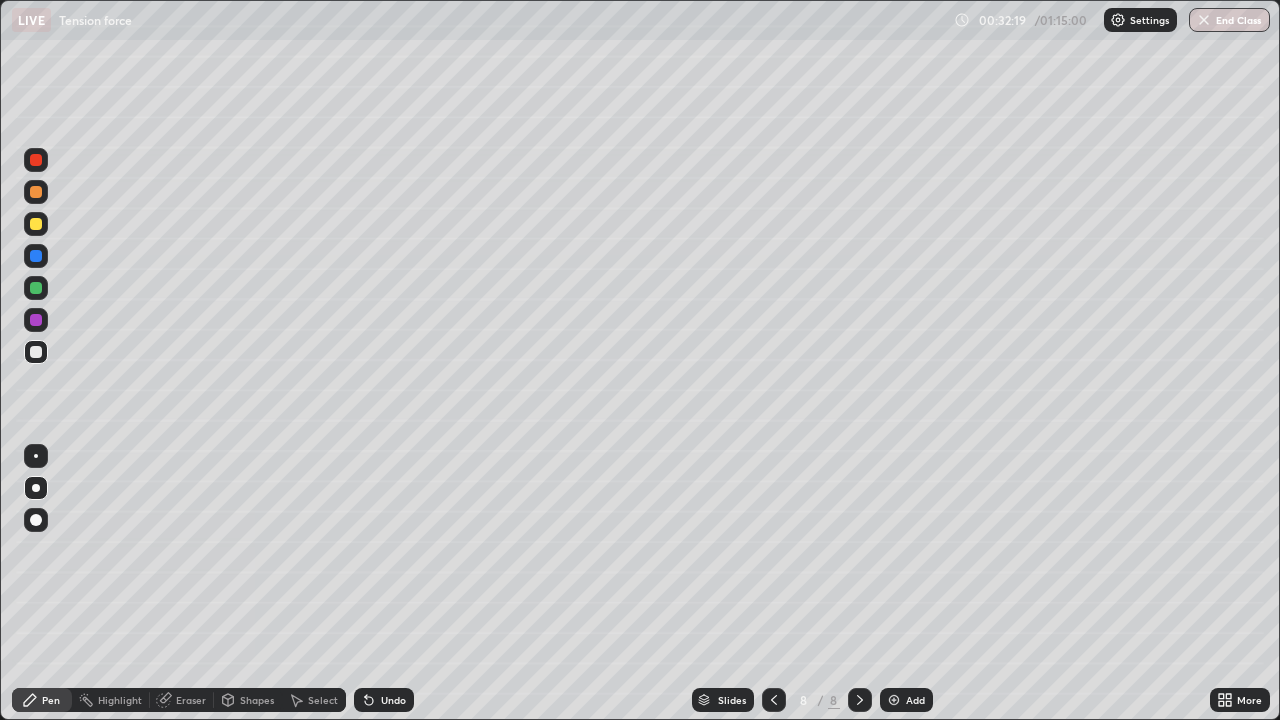 click at bounding box center [36, 288] 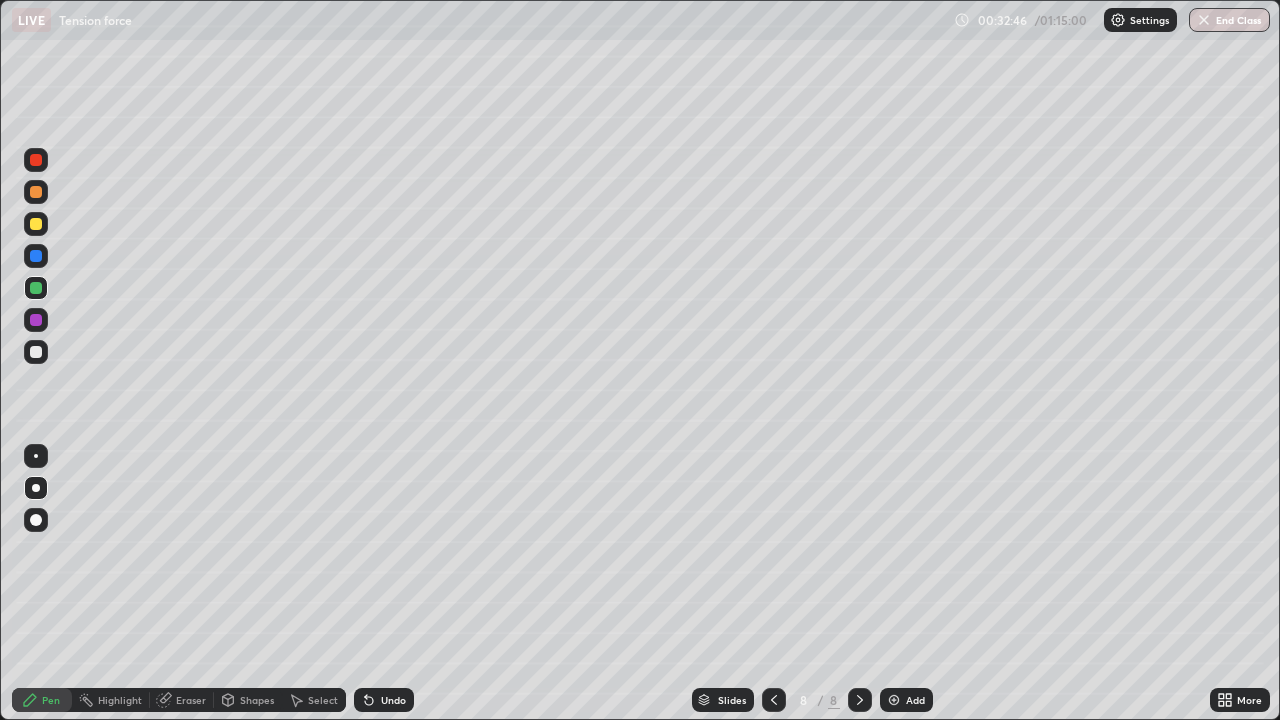 click at bounding box center [36, 352] 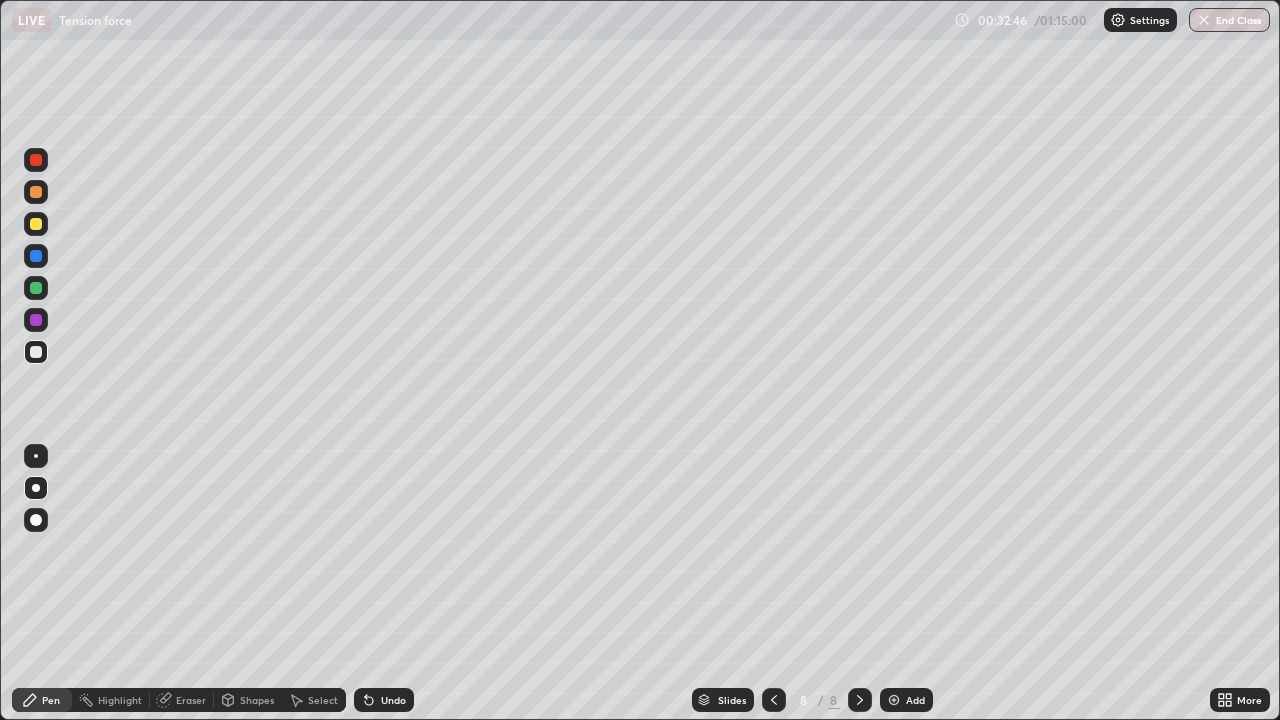 click at bounding box center [36, 352] 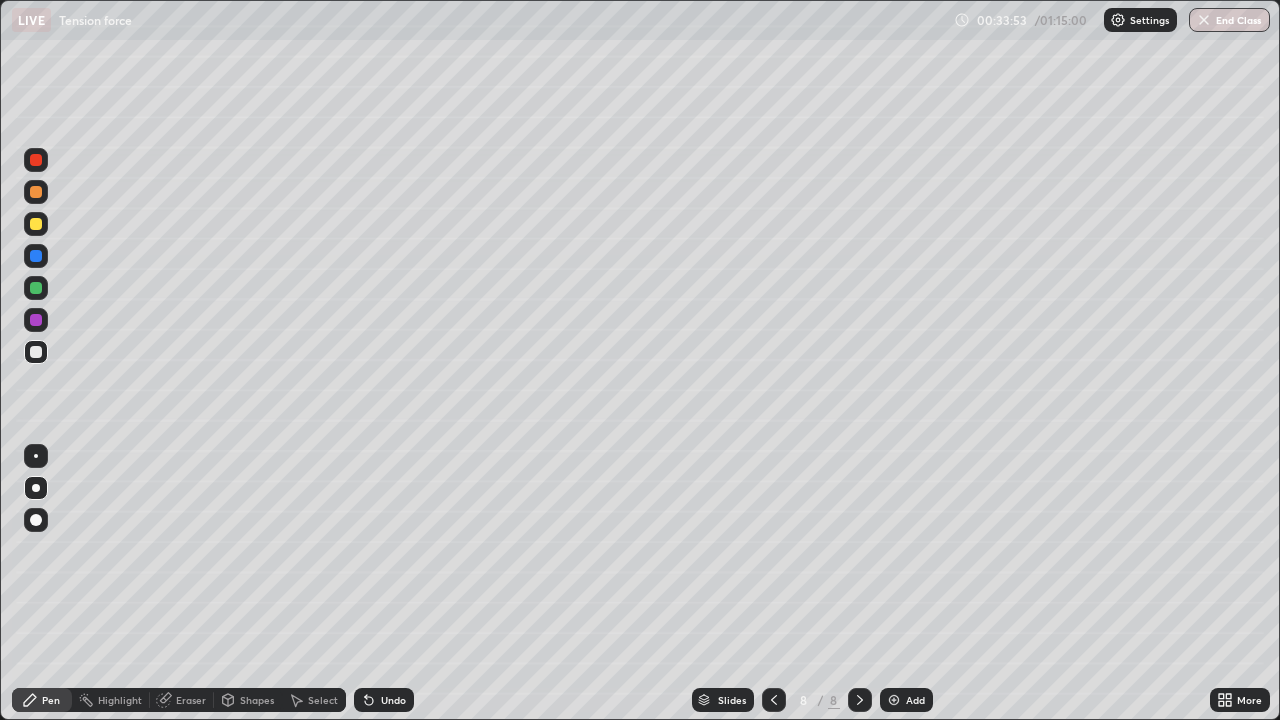 click at bounding box center (36, 224) 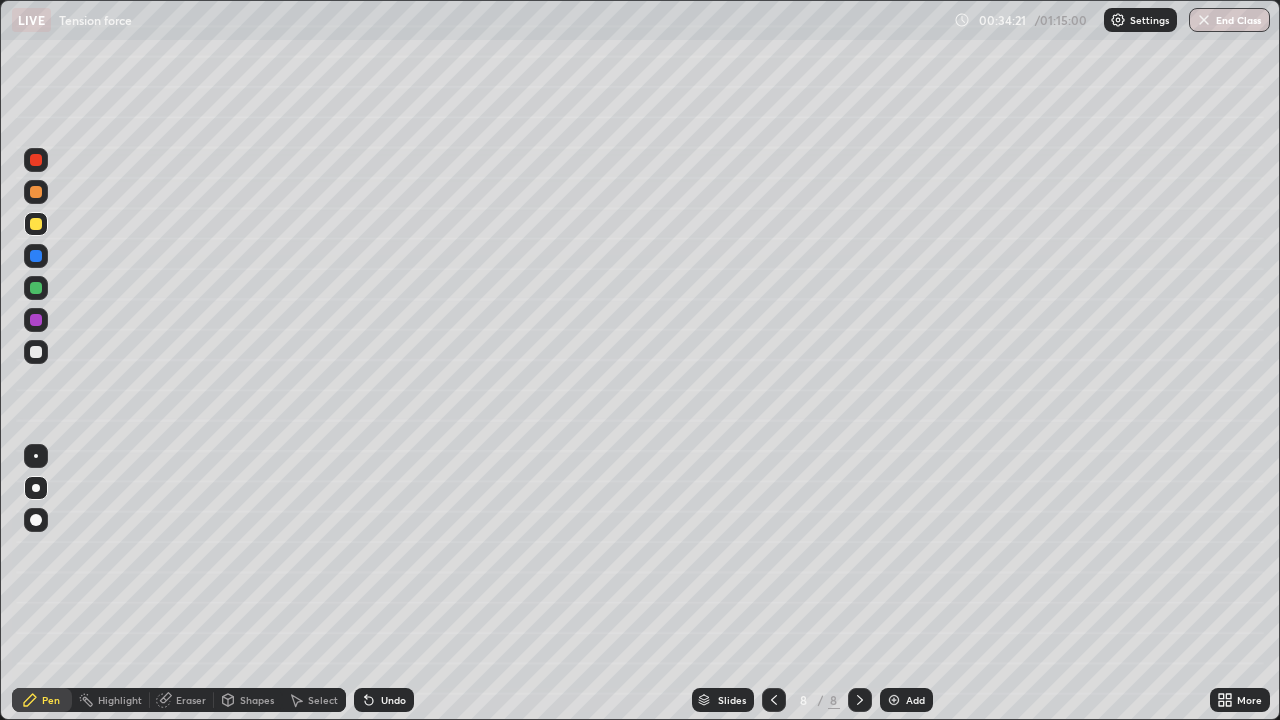 click on "Eraser" at bounding box center [182, 700] 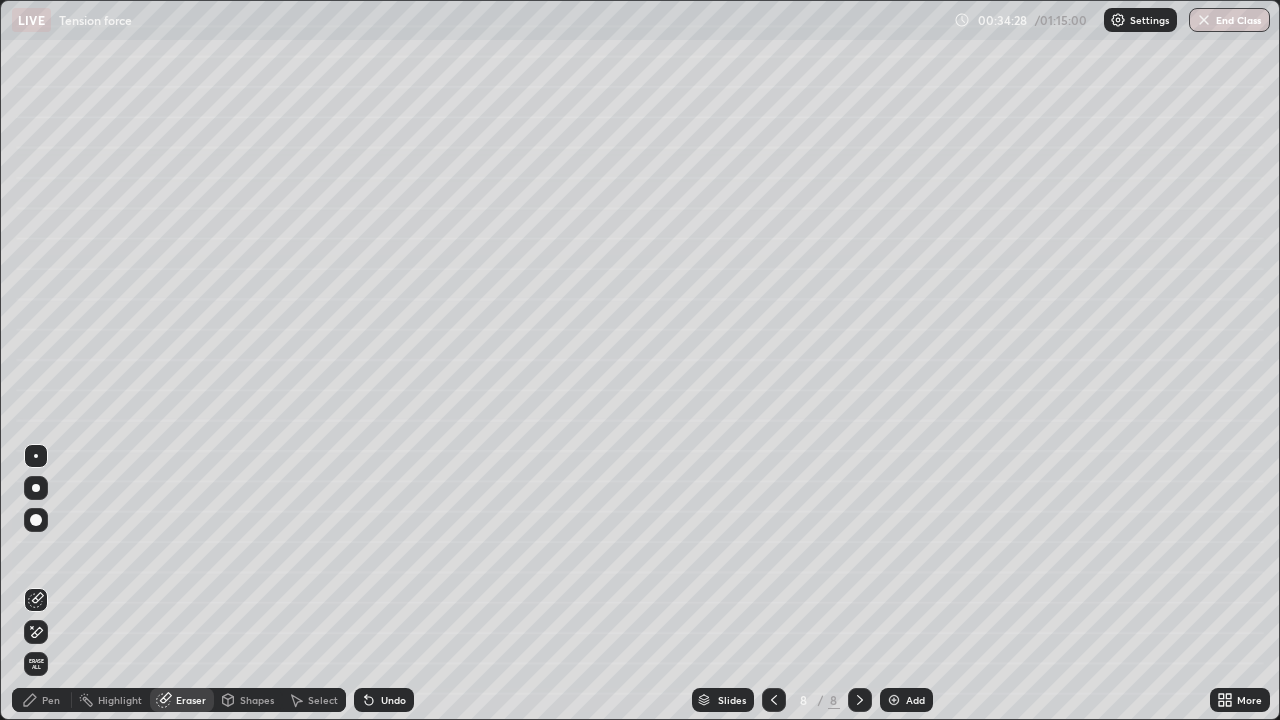 click on "Pen" at bounding box center [51, 700] 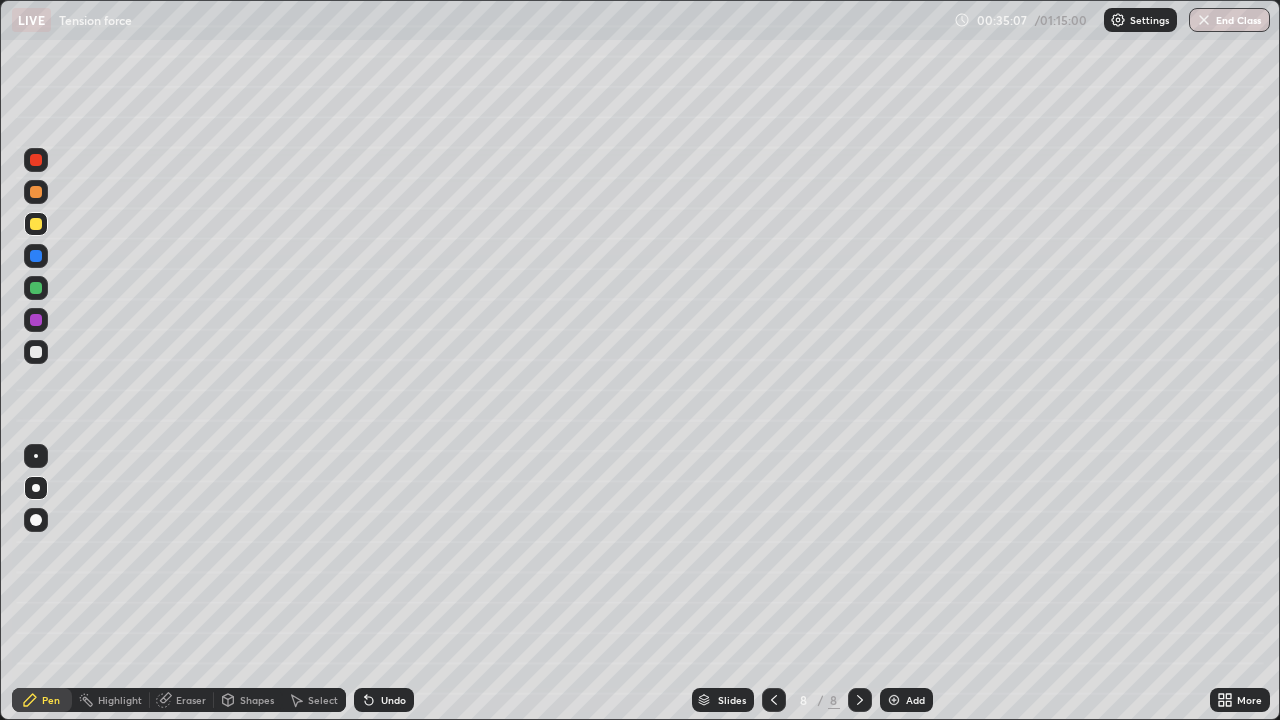 click on "Add" at bounding box center (915, 700) 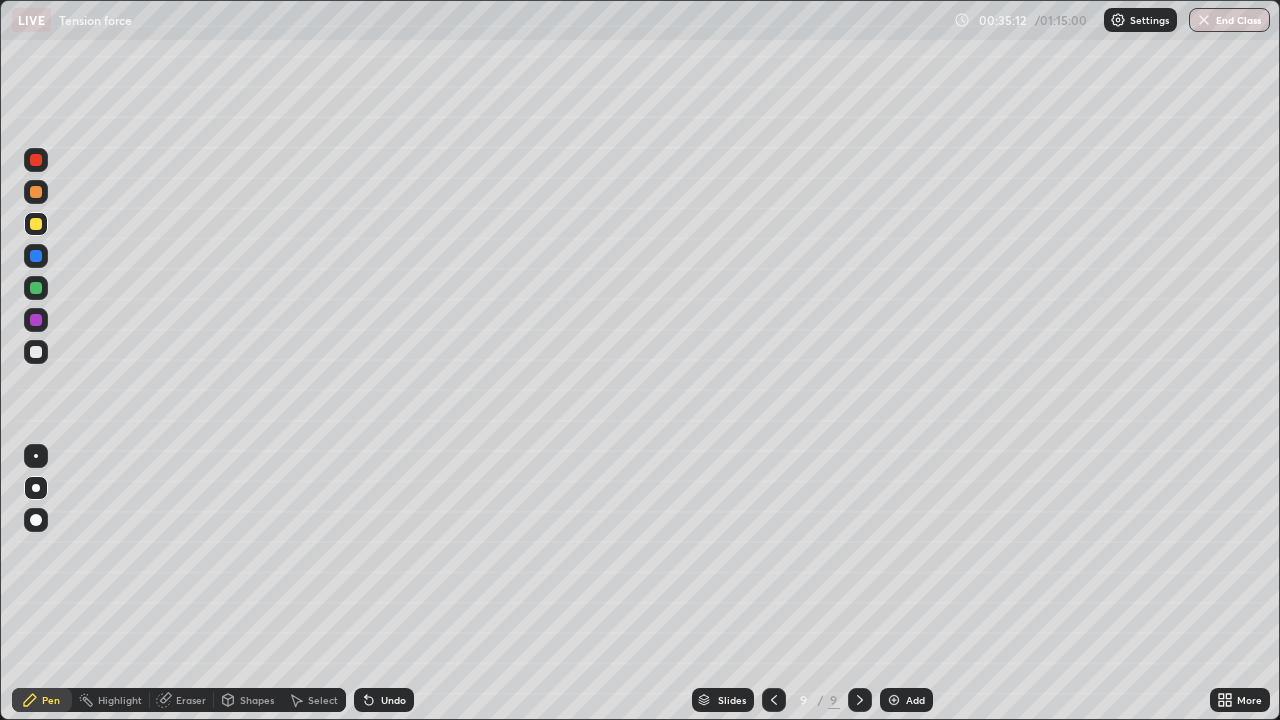 click at bounding box center [774, 700] 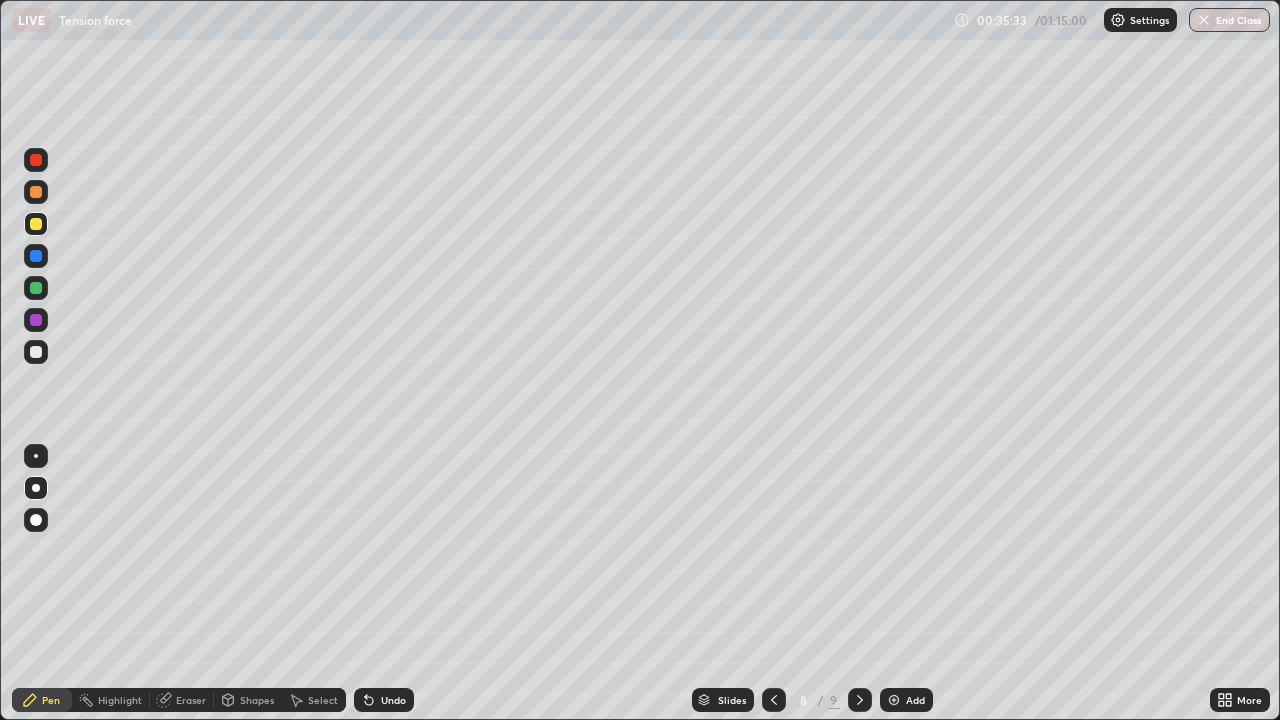 click 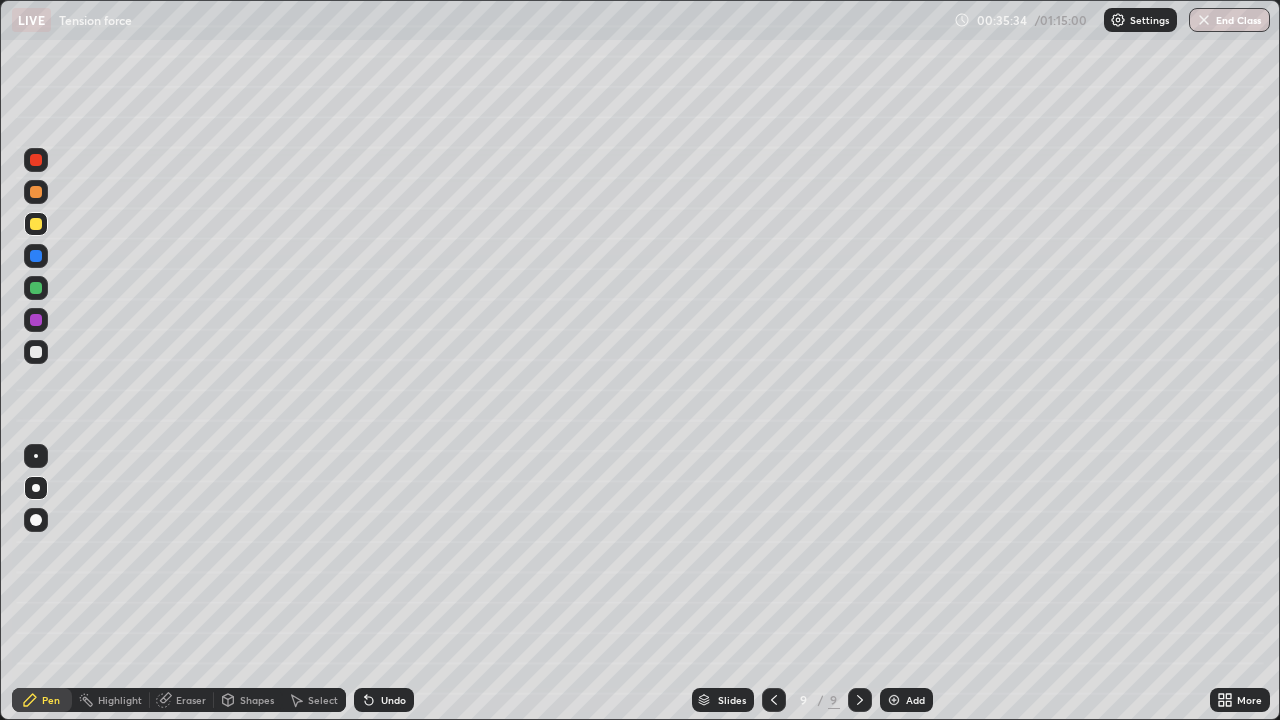 click on "Add" at bounding box center [915, 700] 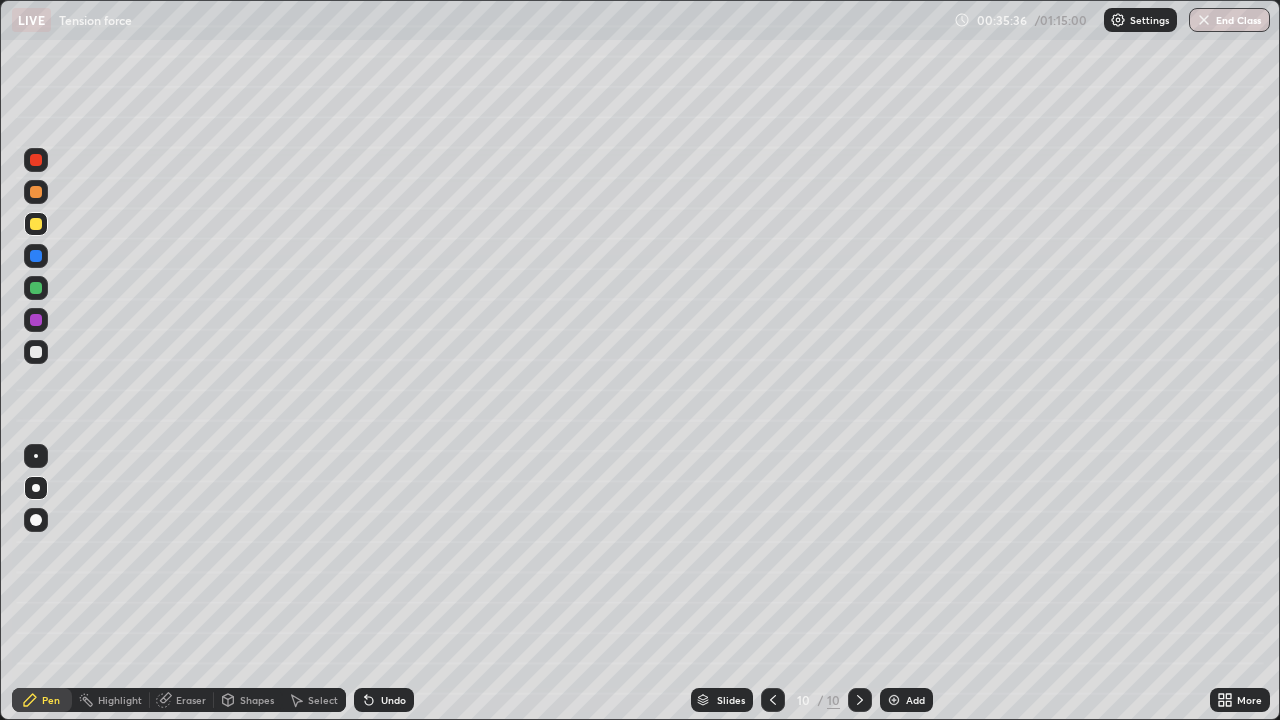 click at bounding box center [36, 192] 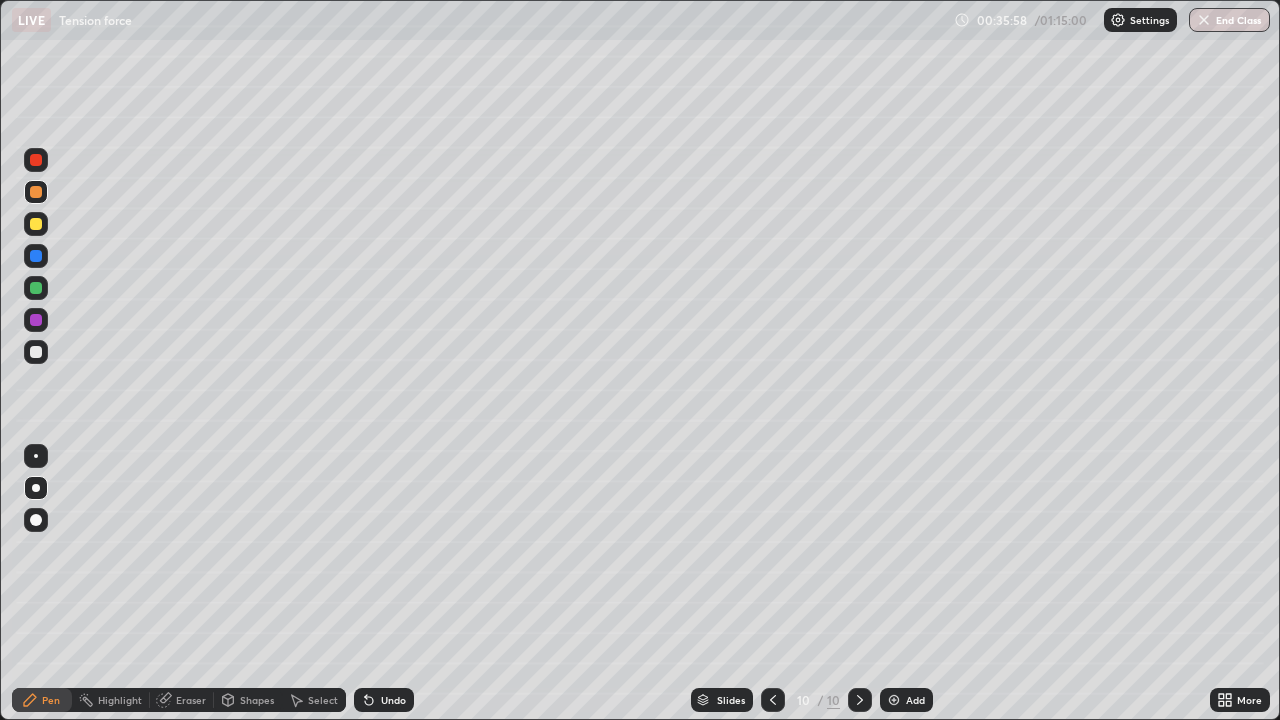 click on "Shapes" at bounding box center [257, 700] 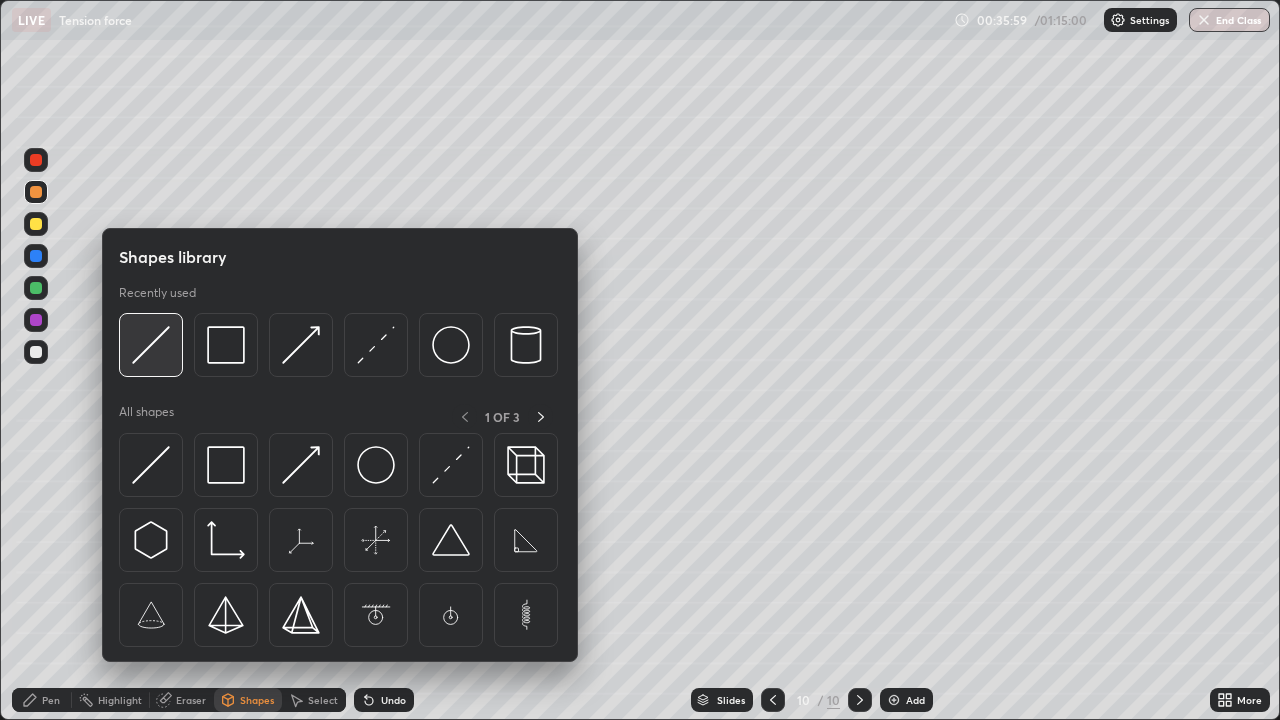click at bounding box center (151, 345) 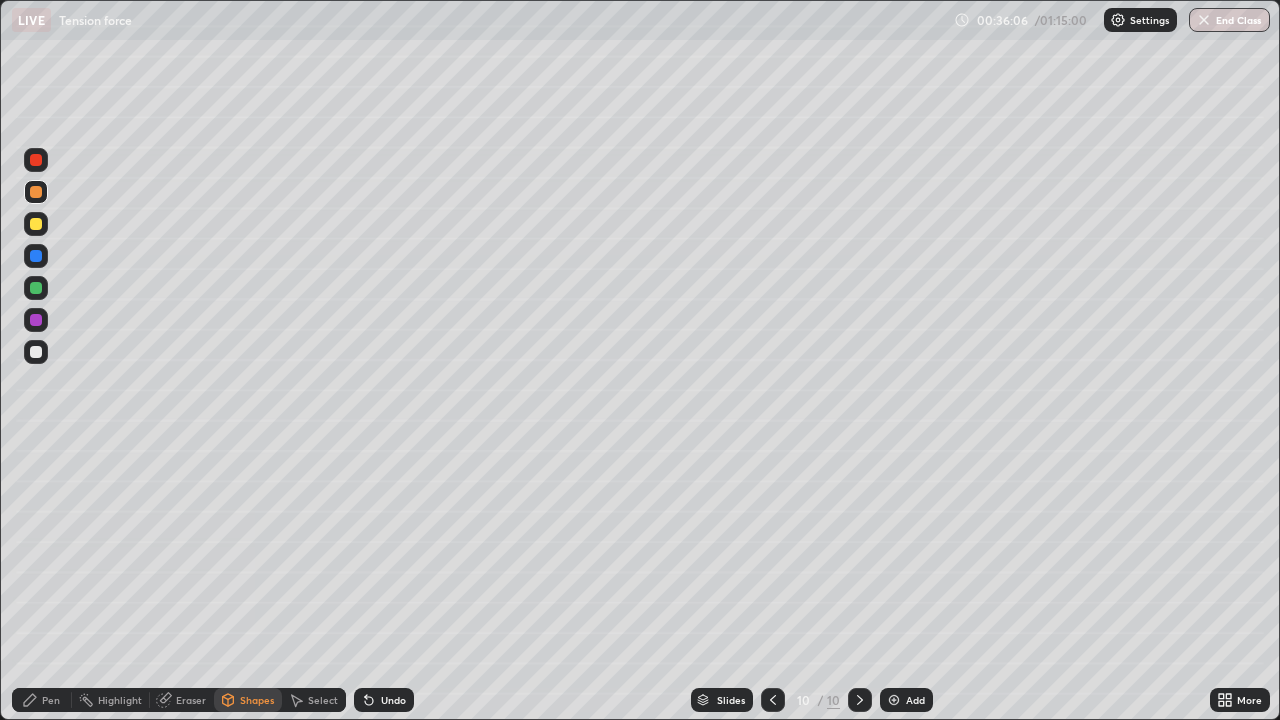 click on "Shapes" at bounding box center (257, 700) 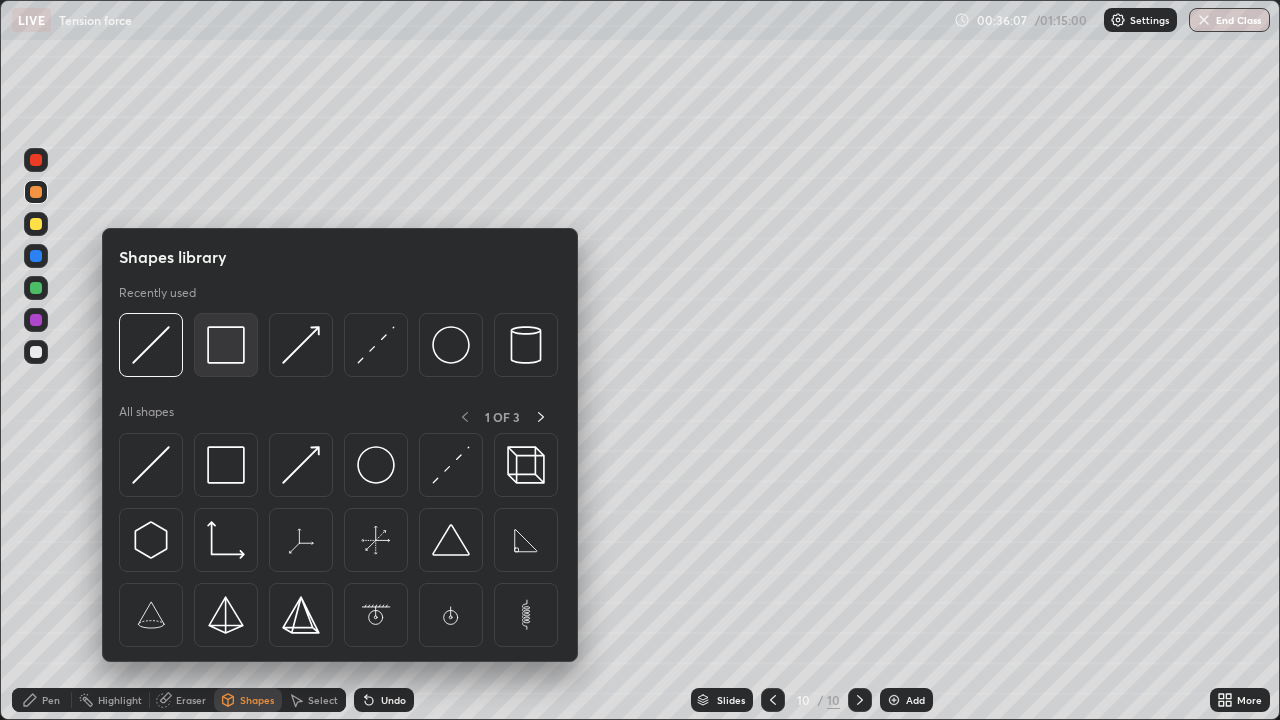 click at bounding box center [226, 345] 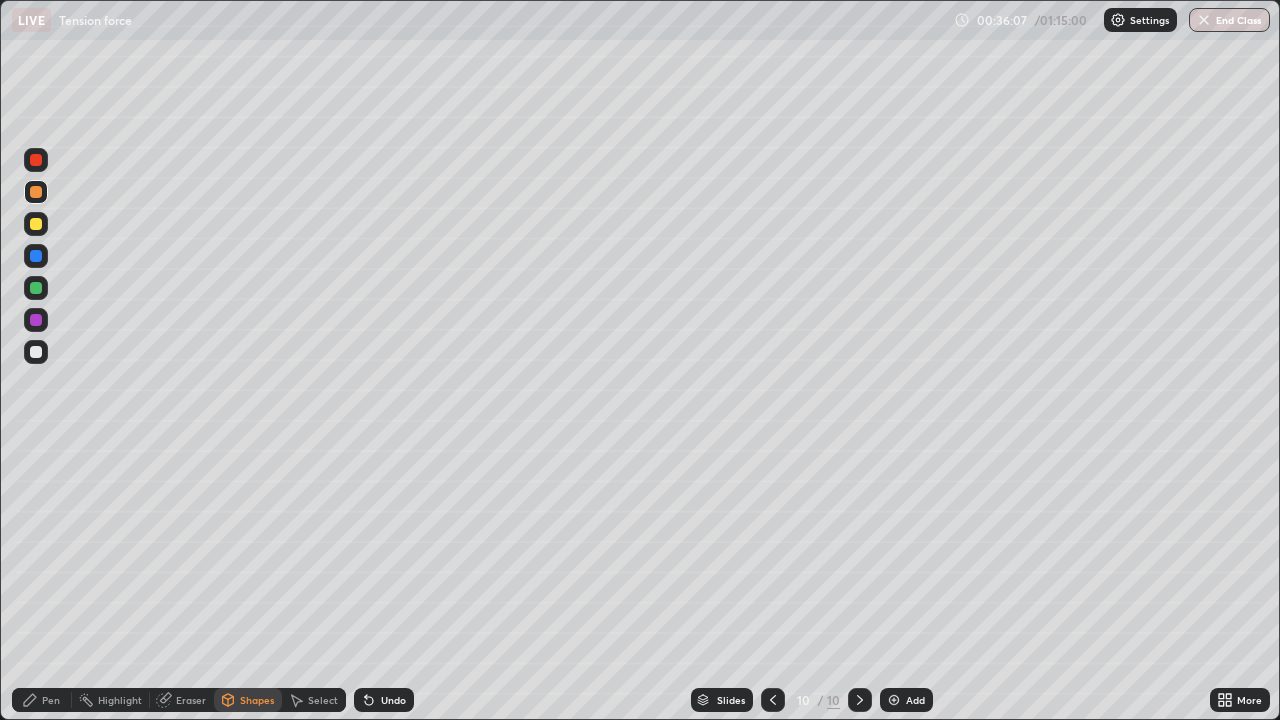 click at bounding box center (36, 288) 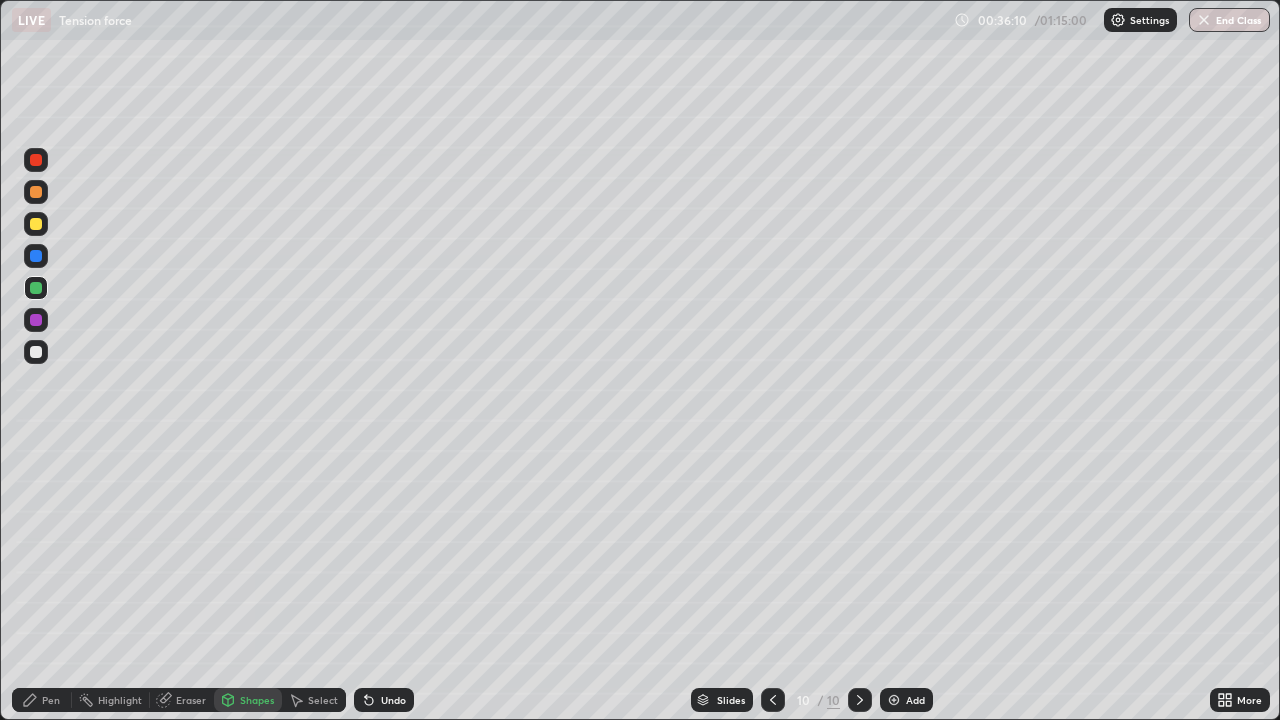 click at bounding box center (36, 352) 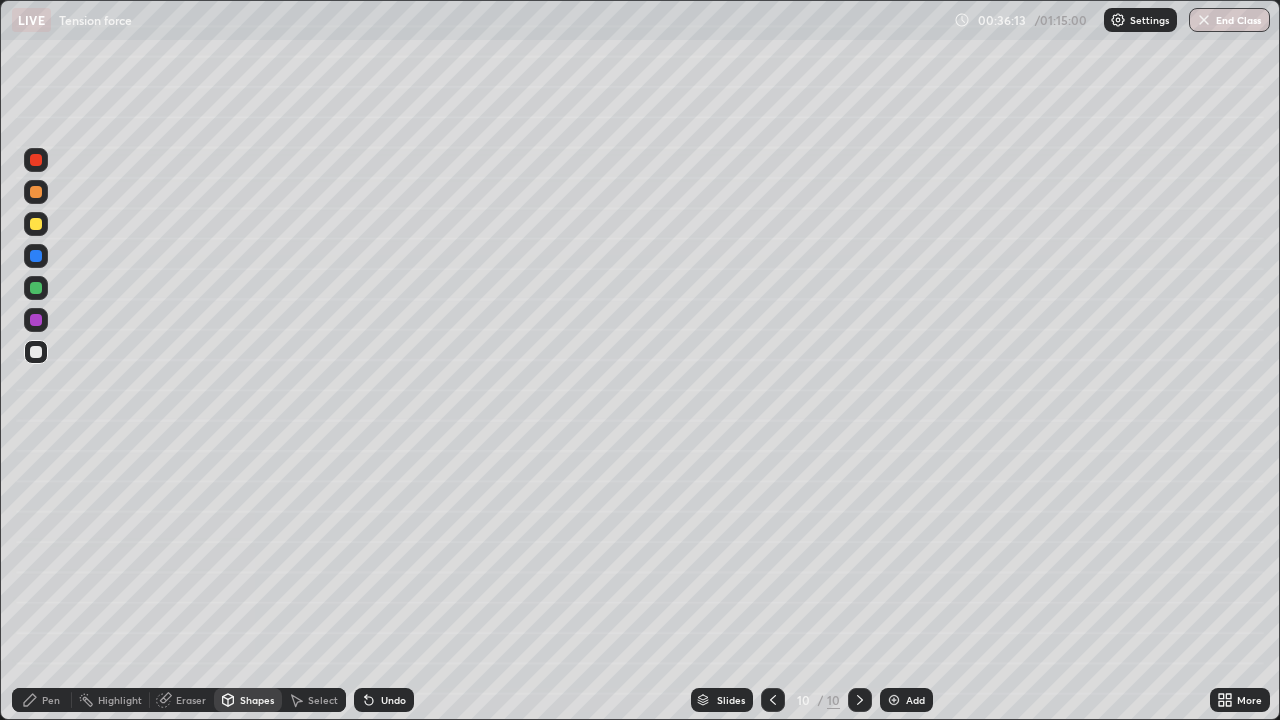 click at bounding box center (36, 192) 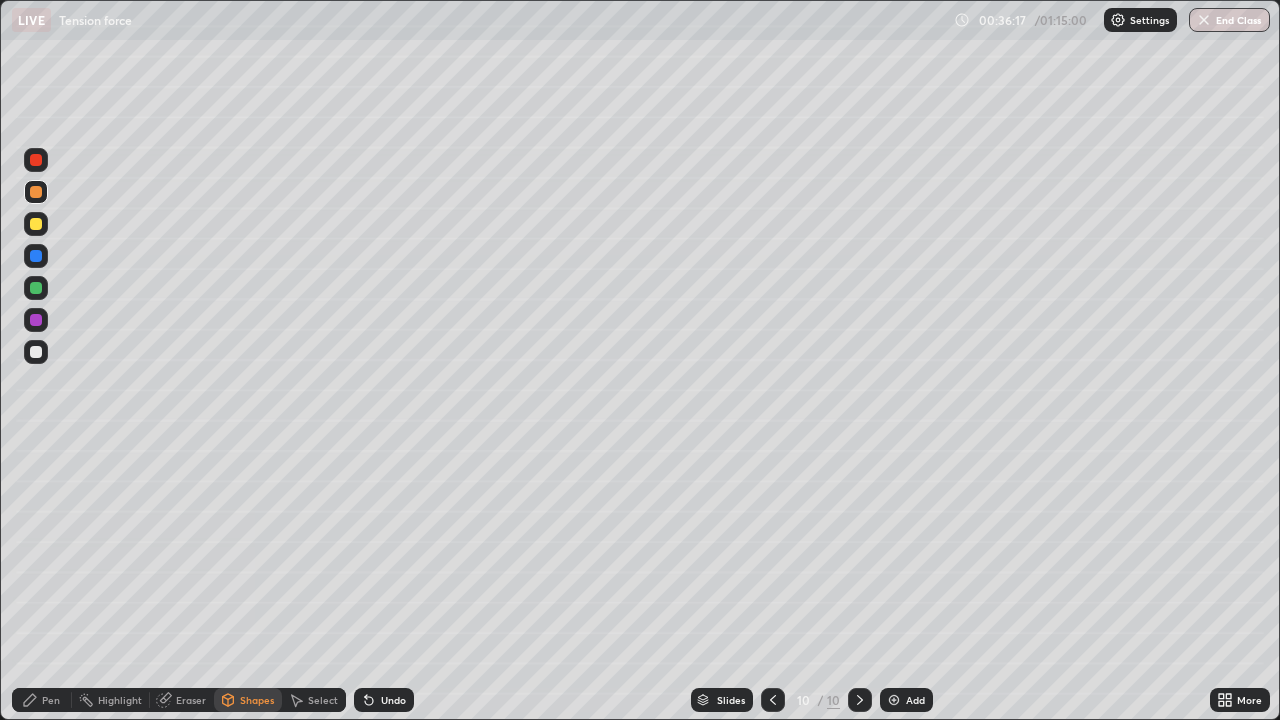 click at bounding box center [36, 256] 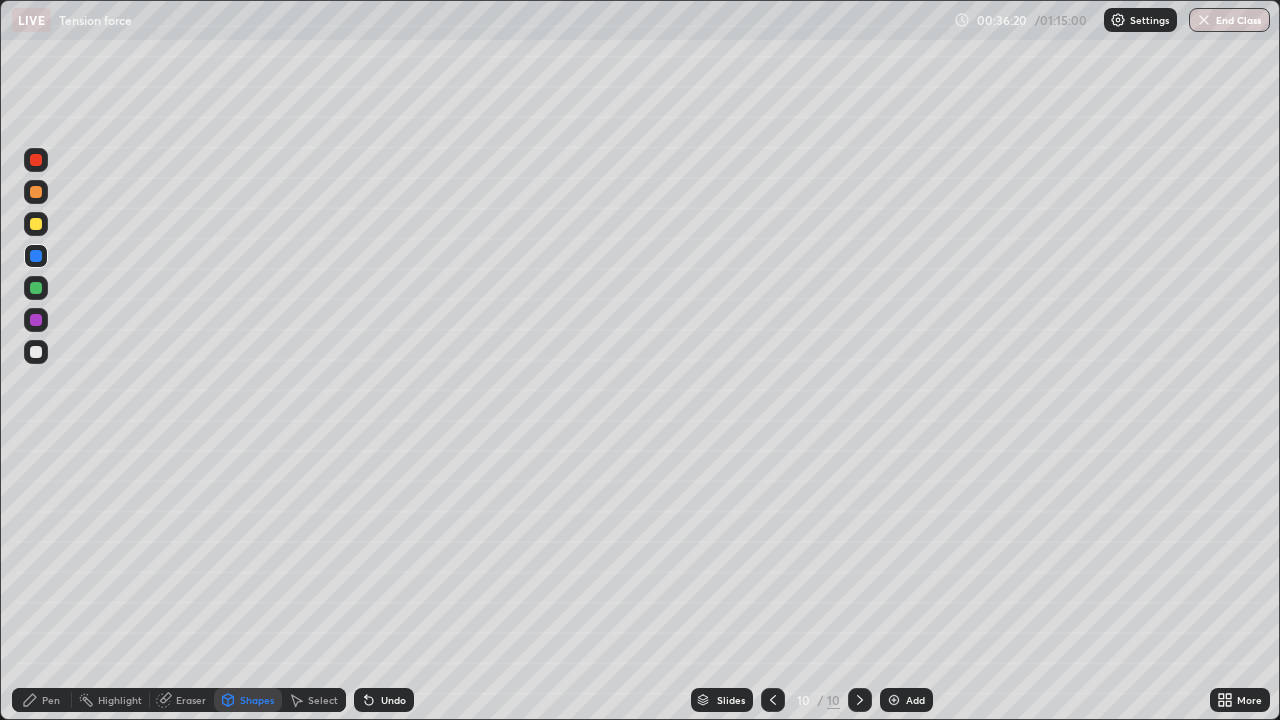 click at bounding box center (36, 320) 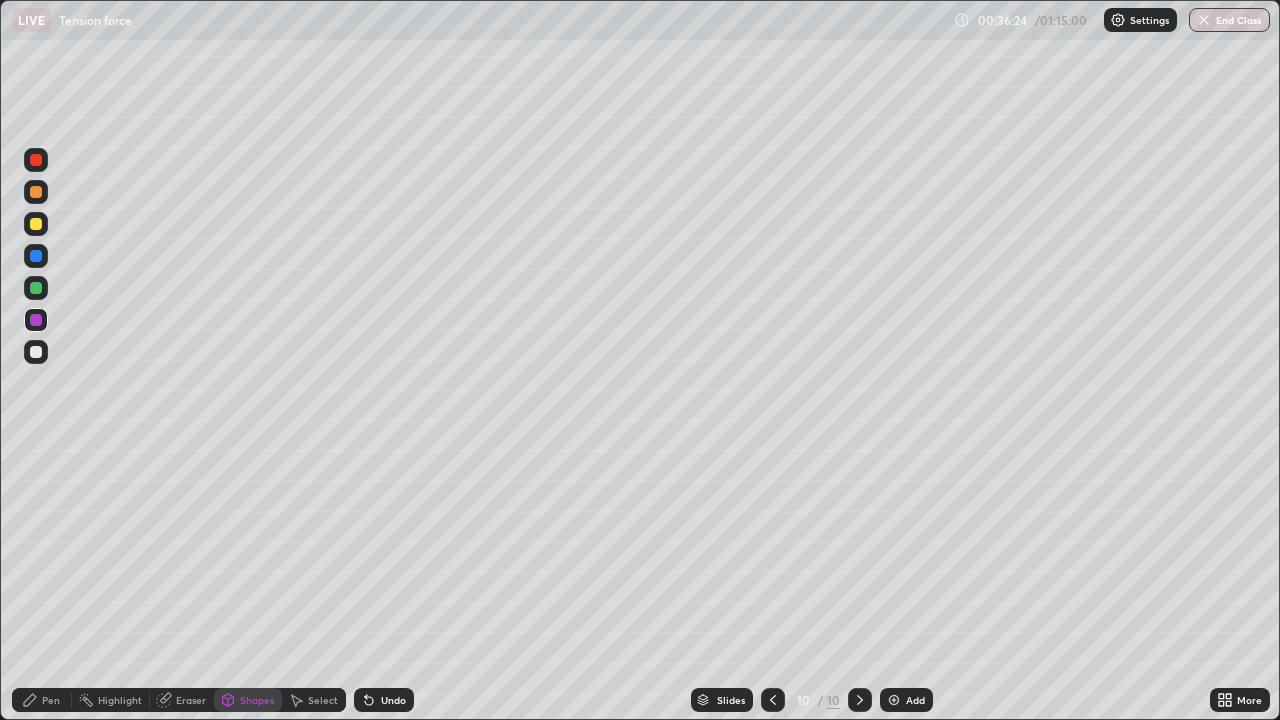 click on "Shapes" at bounding box center [257, 700] 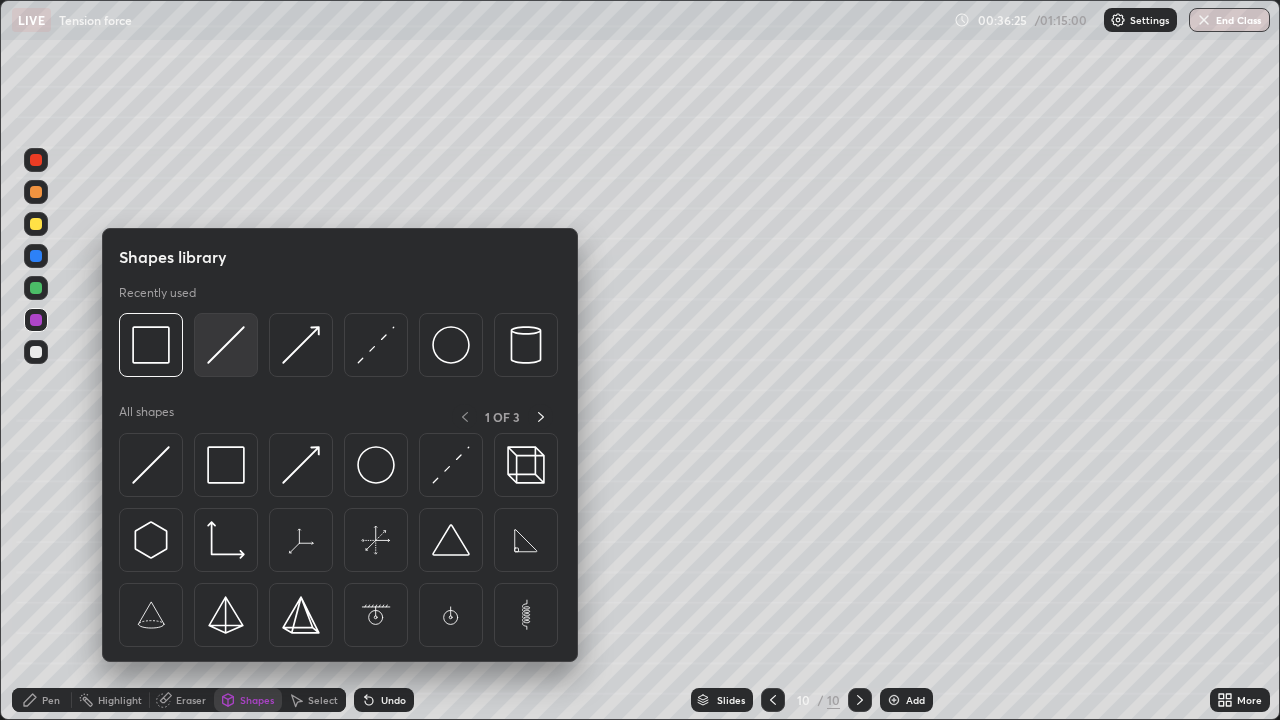 click at bounding box center (226, 345) 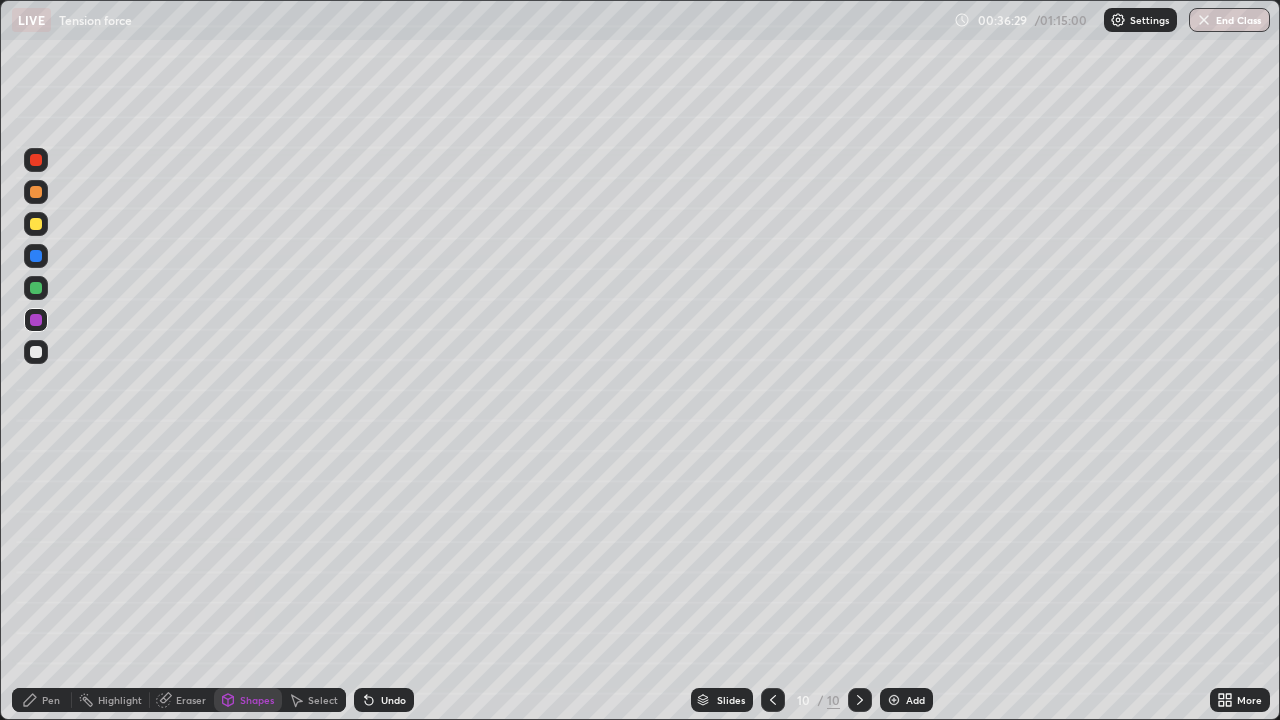 click on "Undo" at bounding box center [393, 700] 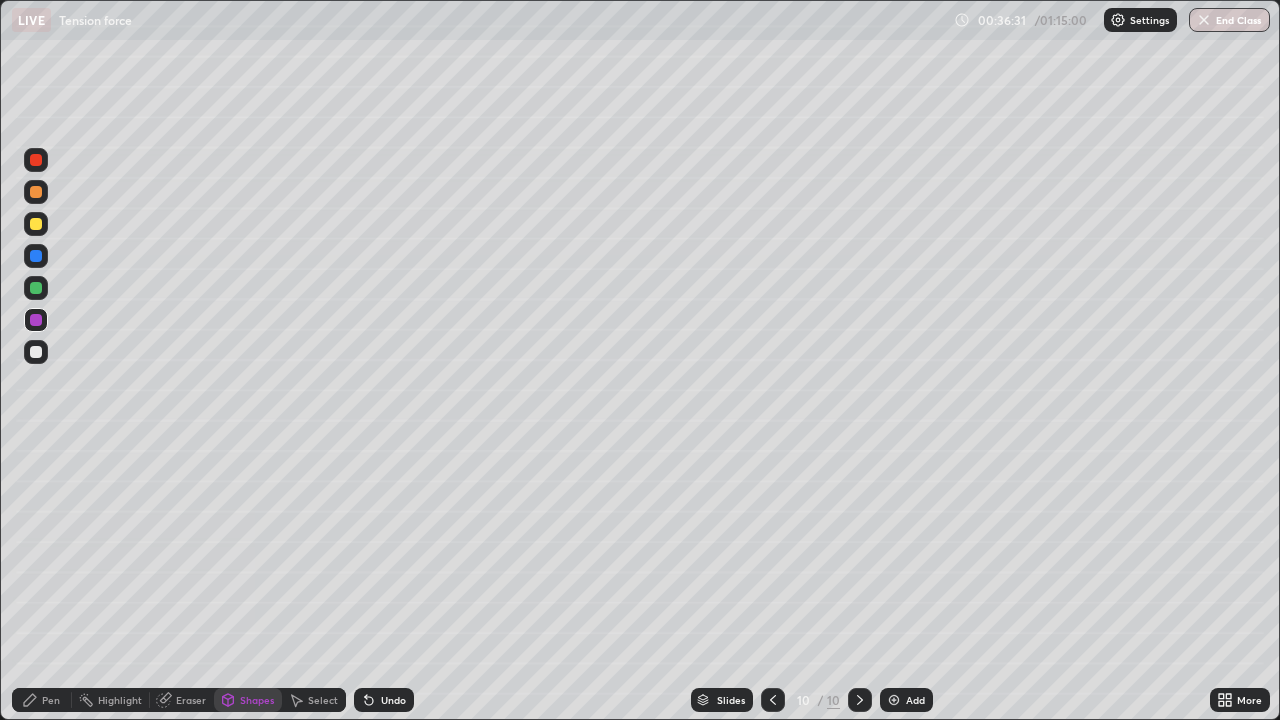 click at bounding box center [36, 160] 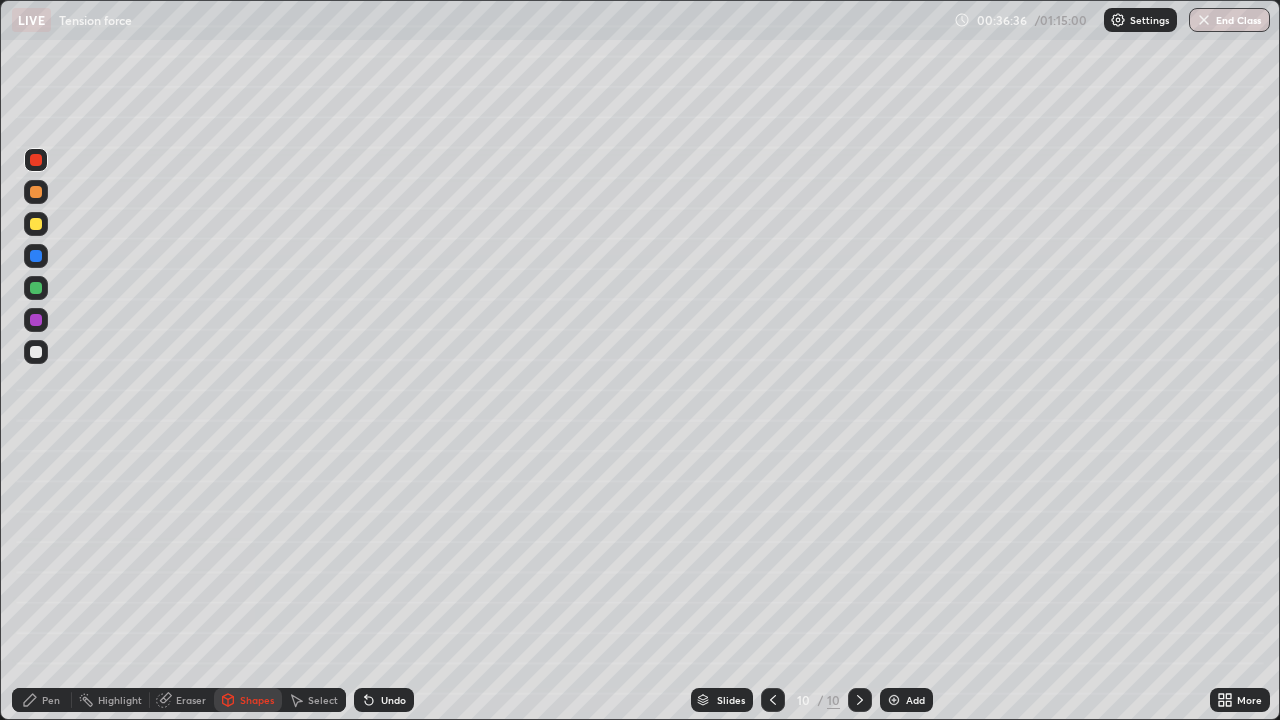 click on "Shapes" at bounding box center [257, 700] 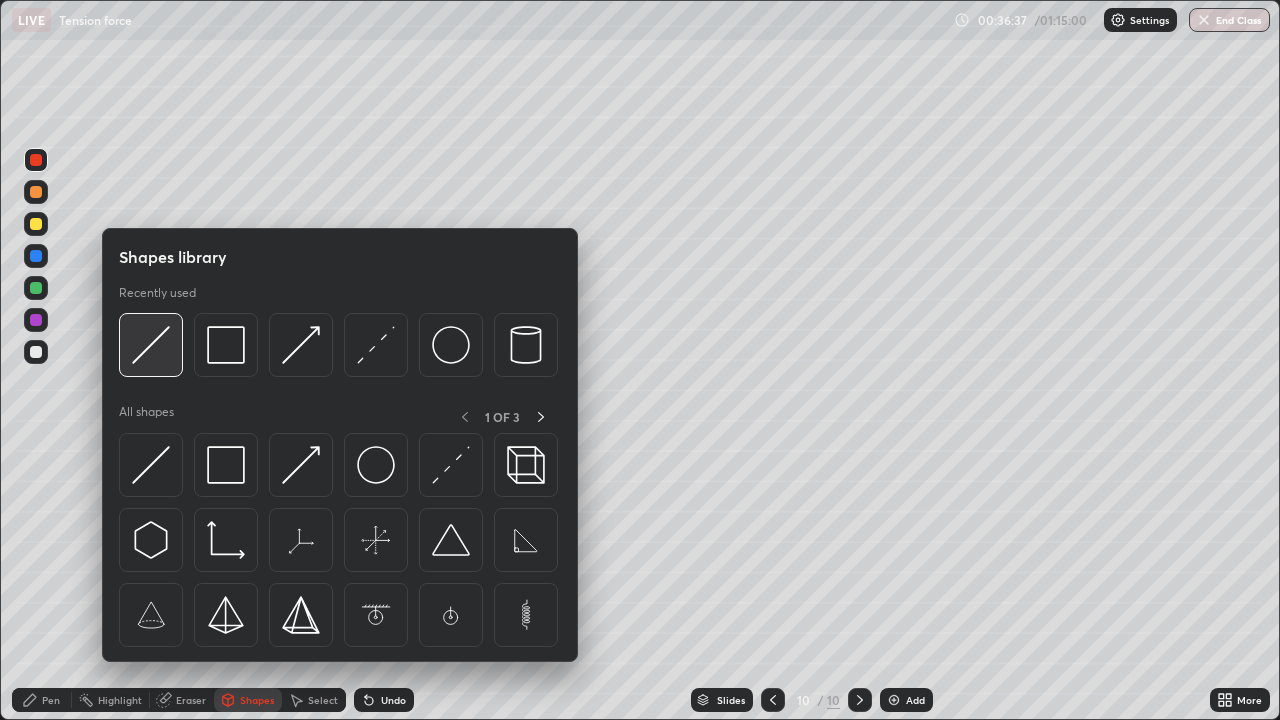 click at bounding box center (151, 345) 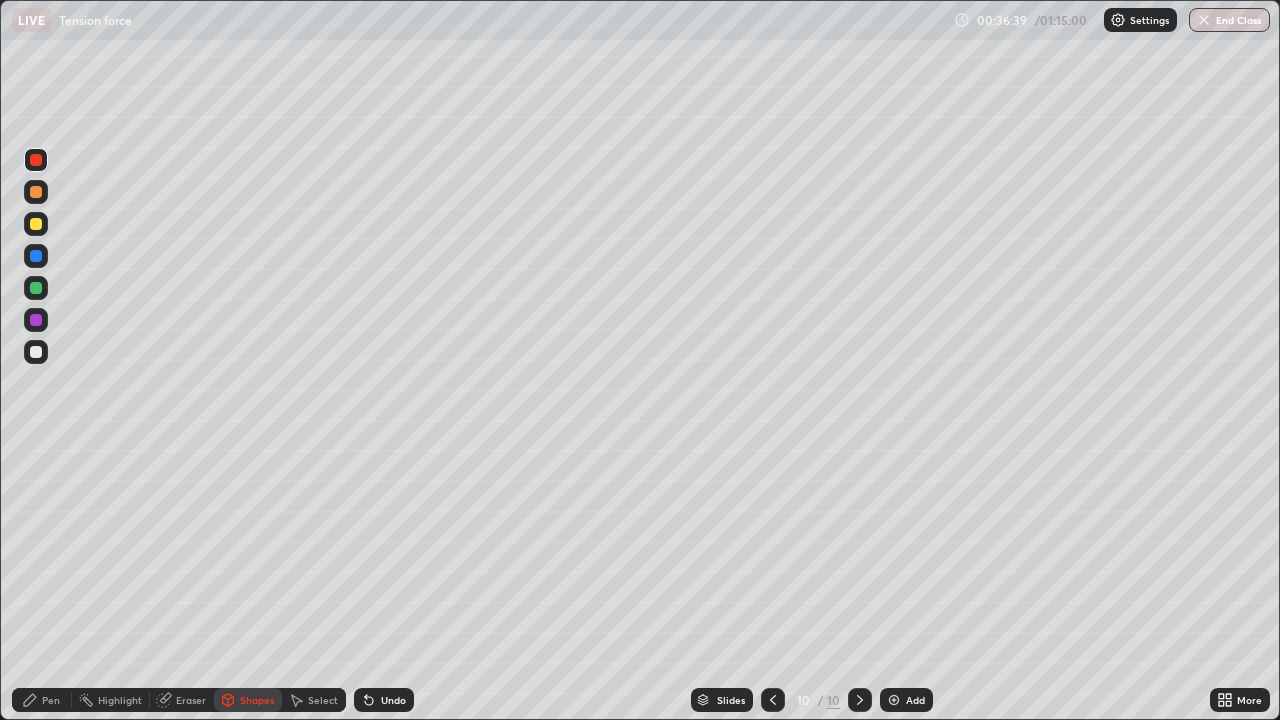 click on "Pen" at bounding box center (51, 700) 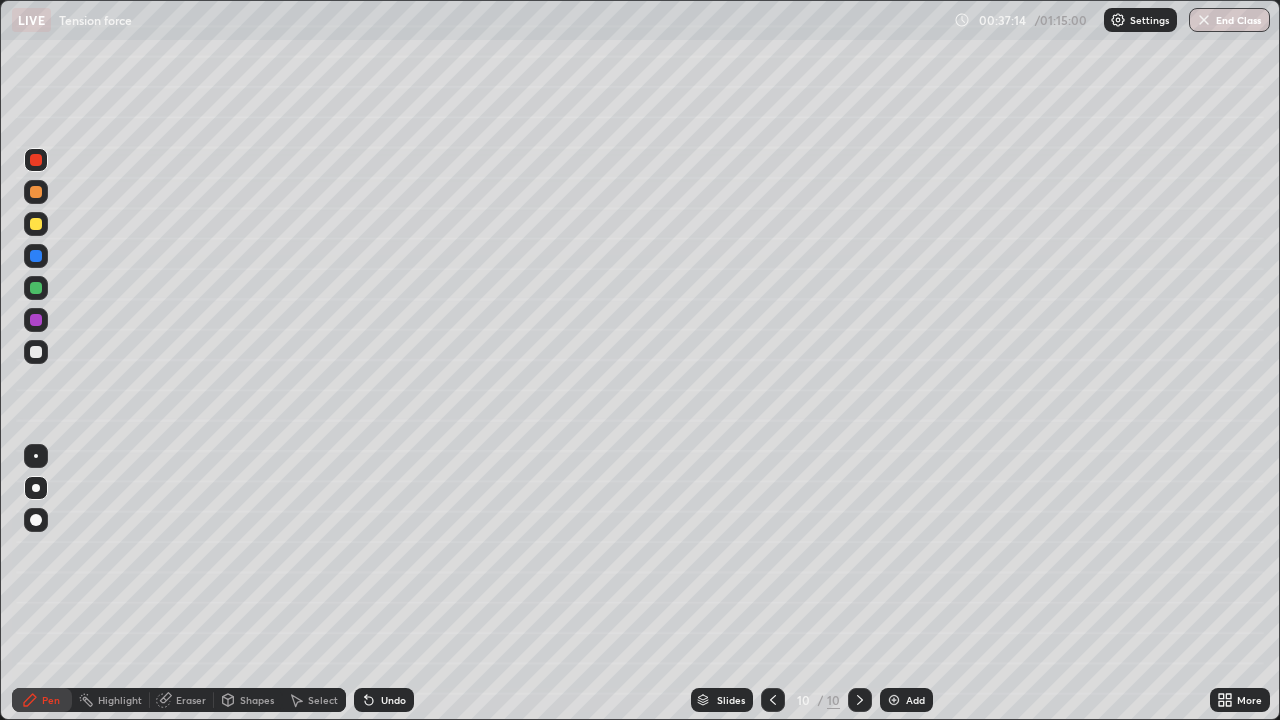 click on "Shapes" at bounding box center (257, 700) 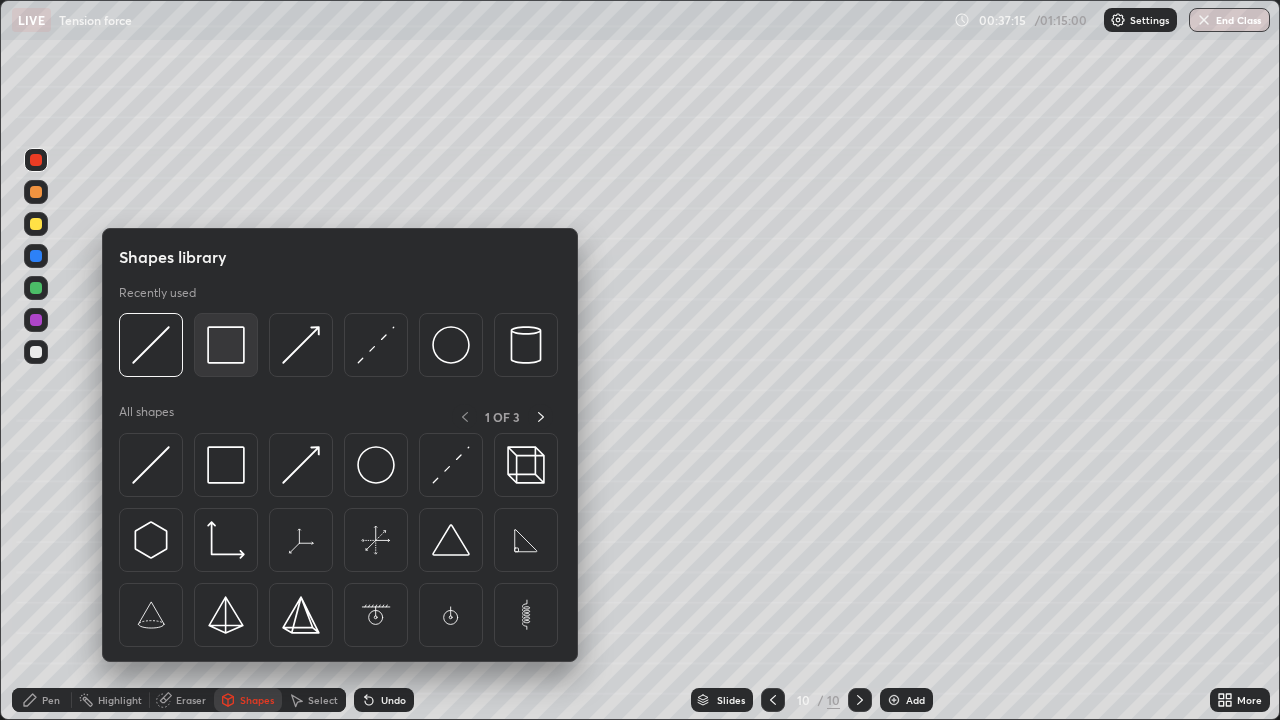 click at bounding box center [226, 345] 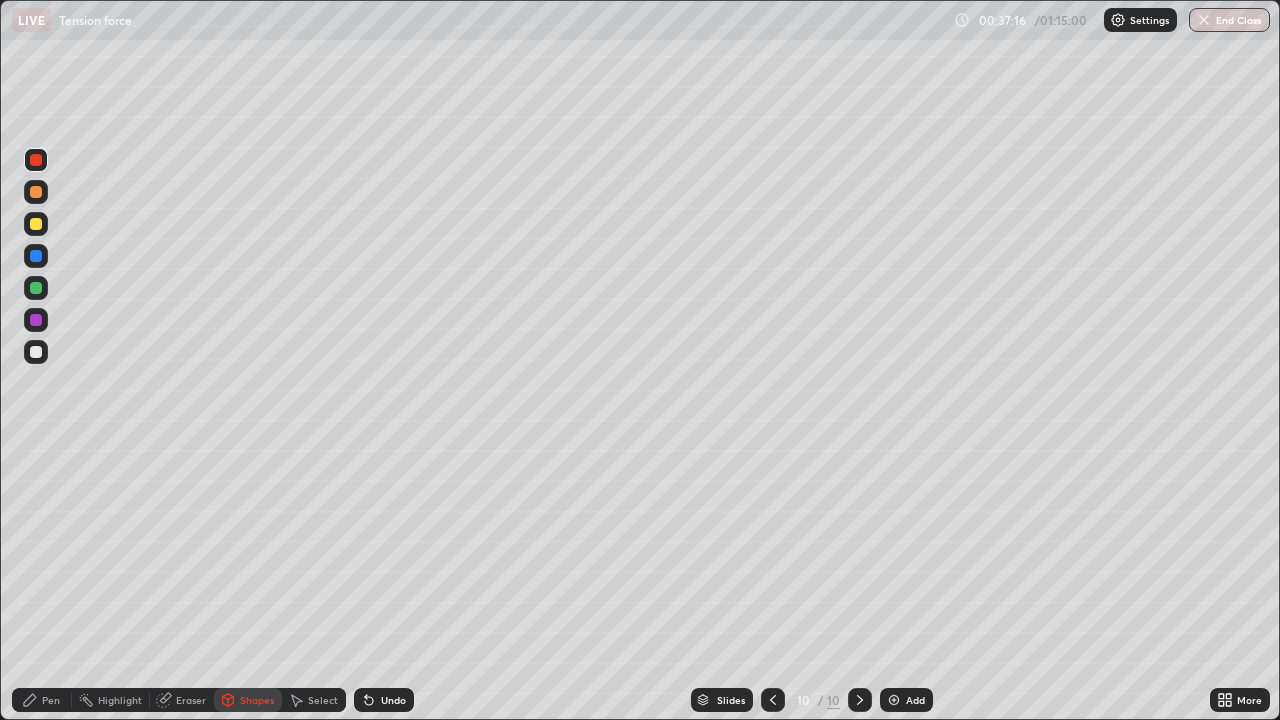 click at bounding box center (36, 192) 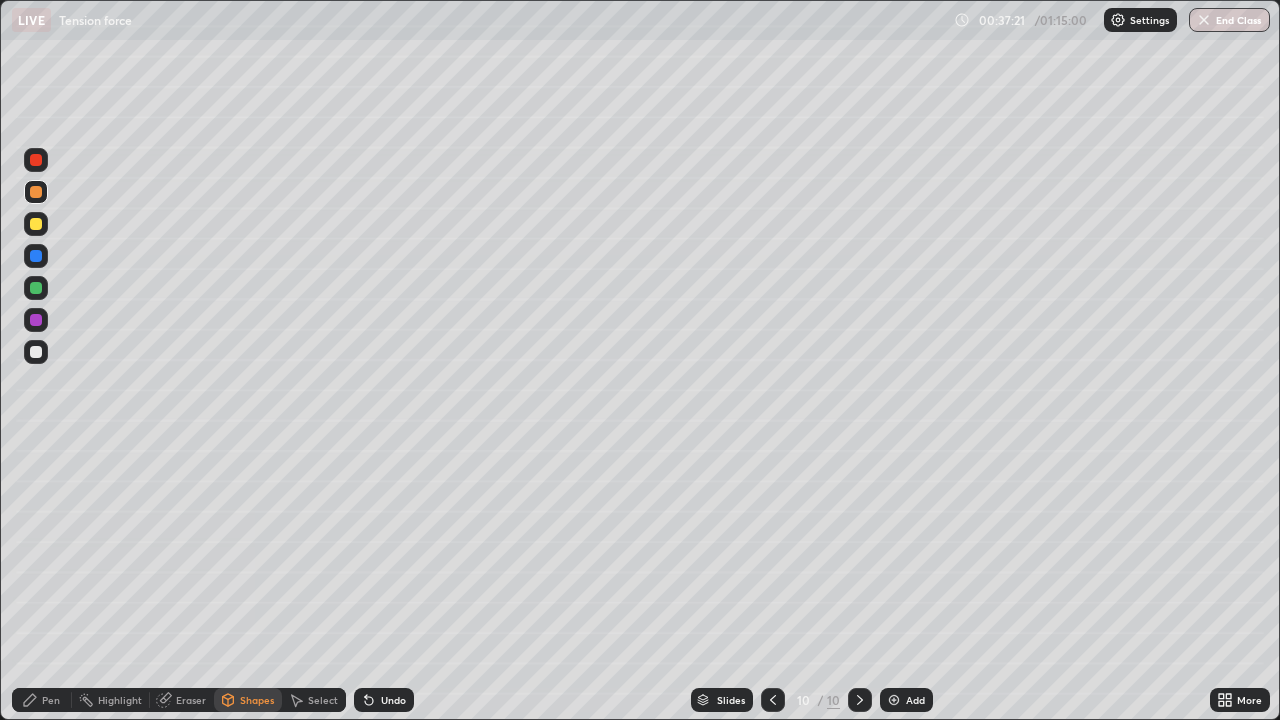 click on "Shapes" at bounding box center (257, 700) 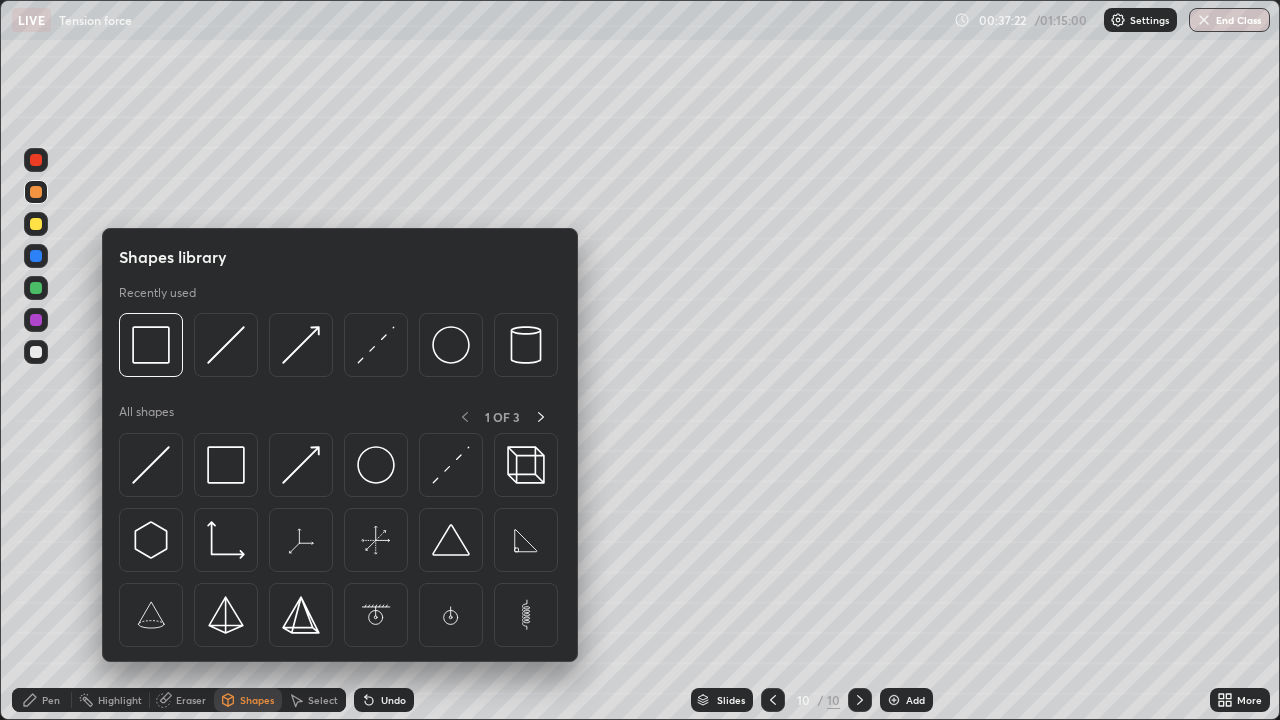 click on "Pen" at bounding box center (42, 700) 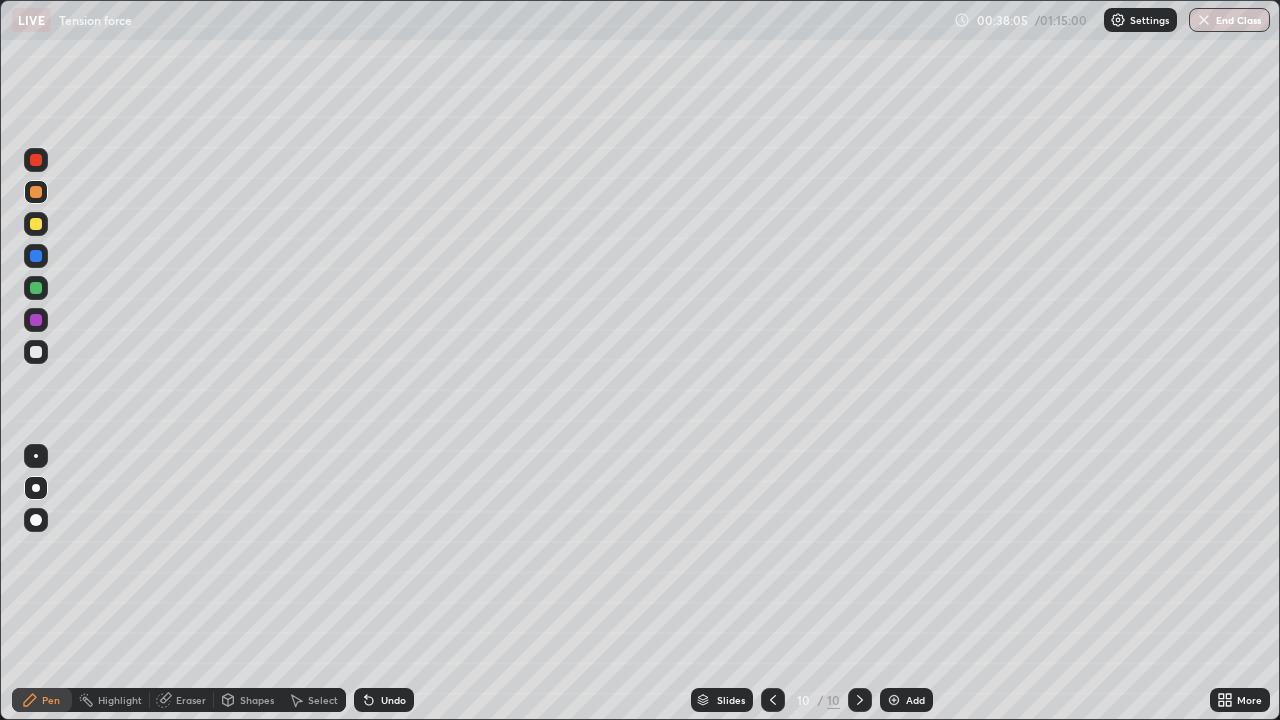 click at bounding box center (36, 320) 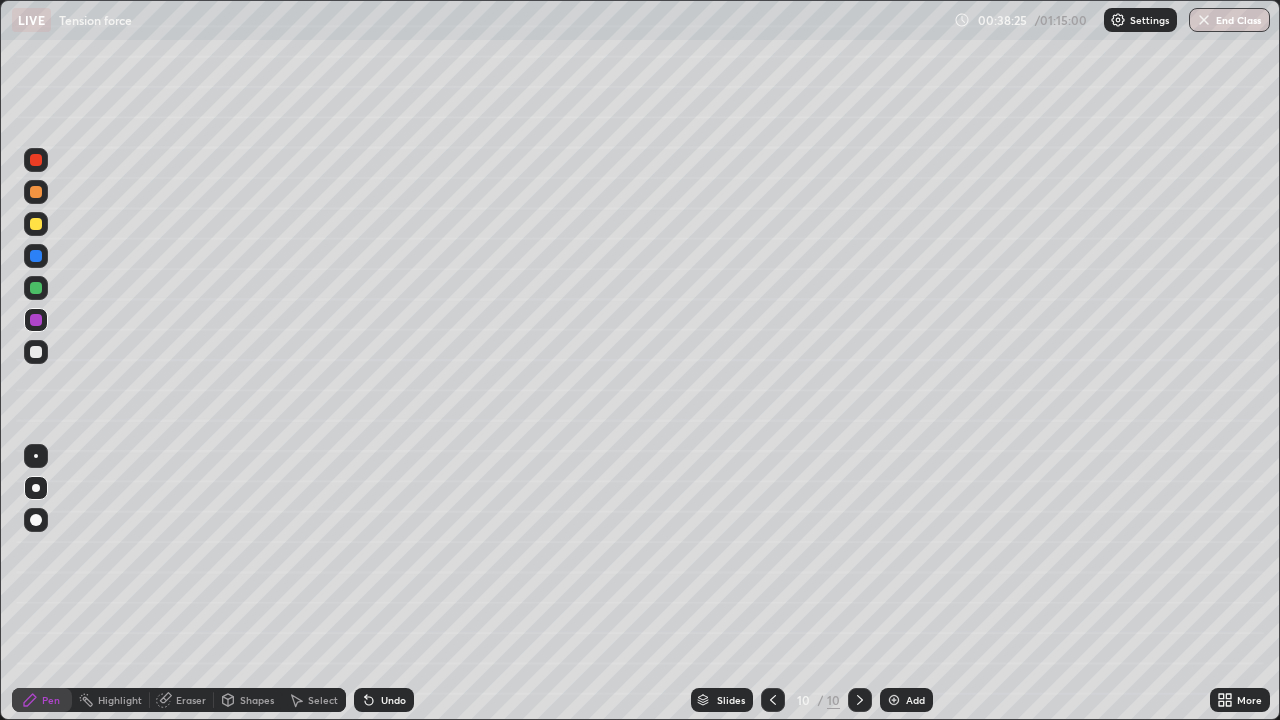 click at bounding box center (36, 352) 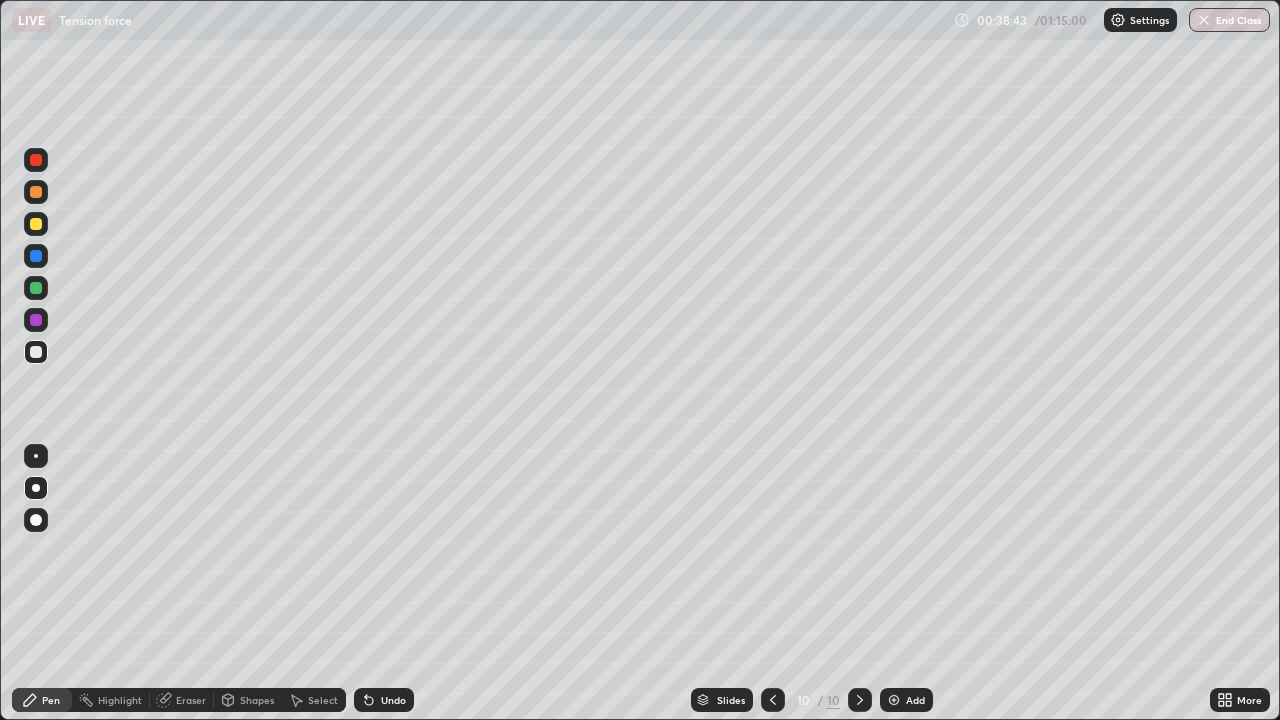 click on "Shapes" at bounding box center (257, 700) 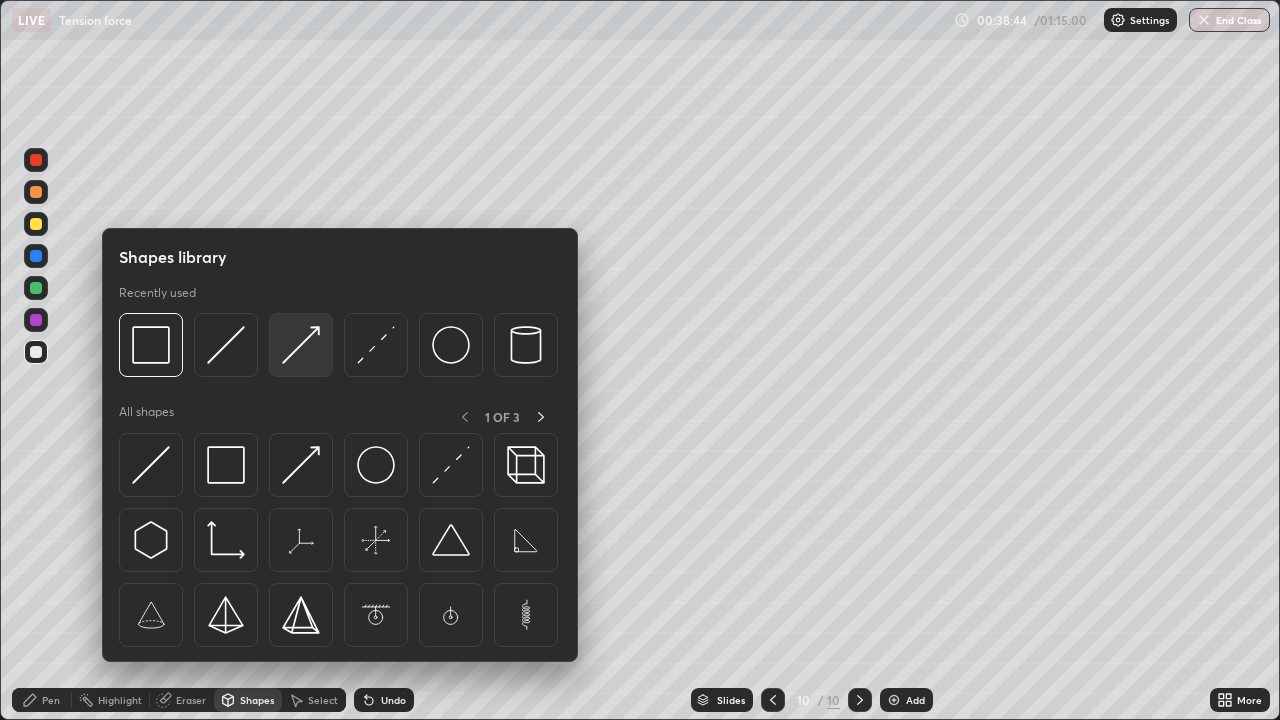 click at bounding box center [301, 345] 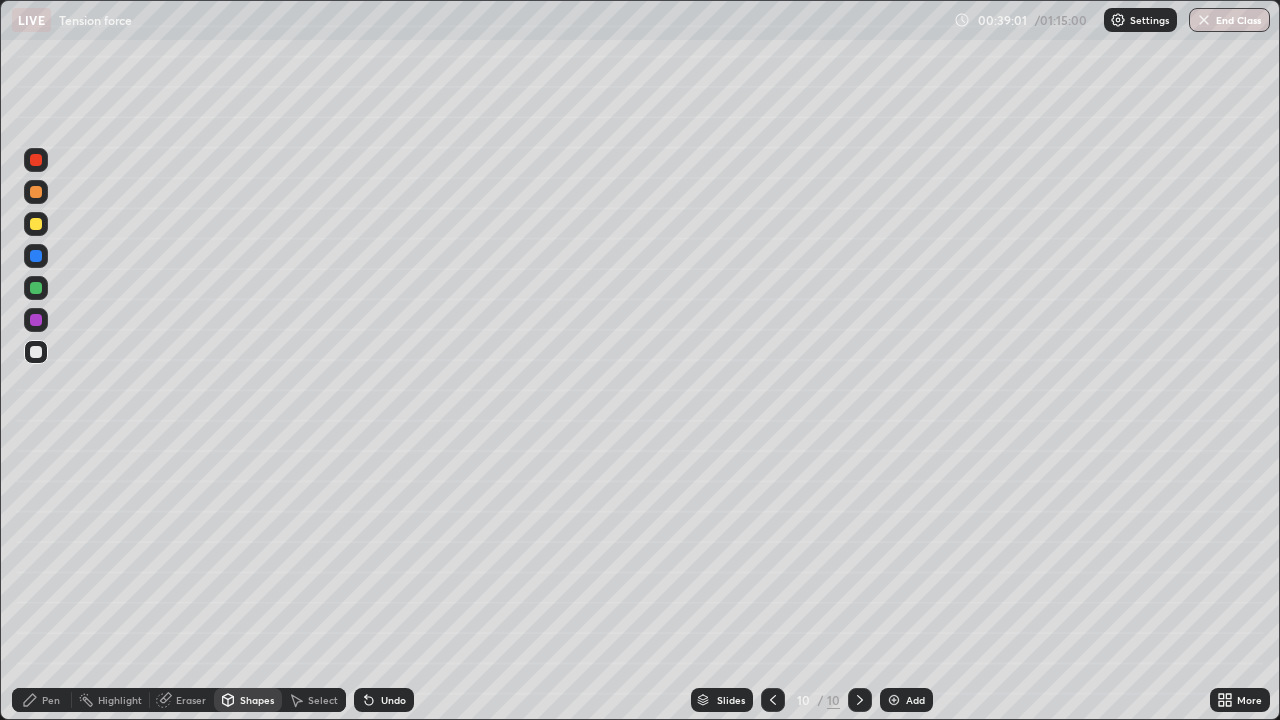 click on "Pen" at bounding box center [51, 700] 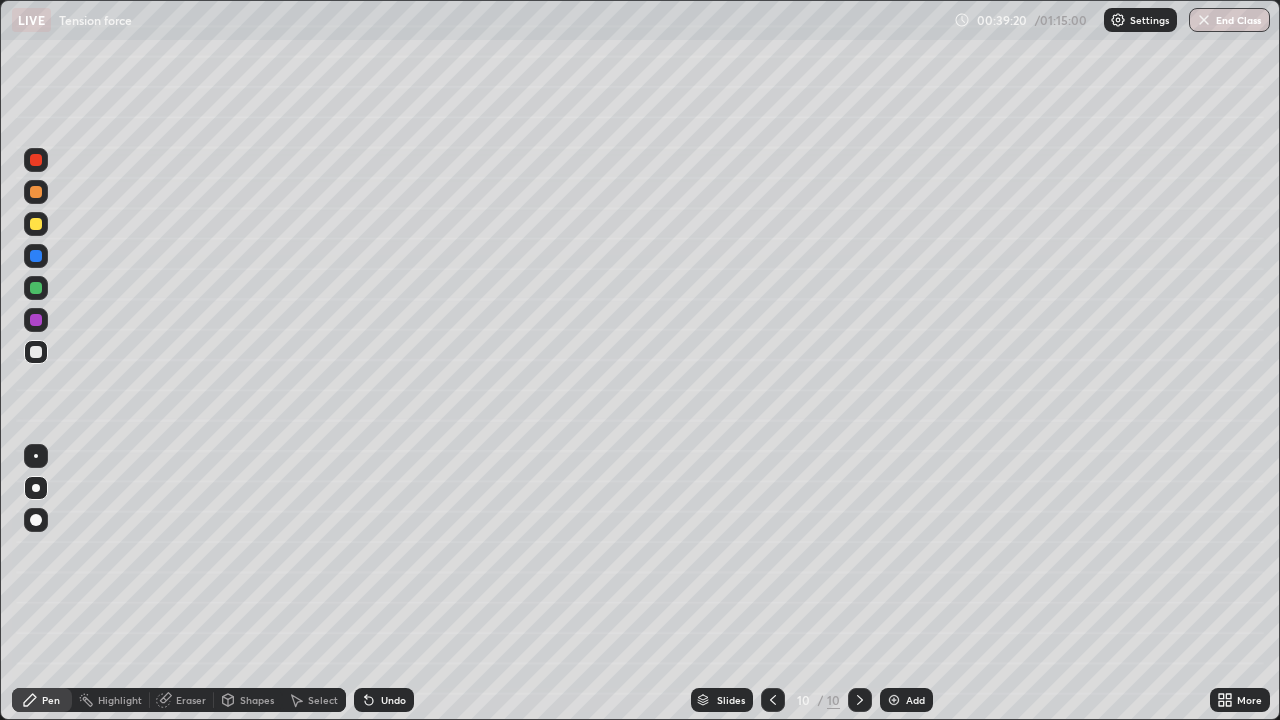 click at bounding box center (36, 256) 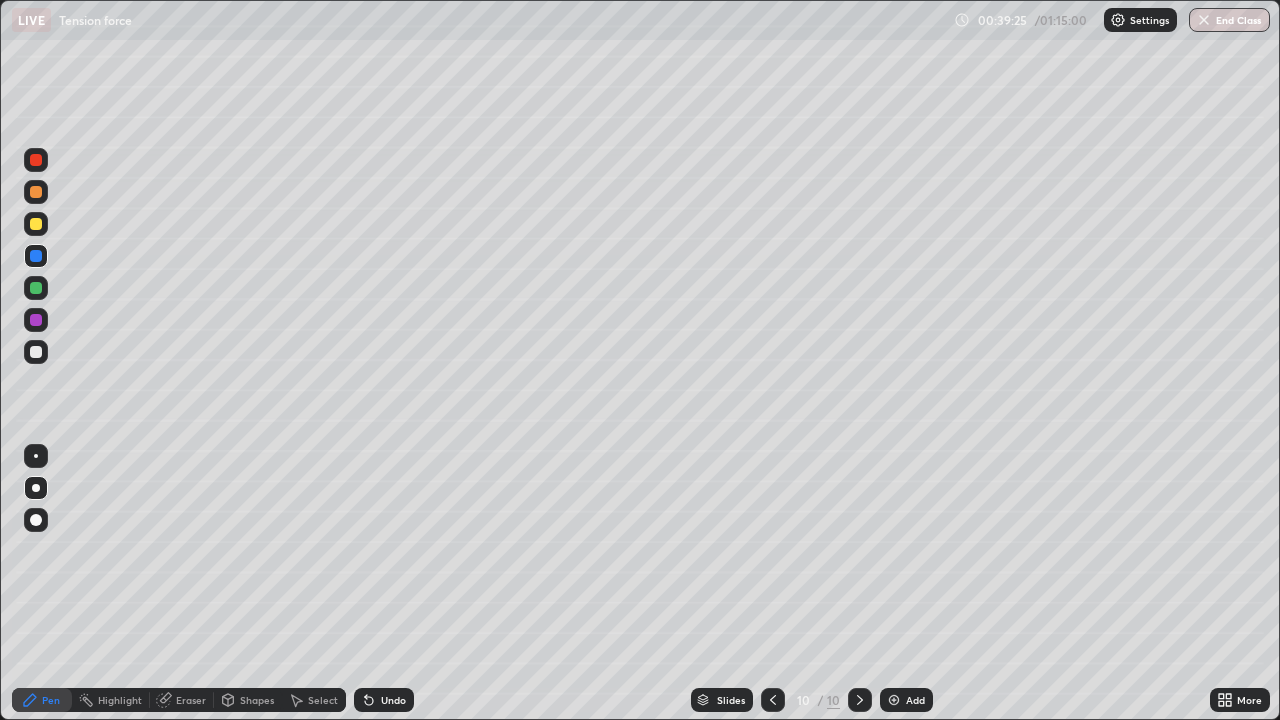 click on "Shapes" at bounding box center (248, 700) 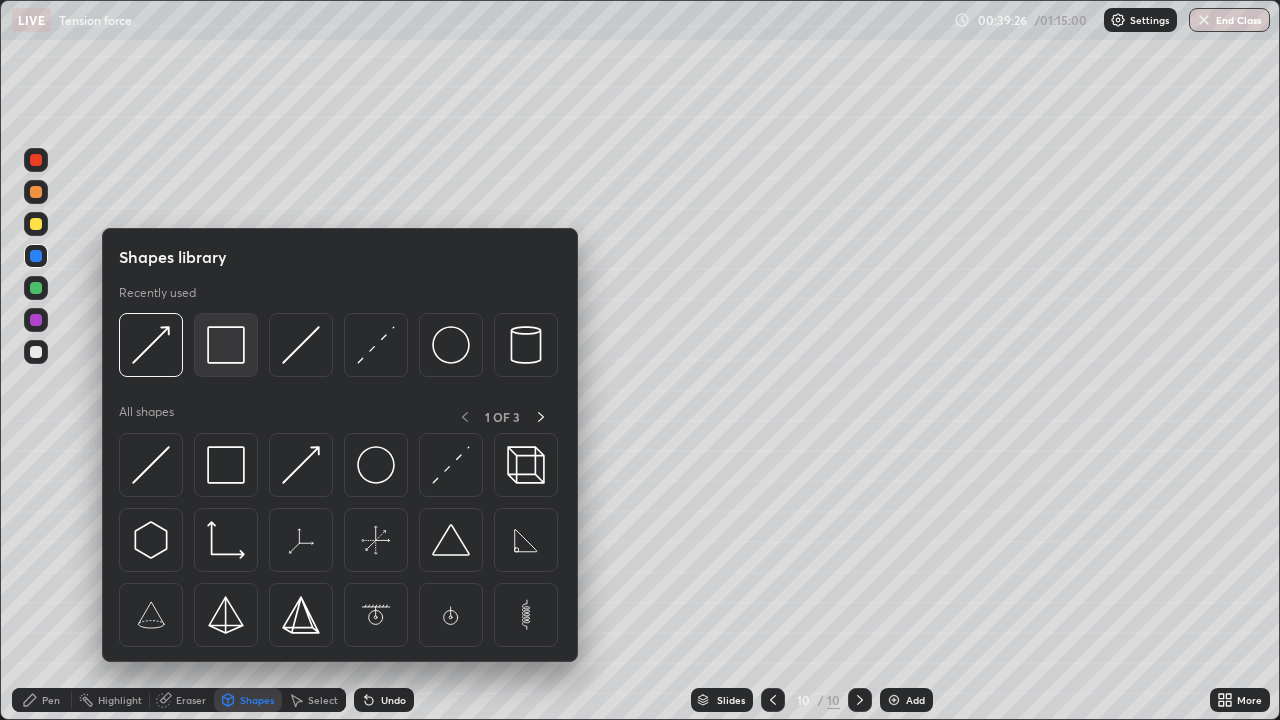 click at bounding box center [226, 345] 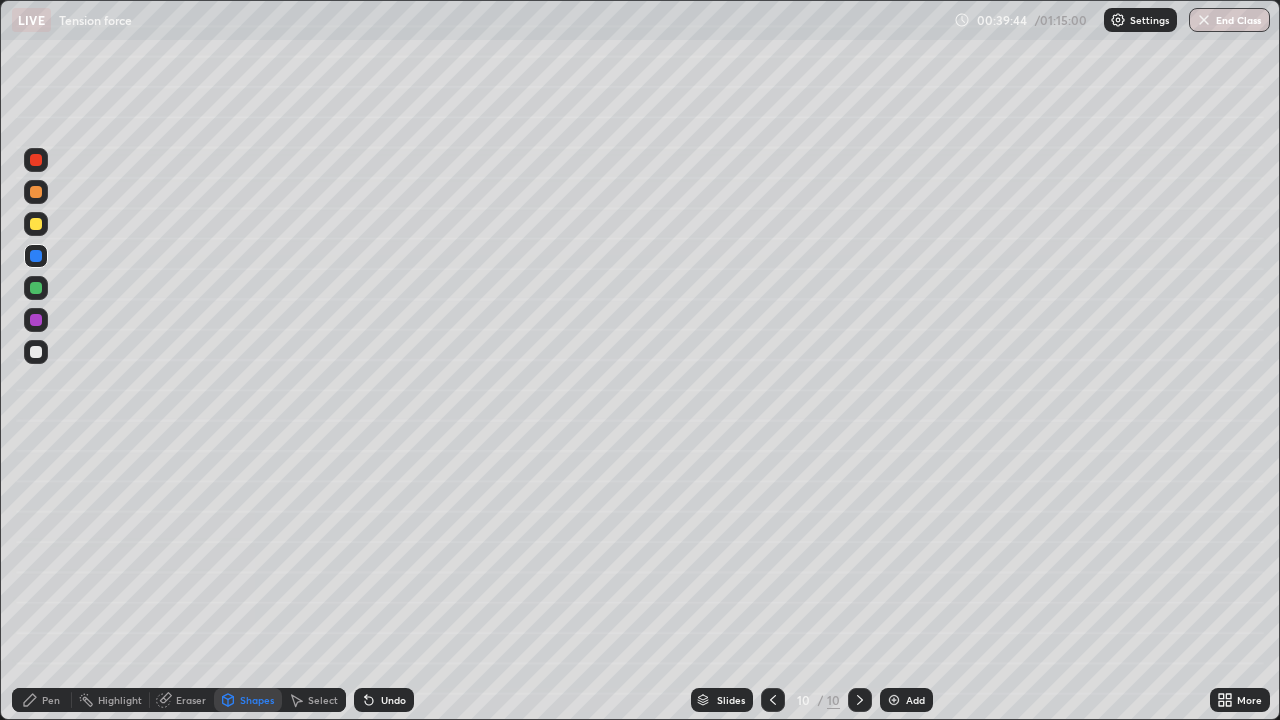 click on "Undo" at bounding box center [393, 700] 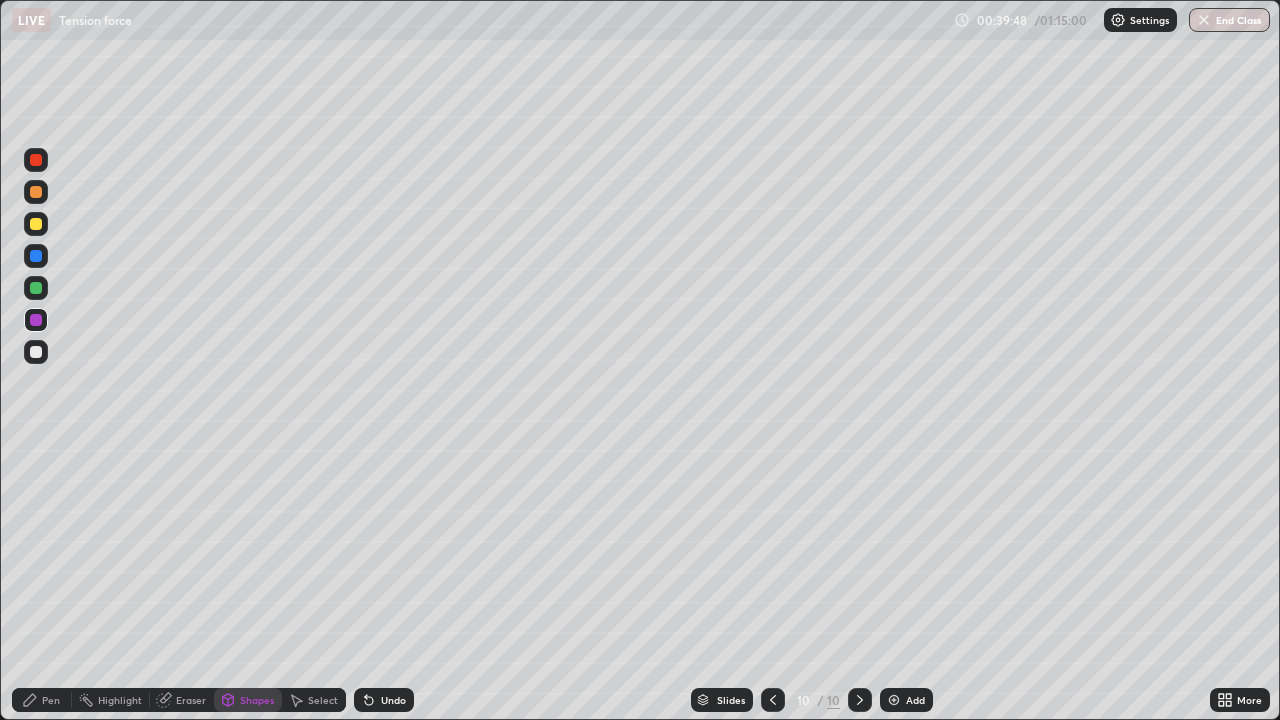click on "Pen" at bounding box center (42, 700) 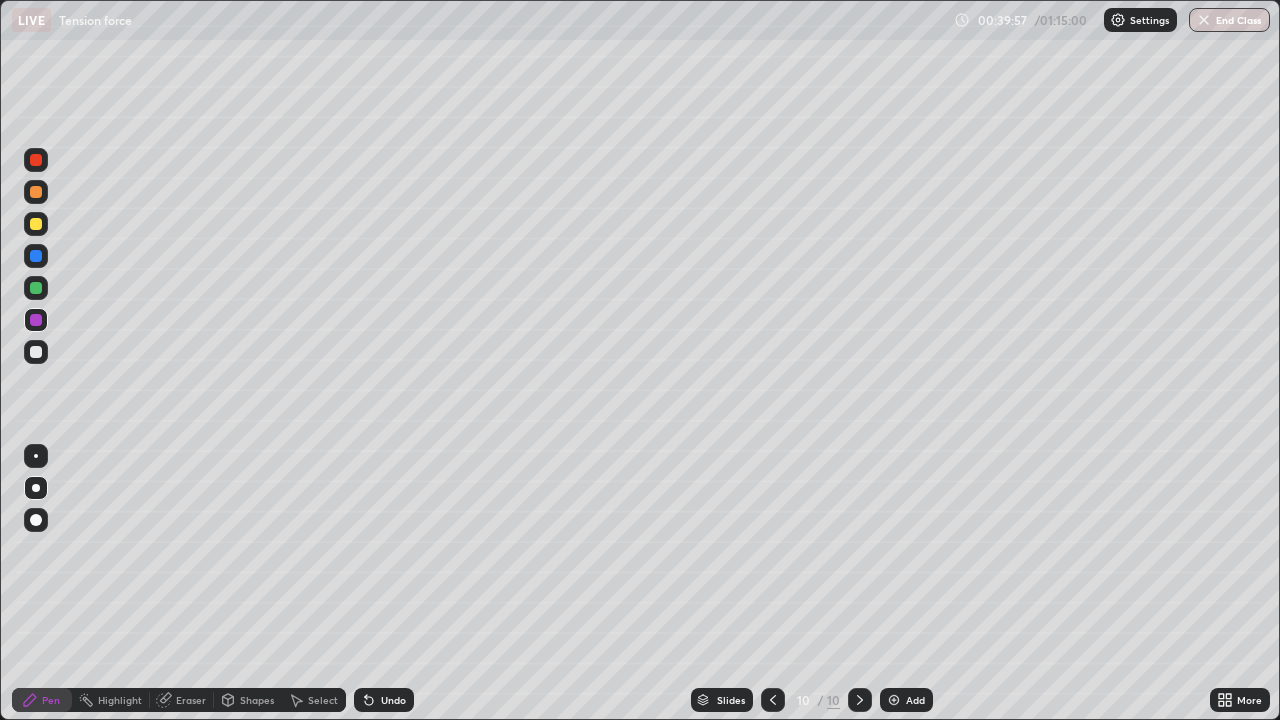 click at bounding box center (36, 288) 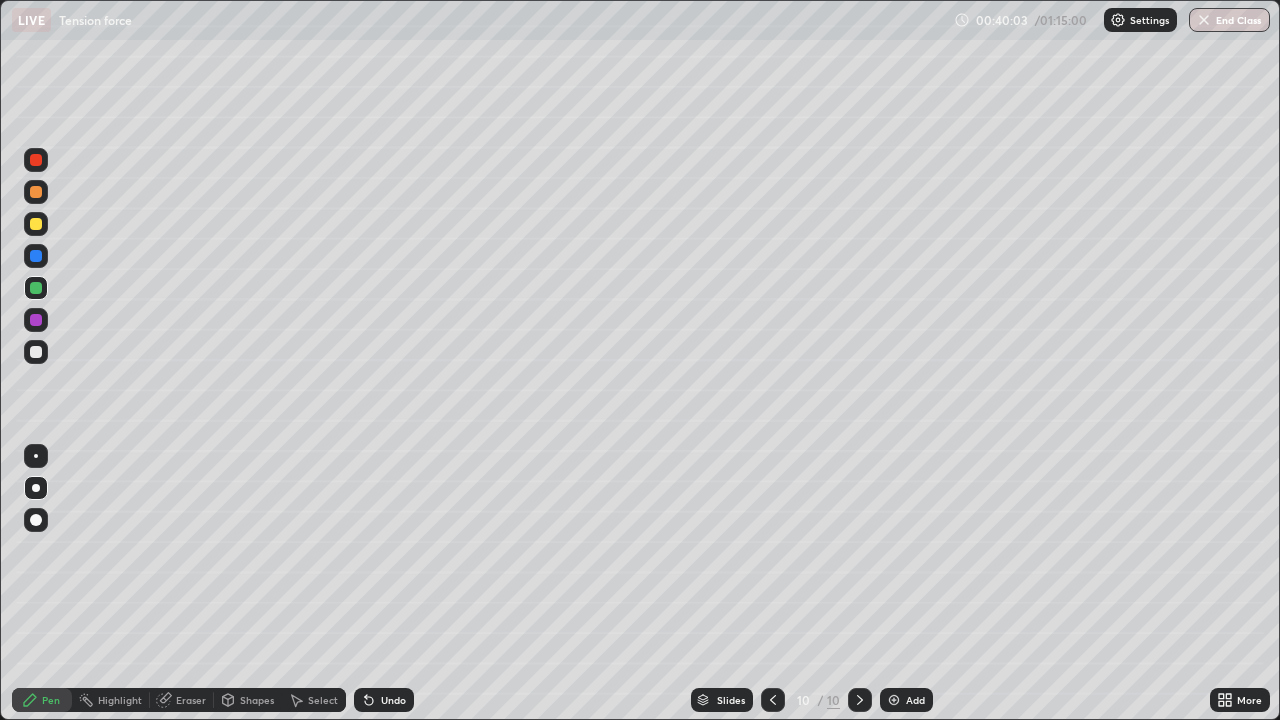 click on "Undo" at bounding box center (393, 700) 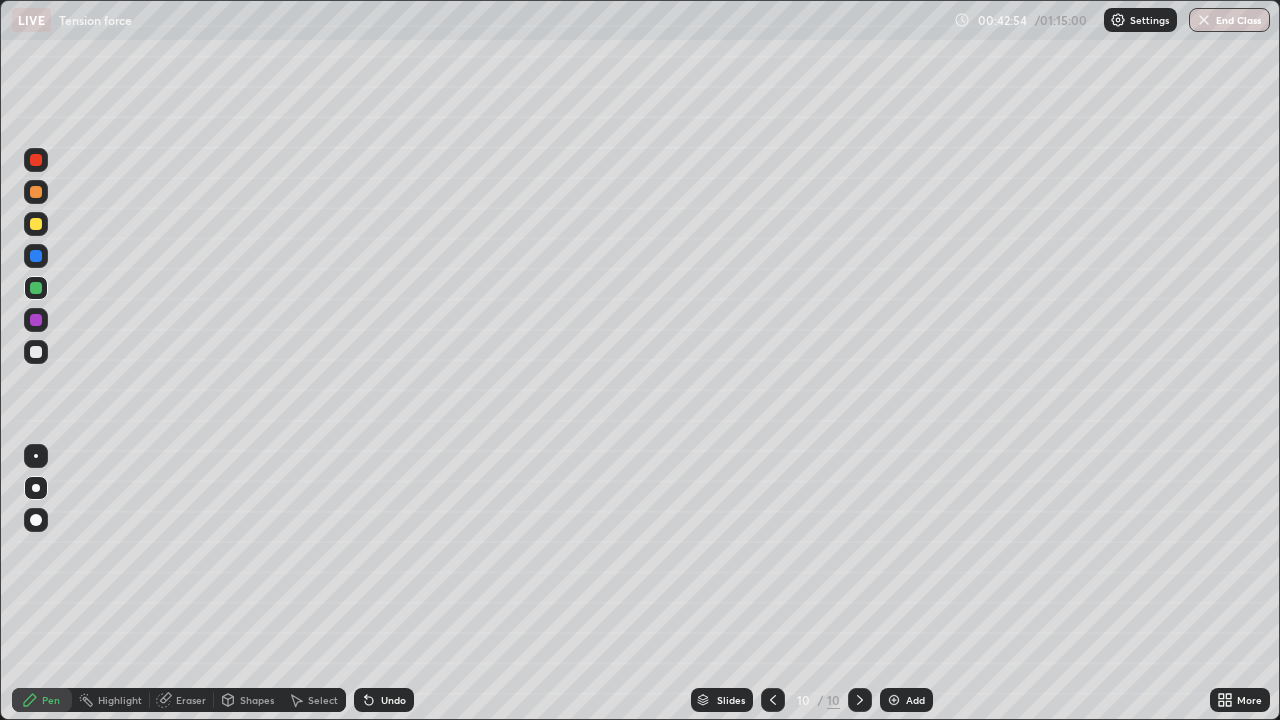 click at bounding box center (36, 352) 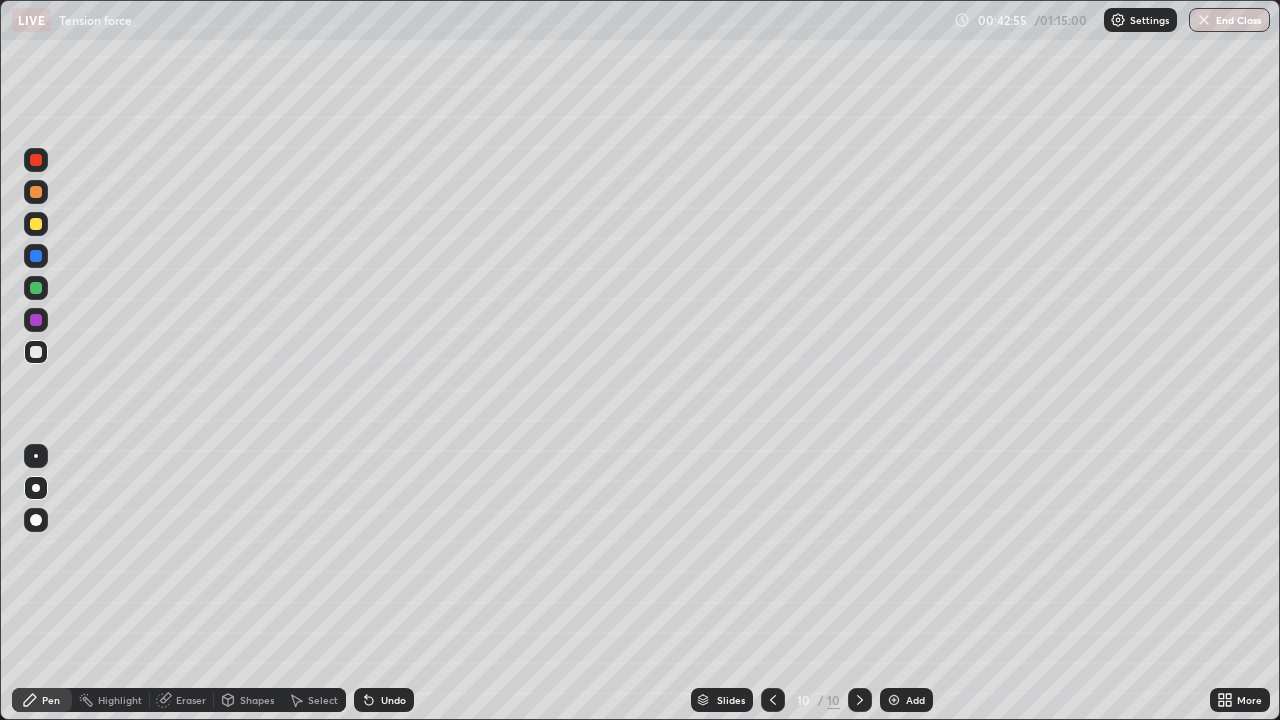 click on "Shapes" at bounding box center (257, 700) 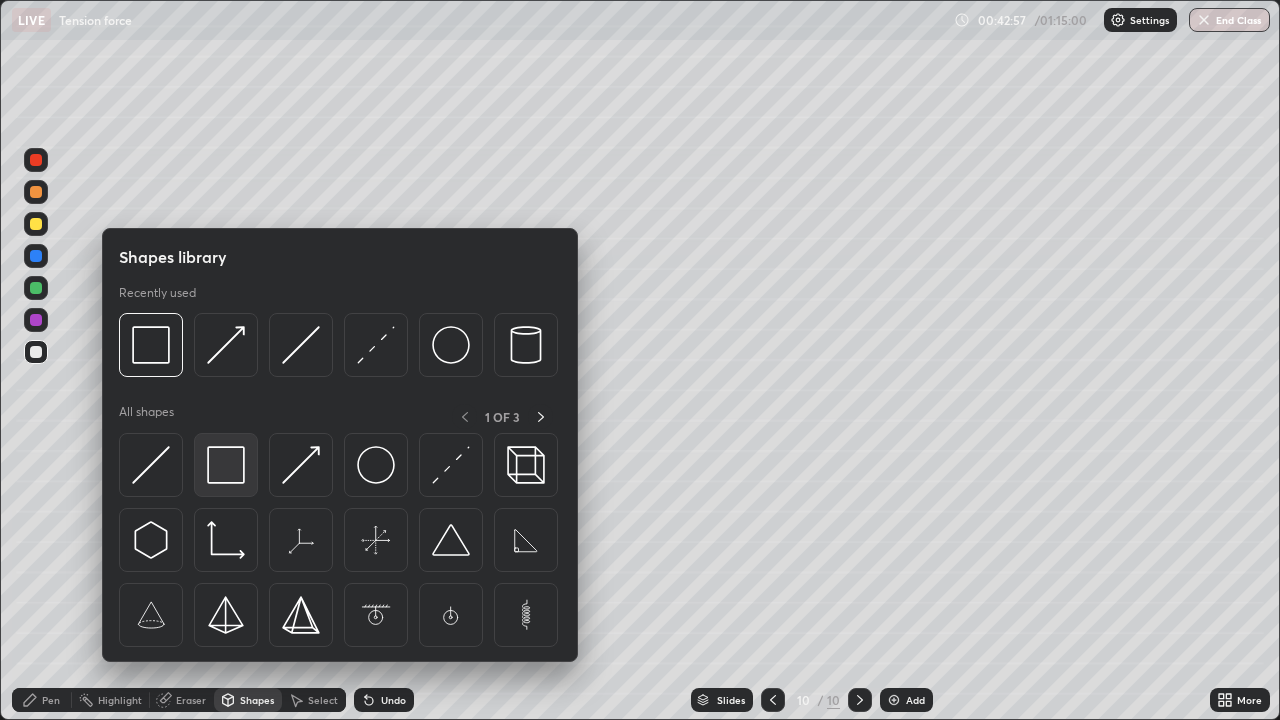 click at bounding box center (226, 465) 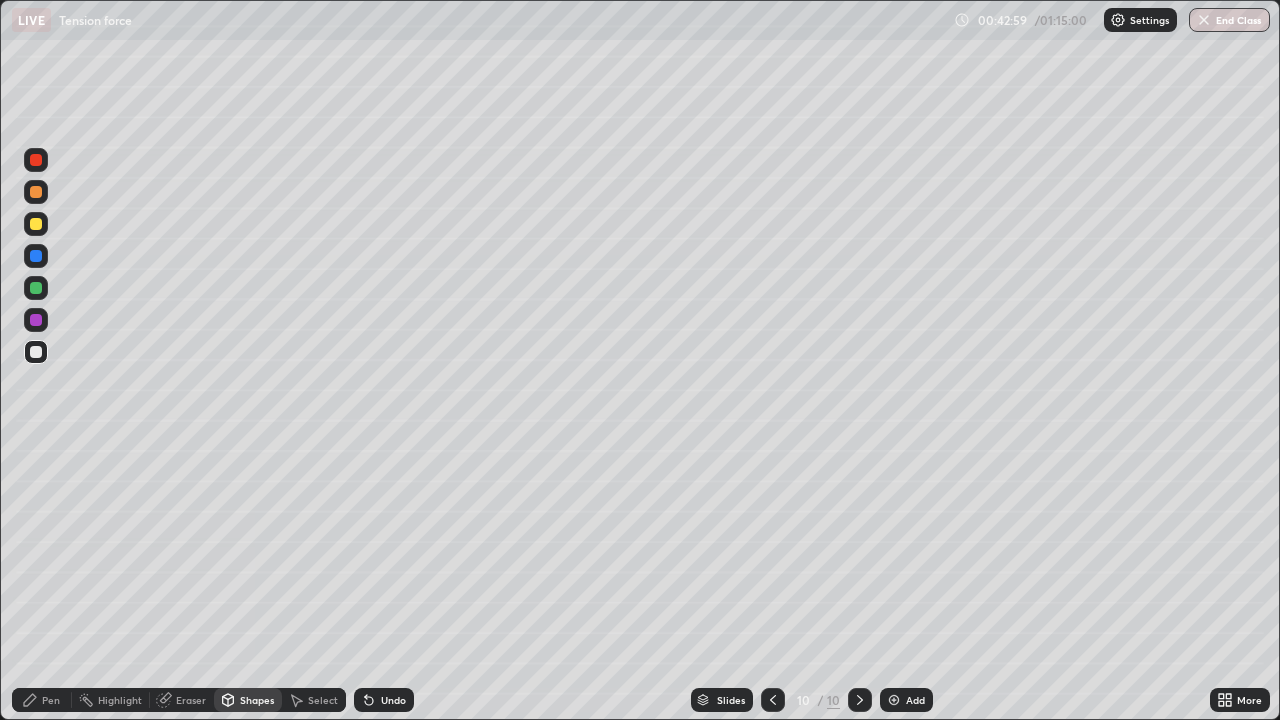 click on "Pen" at bounding box center [51, 700] 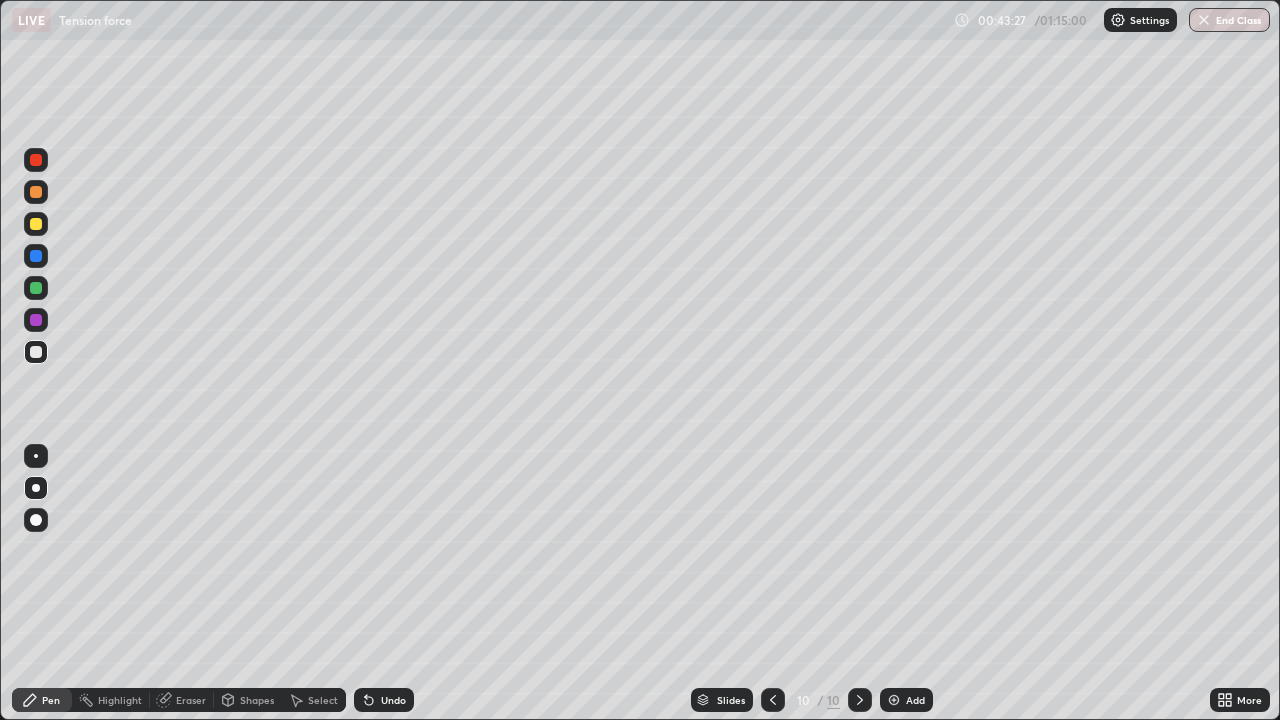 click on "Undo" at bounding box center (393, 700) 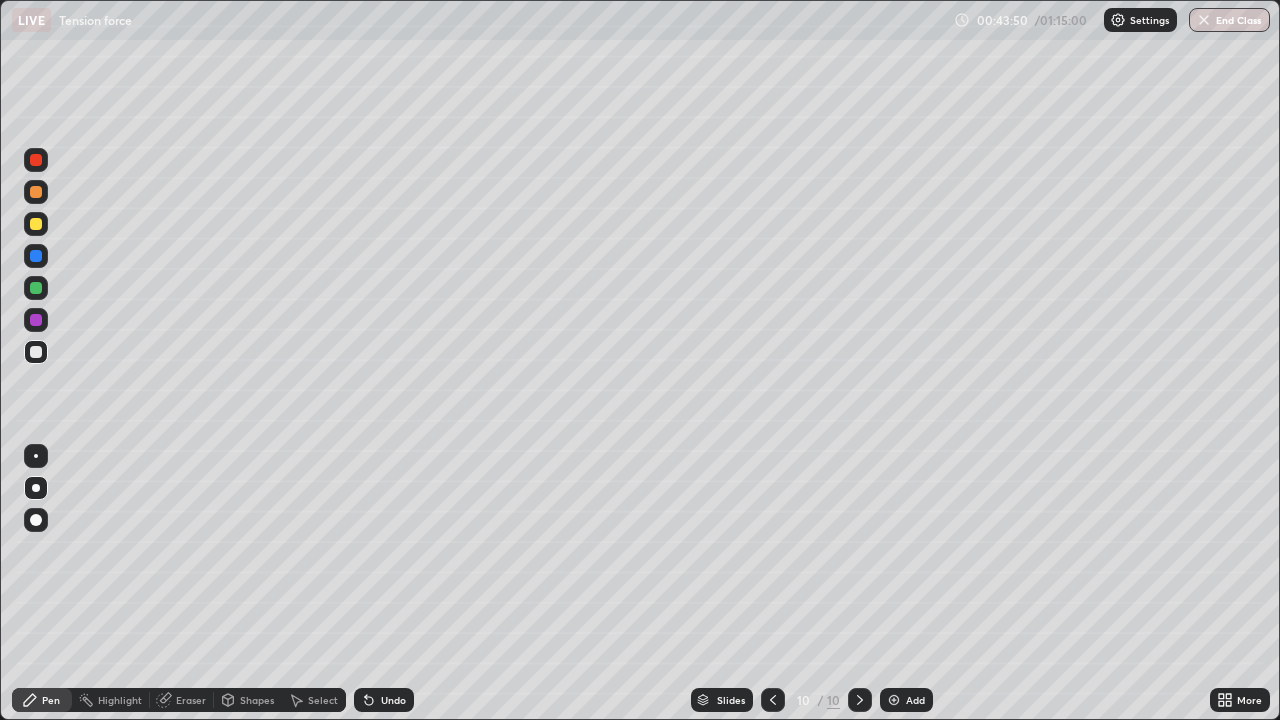 click 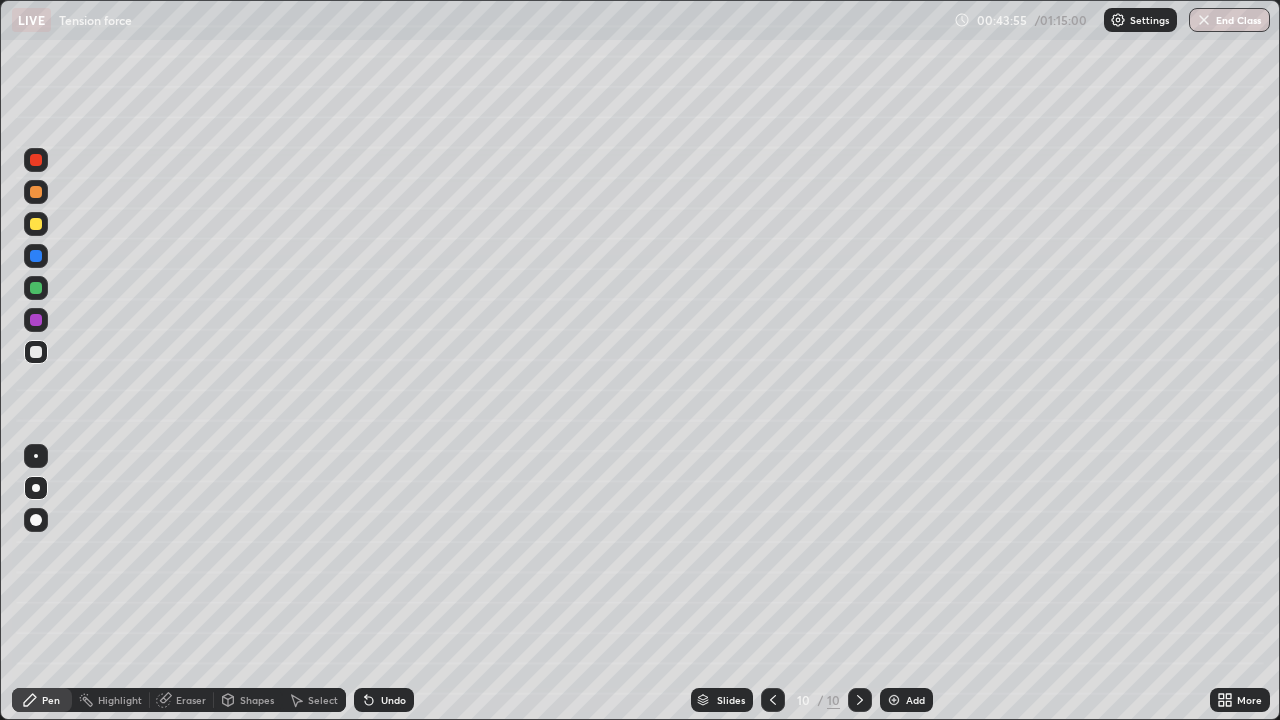 click on "Undo" at bounding box center (393, 700) 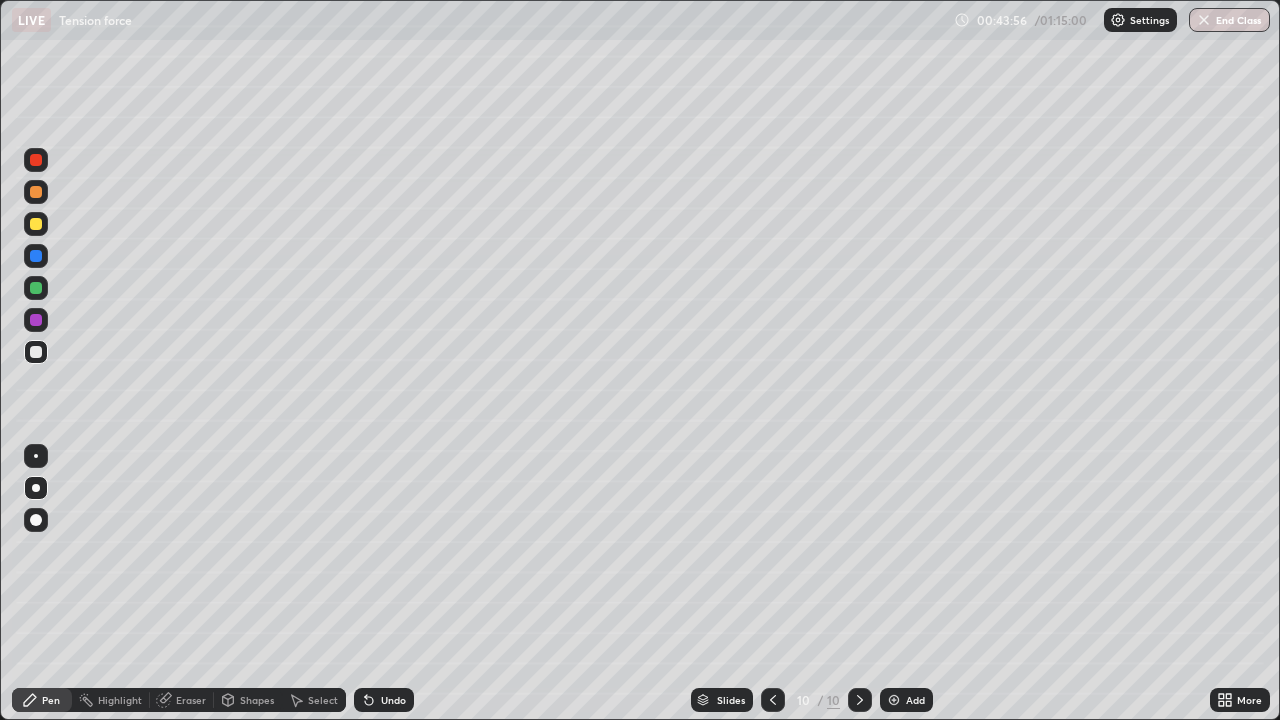 click on "Undo" at bounding box center (393, 700) 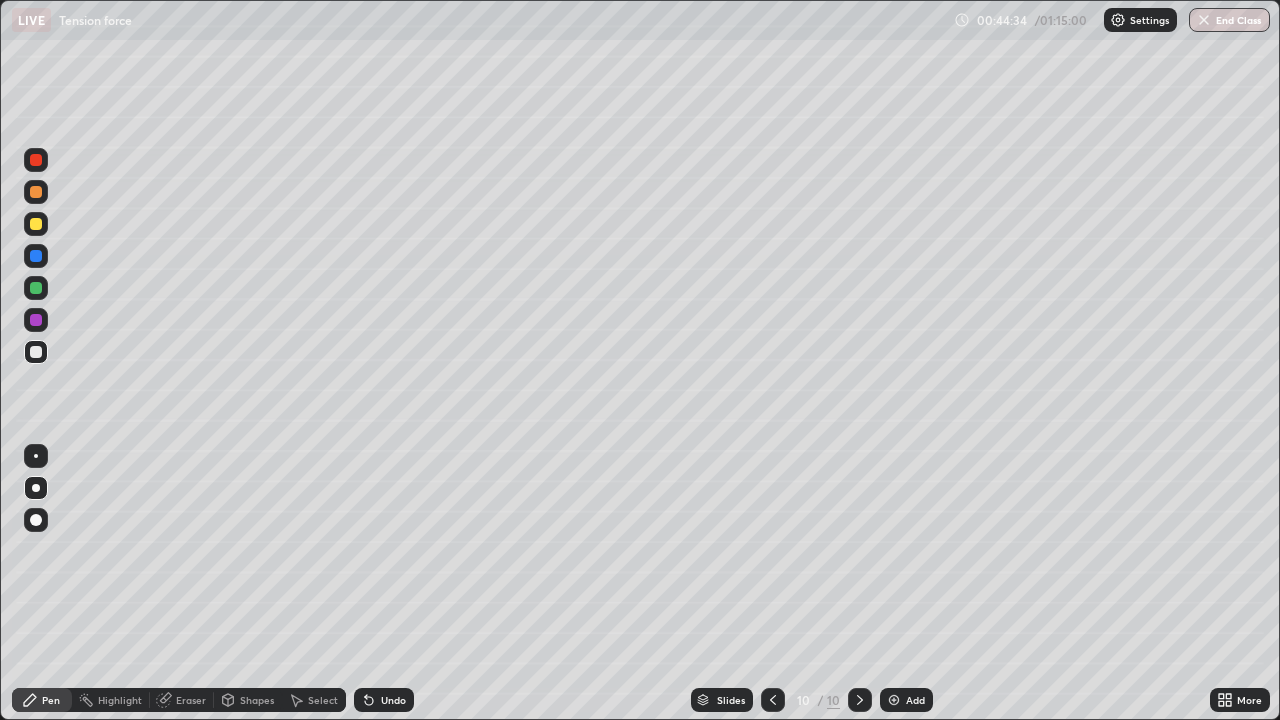 click on "Select" at bounding box center (323, 700) 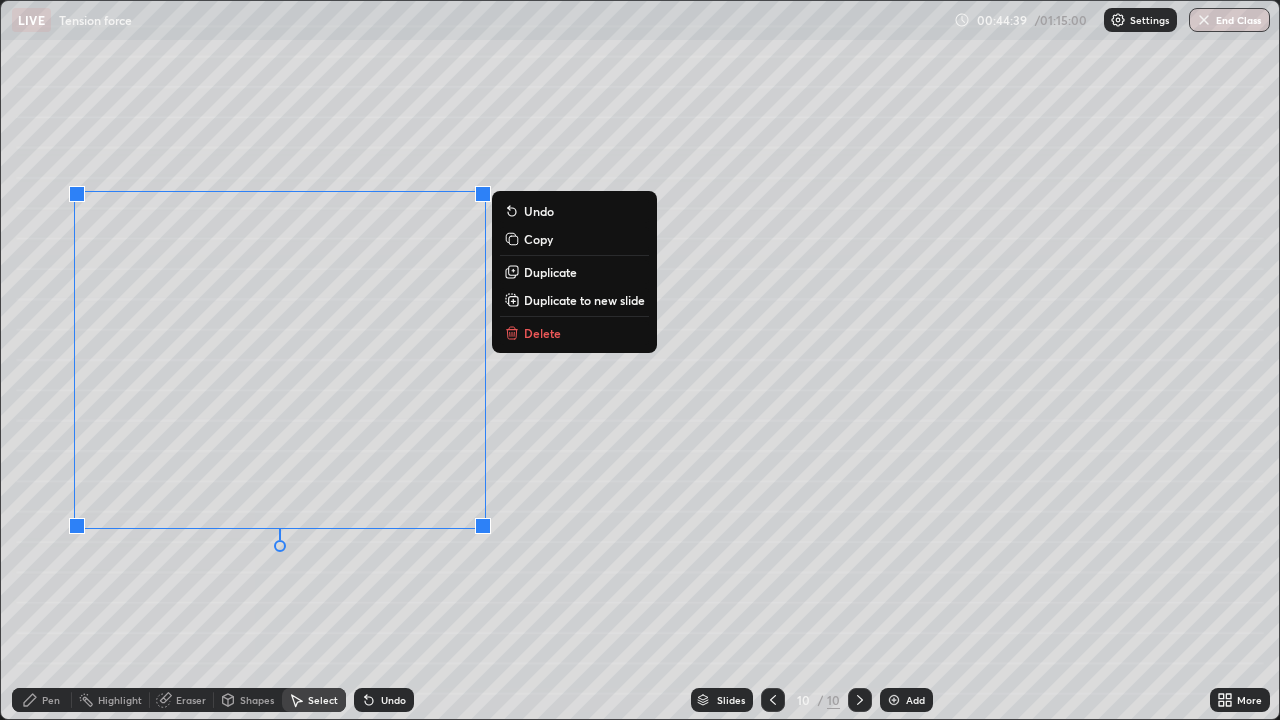 click on "Duplicate to new slide" at bounding box center [584, 300] 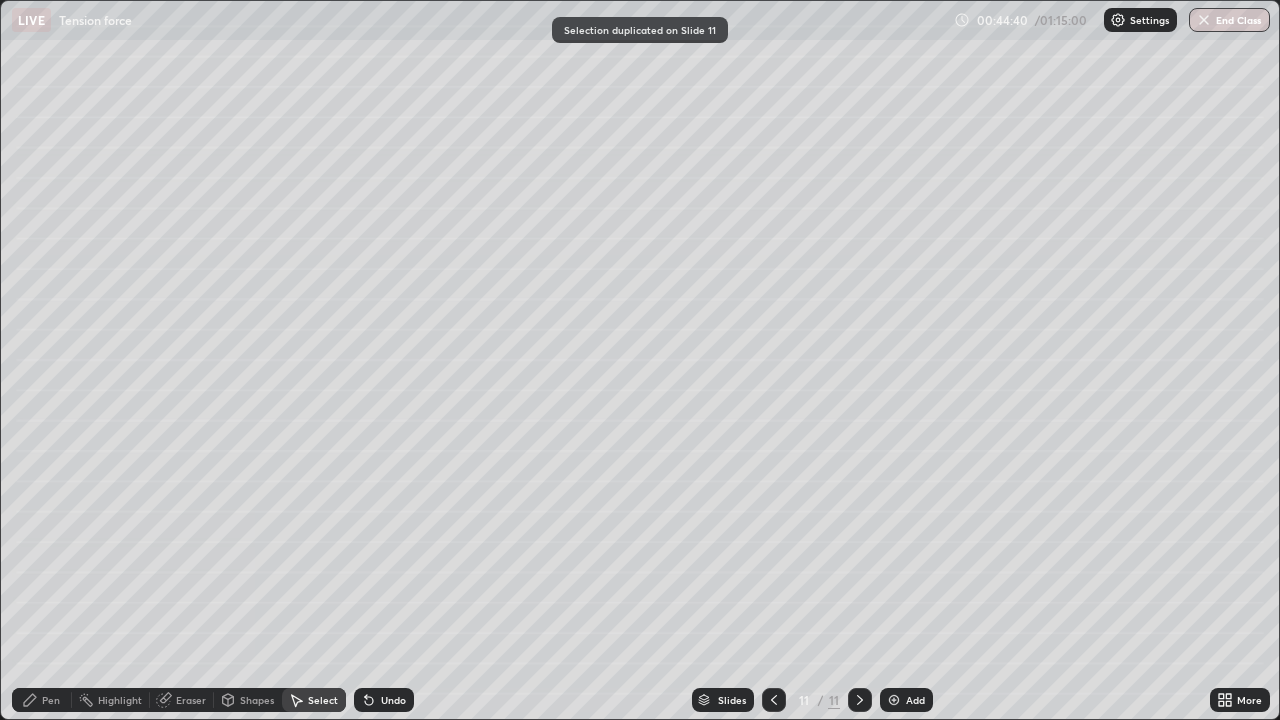 click on "Eraser" at bounding box center (182, 700) 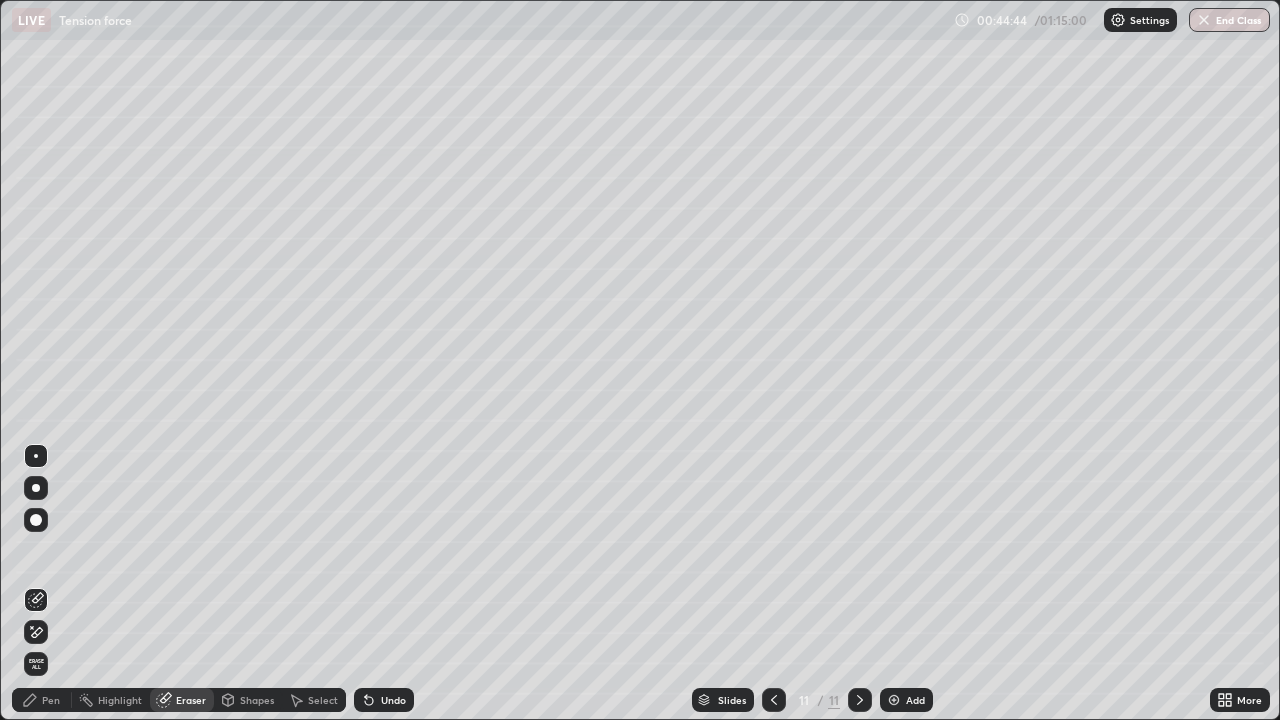 click on "Pen" at bounding box center (51, 700) 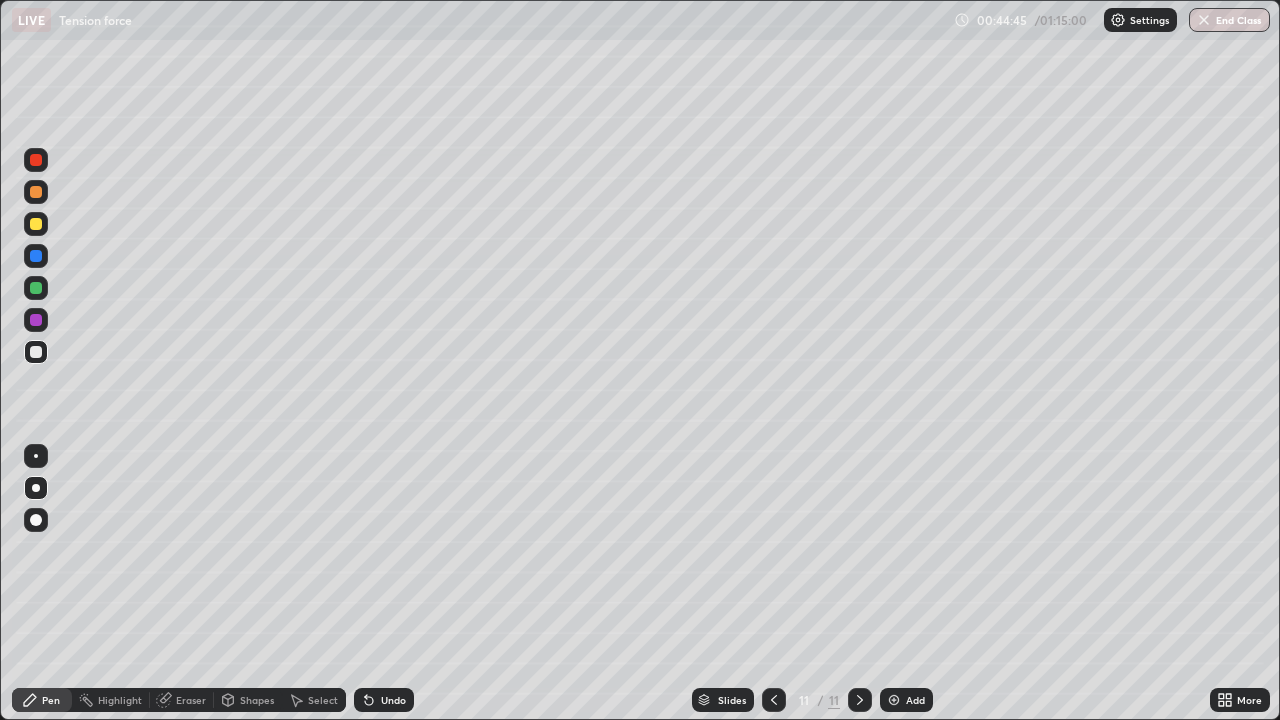 click on "Shapes" at bounding box center (257, 700) 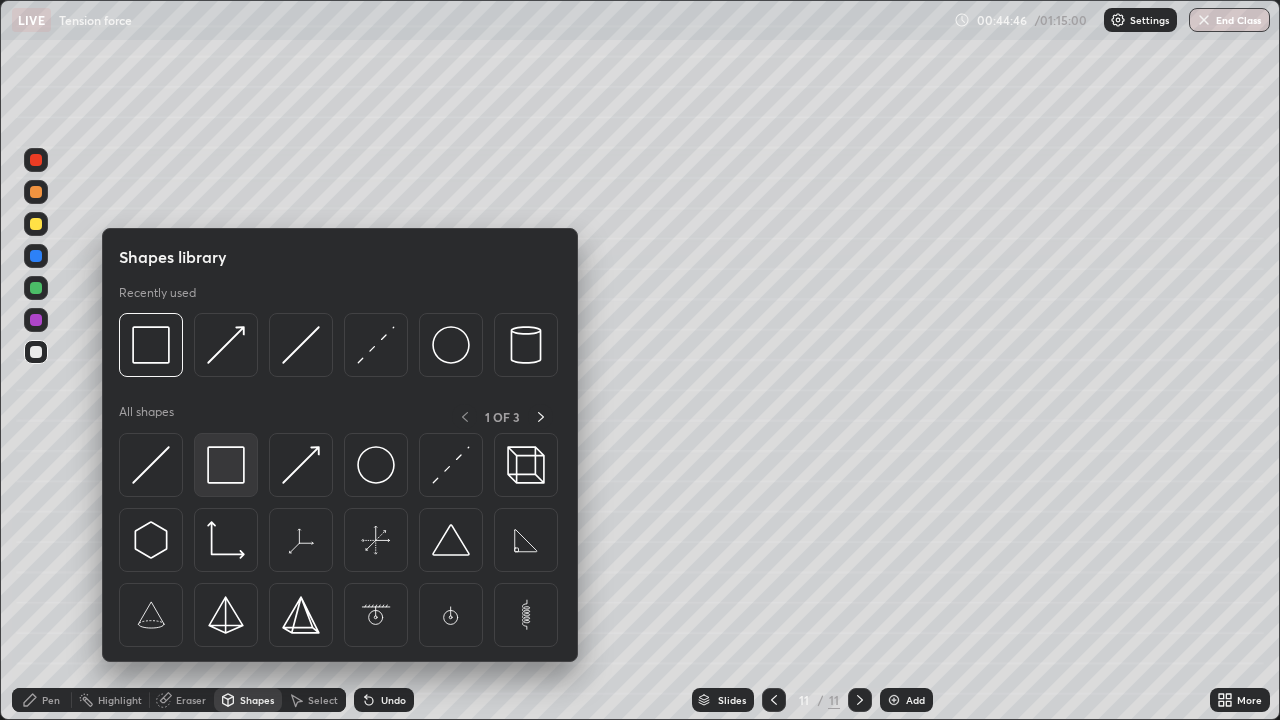 click at bounding box center [226, 465] 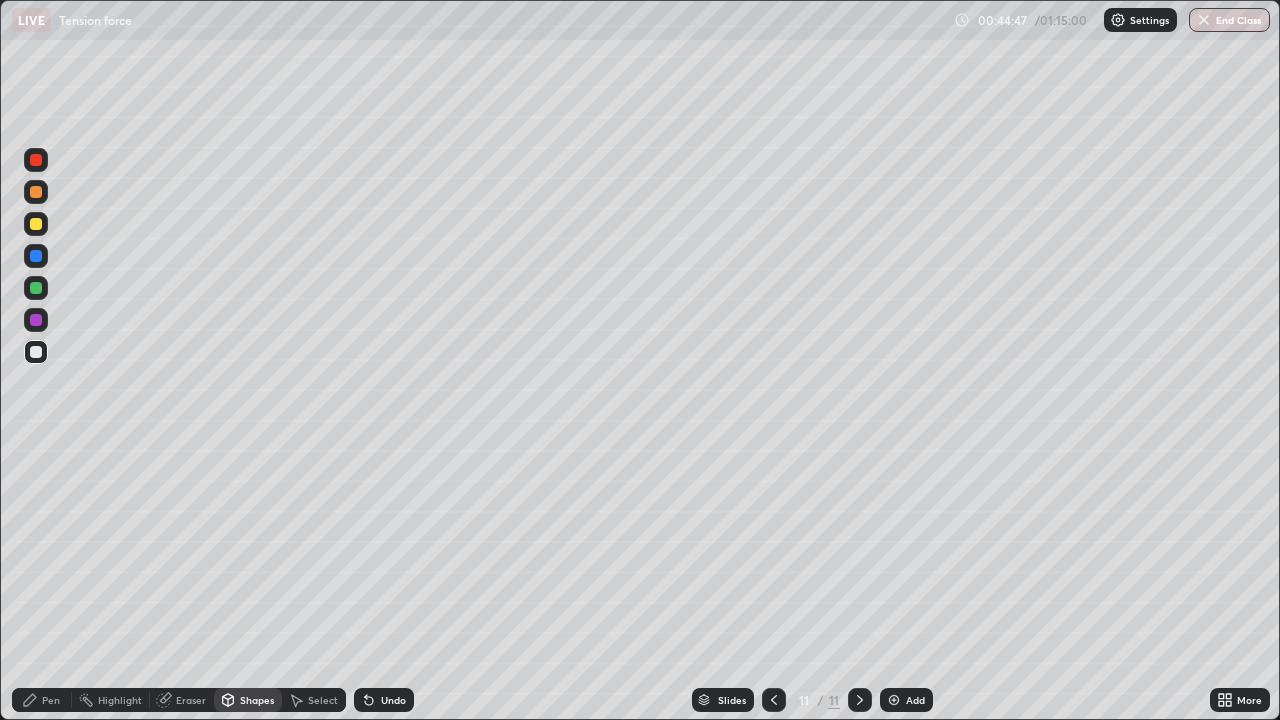 click at bounding box center [36, 288] 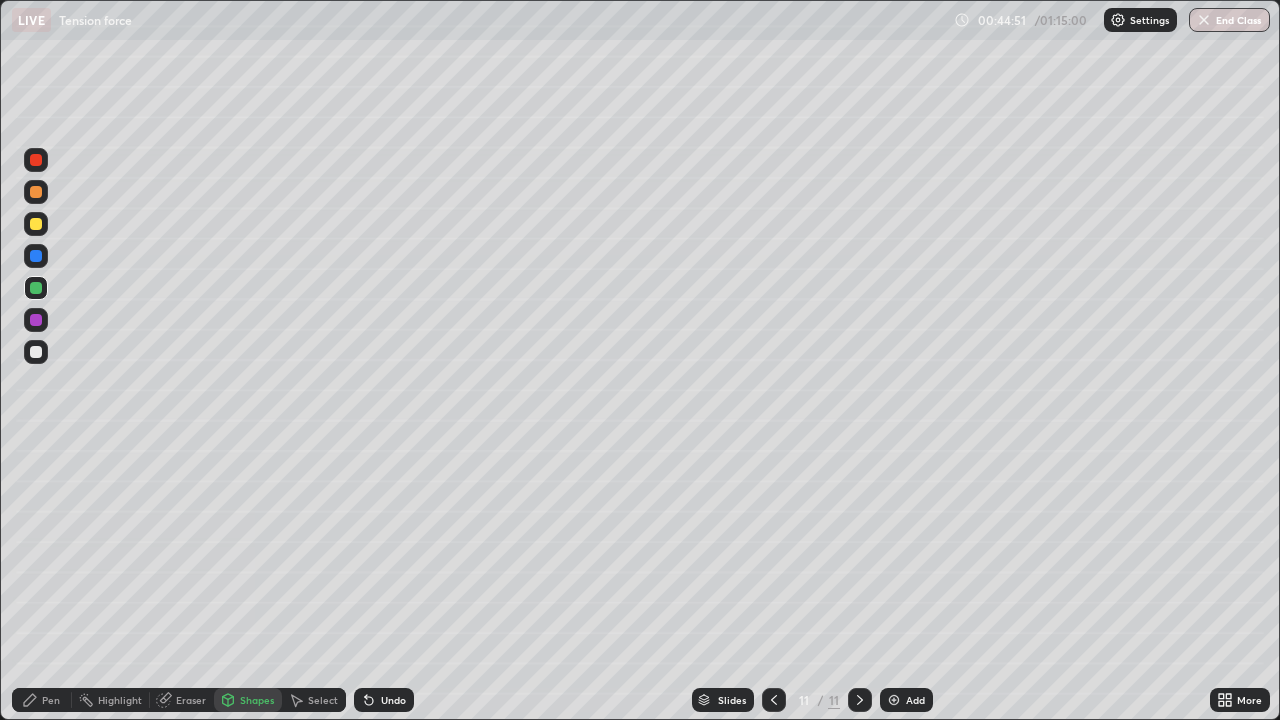 click at bounding box center [36, 256] 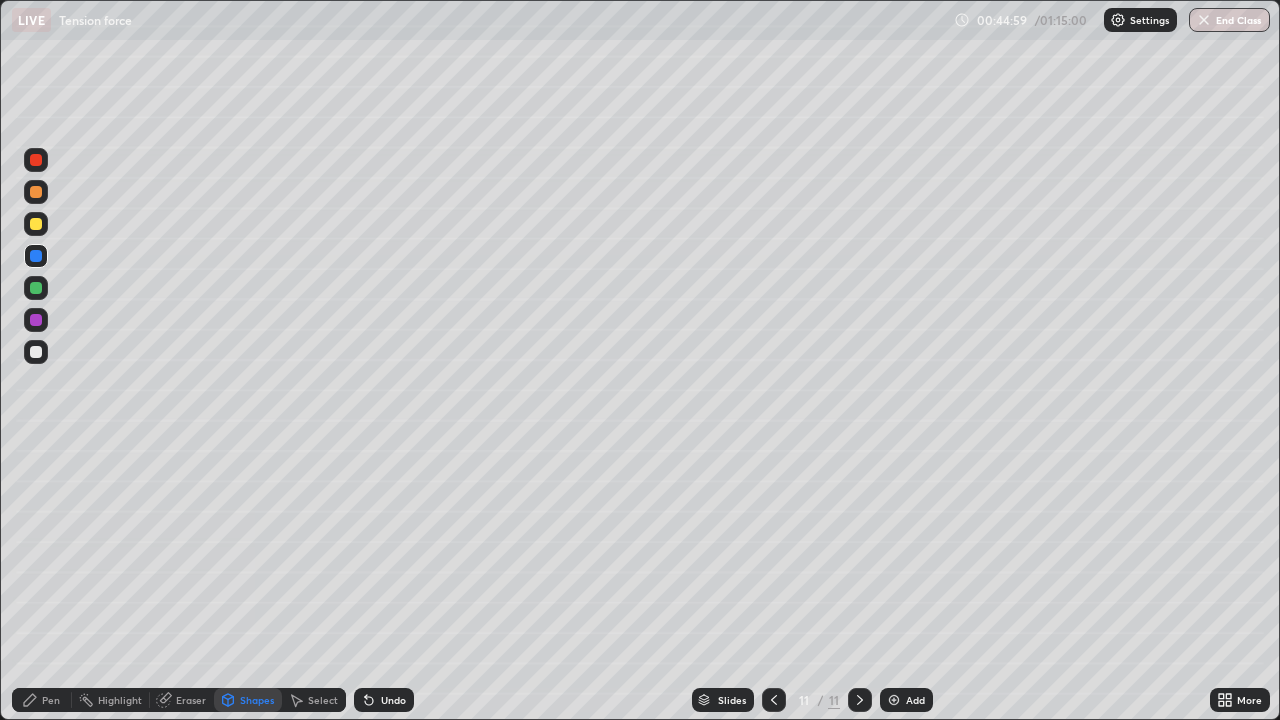 click on "Pen" at bounding box center [51, 700] 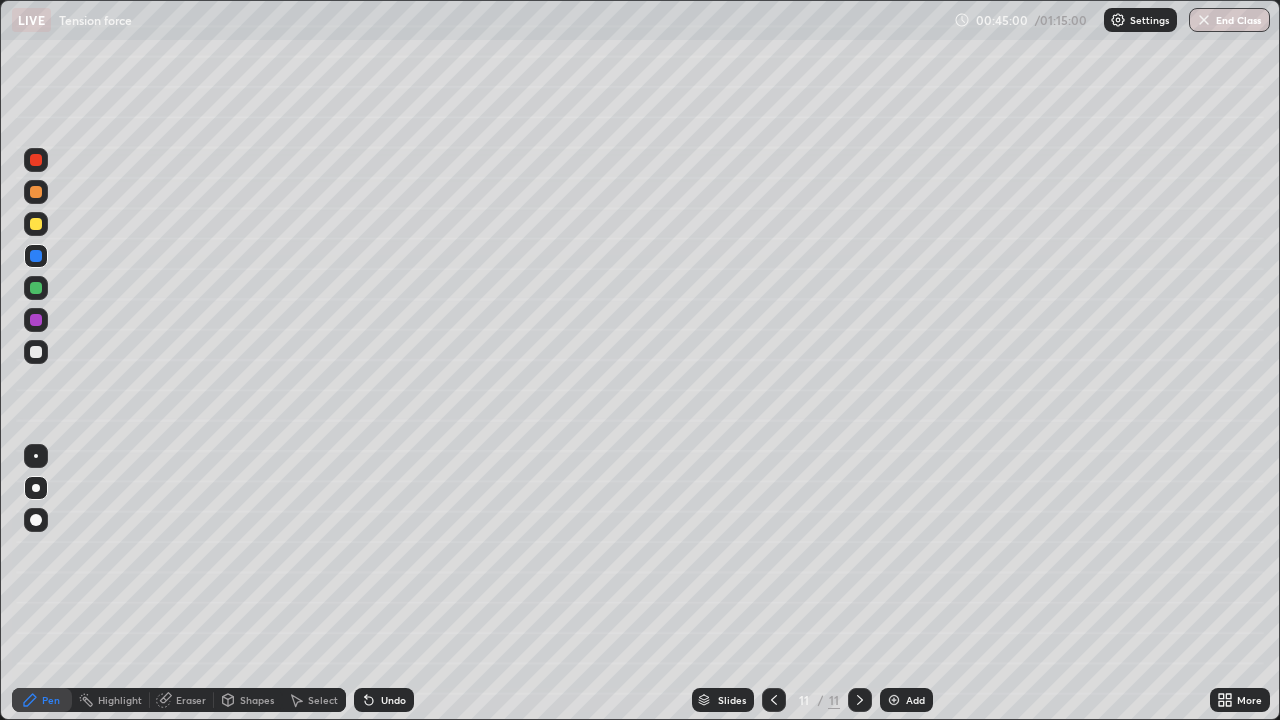 click at bounding box center (36, 352) 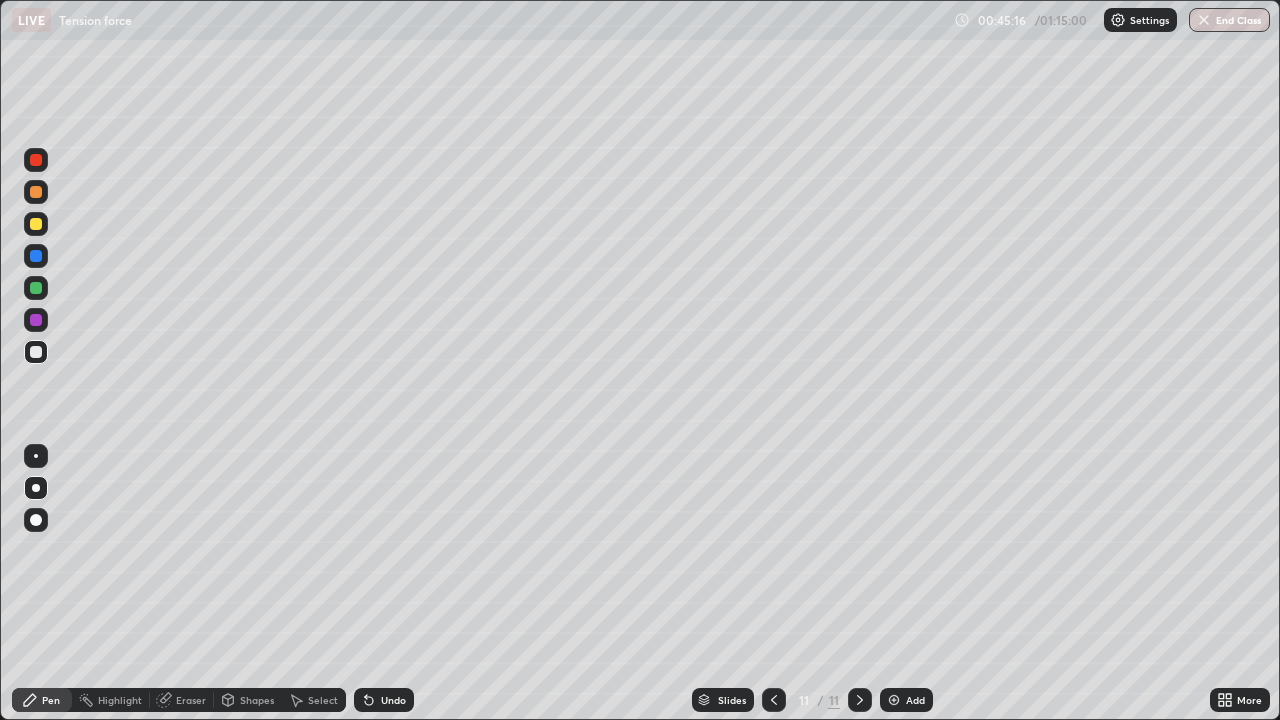click on "Shapes" at bounding box center [257, 700] 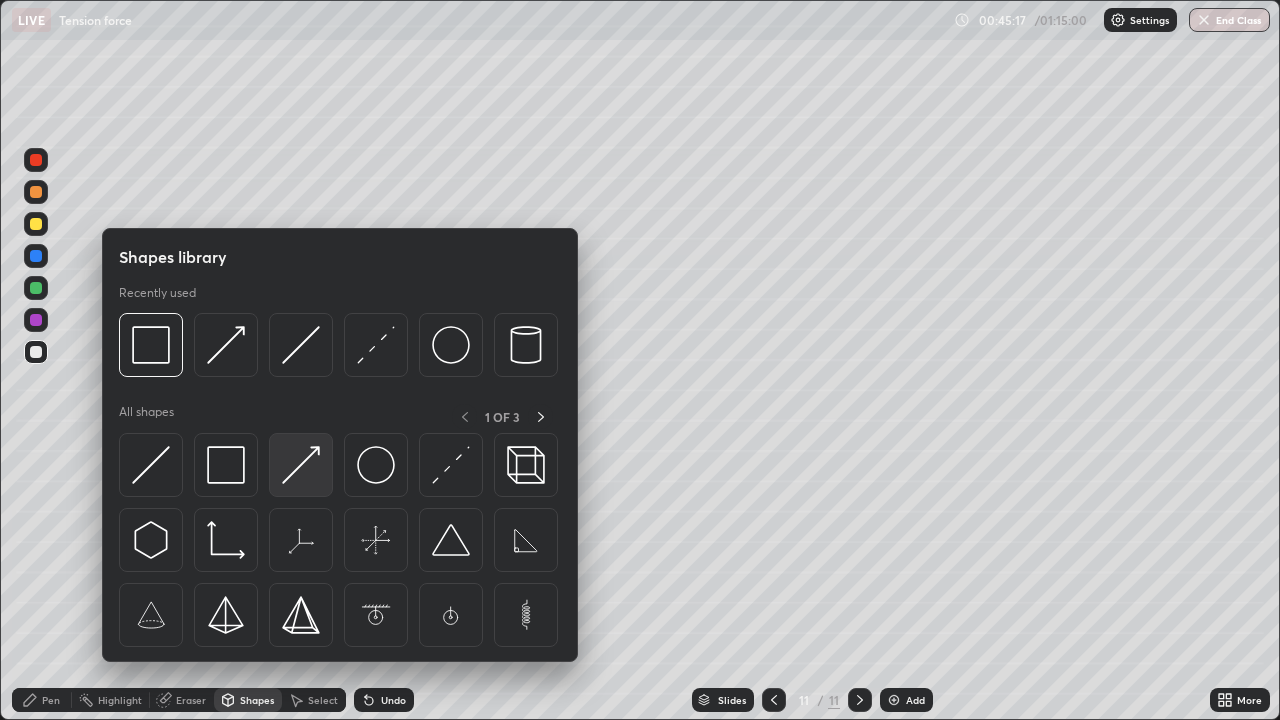 click at bounding box center (301, 465) 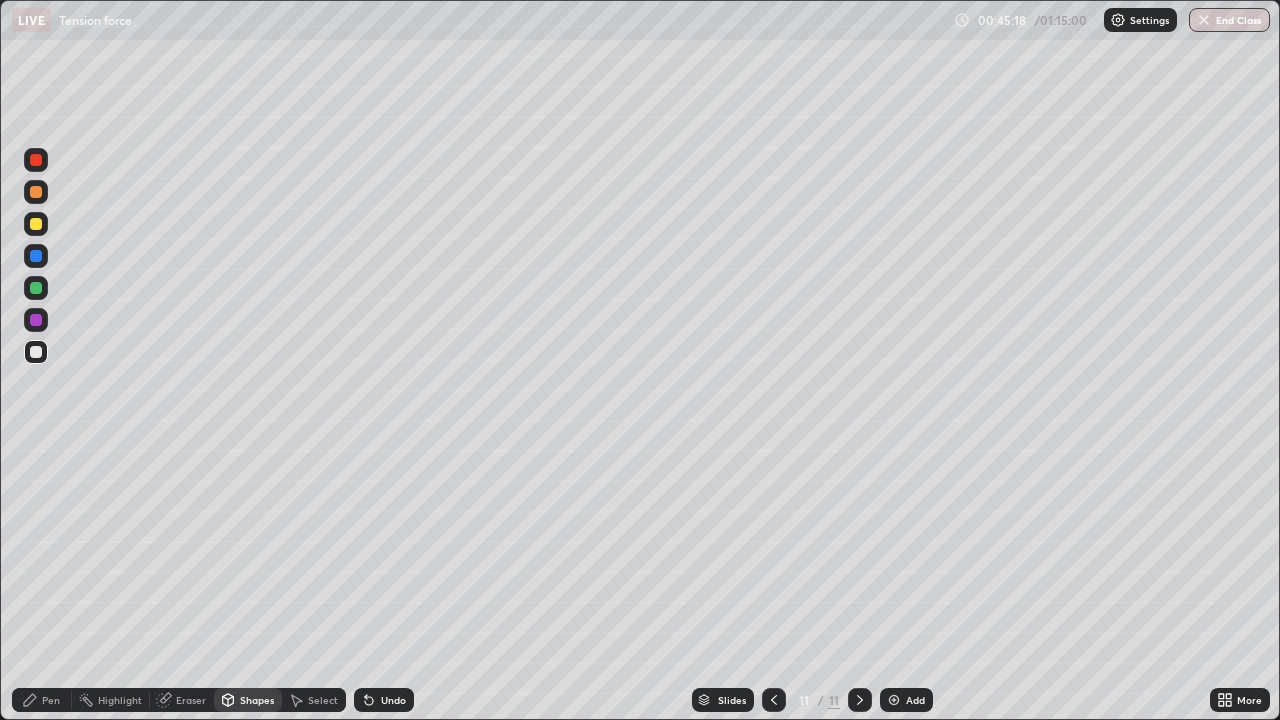 click at bounding box center (36, 256) 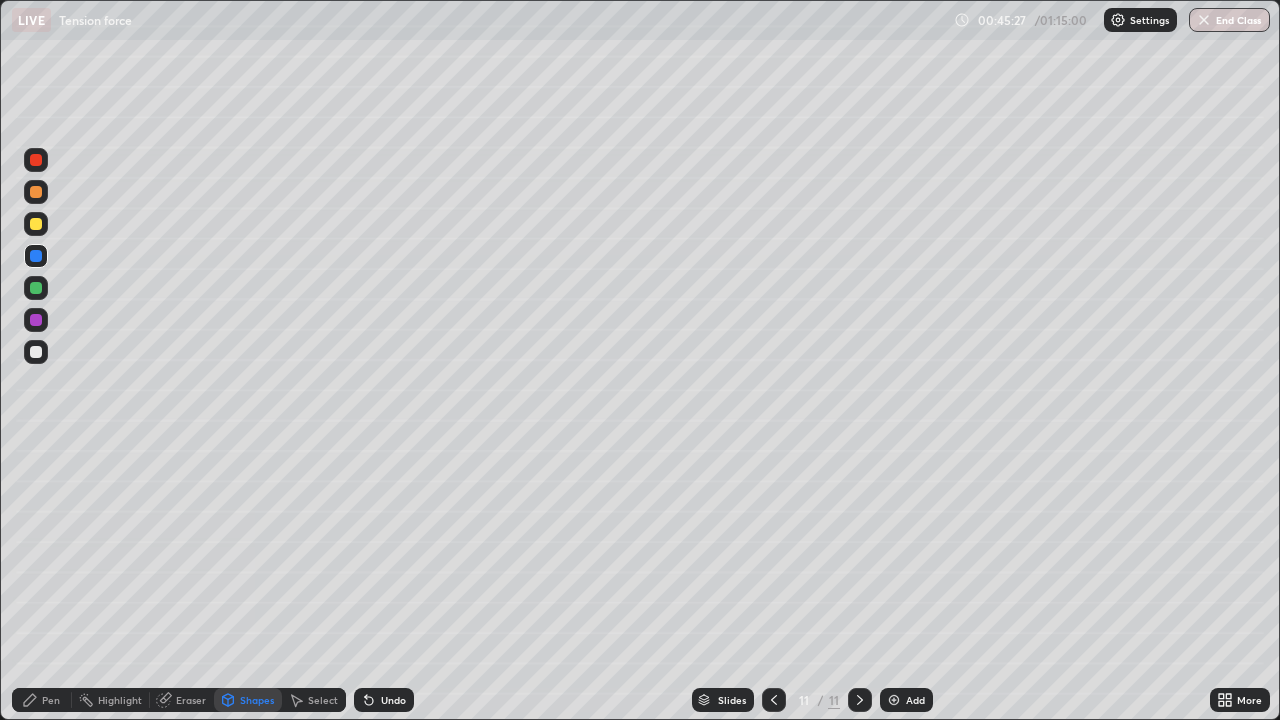 click on "Pen" at bounding box center (51, 700) 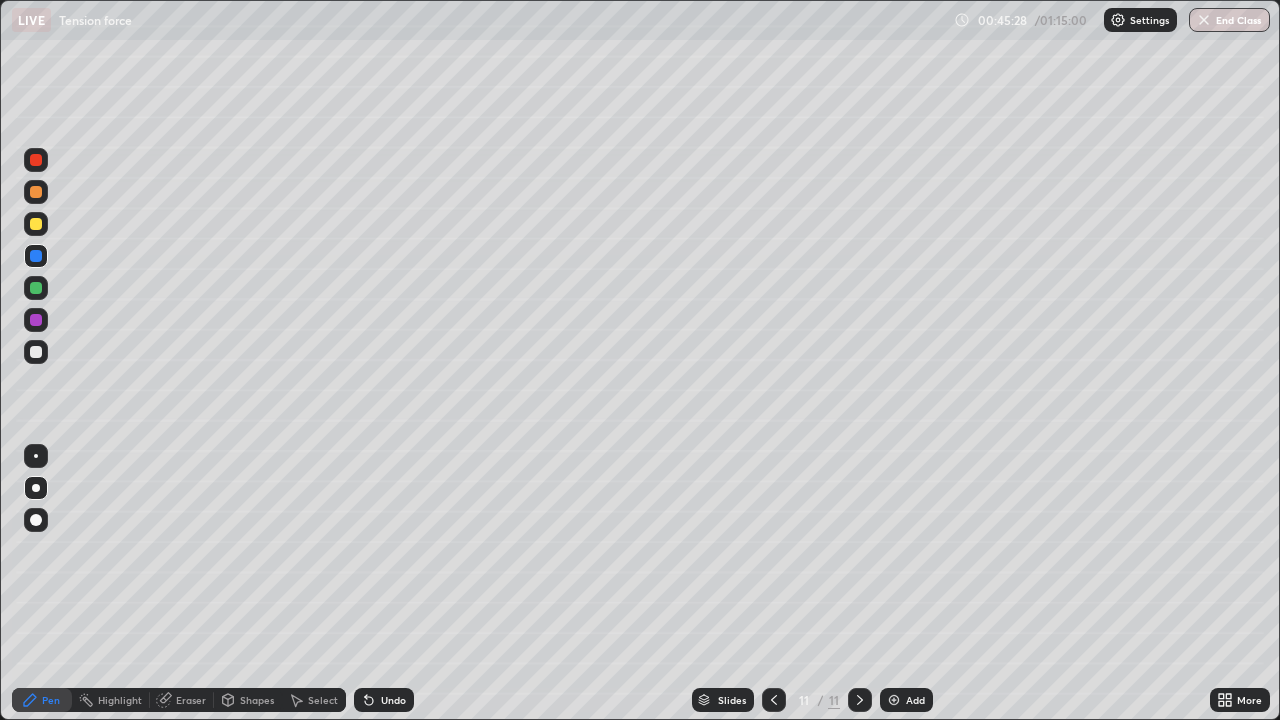click at bounding box center (36, 352) 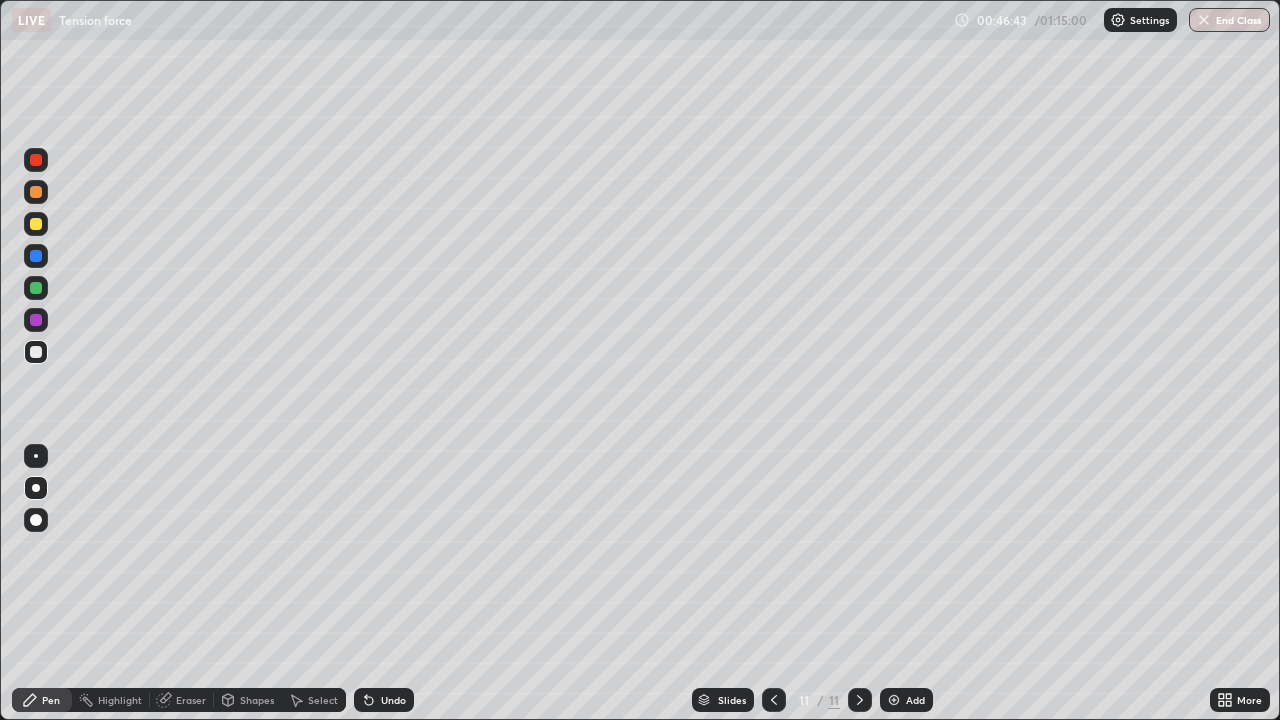 click at bounding box center [36, 224] 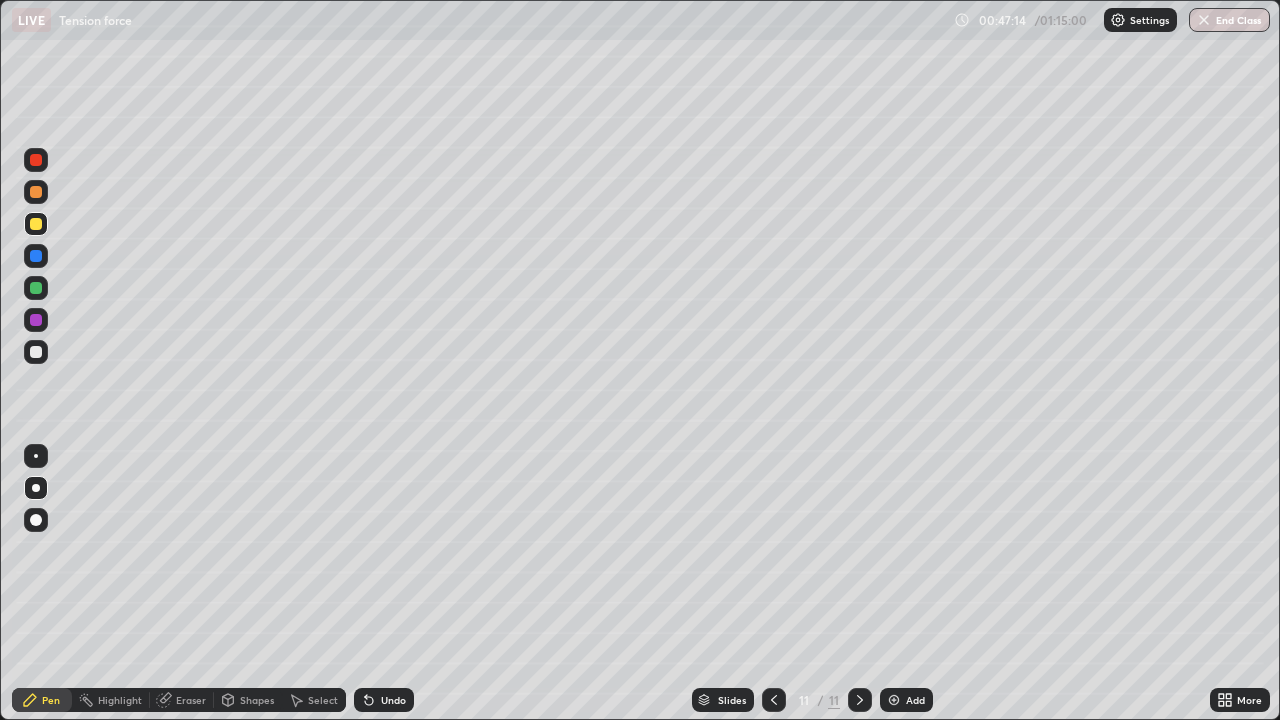 click on "Undo" at bounding box center [393, 700] 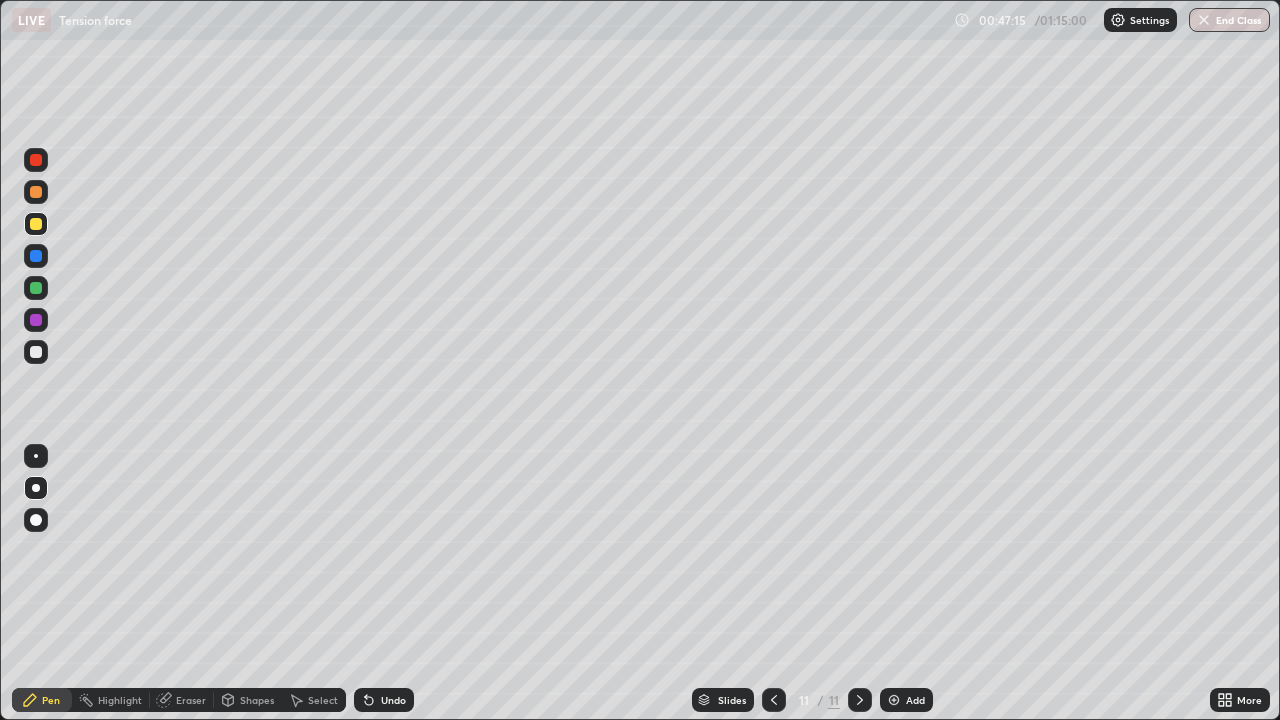 click on "Undo" at bounding box center [393, 700] 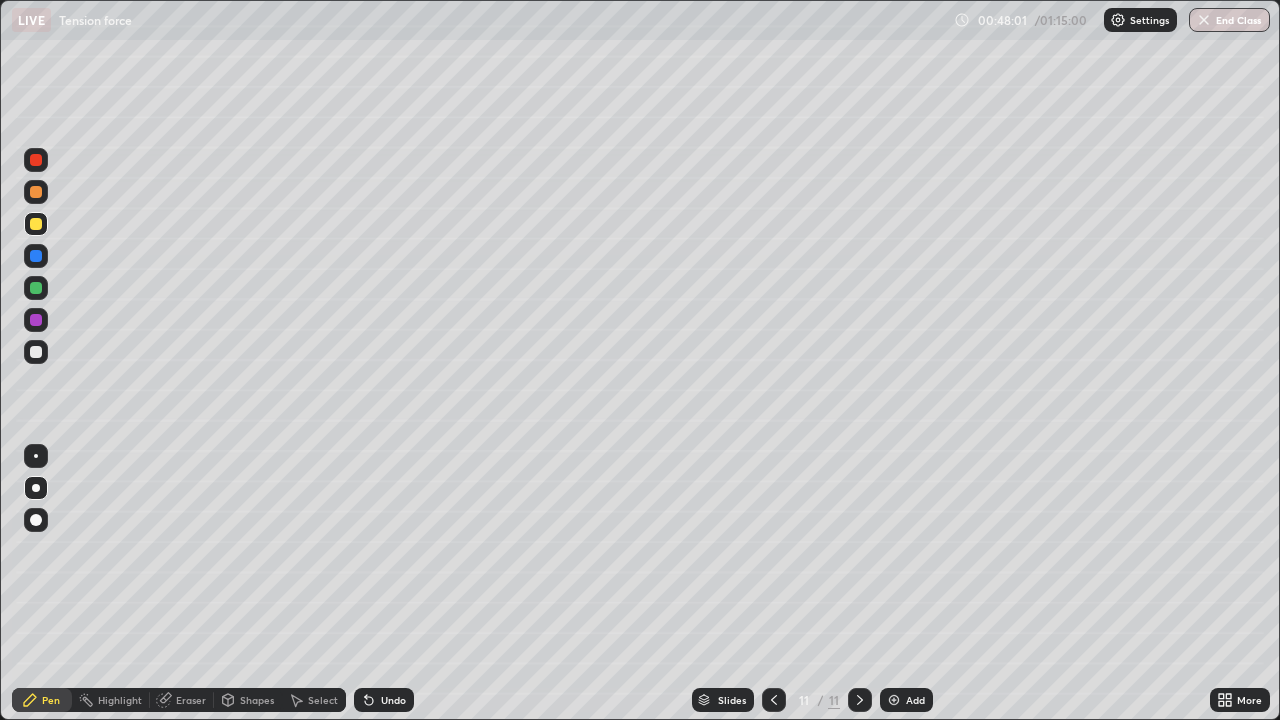 click at bounding box center (36, 352) 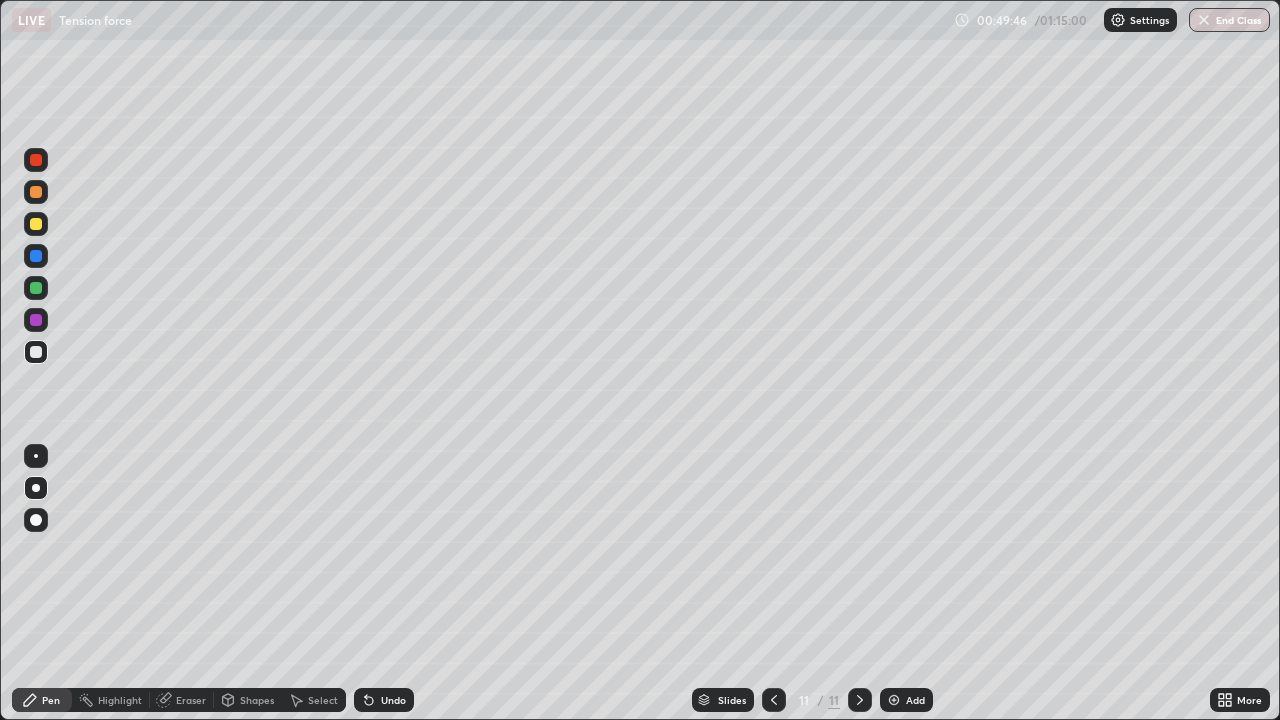 click on "Shapes" at bounding box center (257, 700) 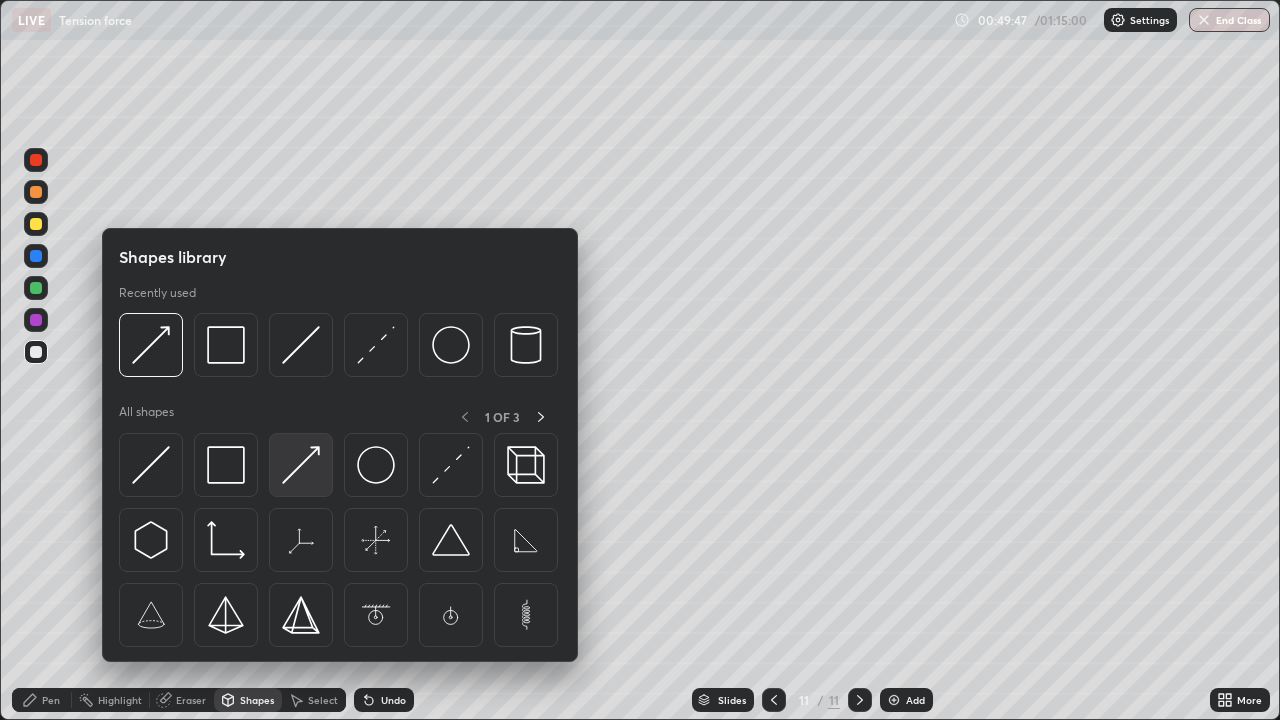 click at bounding box center [301, 465] 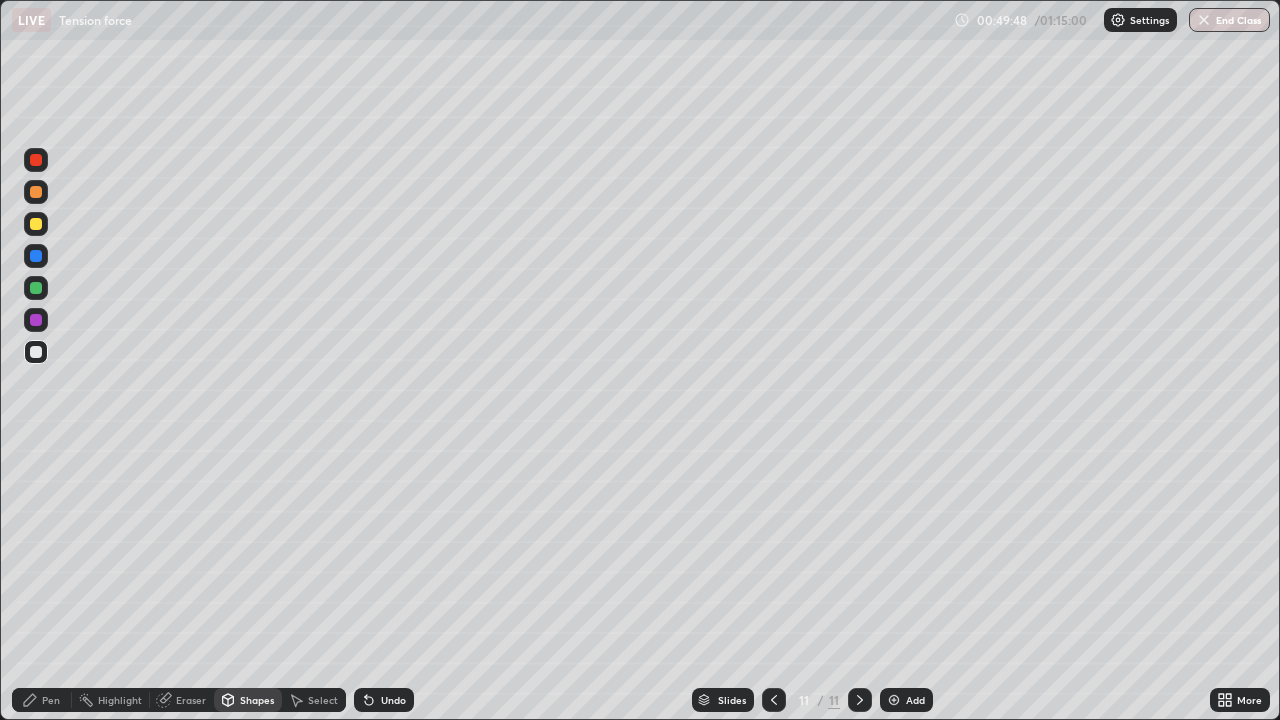 click at bounding box center [36, 224] 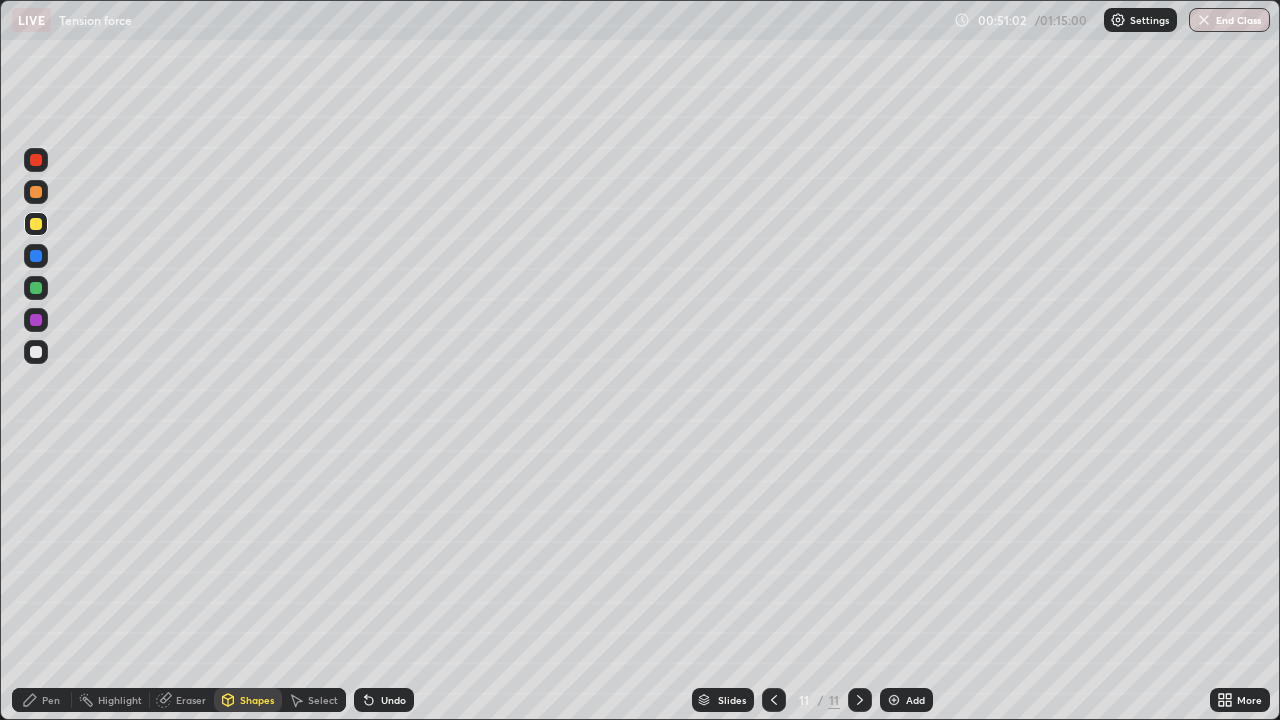 click on "Pen" at bounding box center [51, 700] 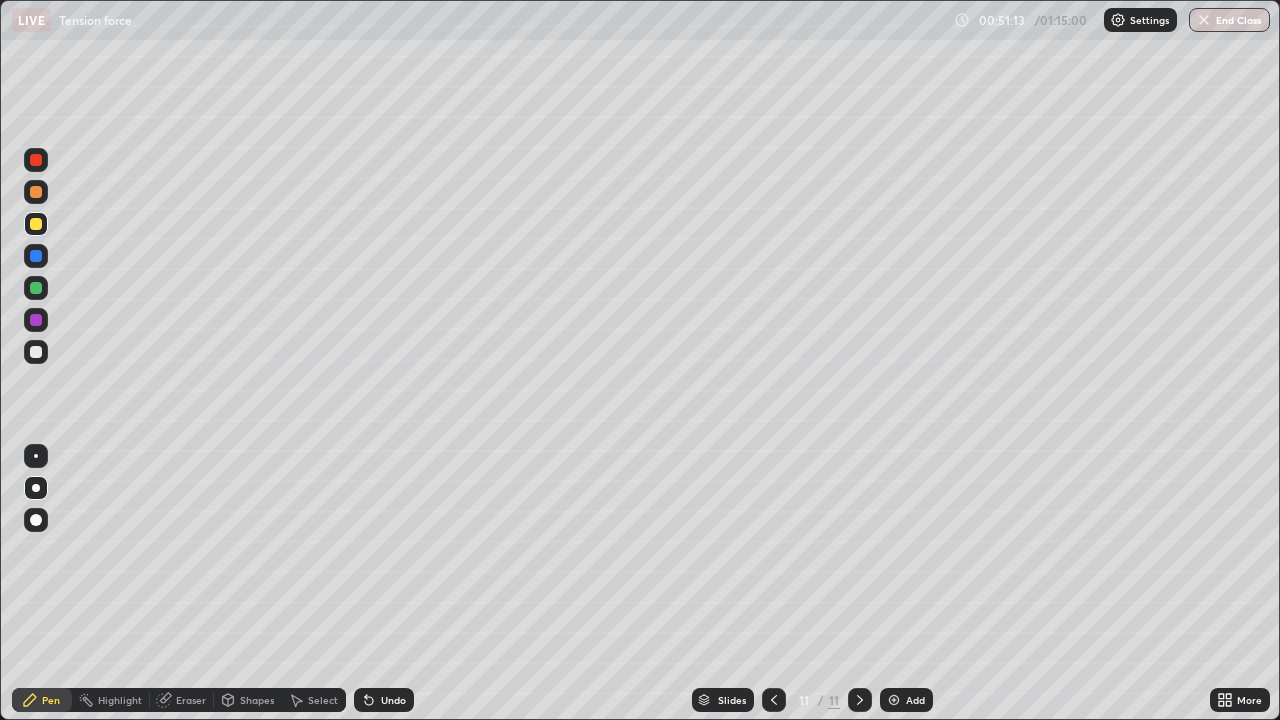 click on "Shapes" at bounding box center (257, 700) 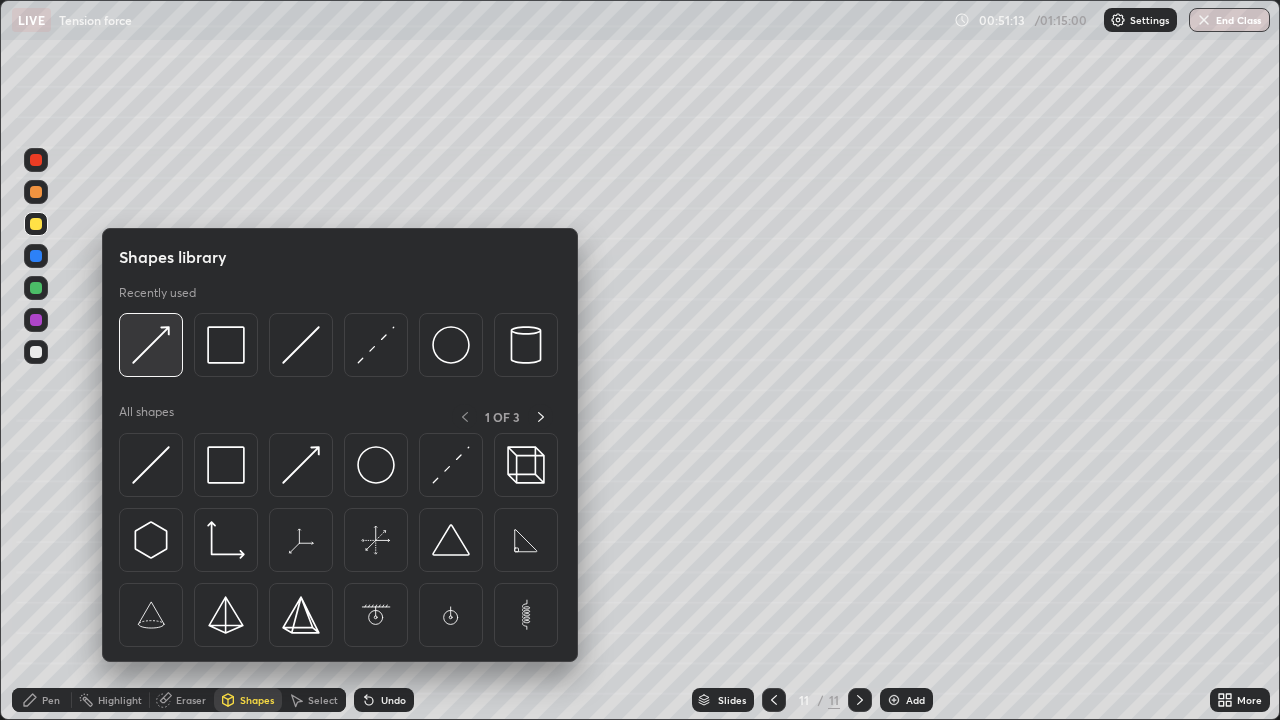 click at bounding box center [151, 345] 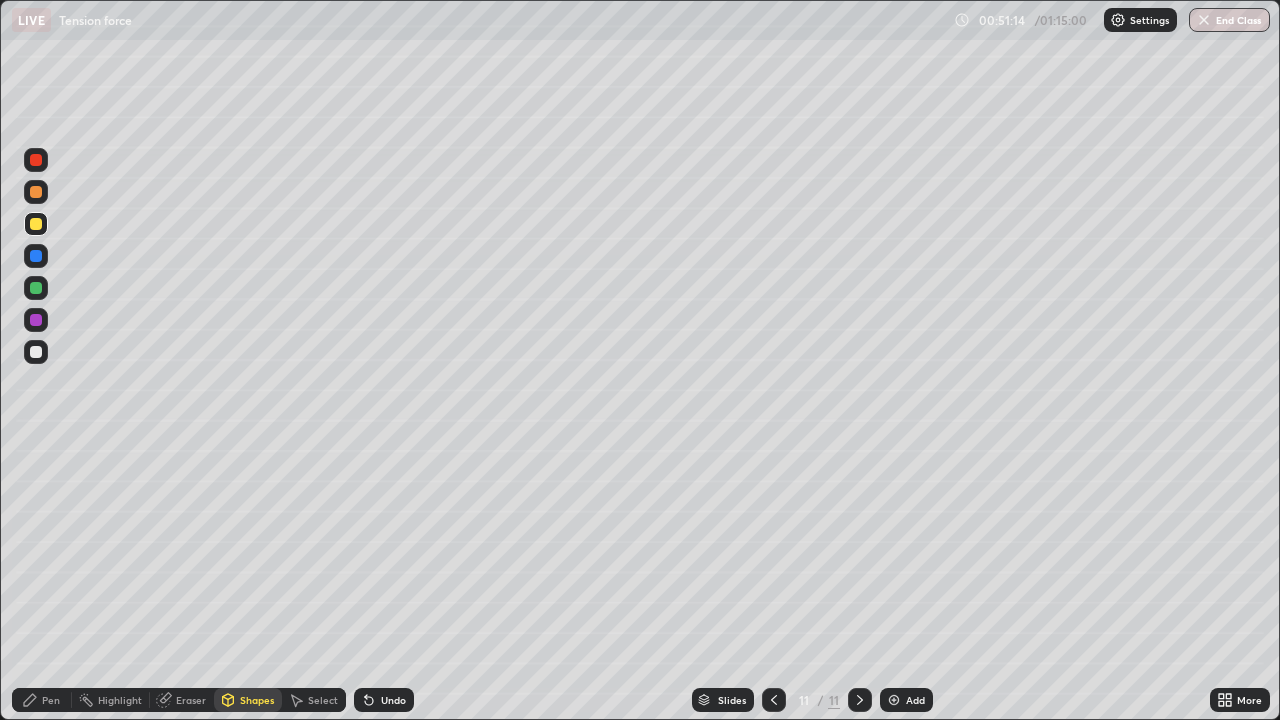 click at bounding box center (36, 288) 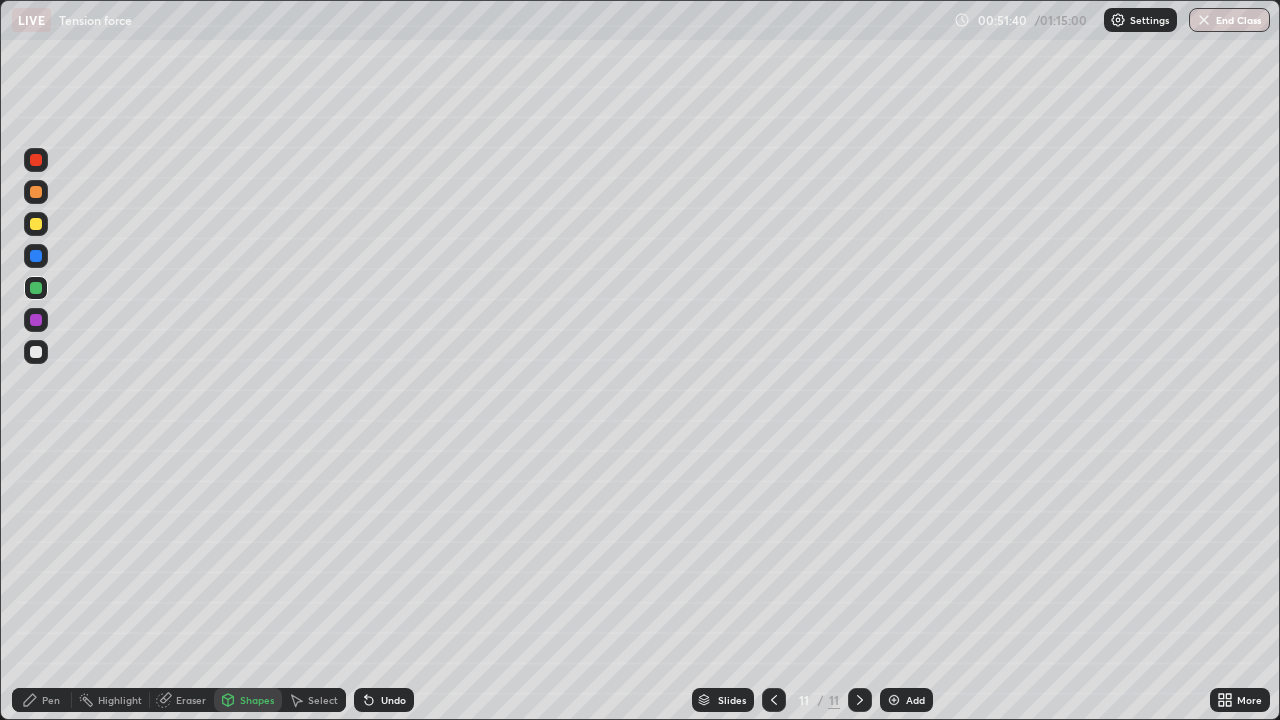 click on "Pen" at bounding box center [42, 700] 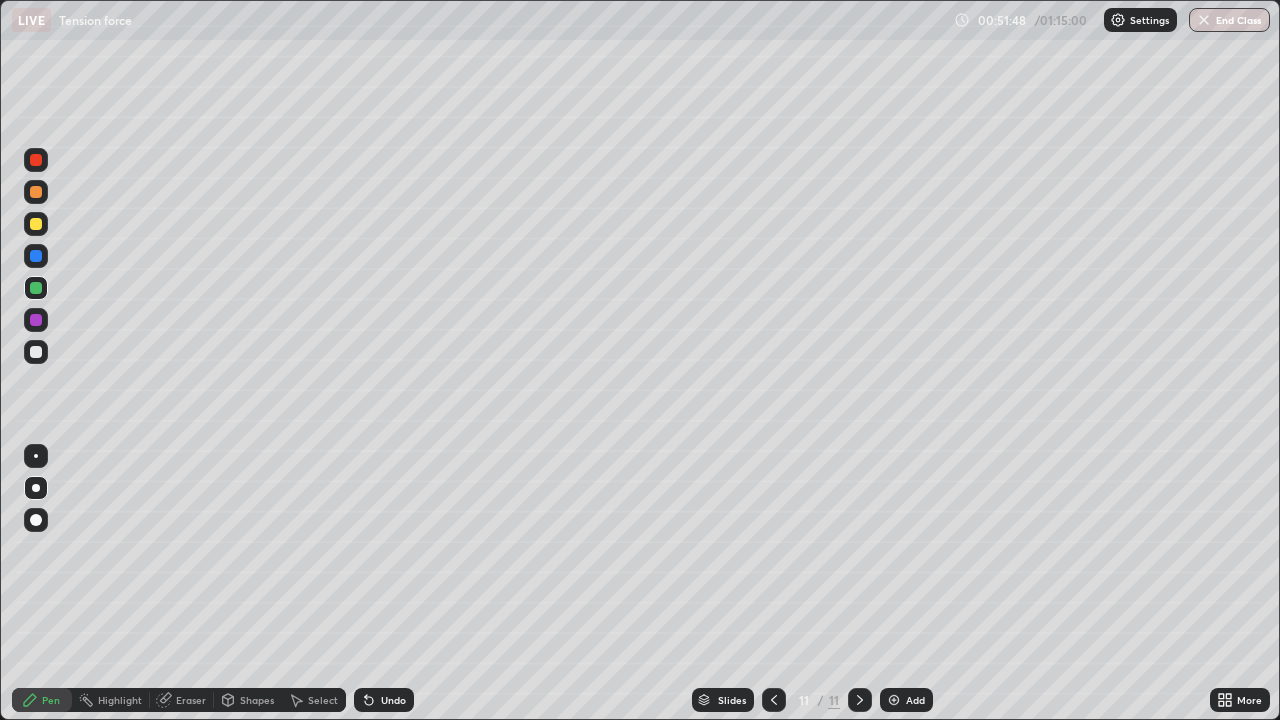 click at bounding box center [36, 160] 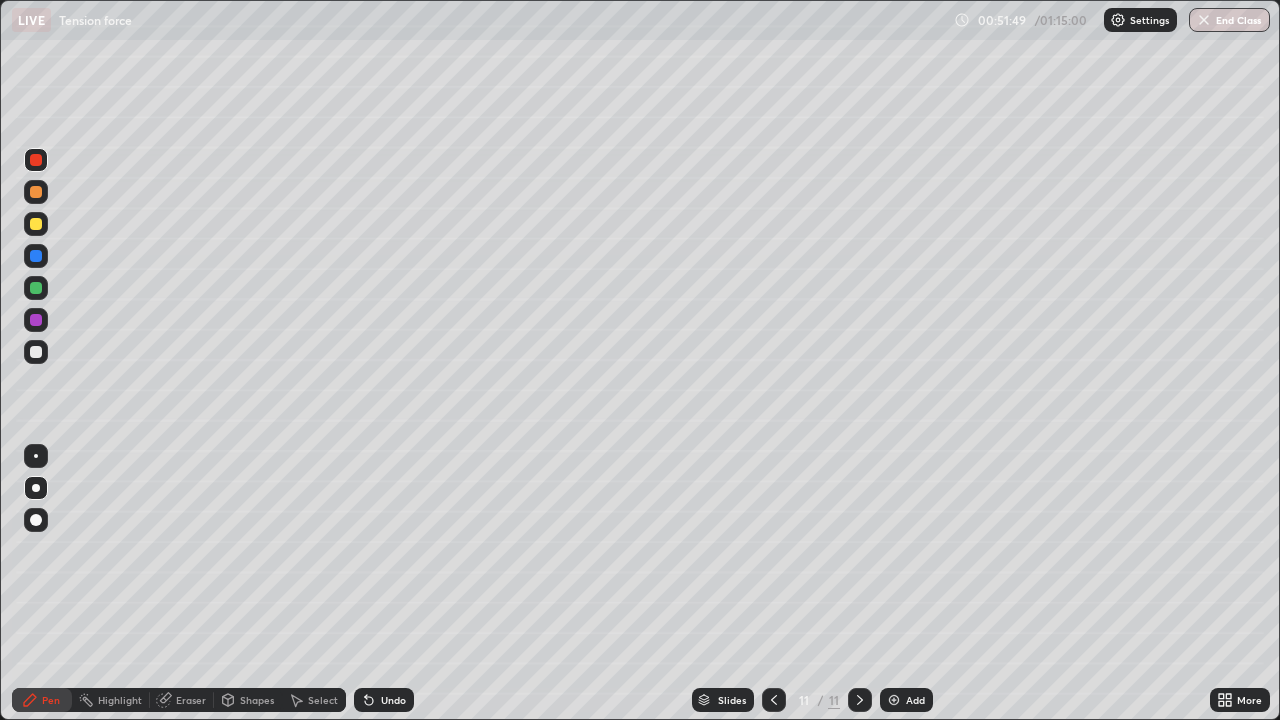 click on "Shapes" at bounding box center (257, 700) 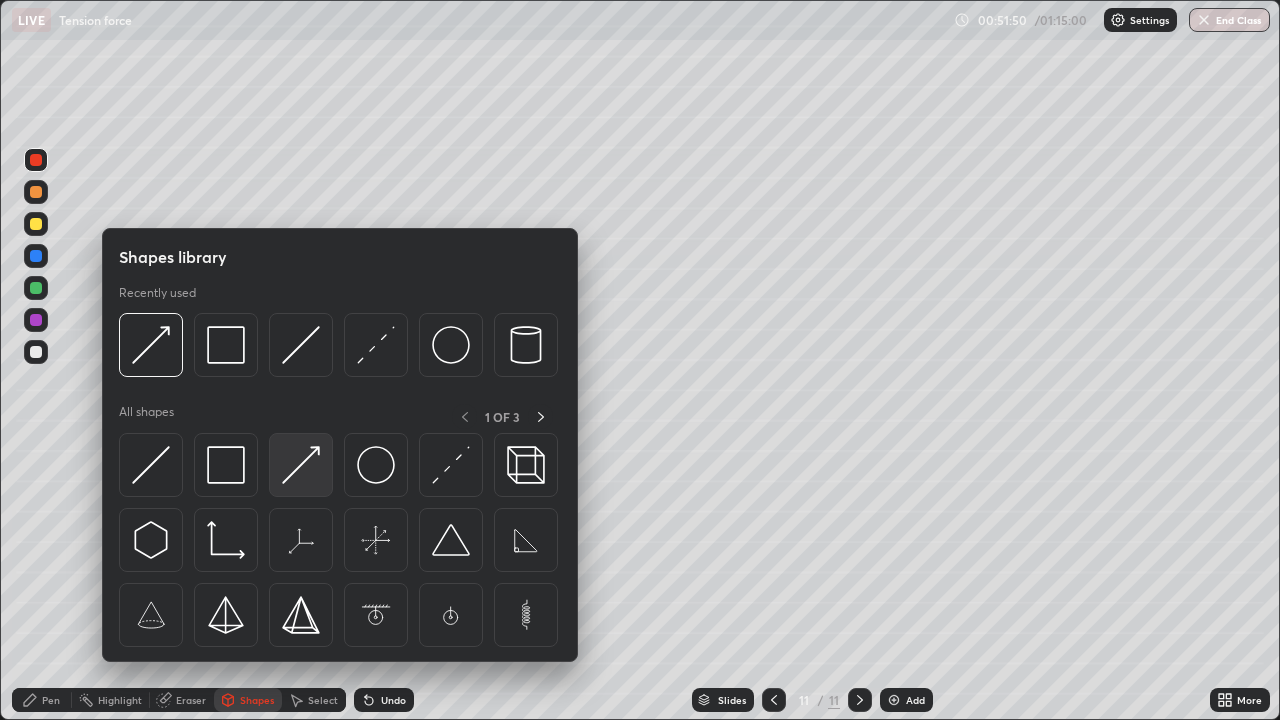 click at bounding box center (301, 465) 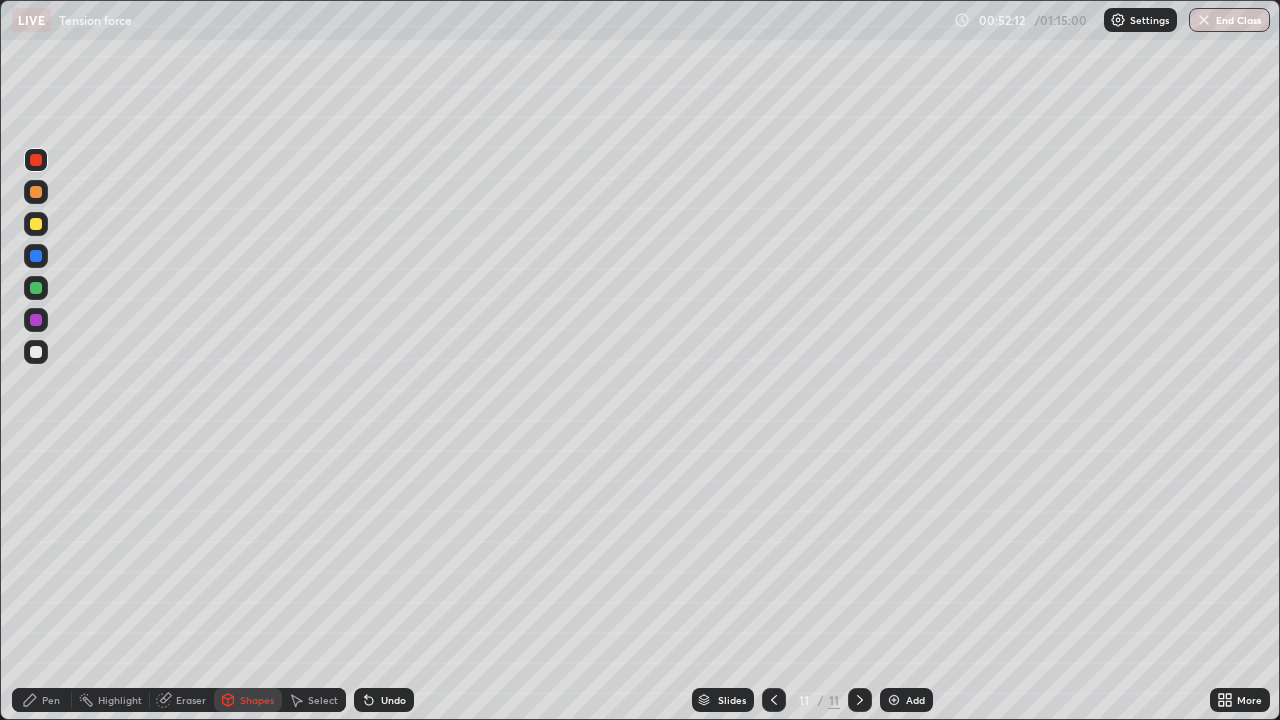 click on "Pen" at bounding box center (51, 700) 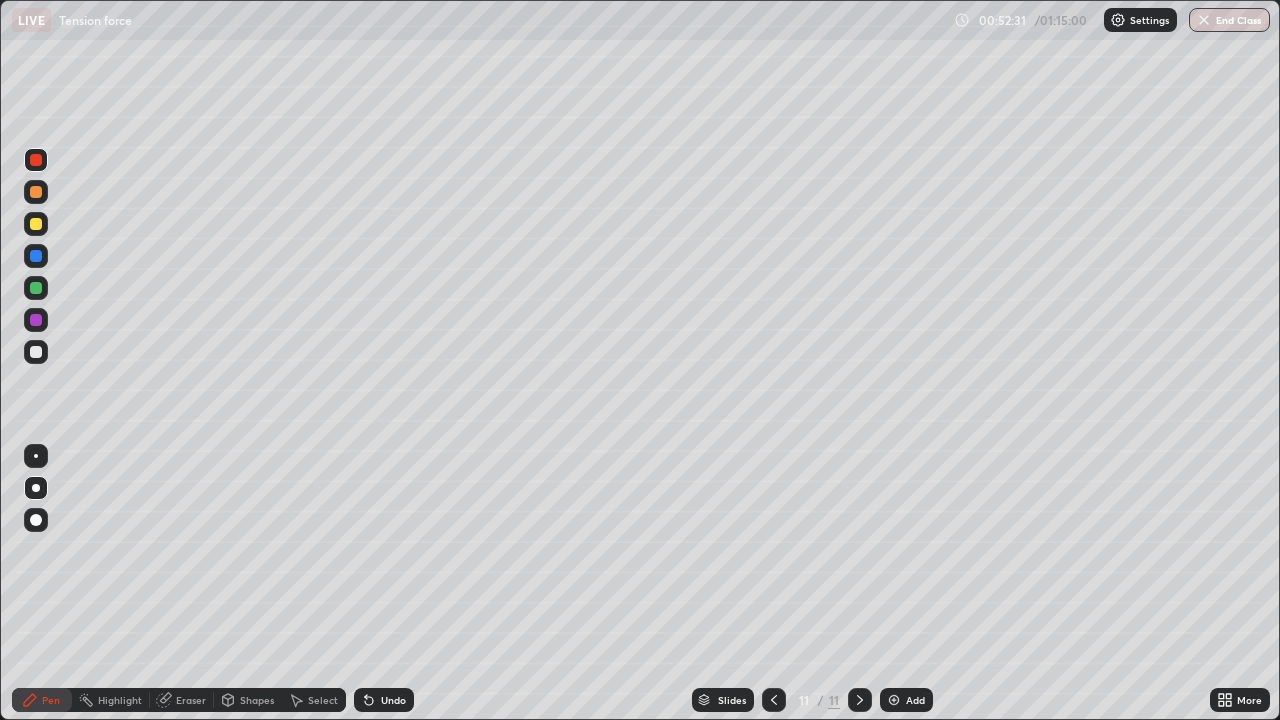 click at bounding box center [894, 700] 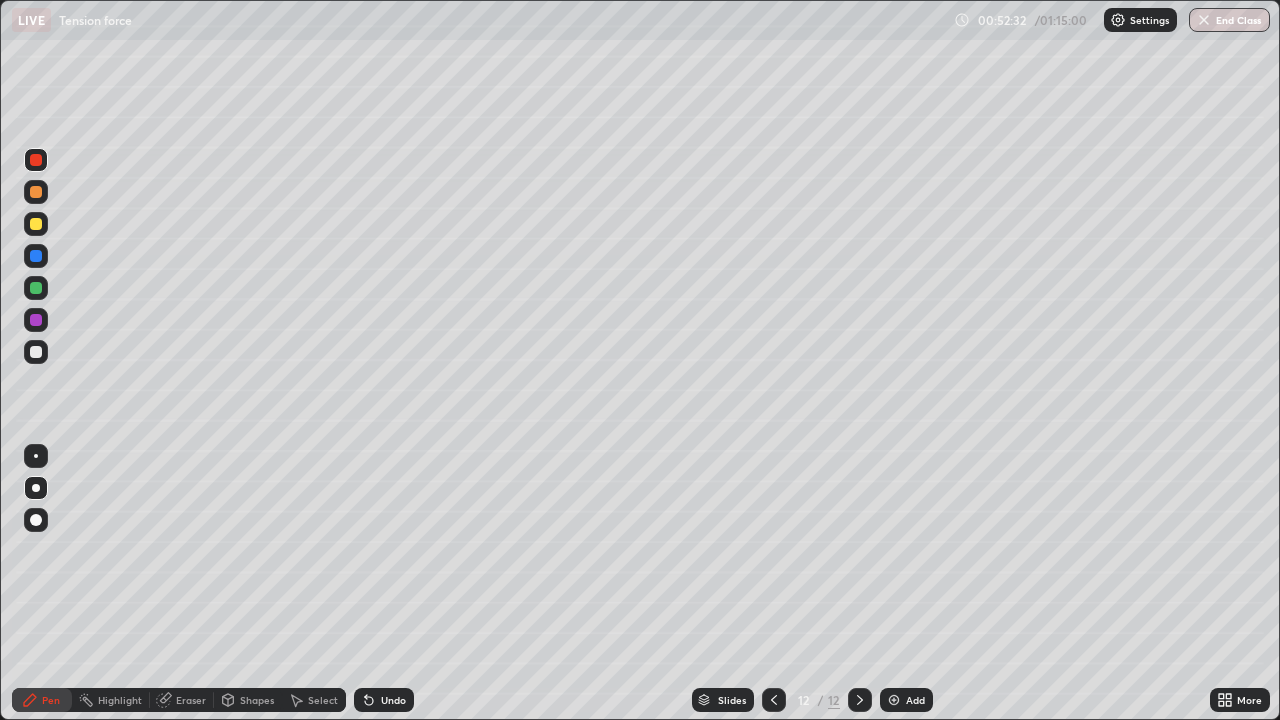 click on "Shapes" at bounding box center [257, 700] 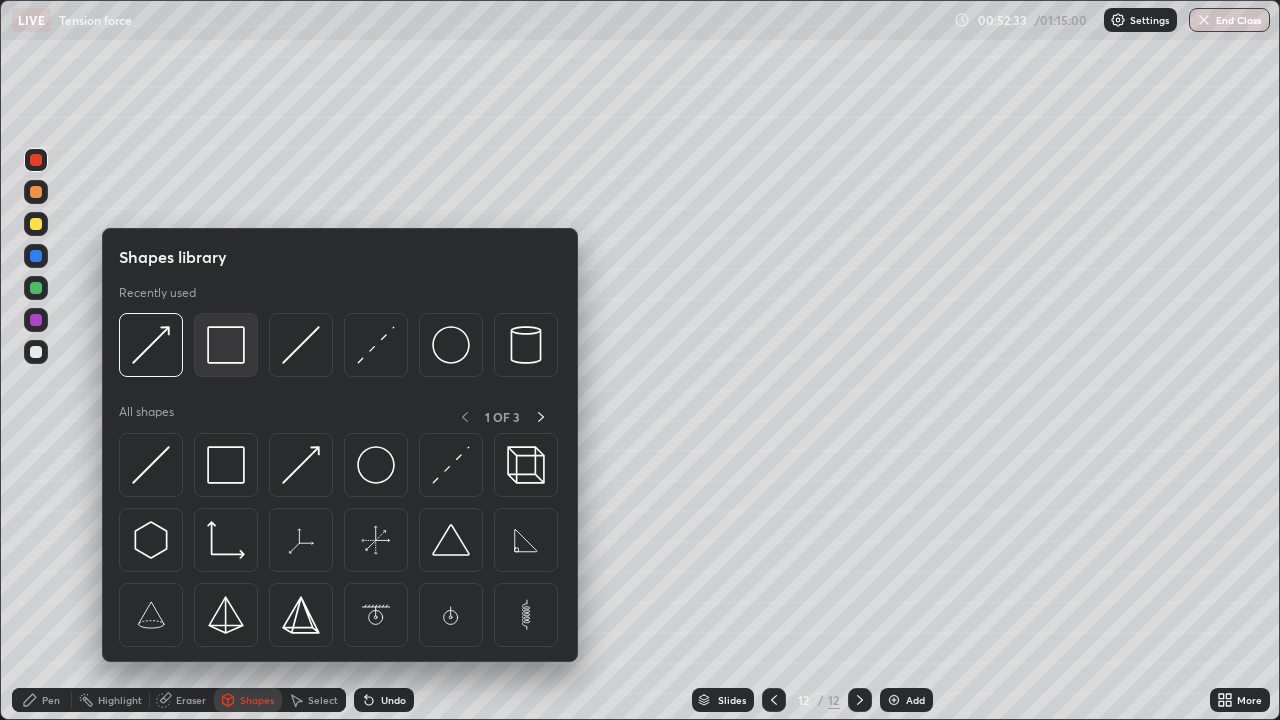 click at bounding box center [226, 345] 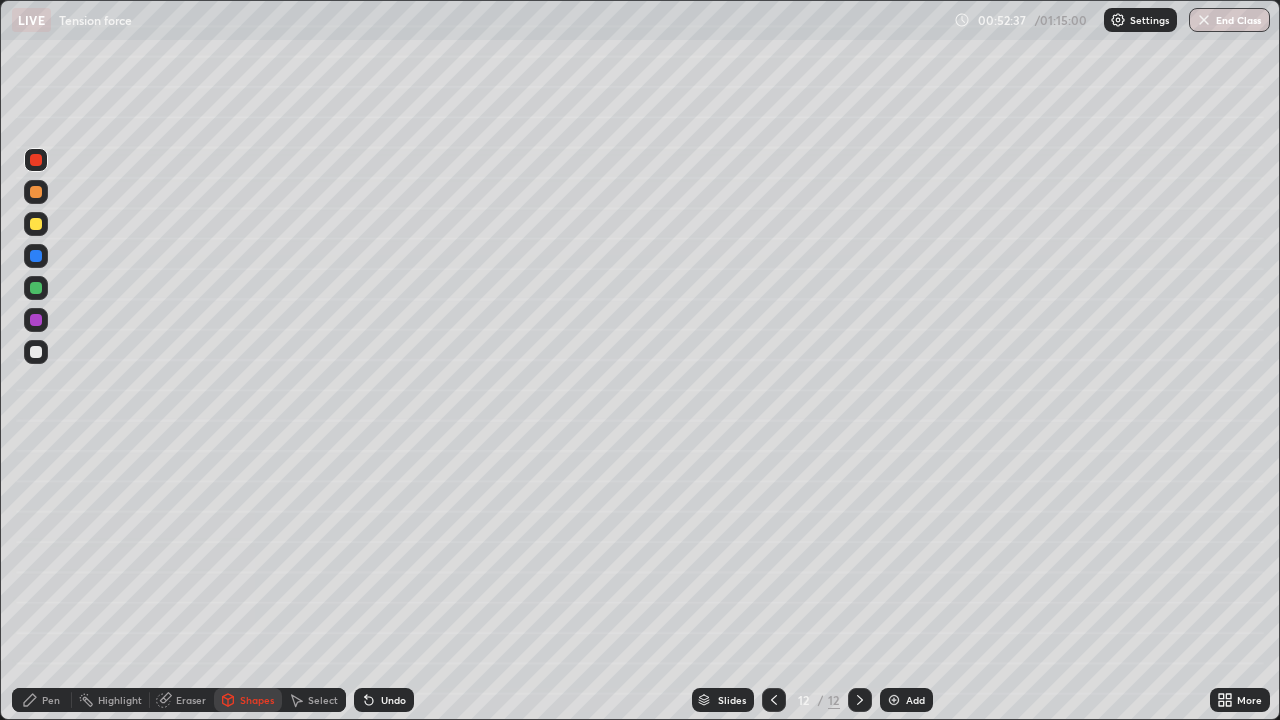 click on "Pen" at bounding box center [51, 700] 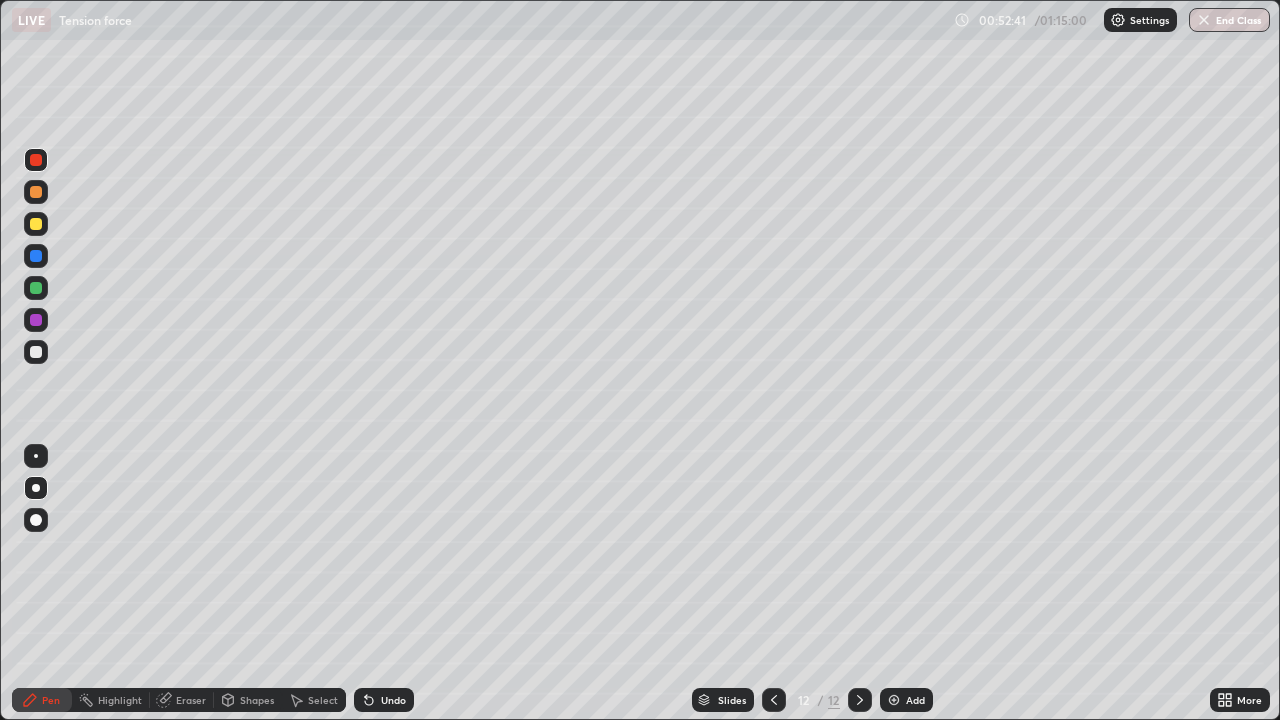 click on "Shapes" at bounding box center [257, 700] 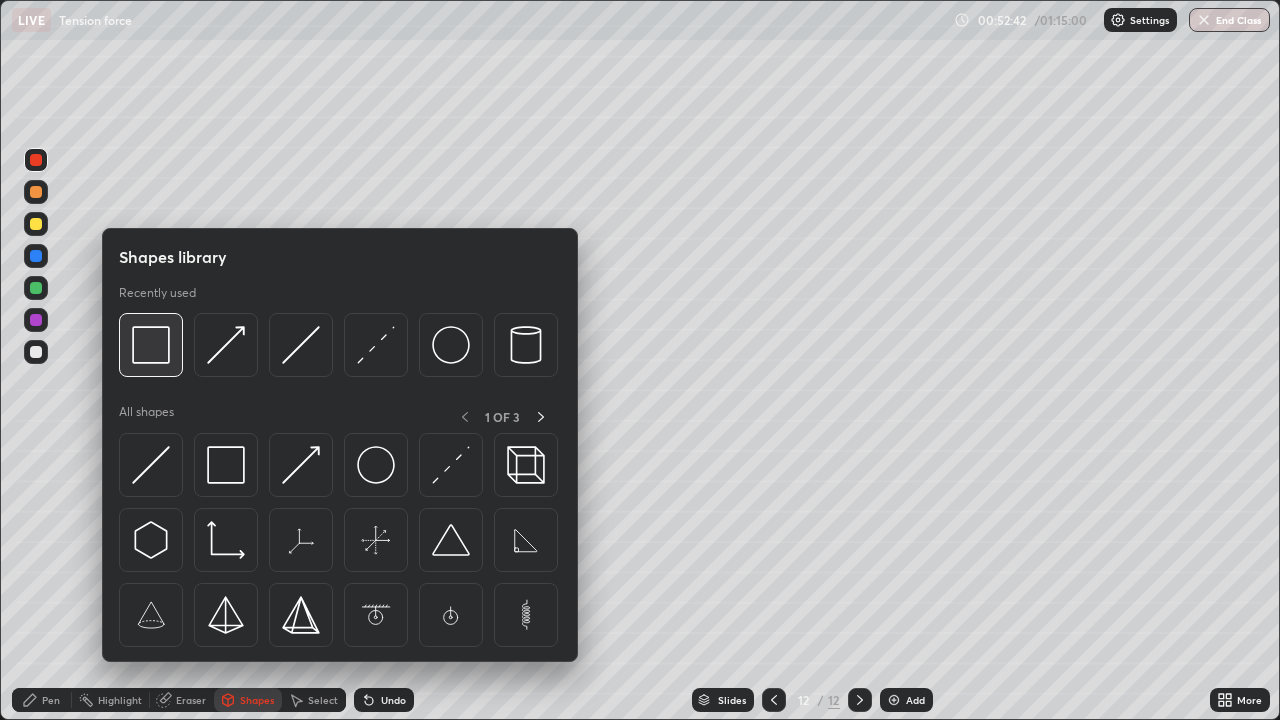 click at bounding box center (151, 345) 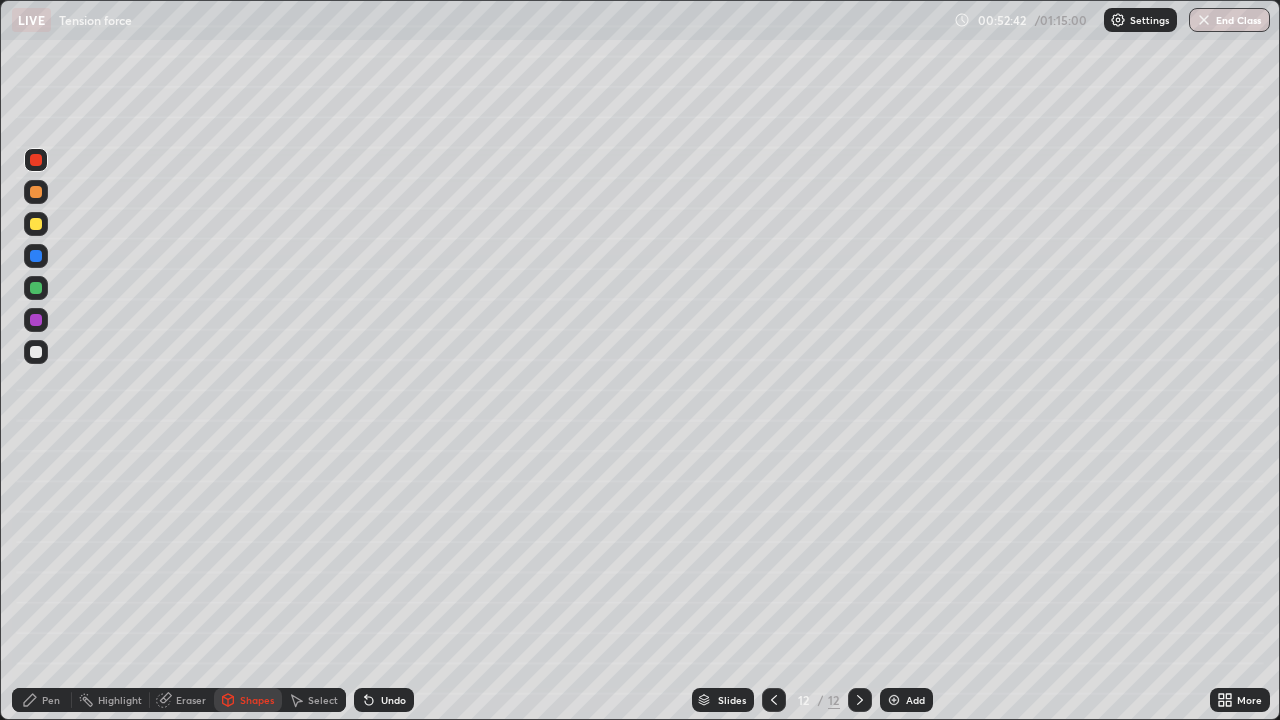 click at bounding box center (36, 288) 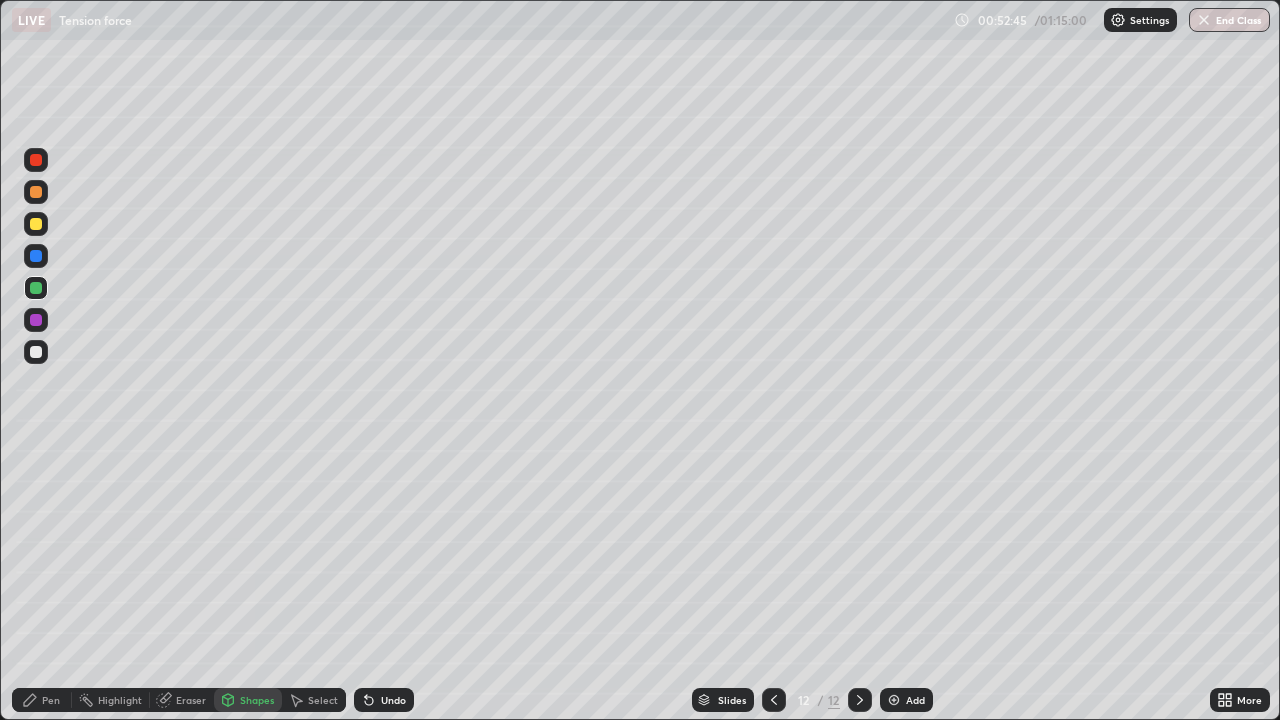 click at bounding box center [36, 320] 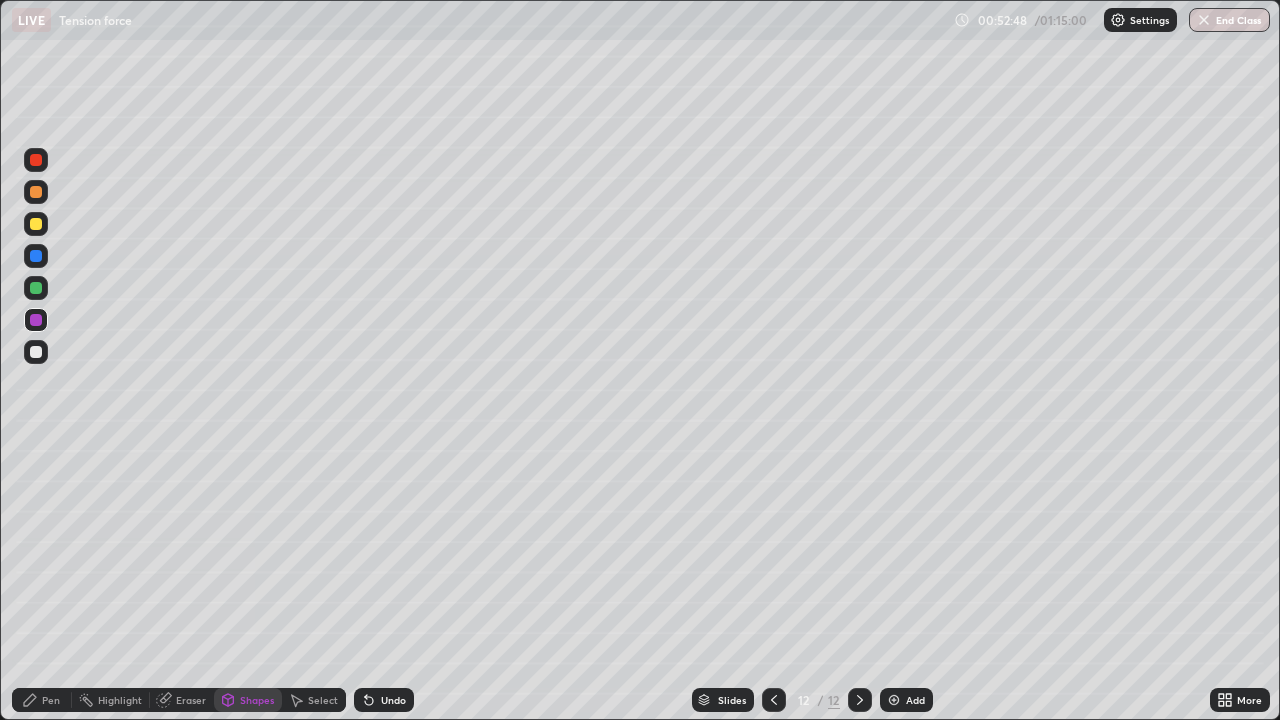 click at bounding box center (36, 256) 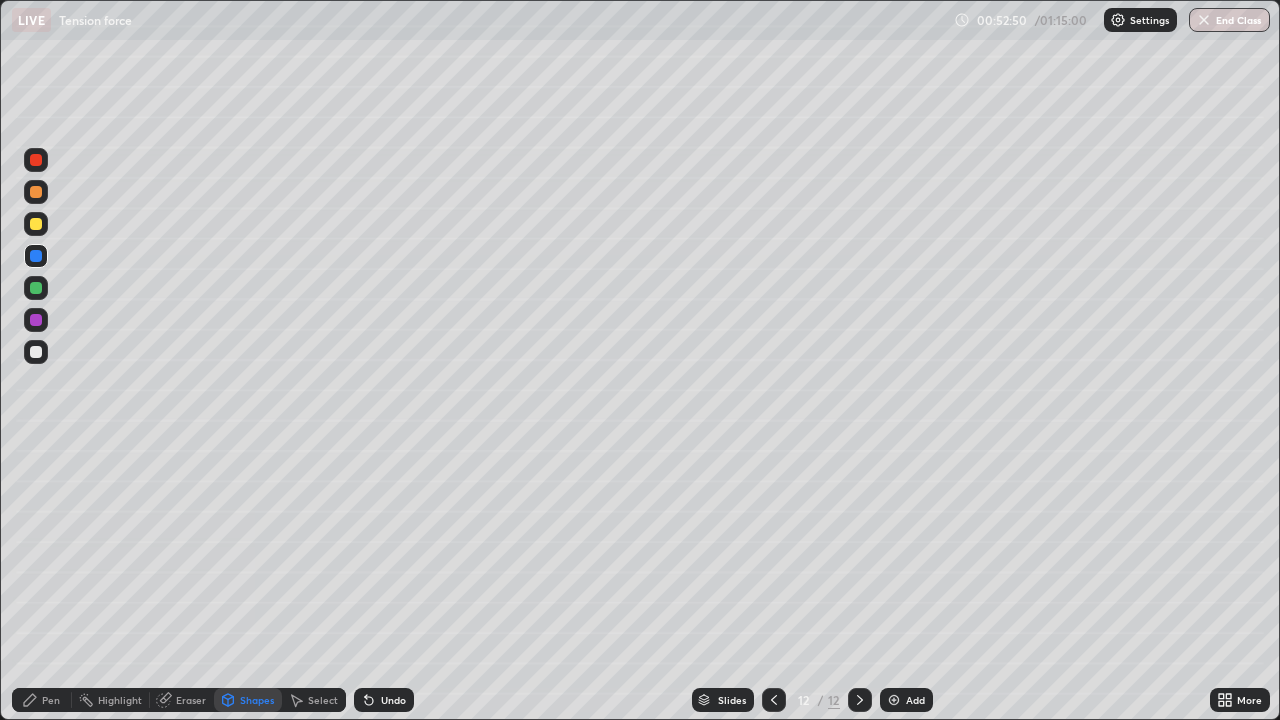 click on "Pen" at bounding box center [51, 700] 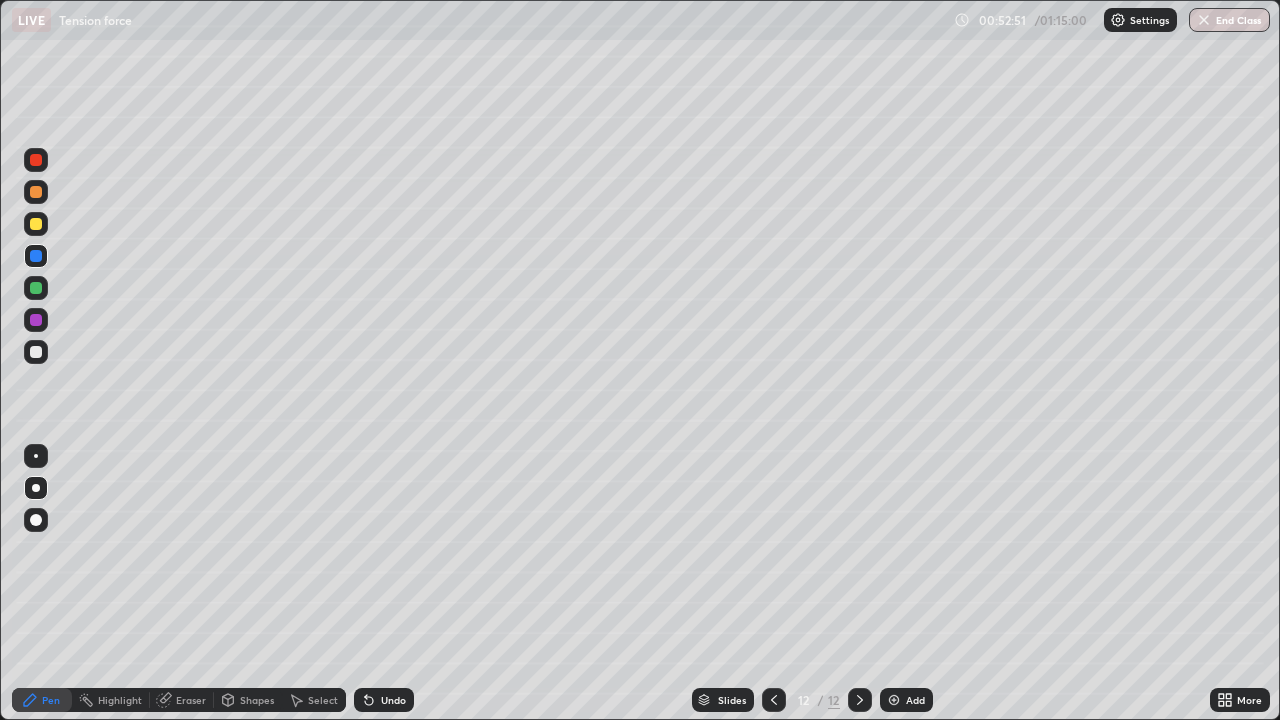 click at bounding box center [36, 352] 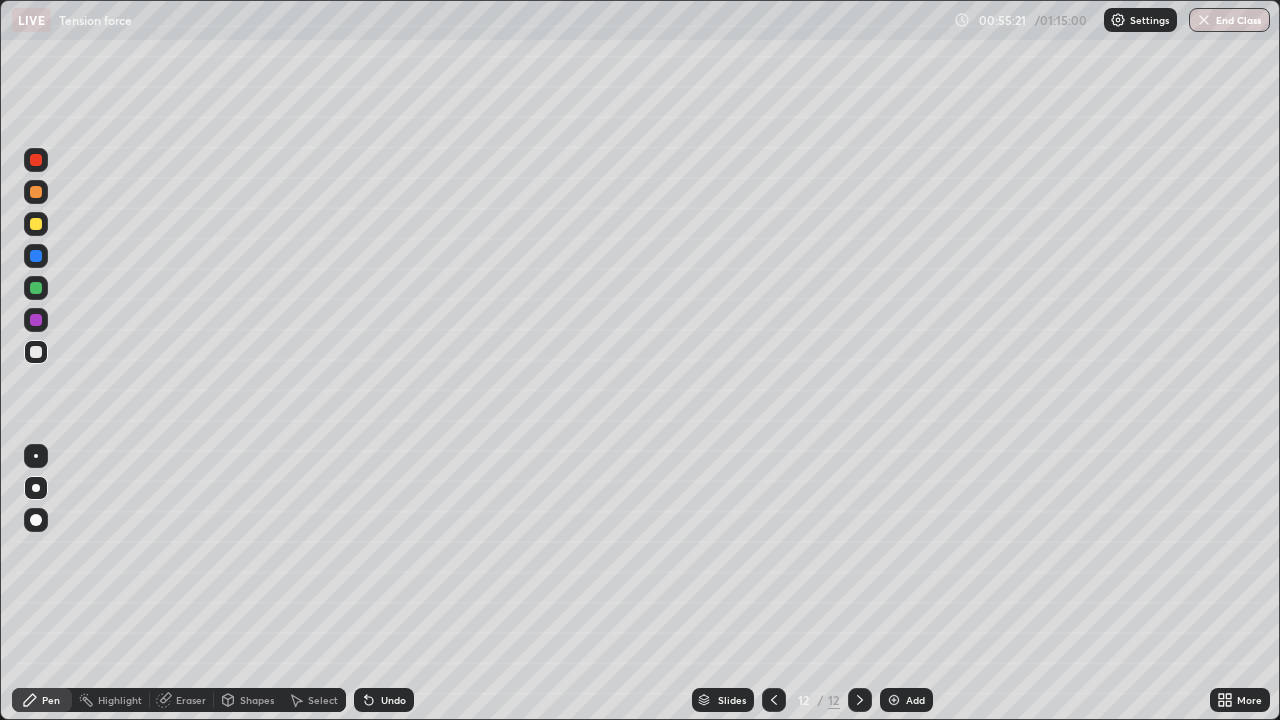 click on "Shapes" at bounding box center (257, 700) 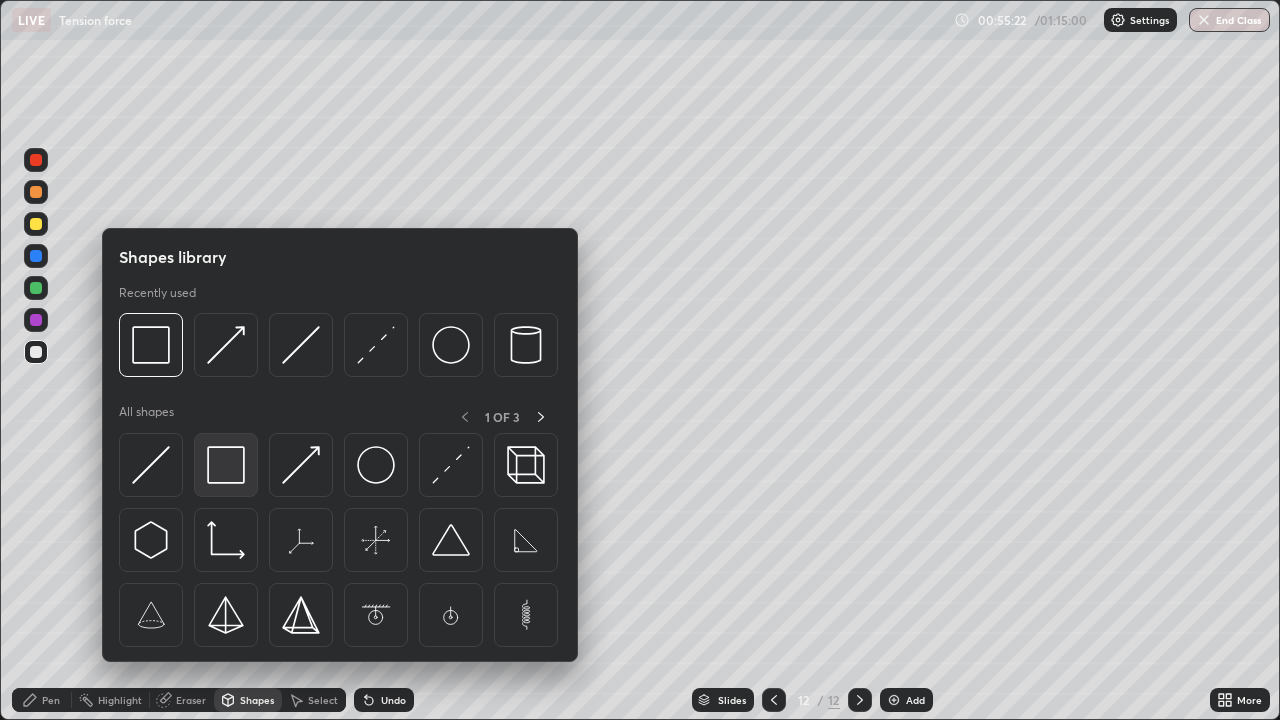 click at bounding box center (226, 465) 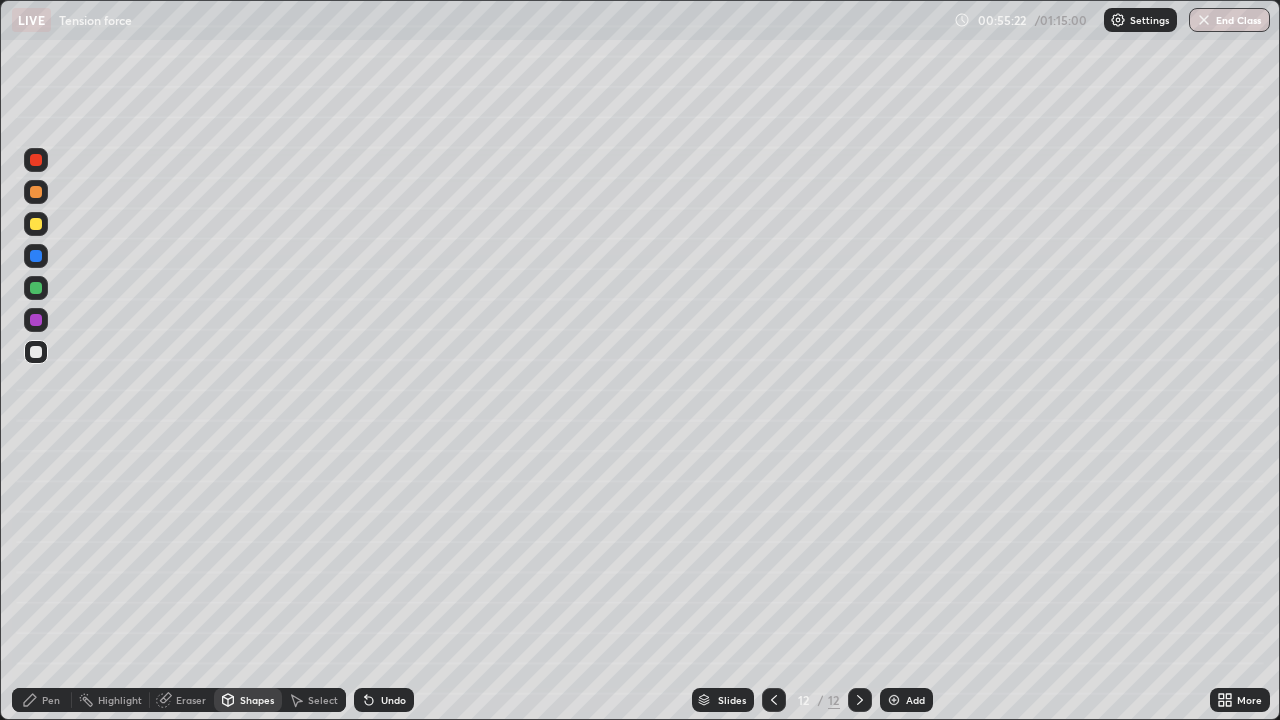click at bounding box center (36, 288) 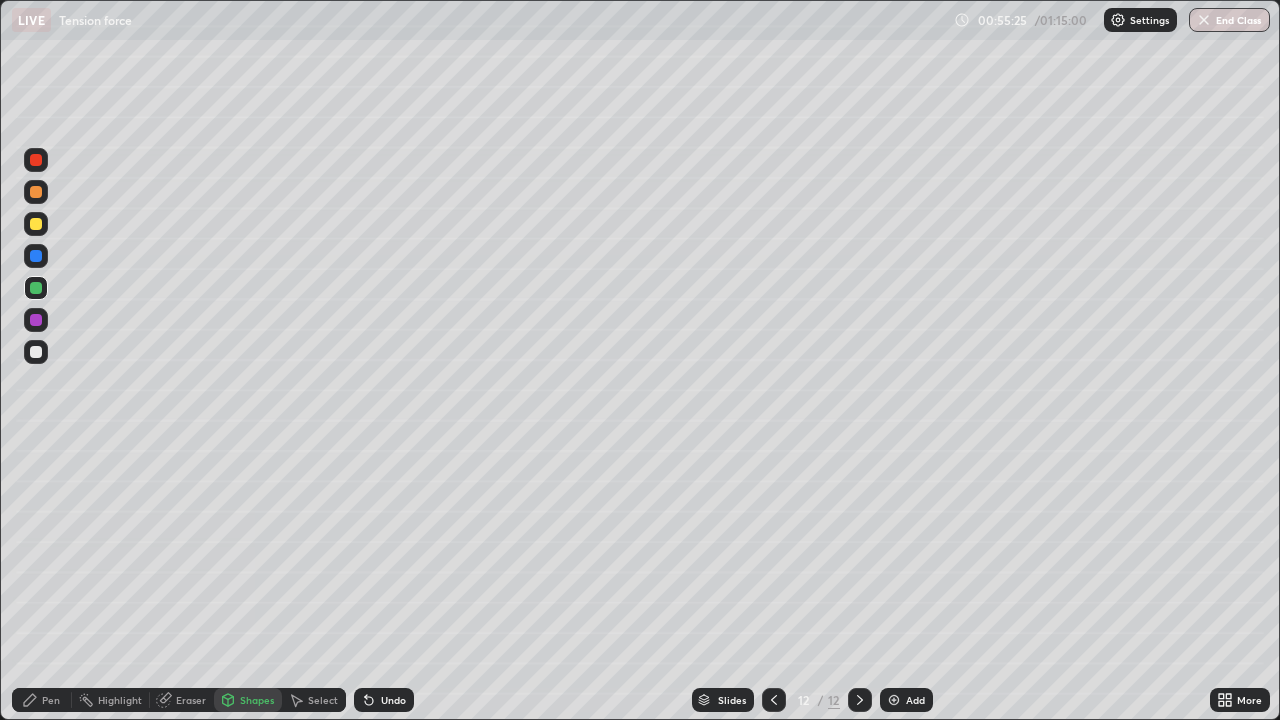 click at bounding box center [36, 320] 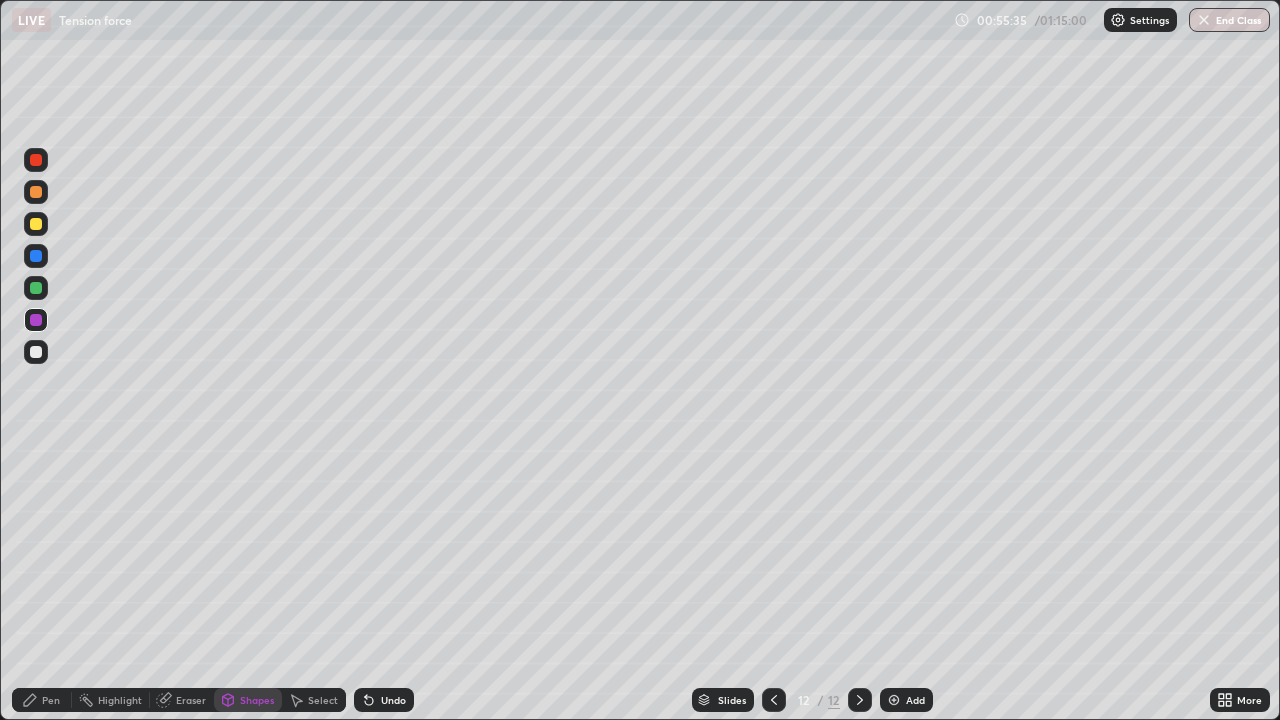click at bounding box center (36, 256) 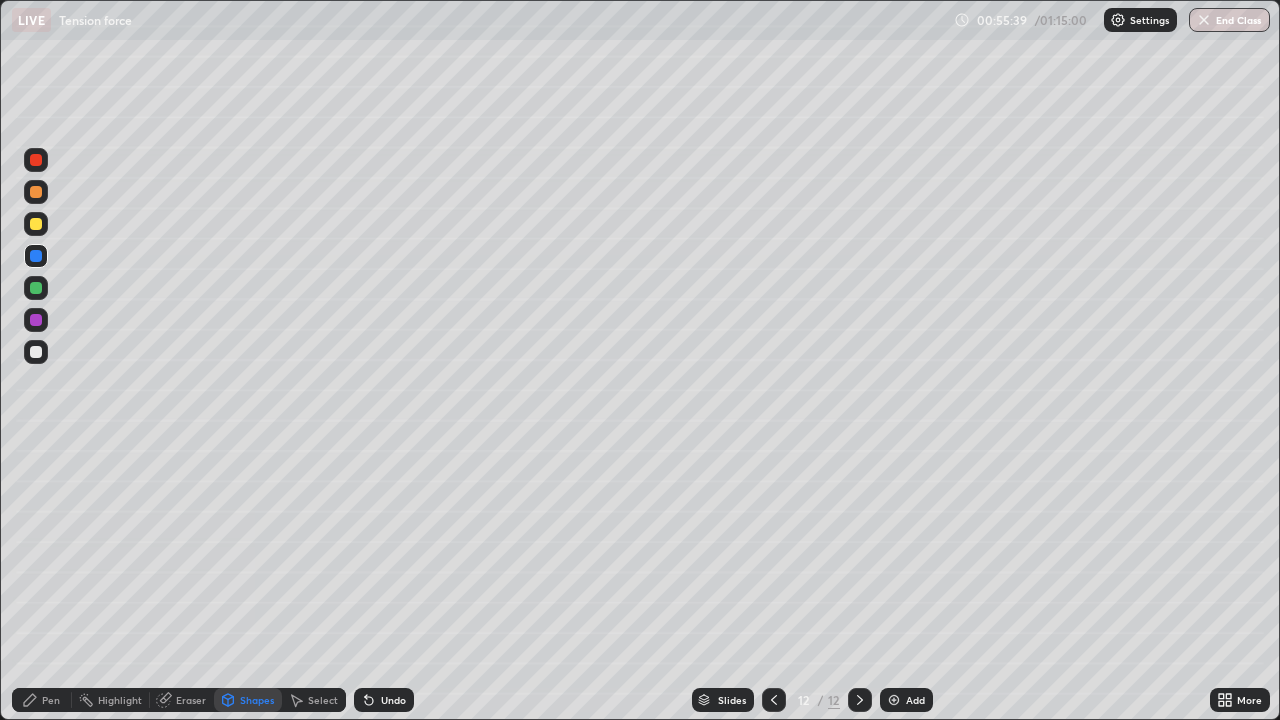 click on "Pen" at bounding box center (42, 700) 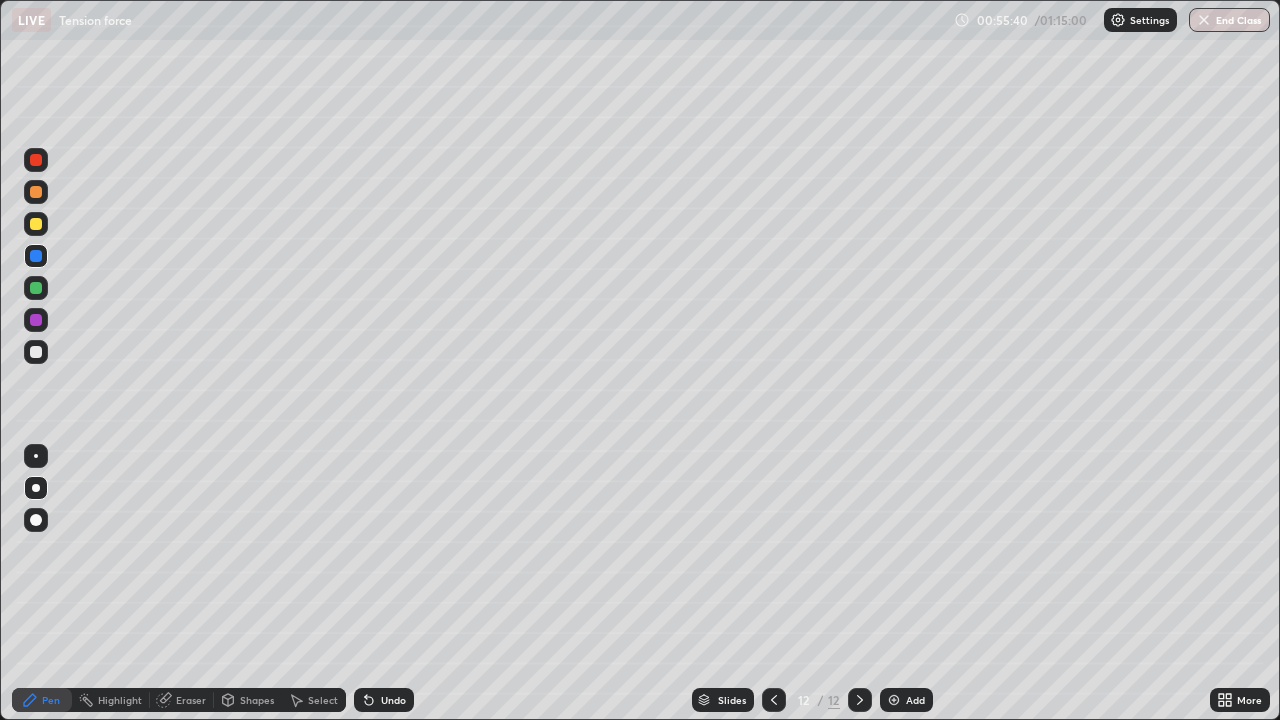 click at bounding box center (36, 352) 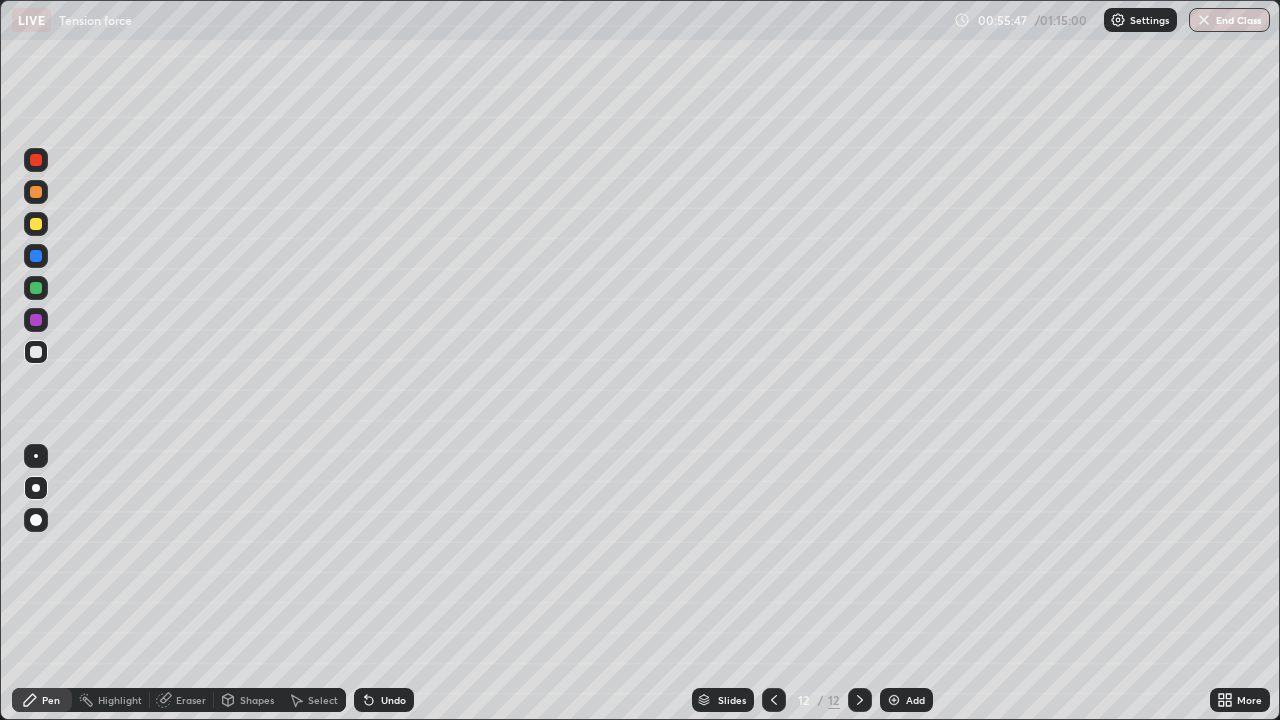 click at bounding box center [36, 520] 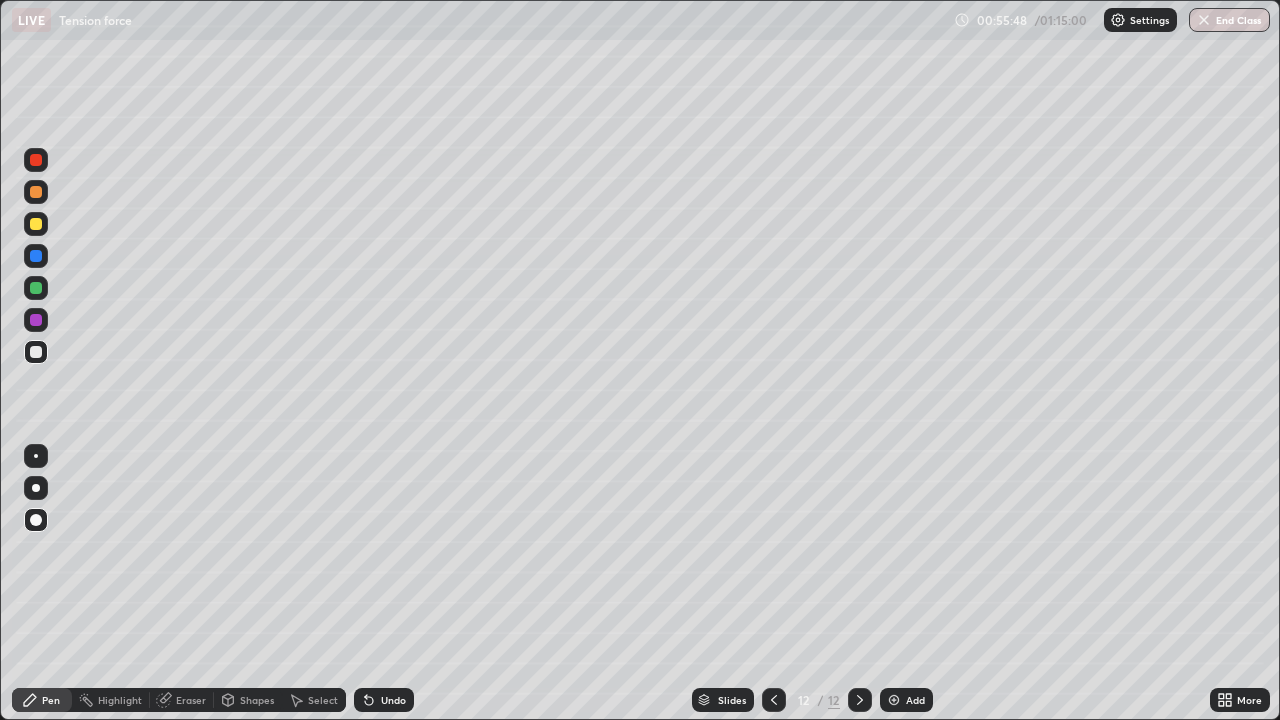 click at bounding box center (36, 488) 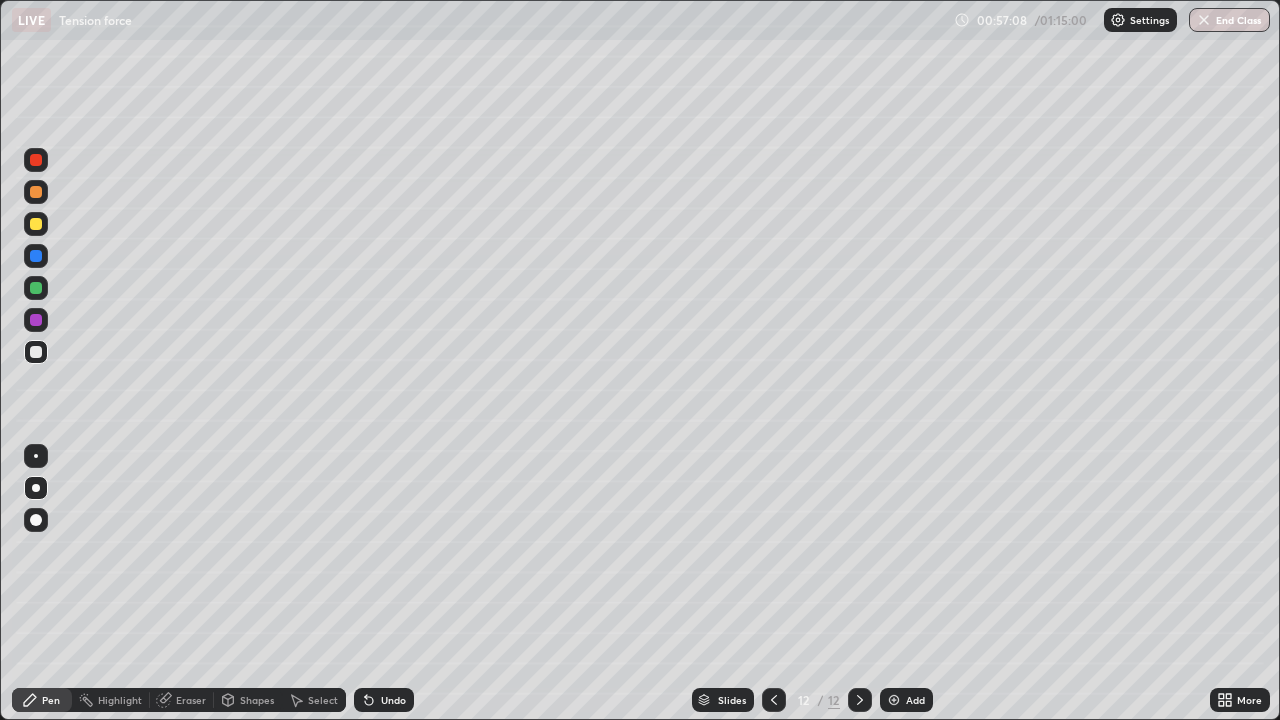 click at bounding box center [36, 224] 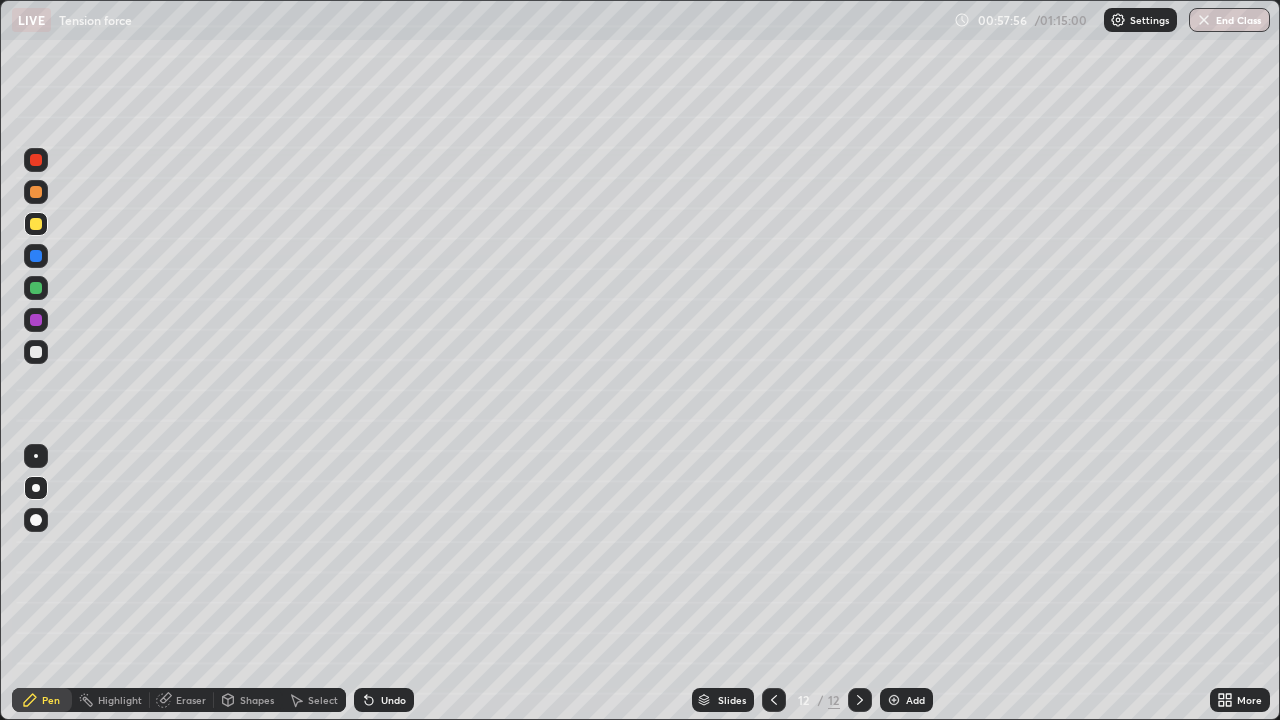 click at bounding box center (36, 160) 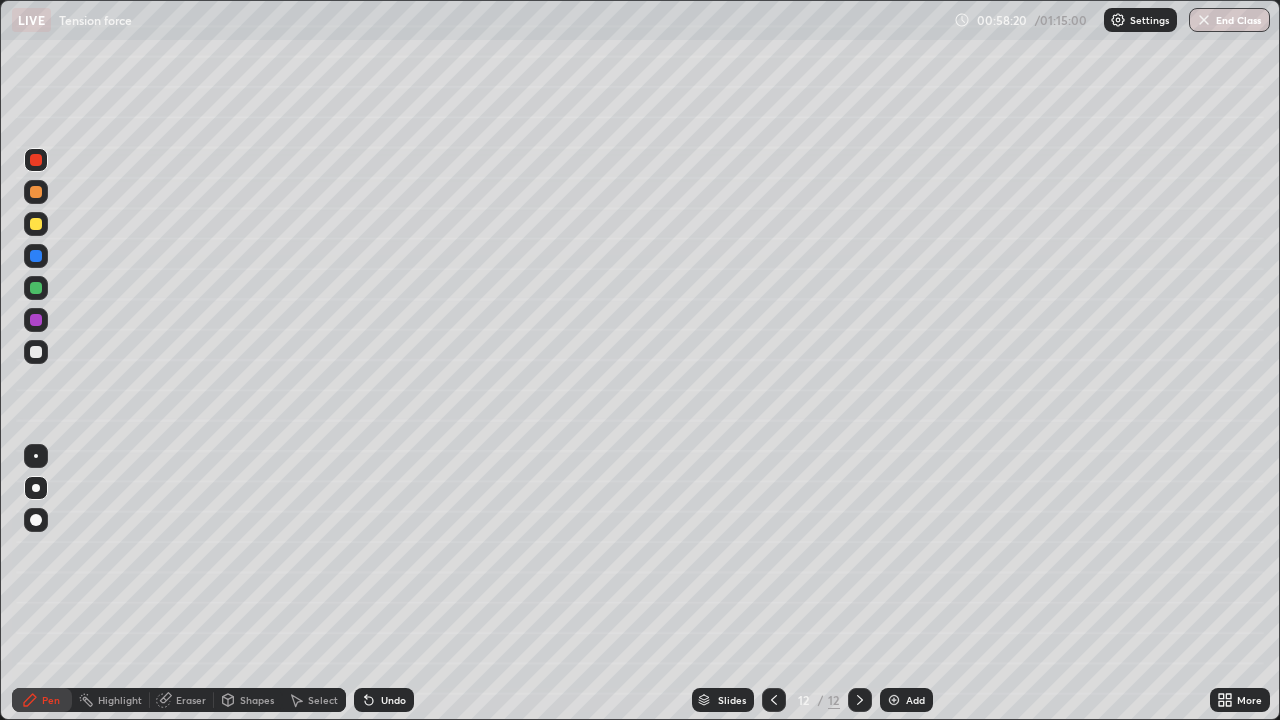 click at bounding box center (36, 352) 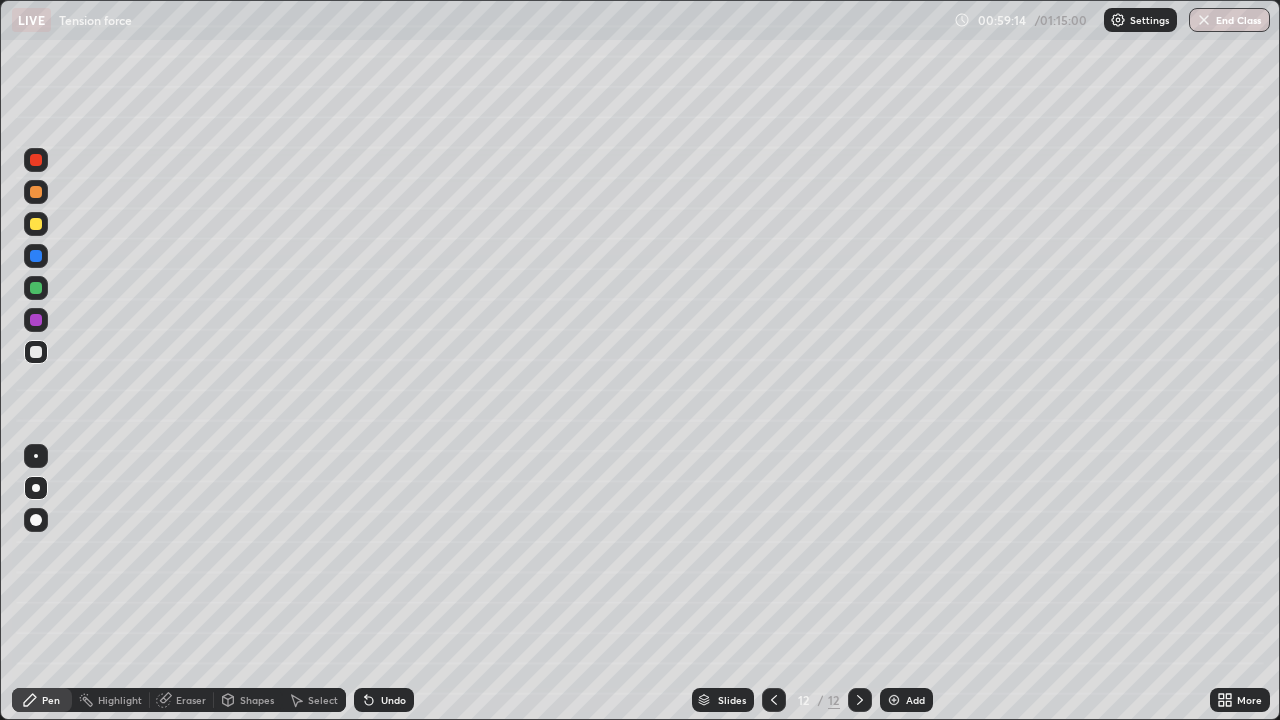 click at bounding box center [894, 700] 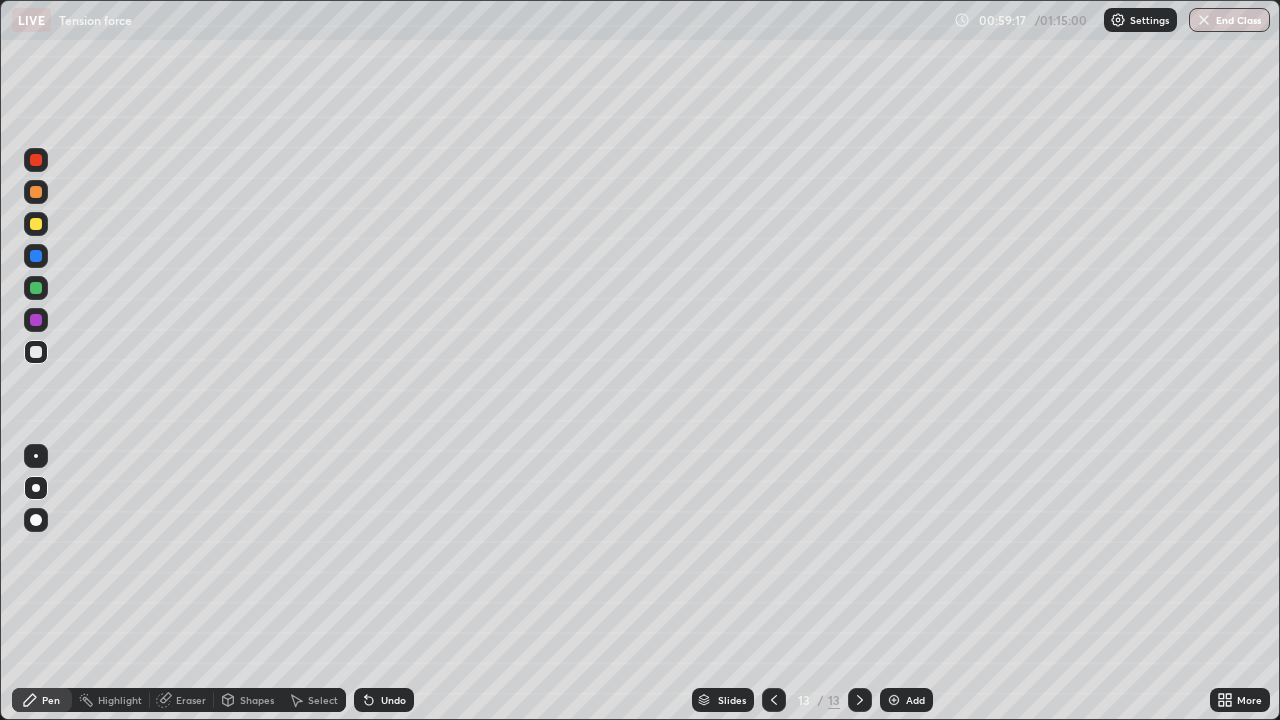 click on "Shapes" at bounding box center (257, 700) 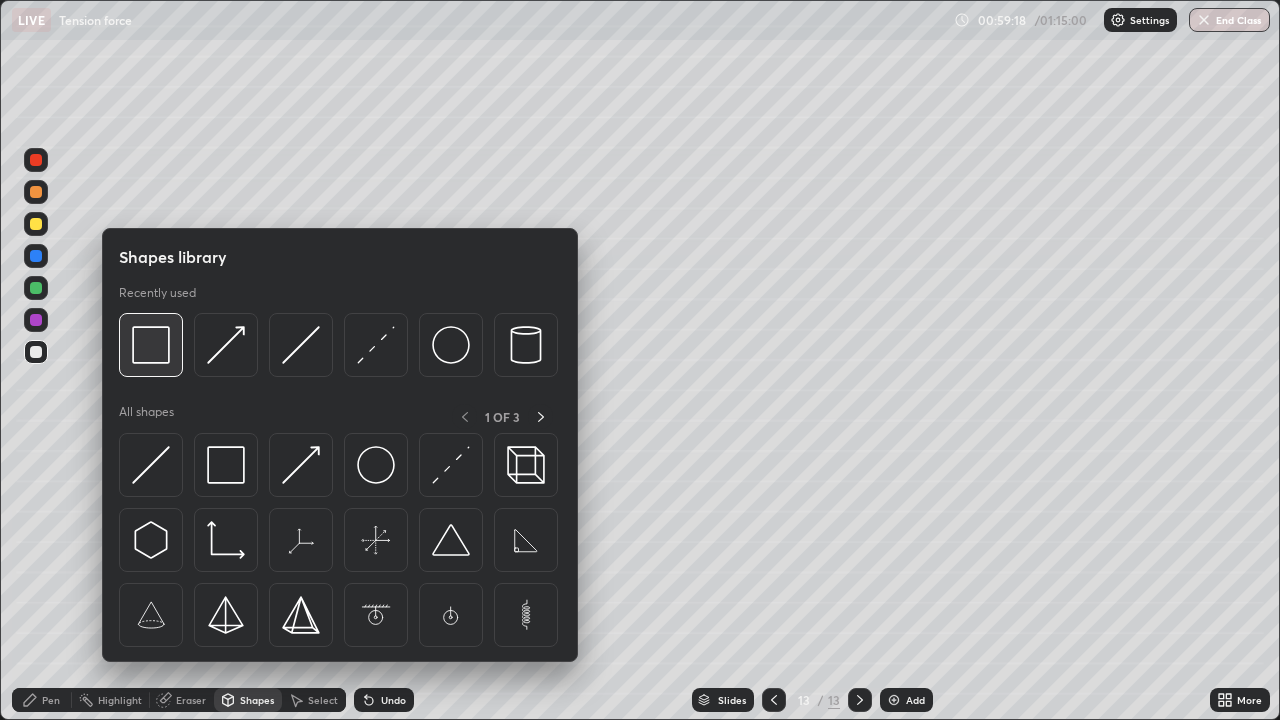 click at bounding box center [151, 345] 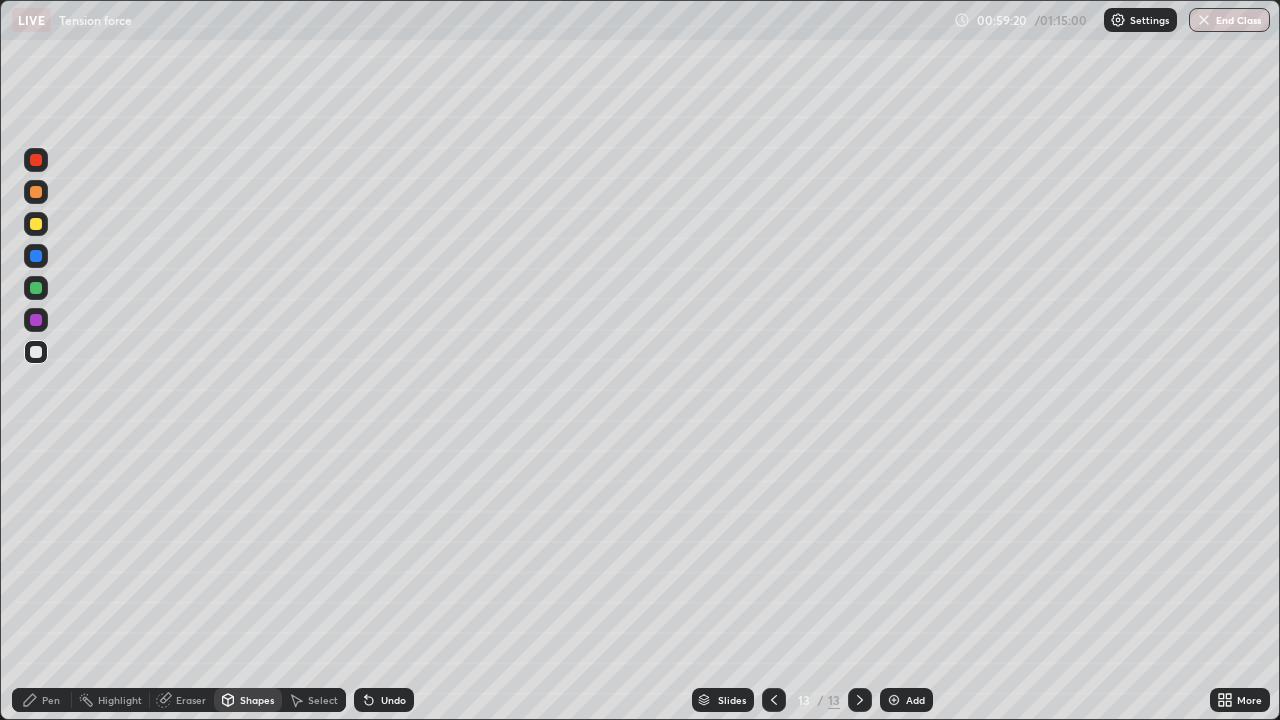 click on "Undo" at bounding box center [384, 700] 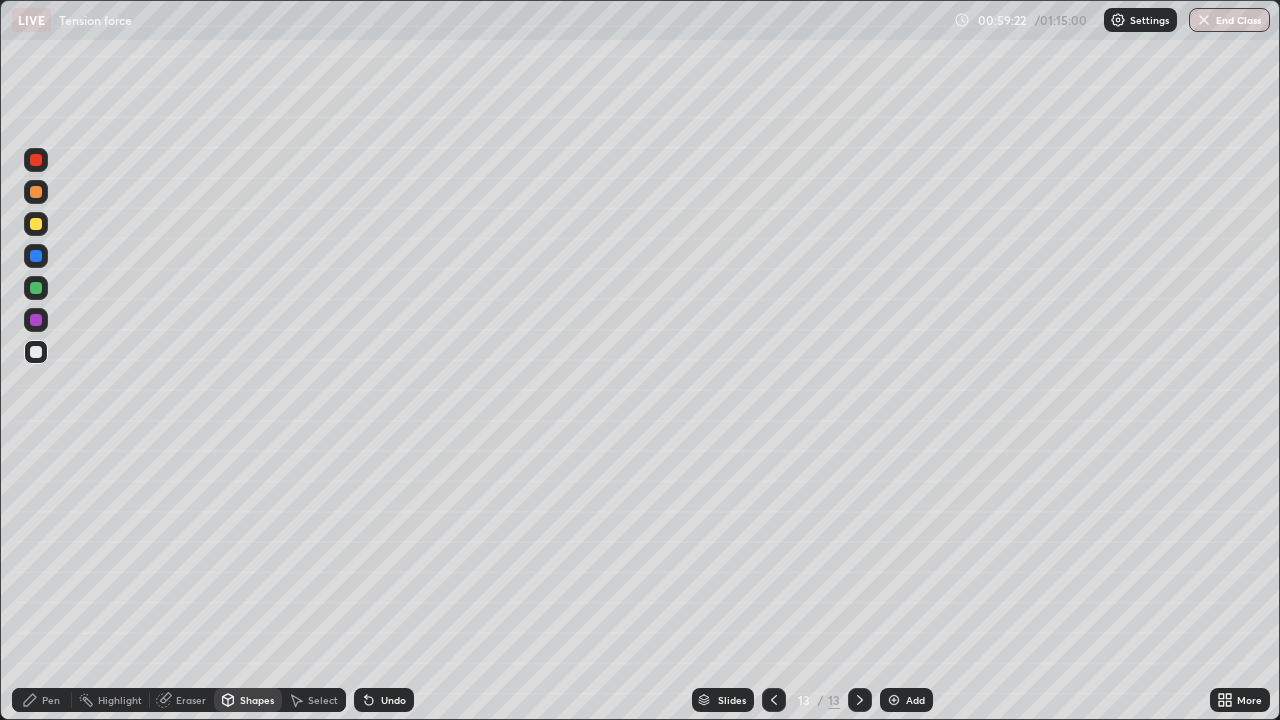 click at bounding box center [36, 224] 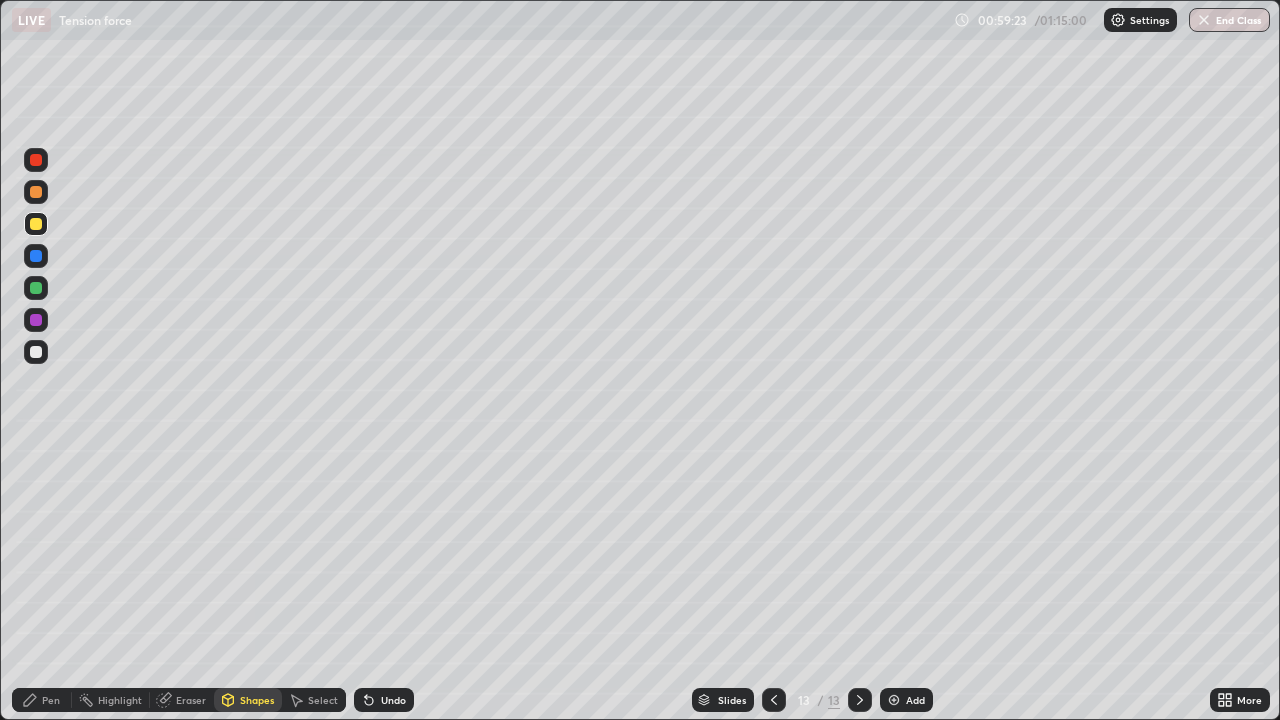 click on "Undo" at bounding box center [393, 700] 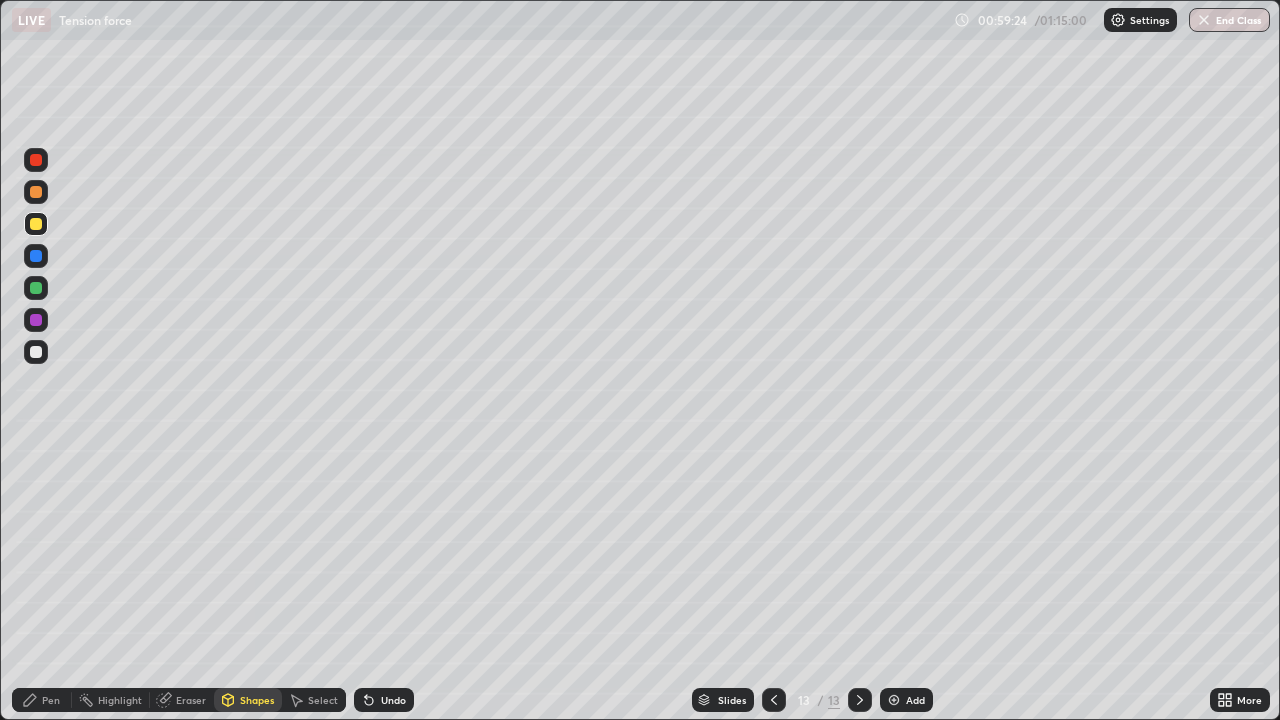 click 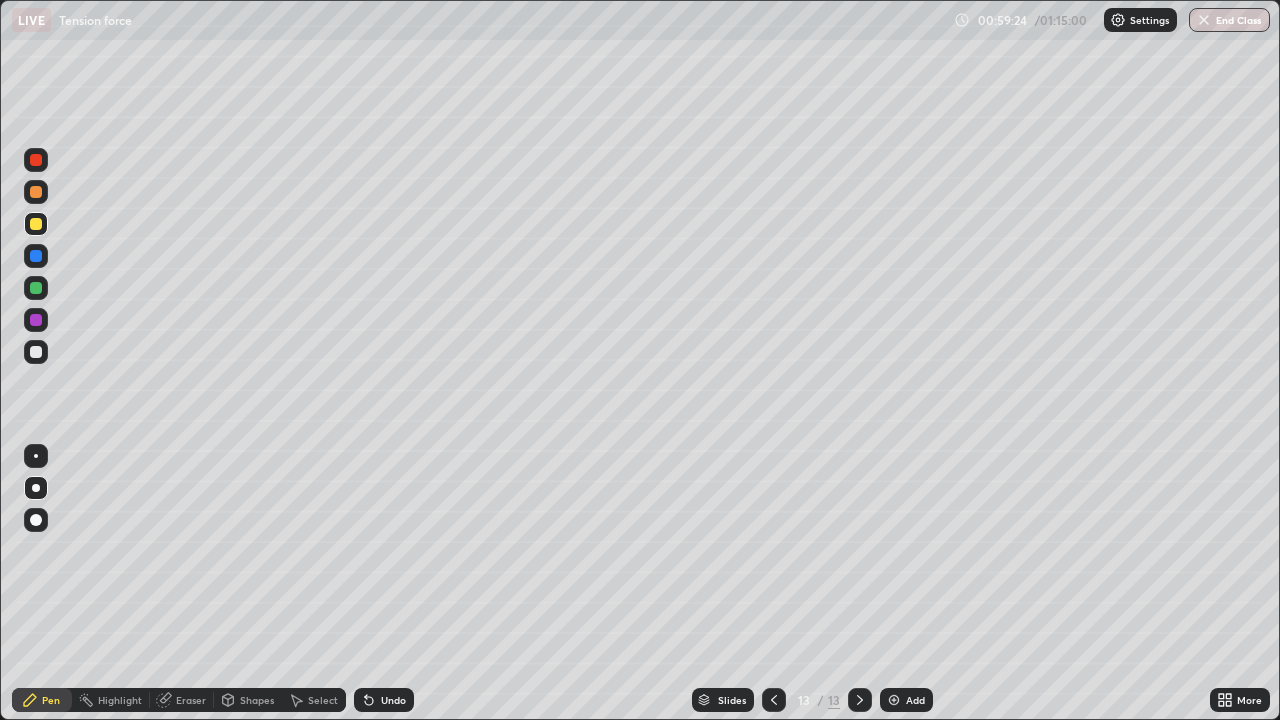 click at bounding box center (36, 352) 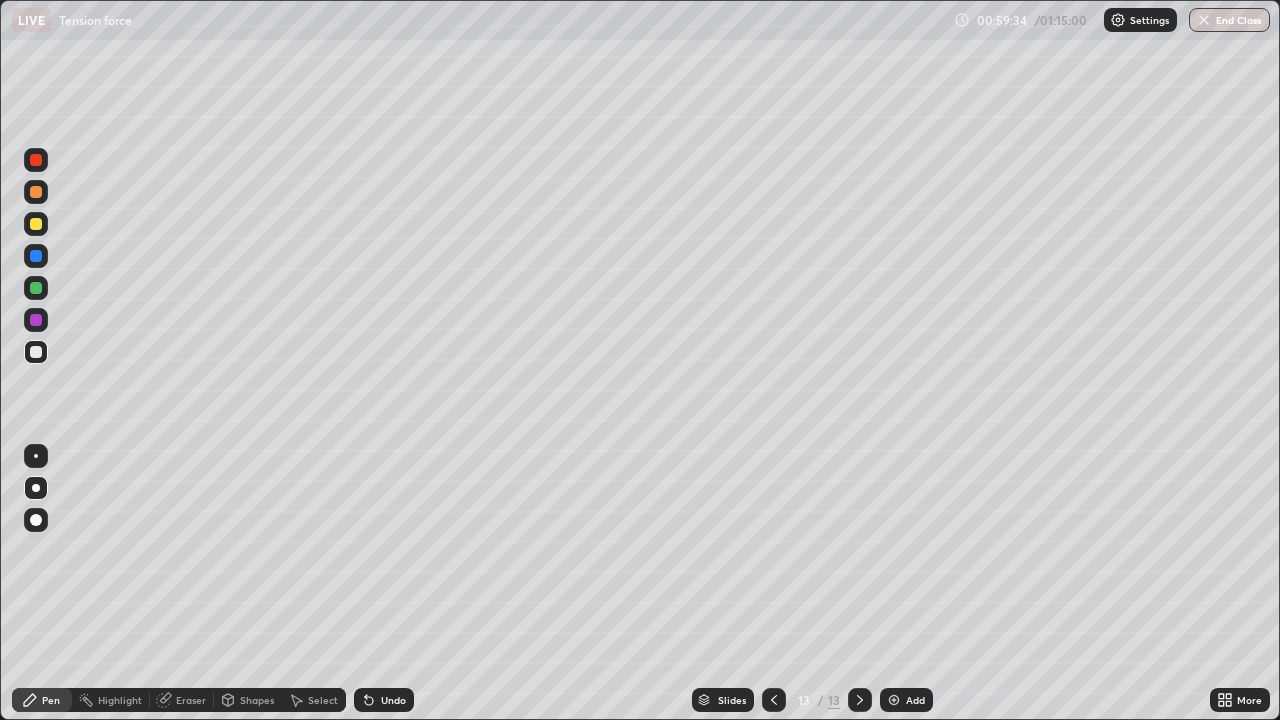 click on "Shapes" at bounding box center (257, 700) 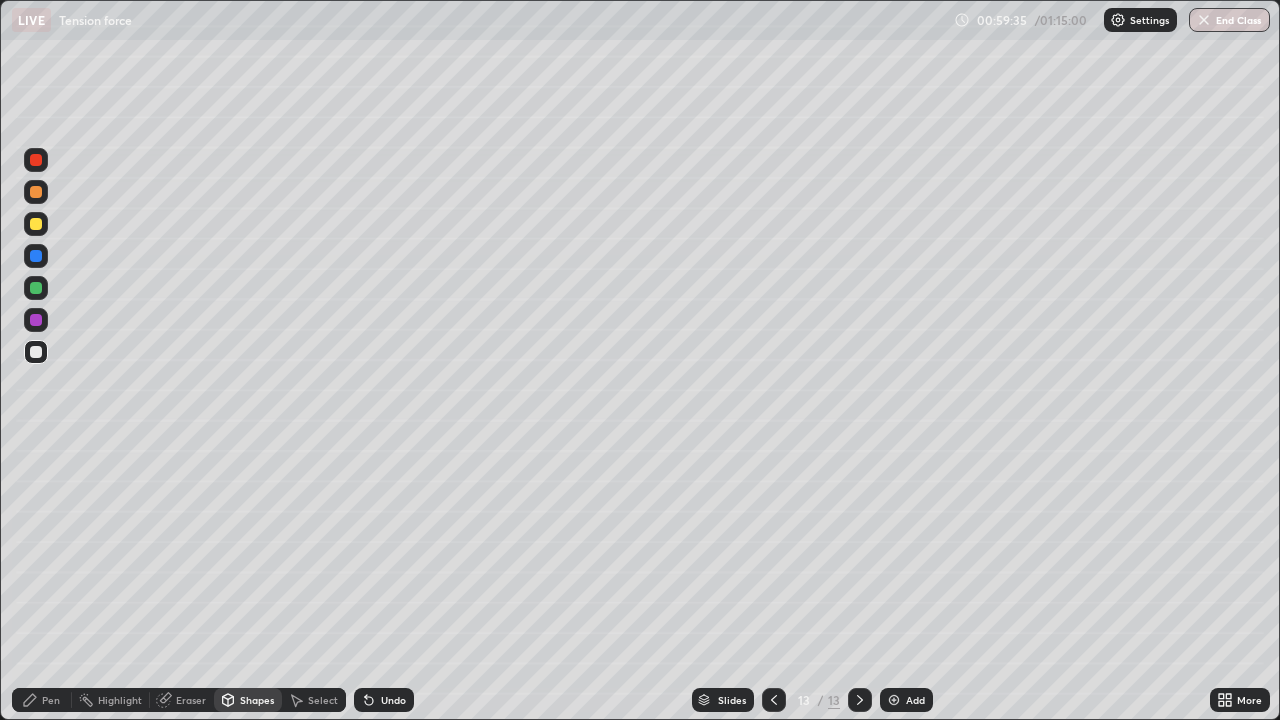 click on "Pen" at bounding box center [51, 700] 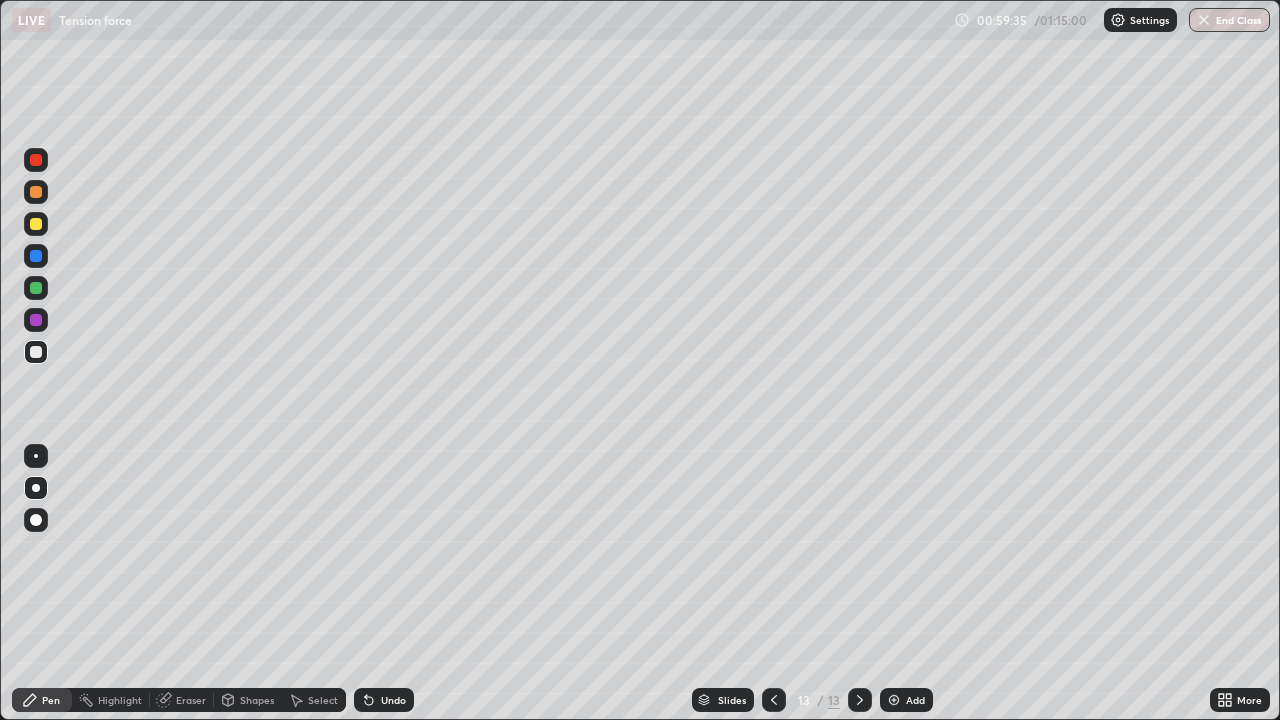 click at bounding box center (36, 224) 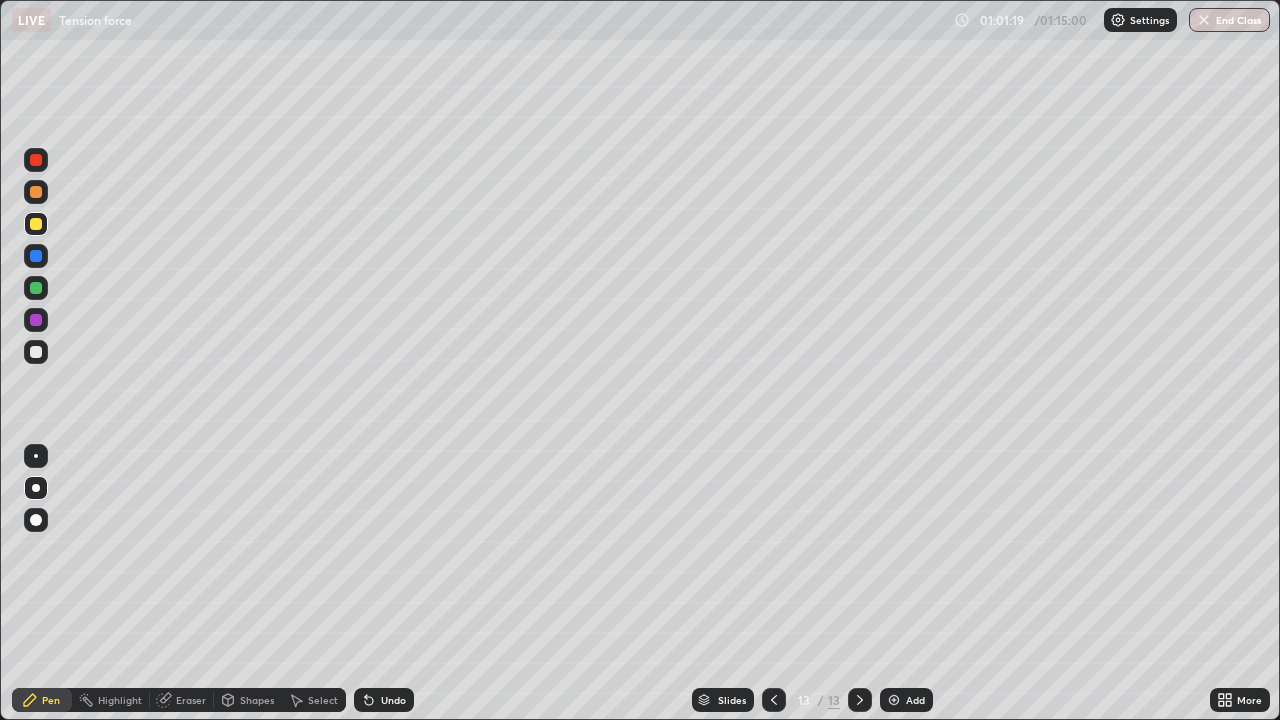 click on "Shapes" at bounding box center (248, 700) 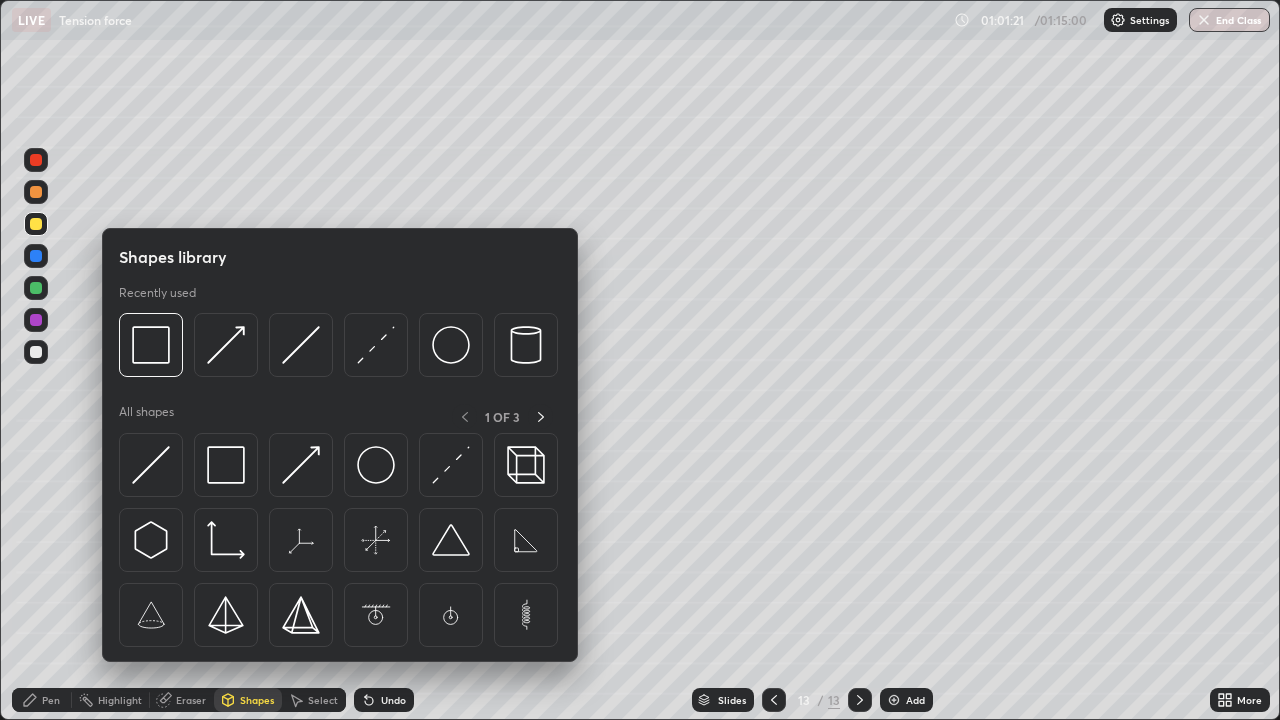click at bounding box center [36, 256] 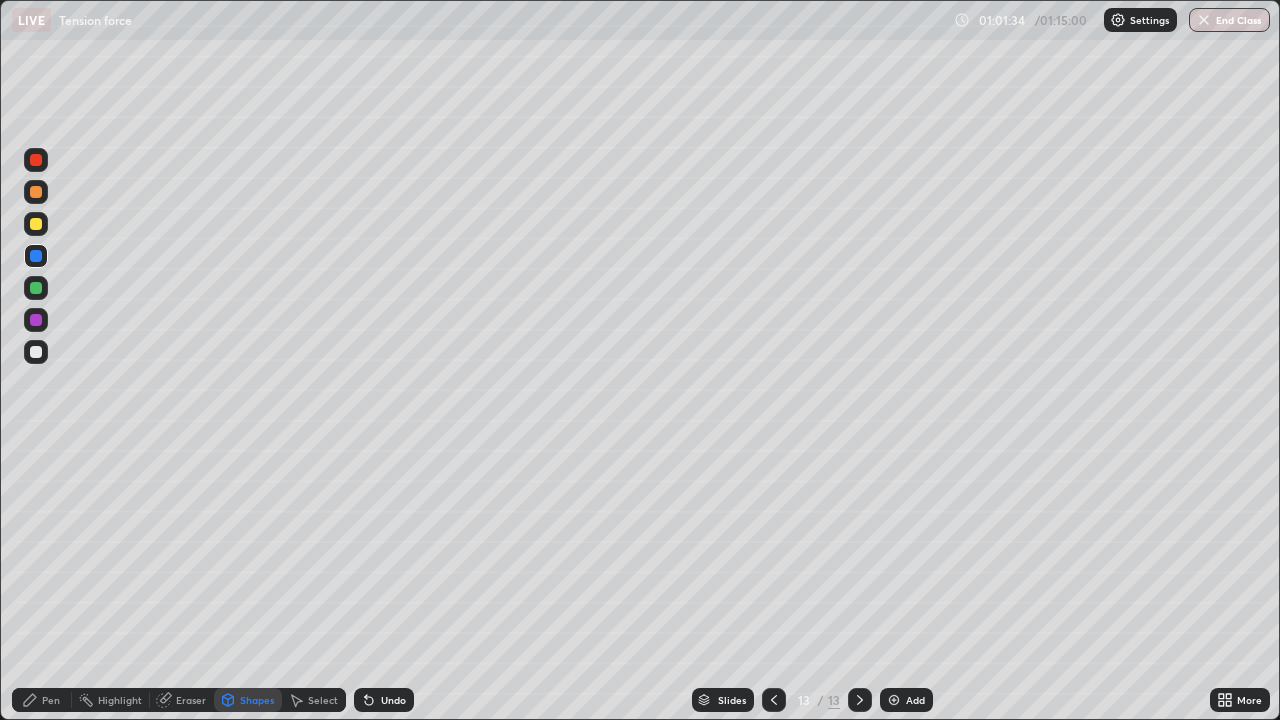 click on "Shapes" at bounding box center (257, 700) 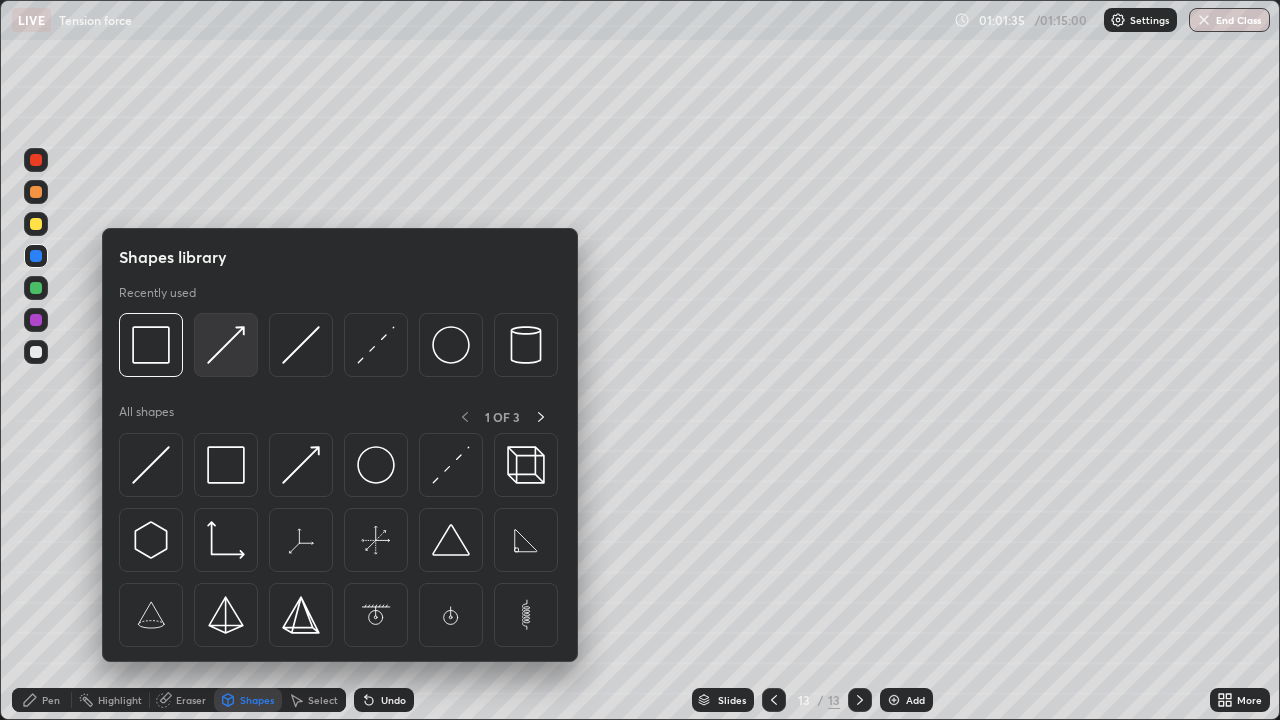 click at bounding box center (226, 345) 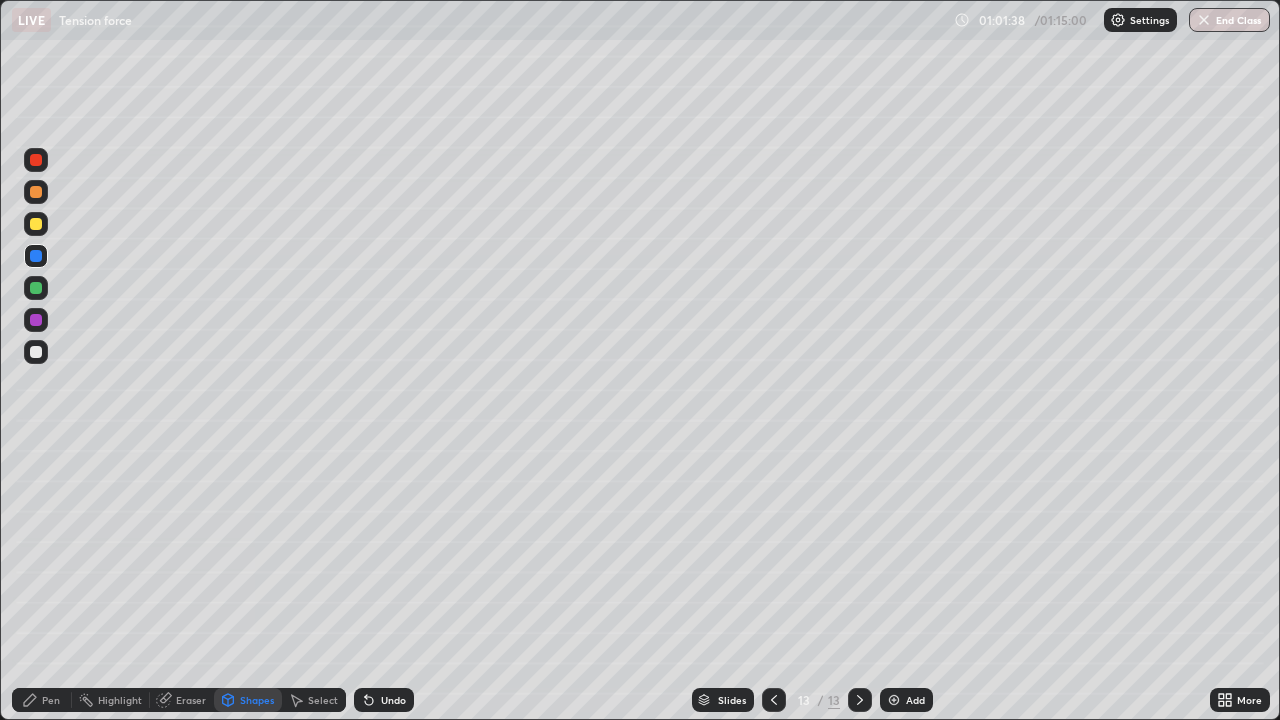 click on "Pen" at bounding box center (51, 700) 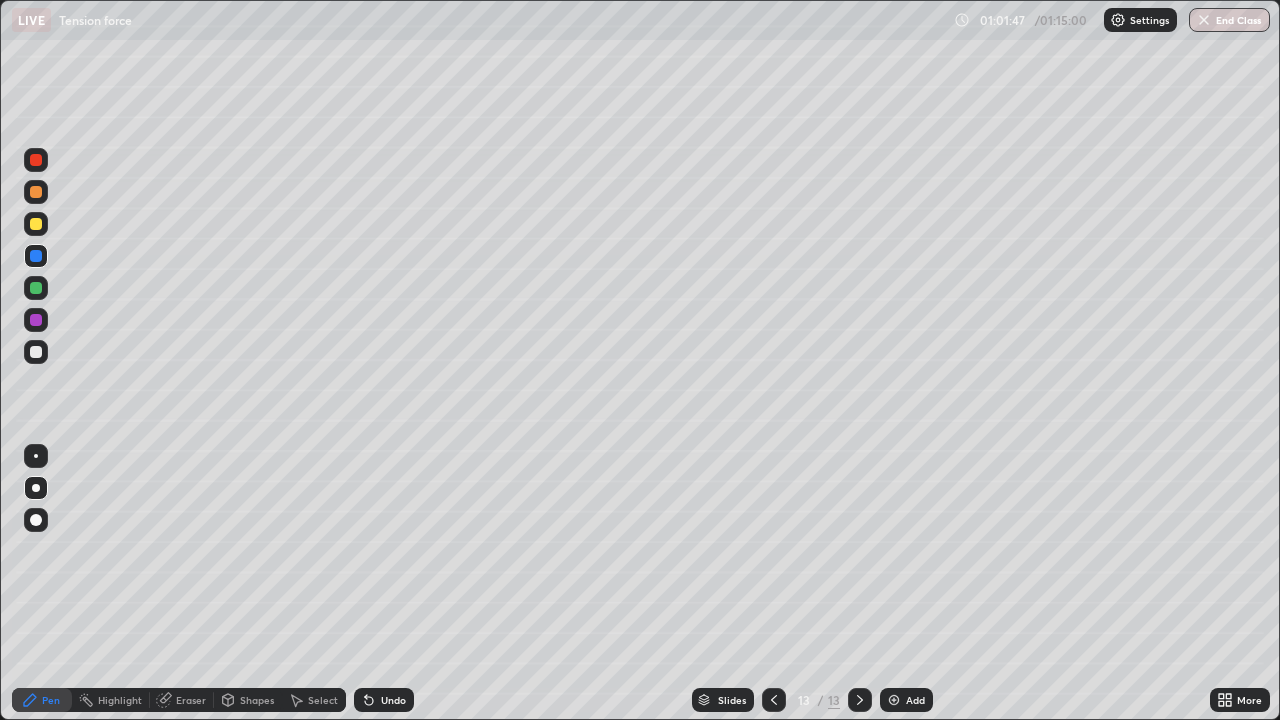 click on "Shapes" at bounding box center (257, 700) 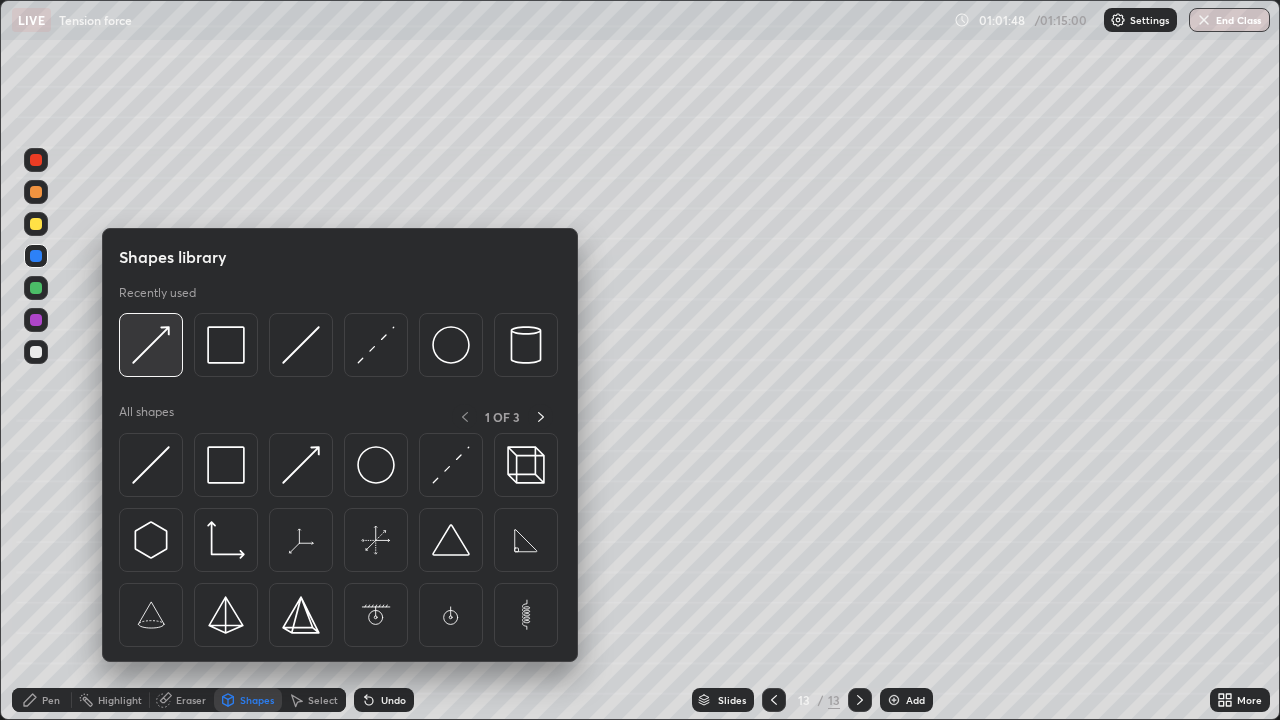 click at bounding box center [151, 345] 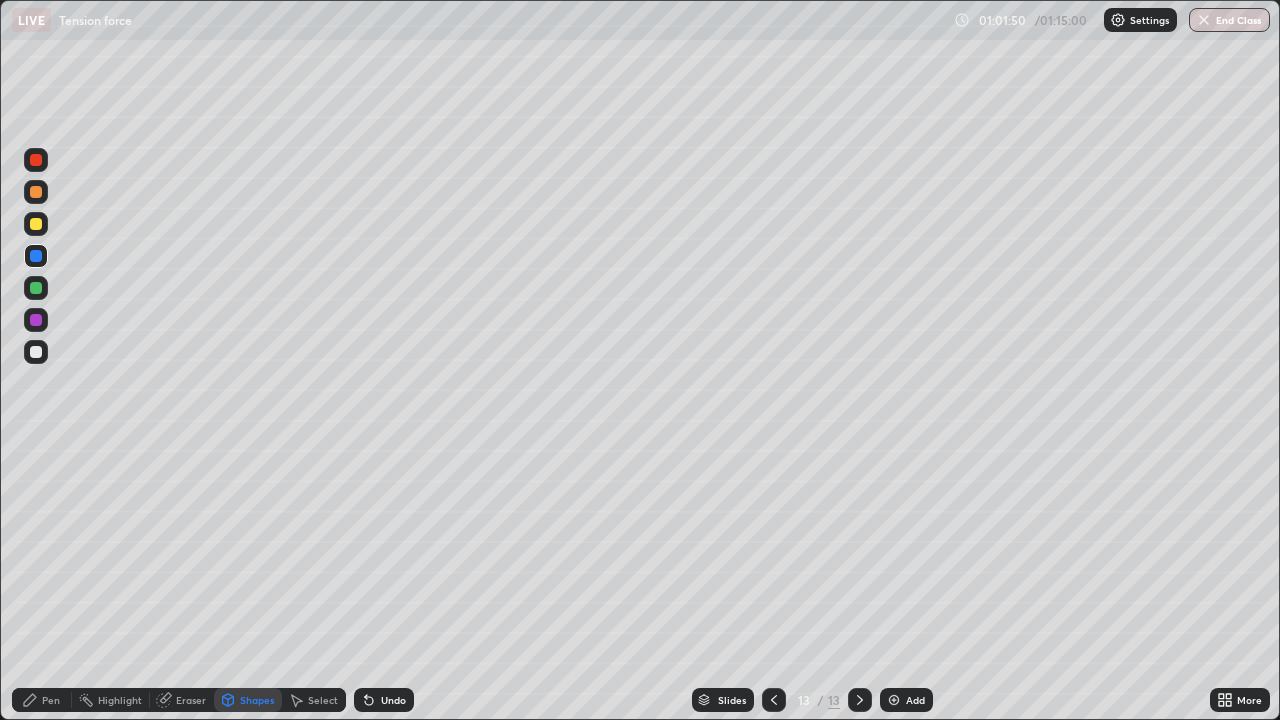 click on "Pen" at bounding box center (42, 700) 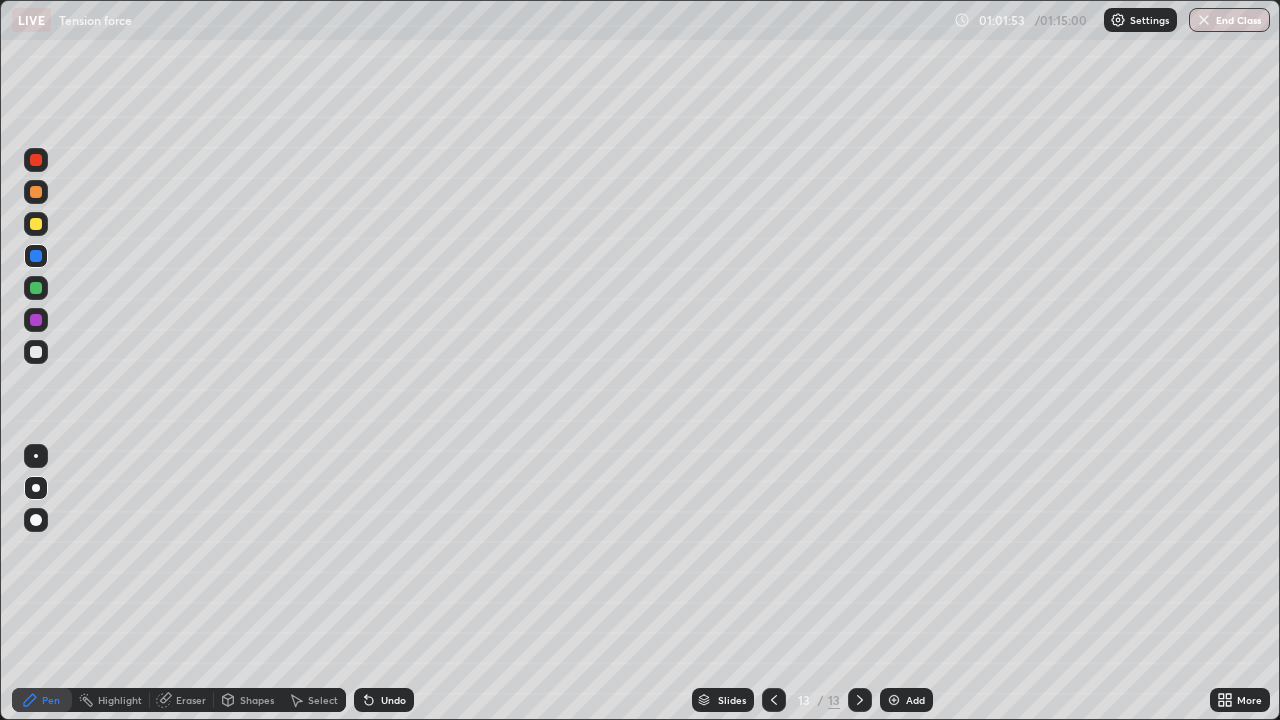 click at bounding box center (36, 352) 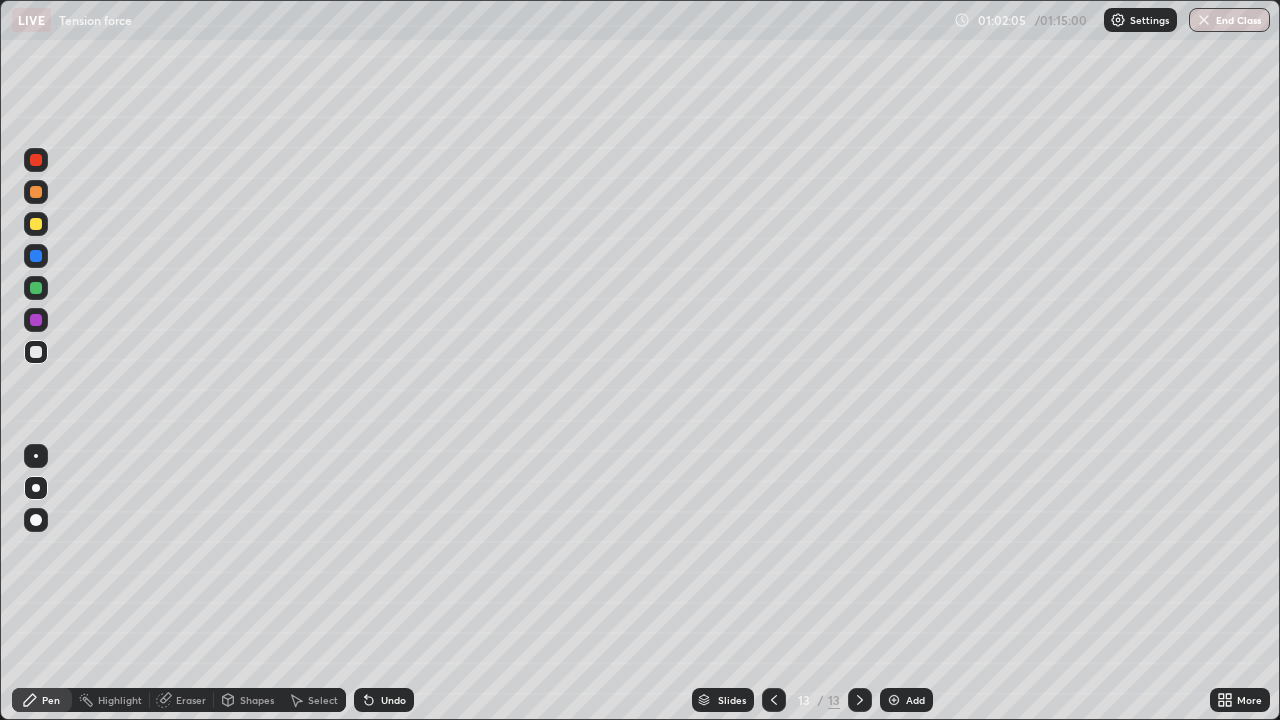 click on "Shapes" at bounding box center [257, 700] 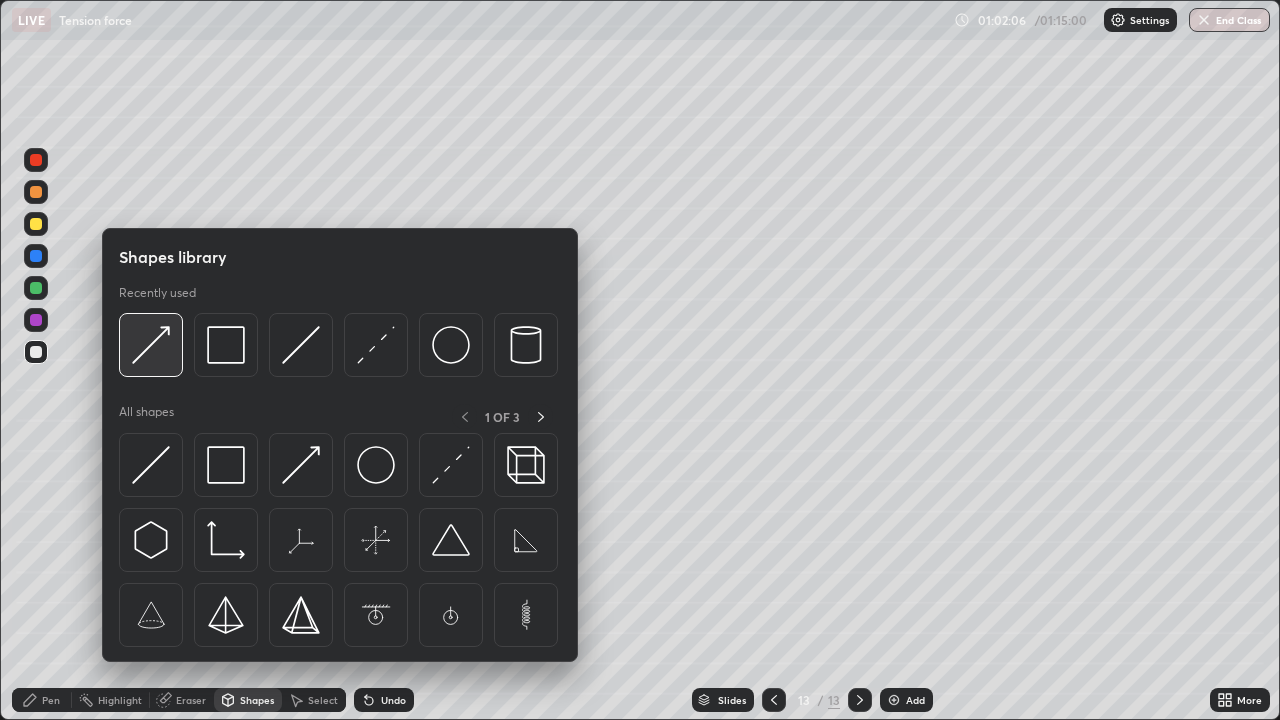 click at bounding box center [151, 345] 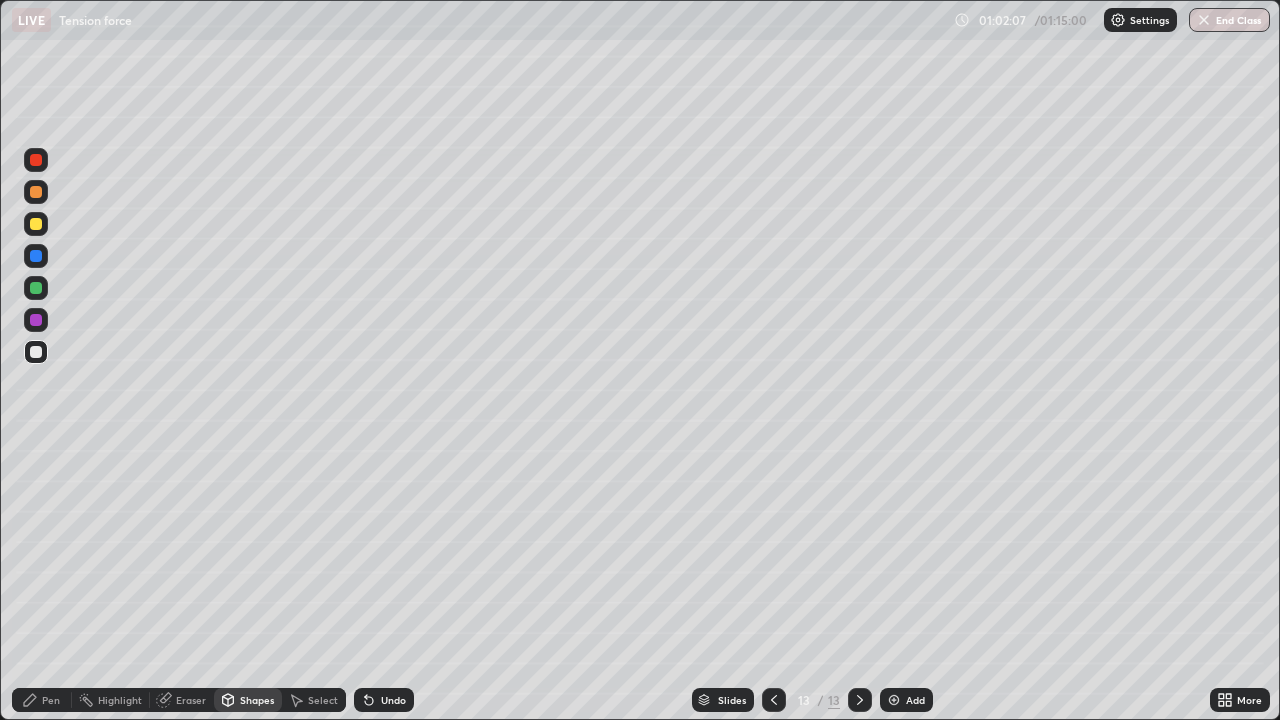 click at bounding box center (36, 288) 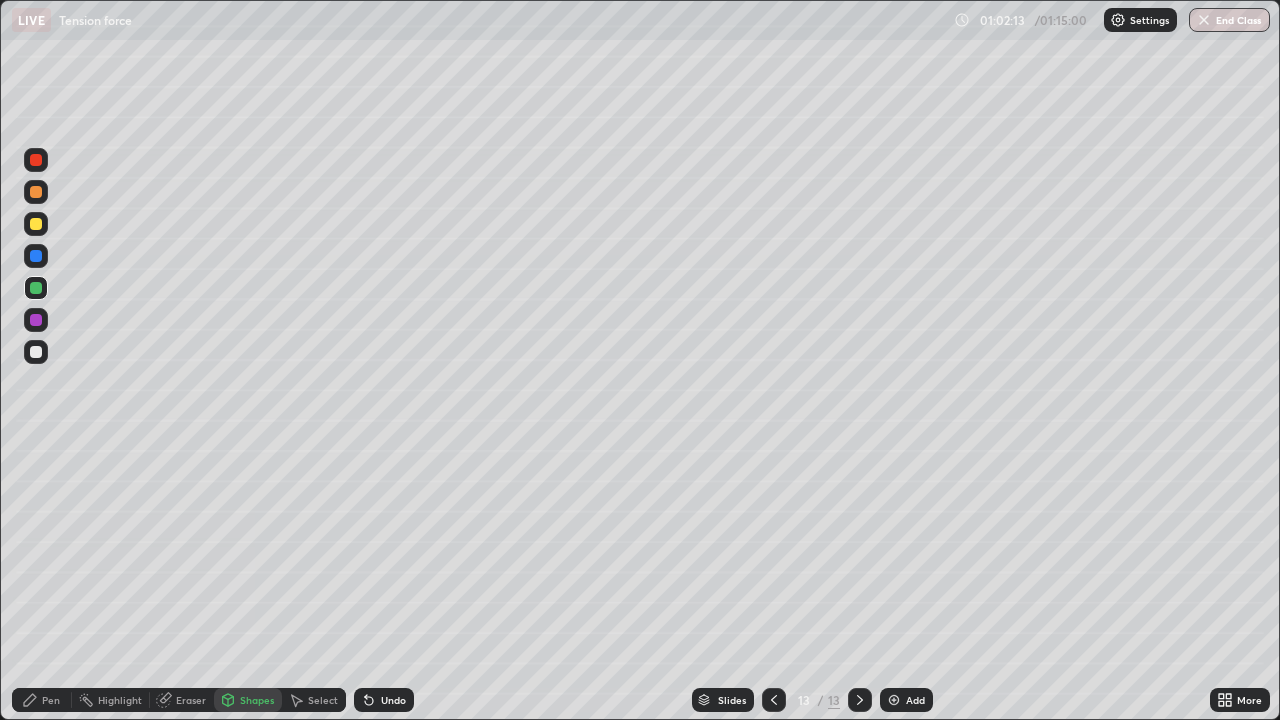 click on "Pen" at bounding box center [42, 700] 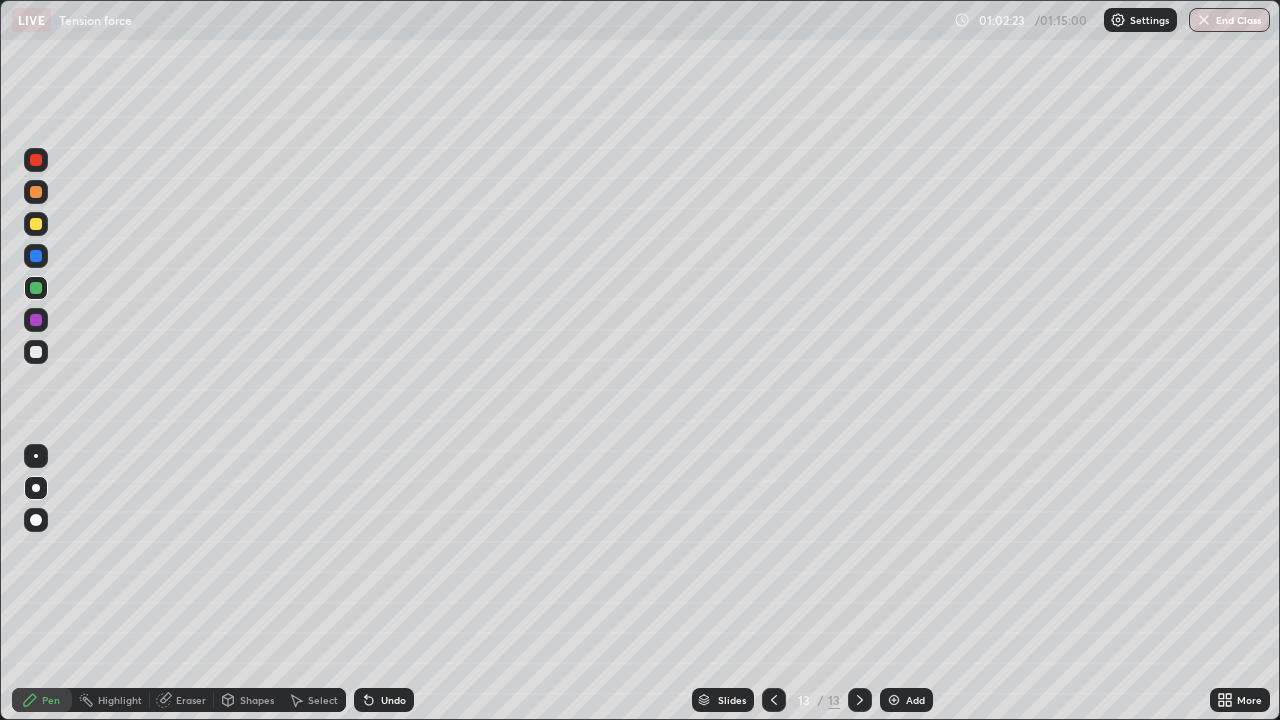 click at bounding box center (36, 320) 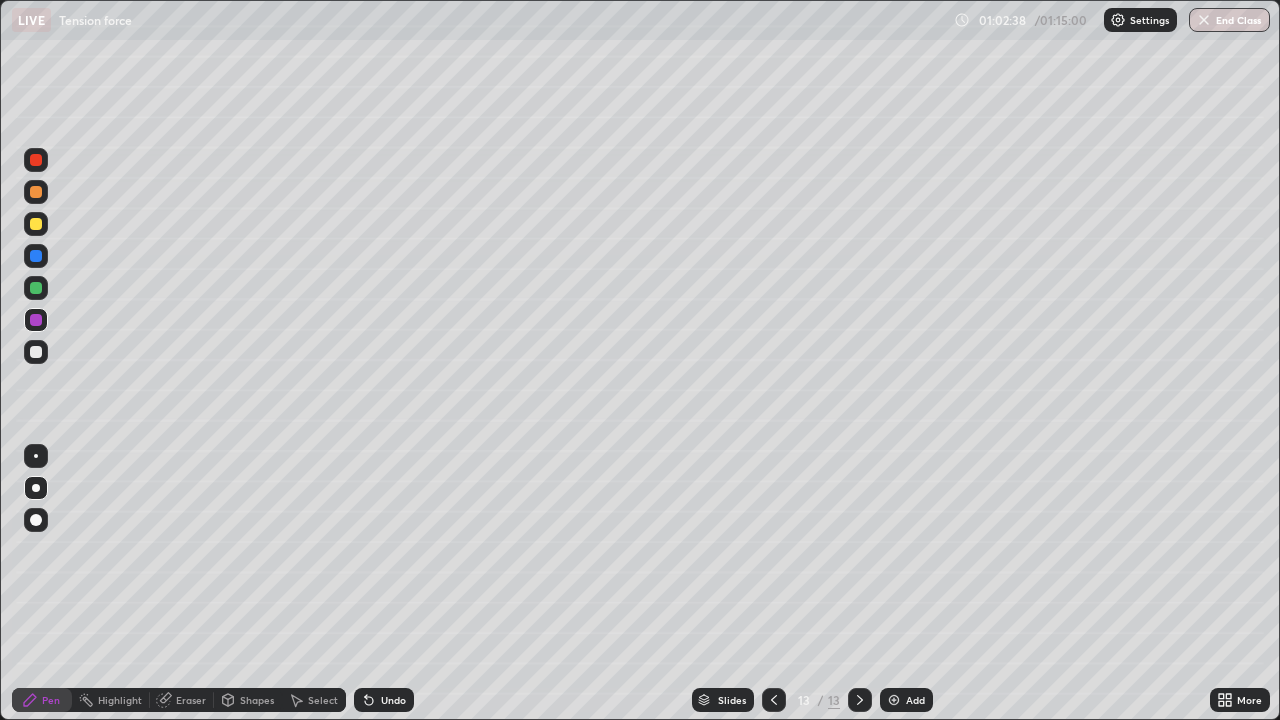 click at bounding box center (36, 192) 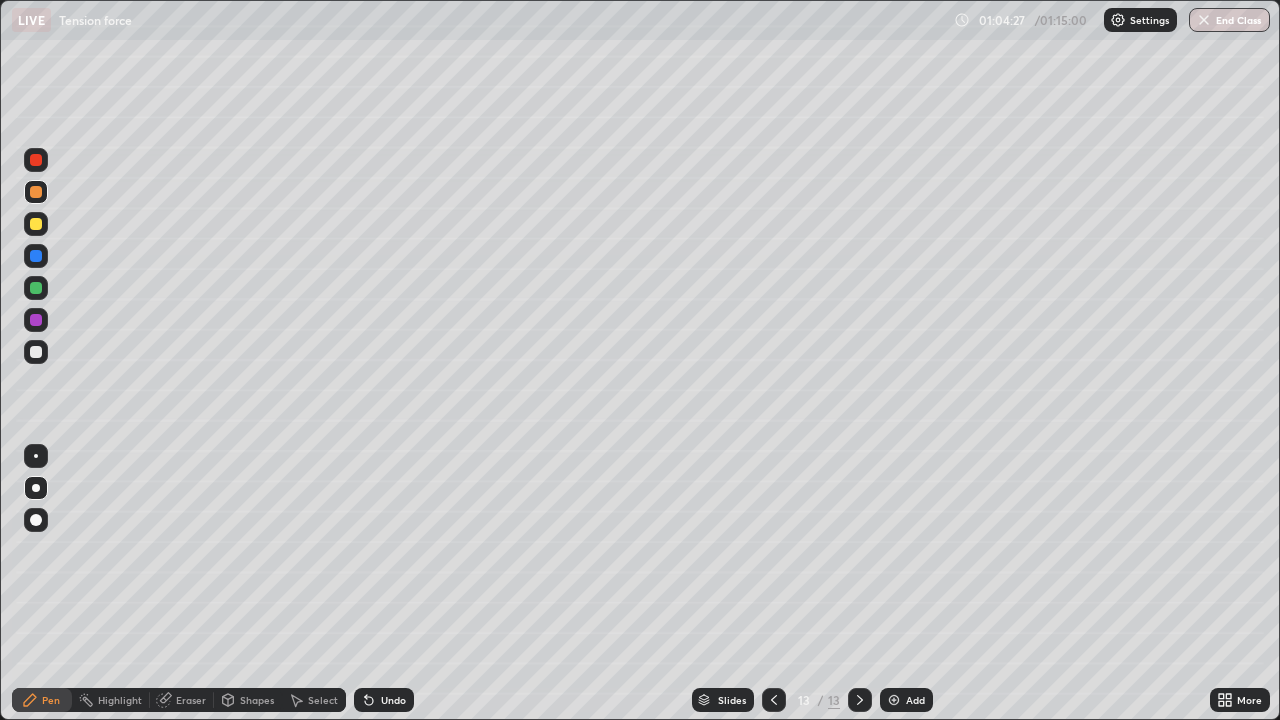 click on "End Class" at bounding box center (1229, 20) 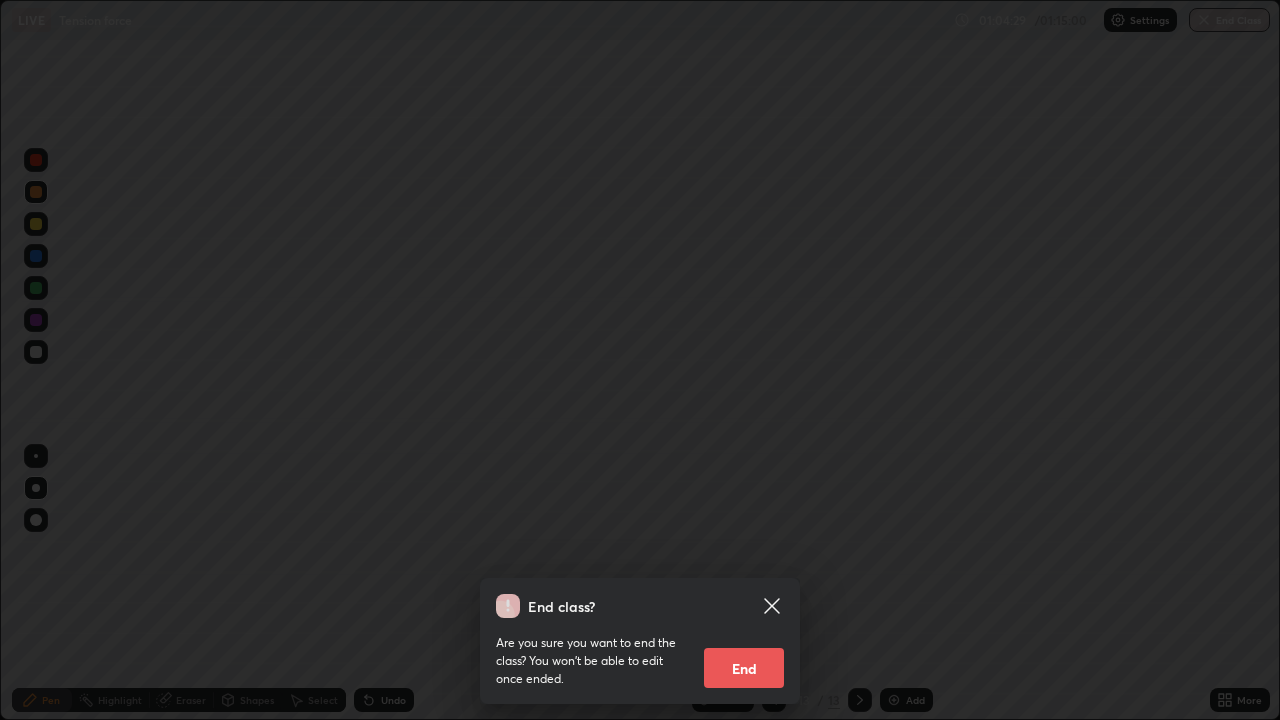 click on "End" at bounding box center (744, 668) 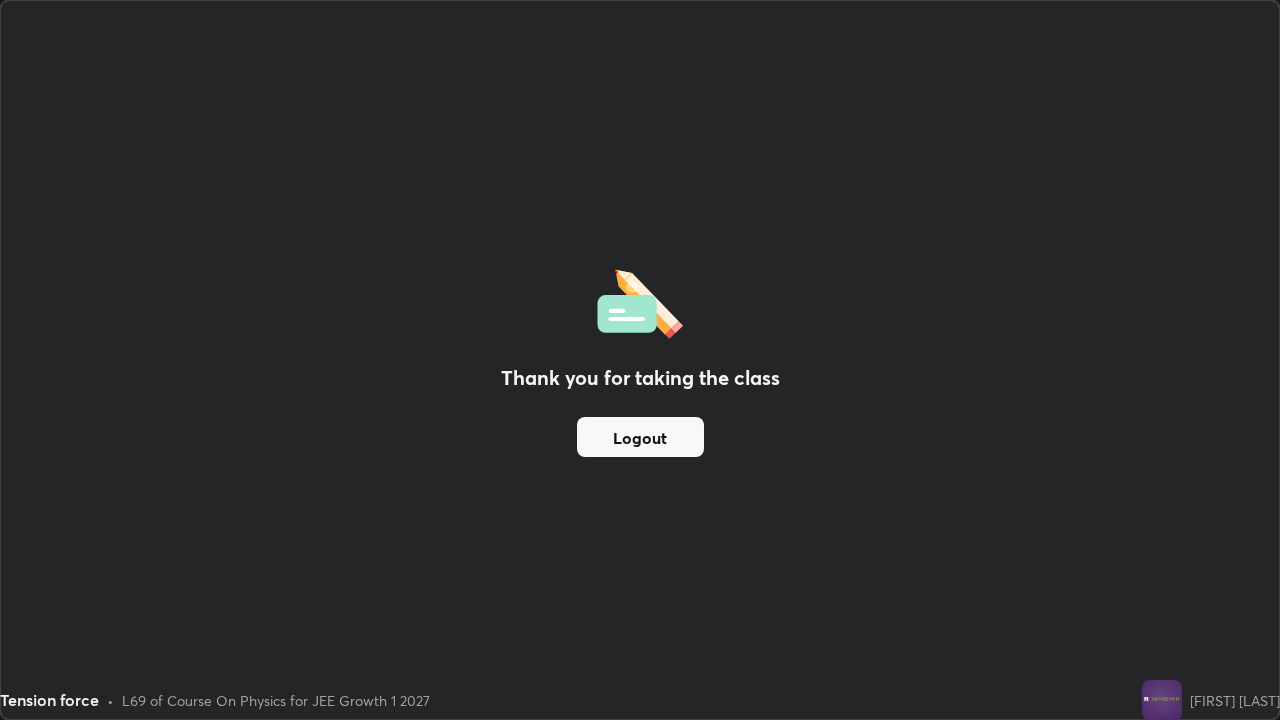 click on "Logout" at bounding box center (640, 437) 